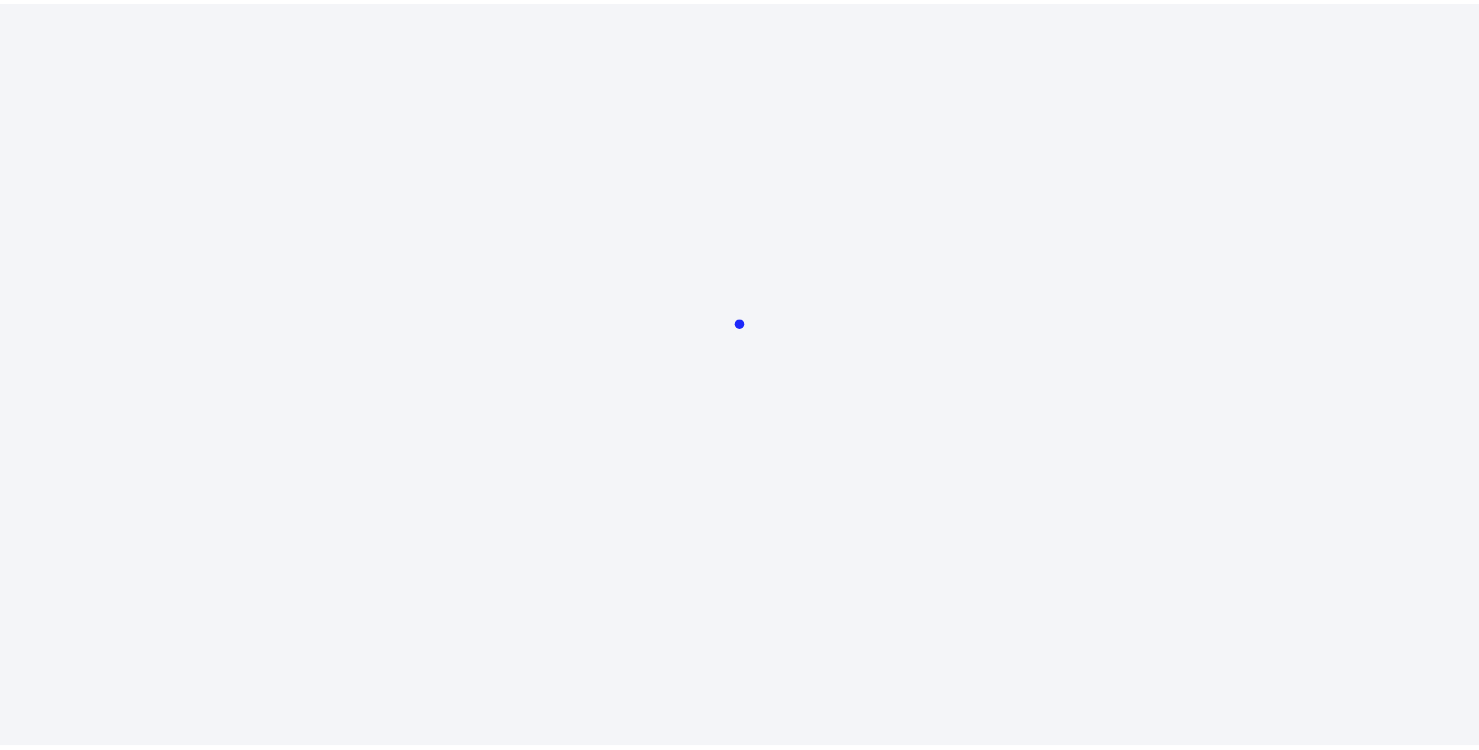 scroll, scrollTop: 0, scrollLeft: 0, axis: both 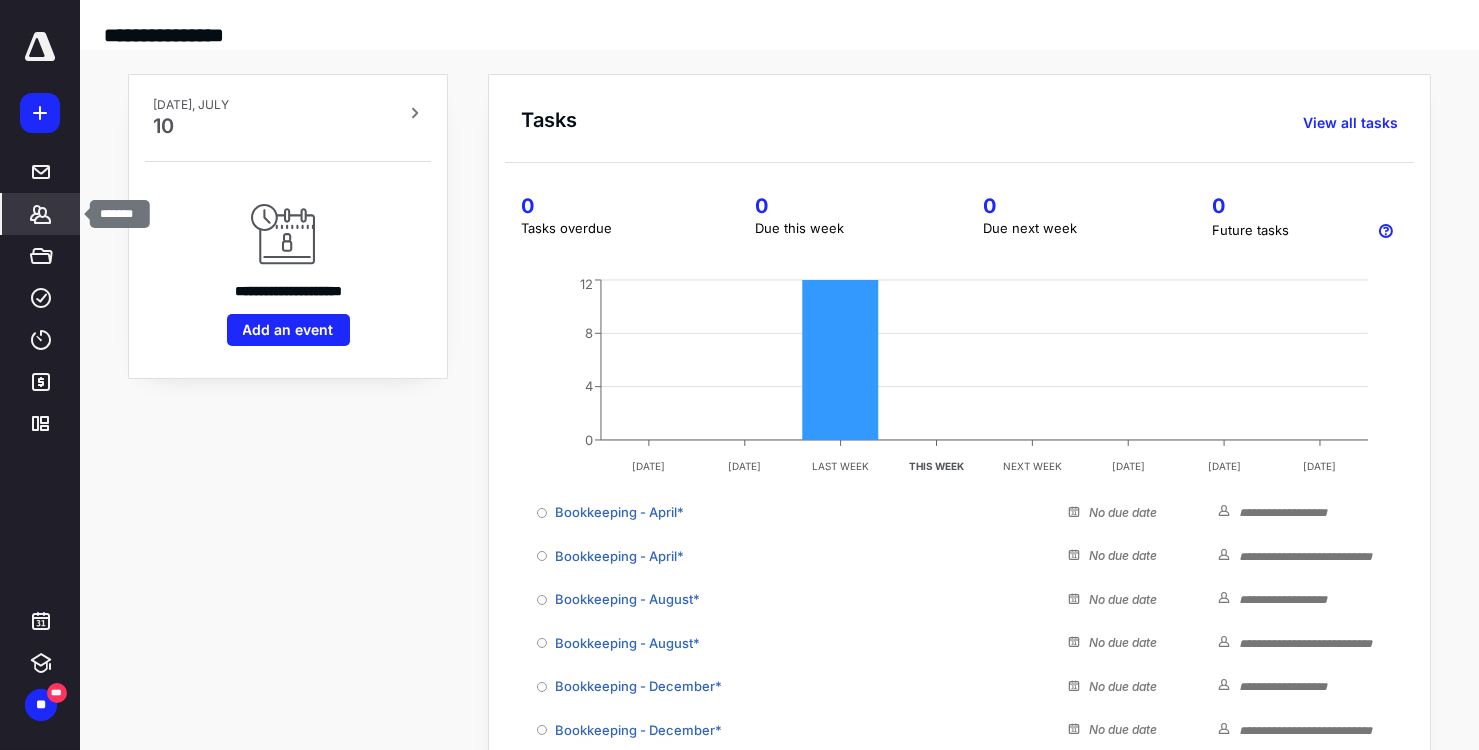 click 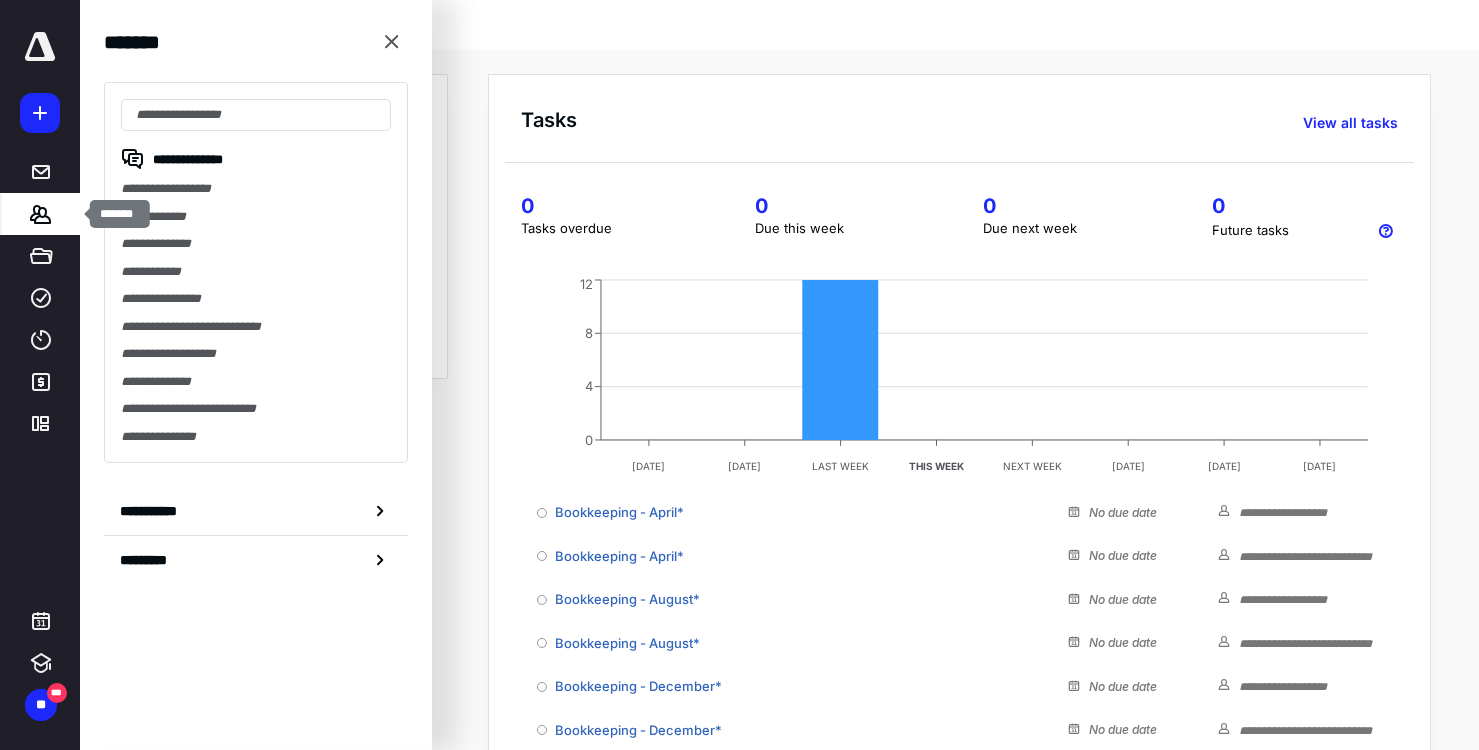 click 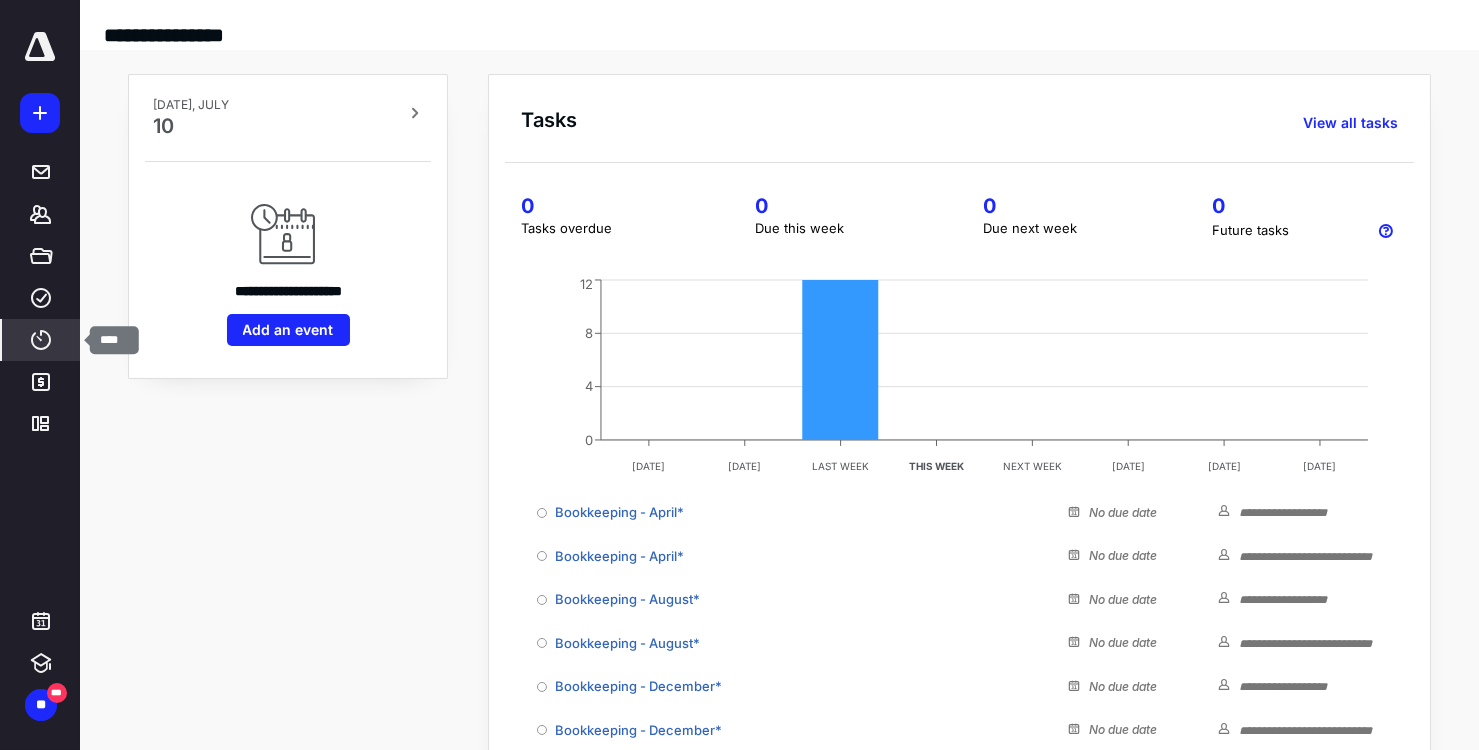 click 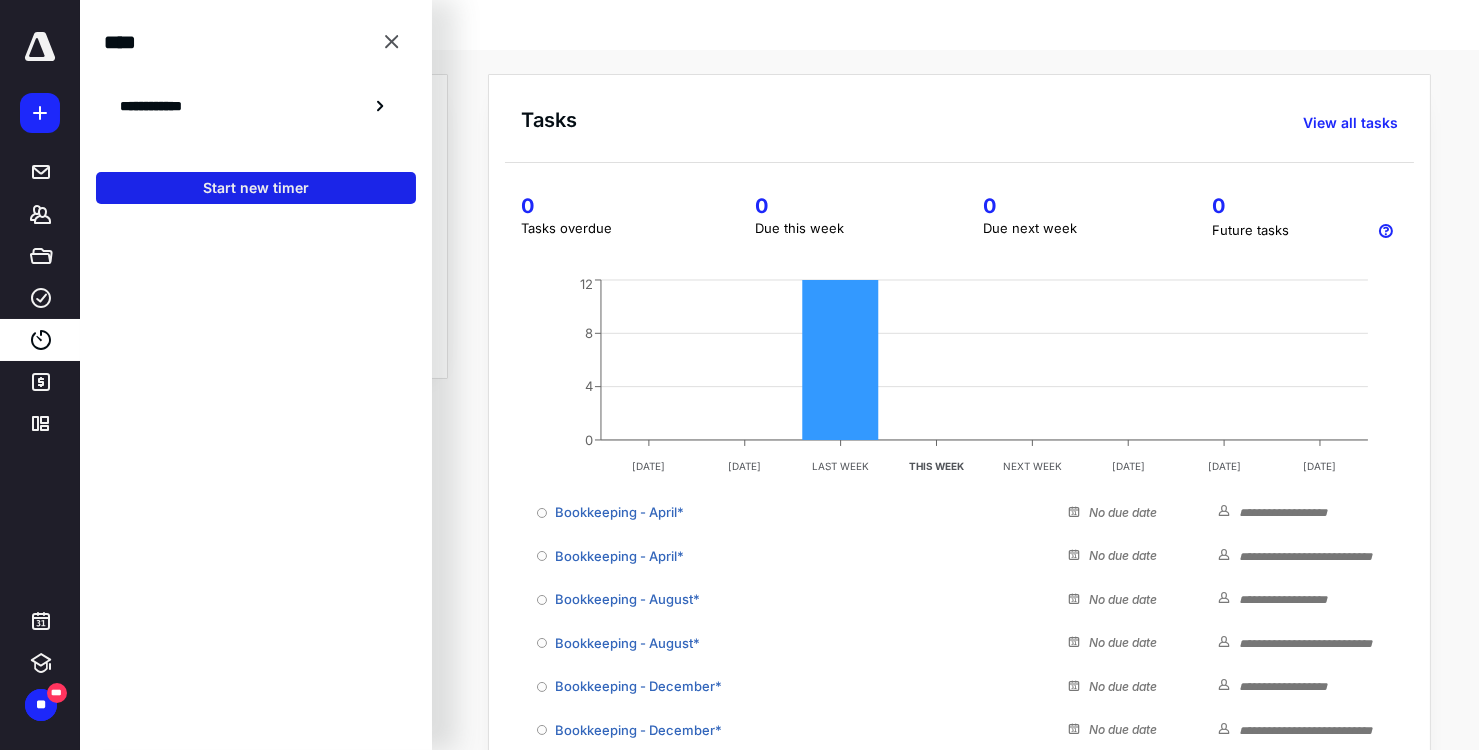 click on "Start new timer" at bounding box center [256, 188] 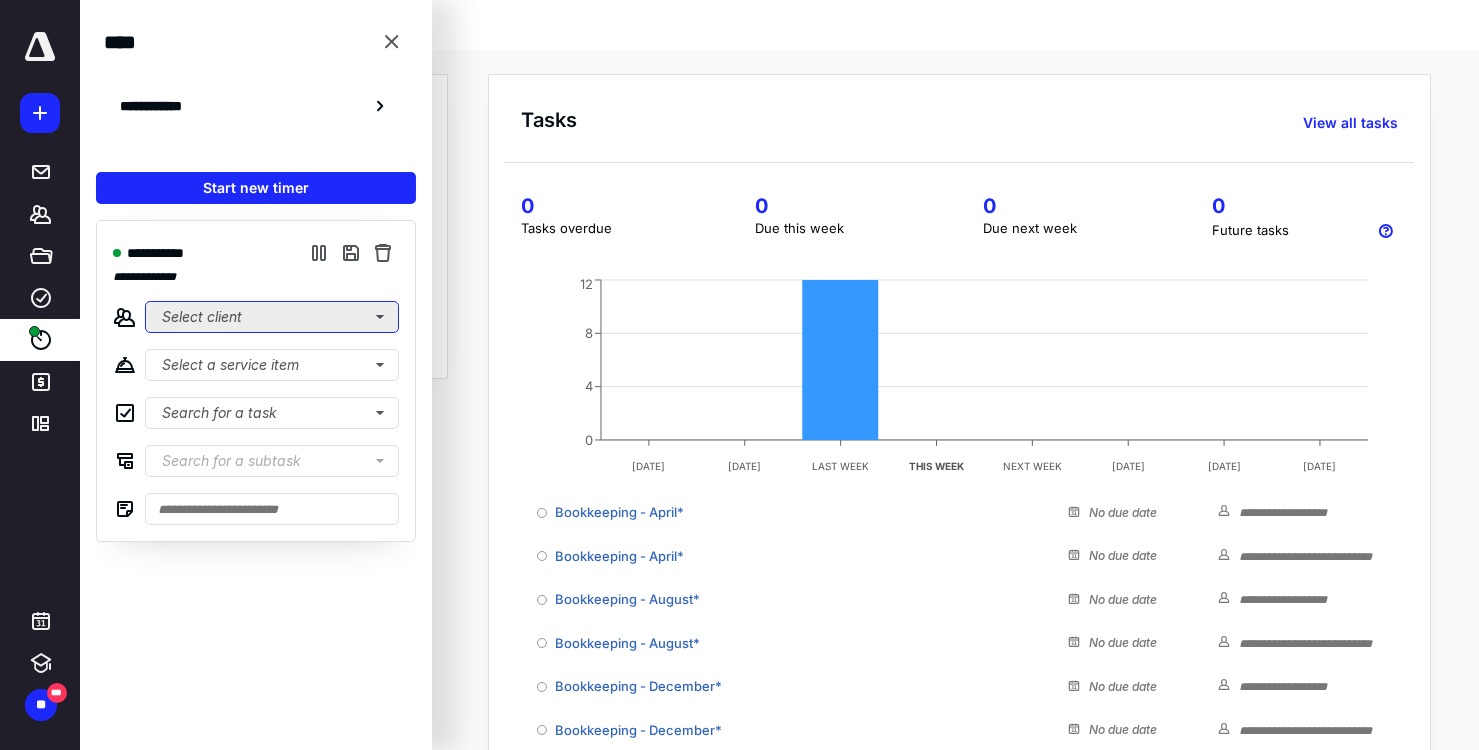 click on "Select client" at bounding box center [272, 317] 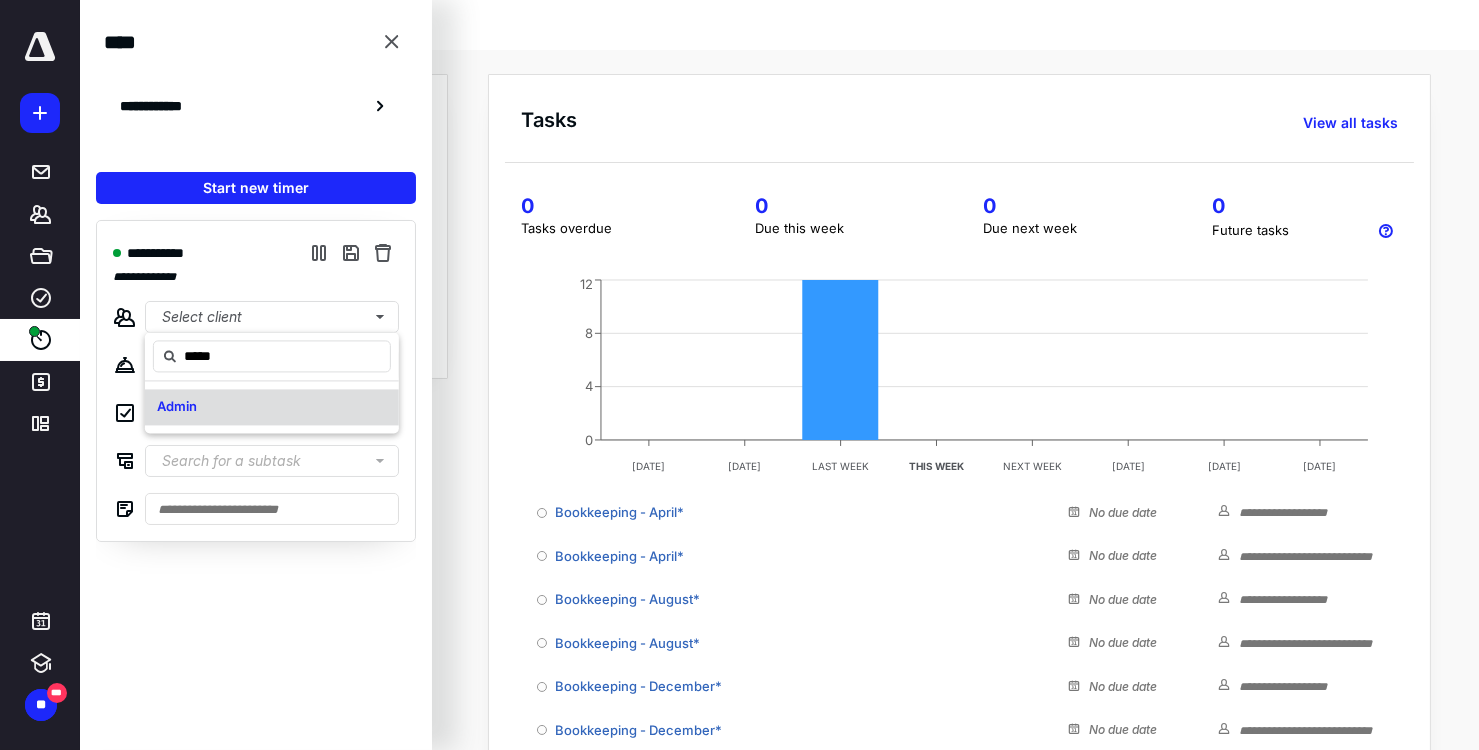 click on "Admin" at bounding box center [272, 407] 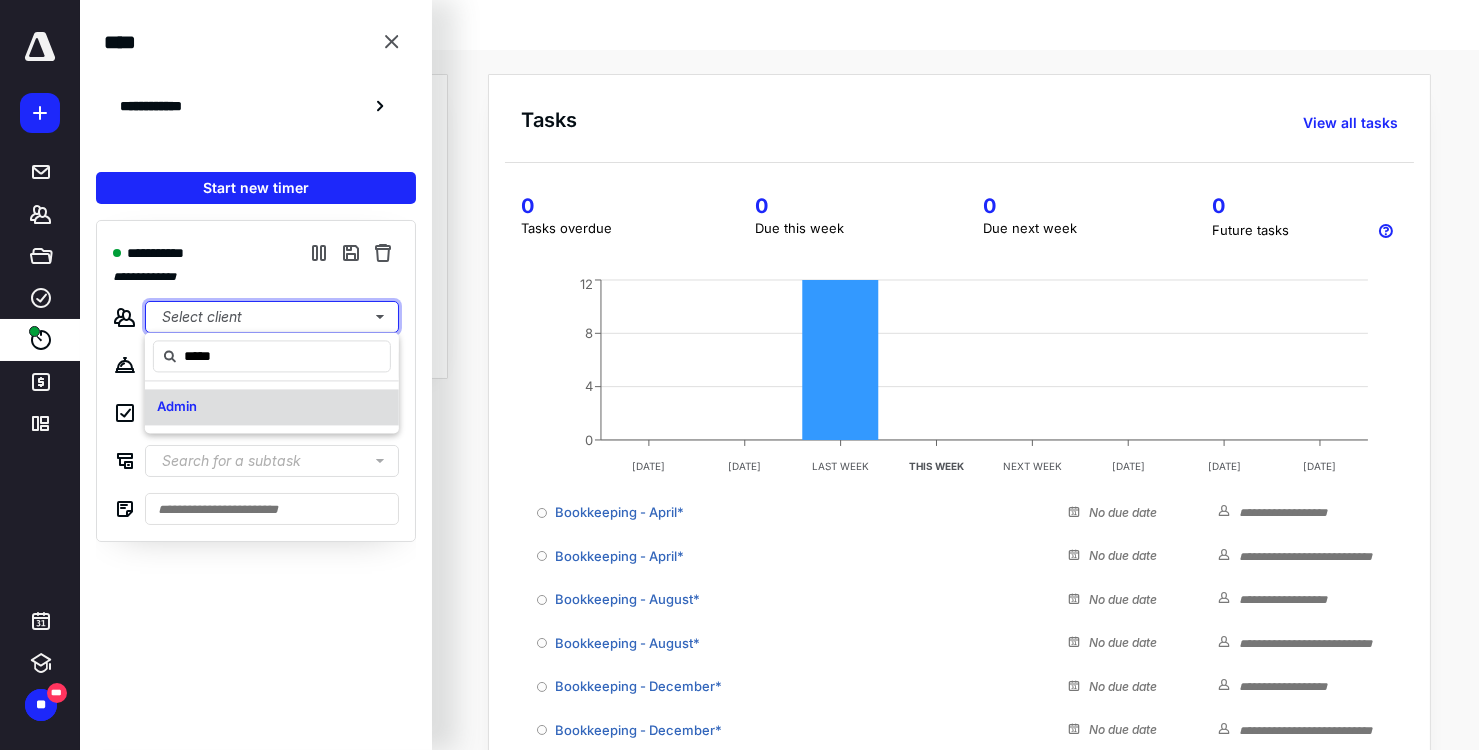 type 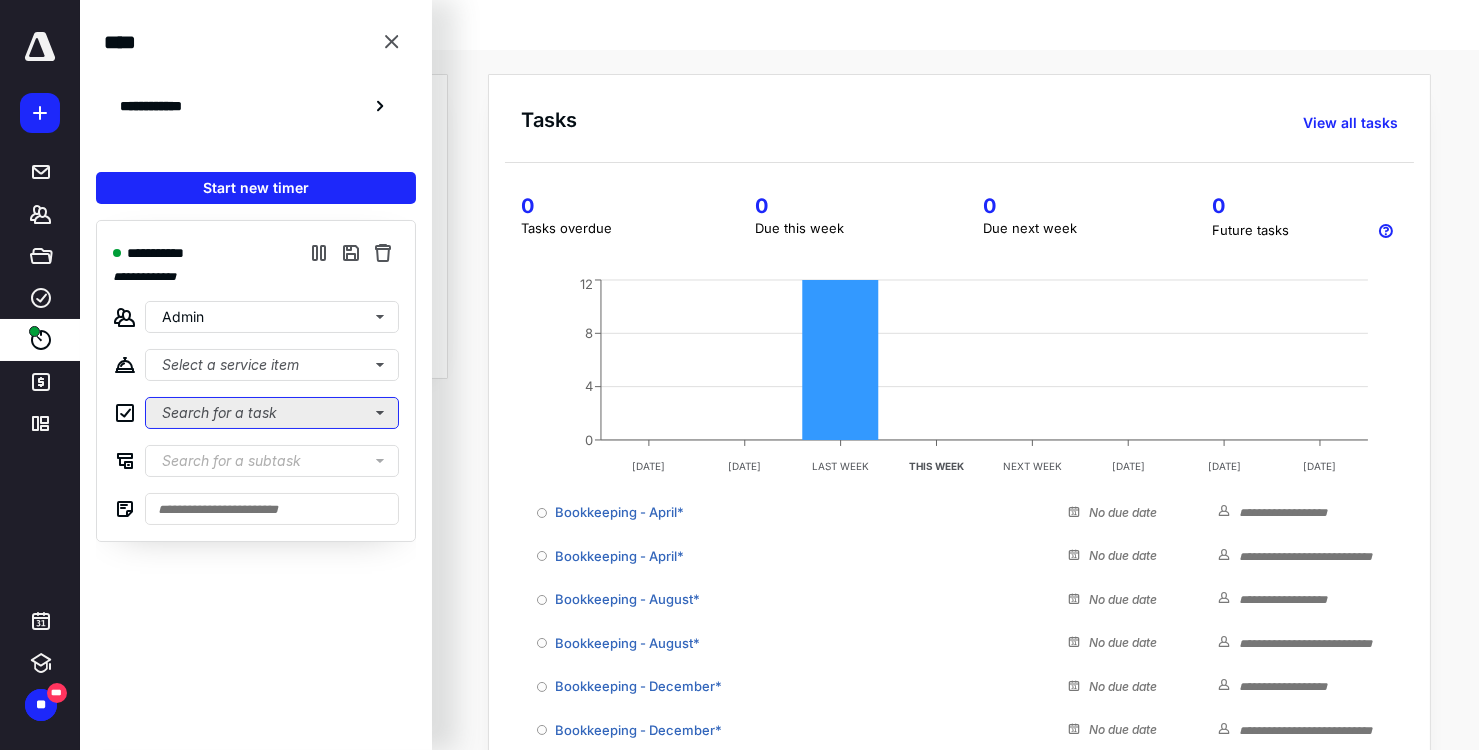 click on "Search for a task" at bounding box center [272, 413] 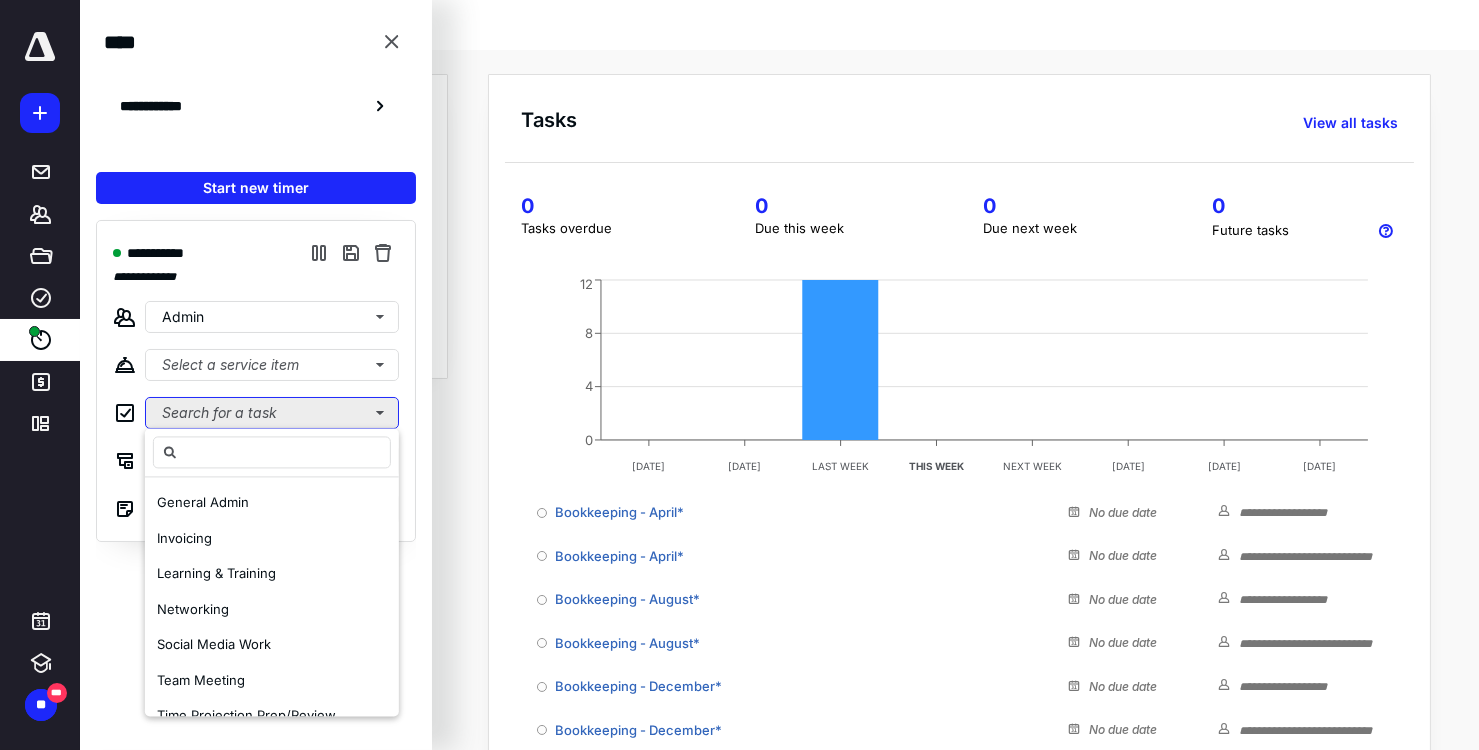 click on "Search for a task" at bounding box center [272, 413] 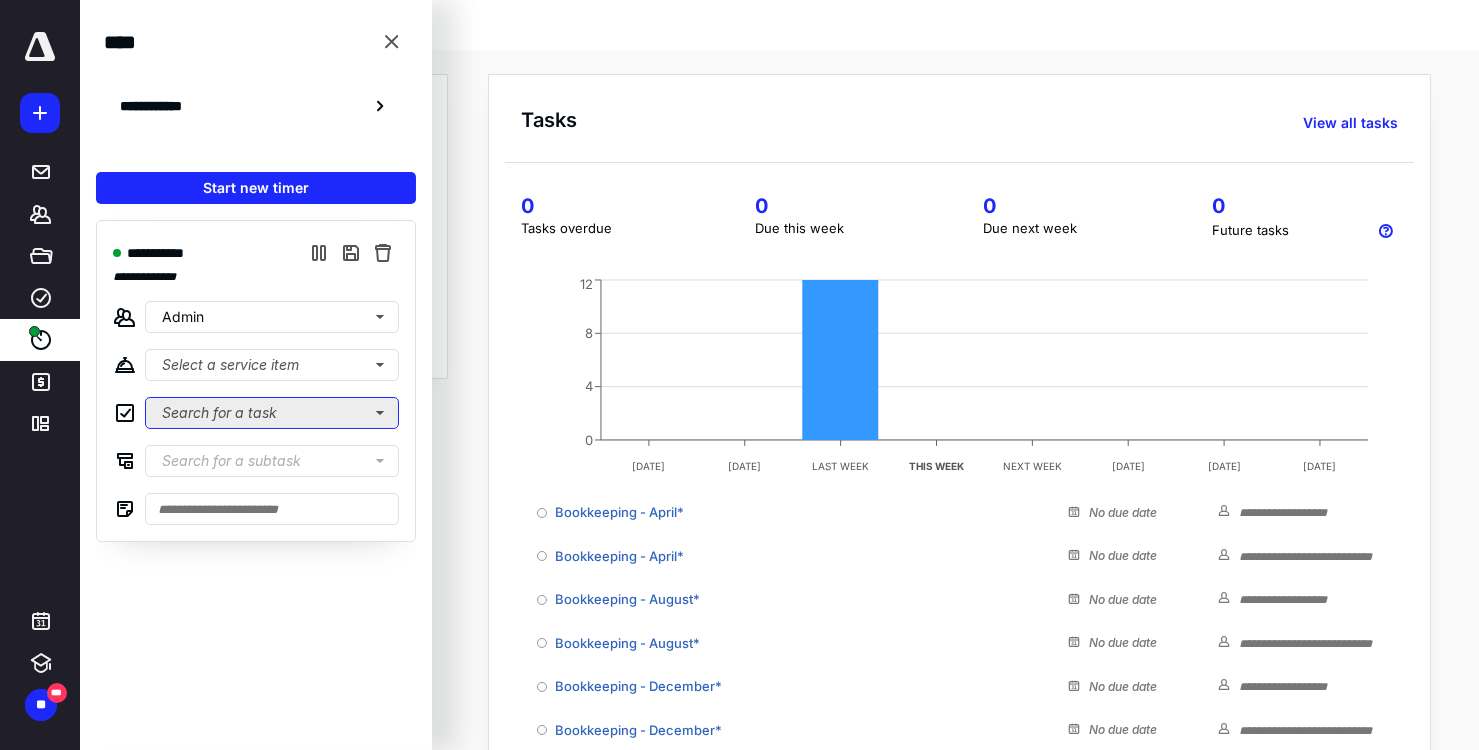 type 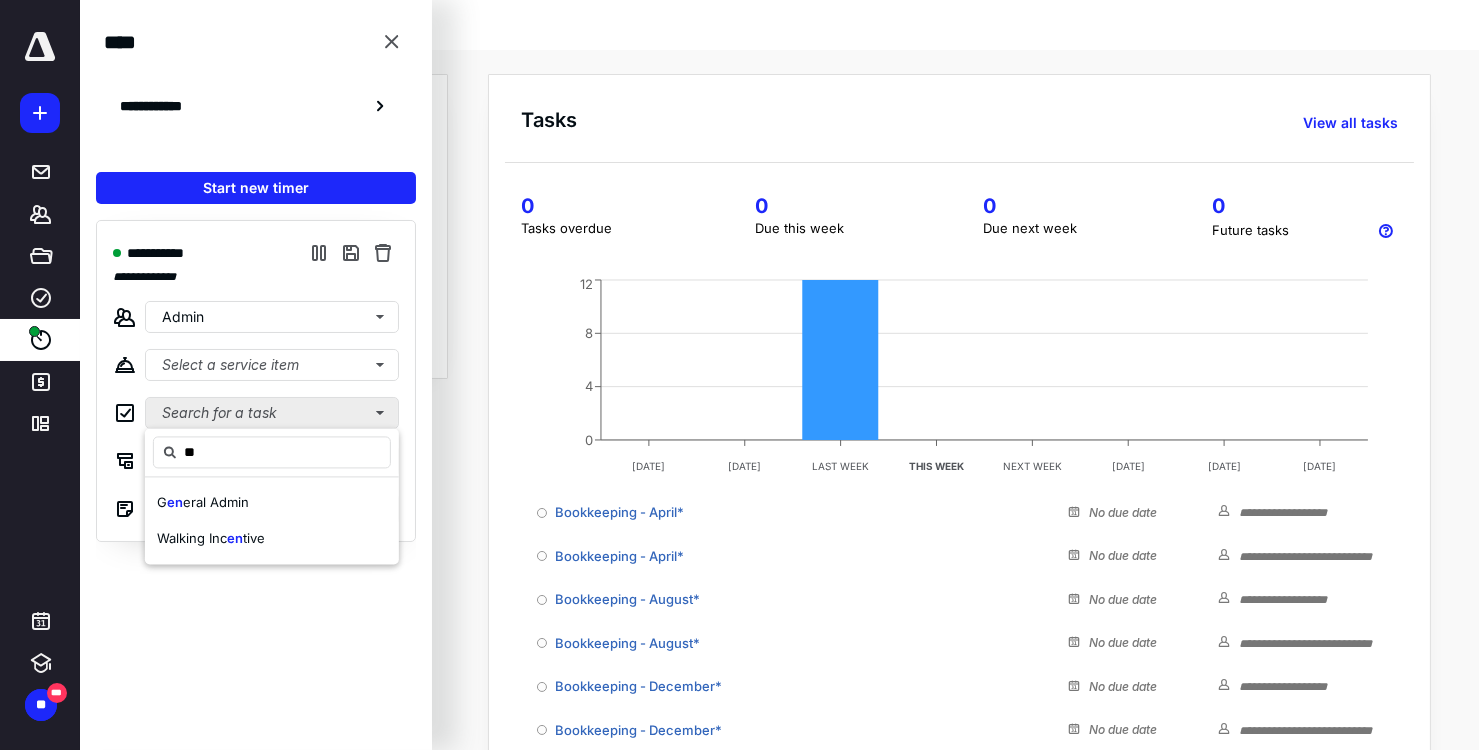 type on "*" 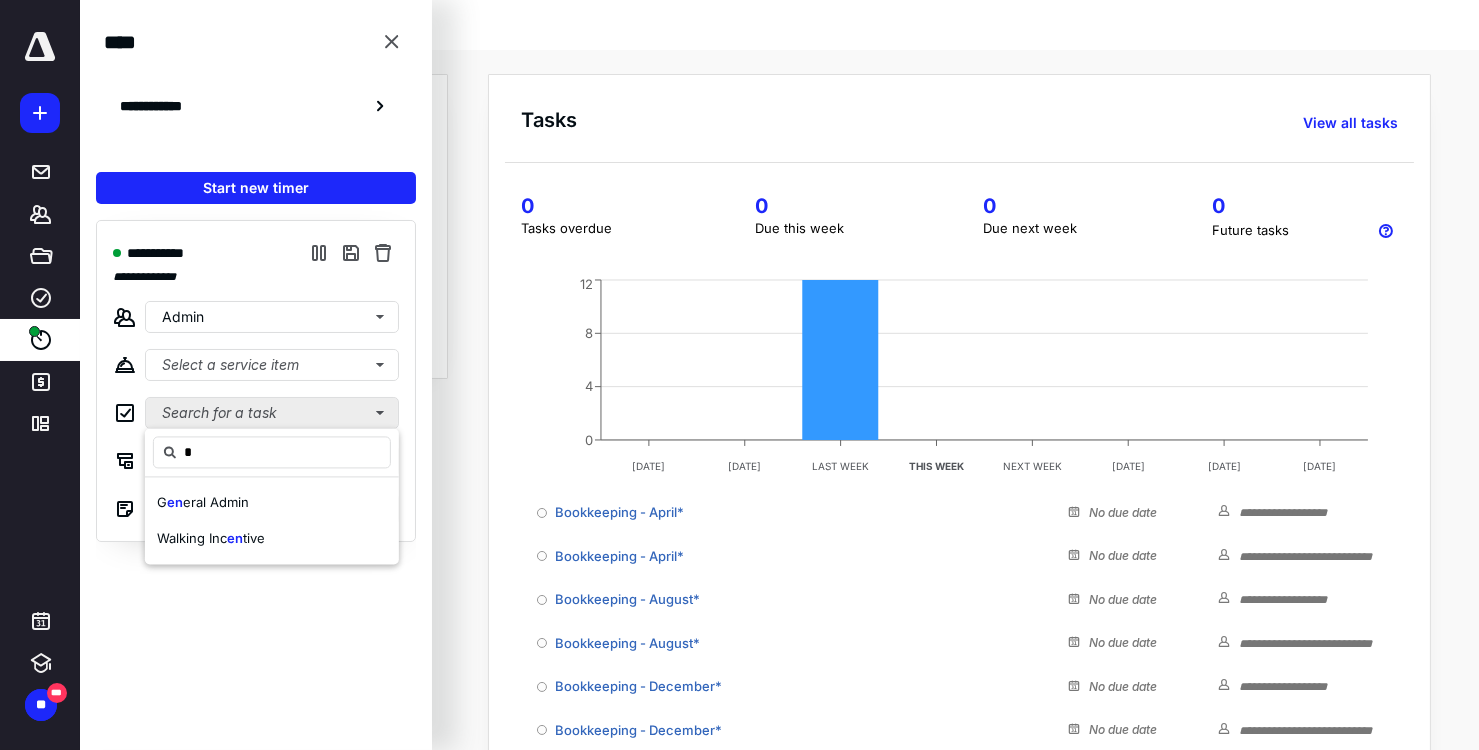 type 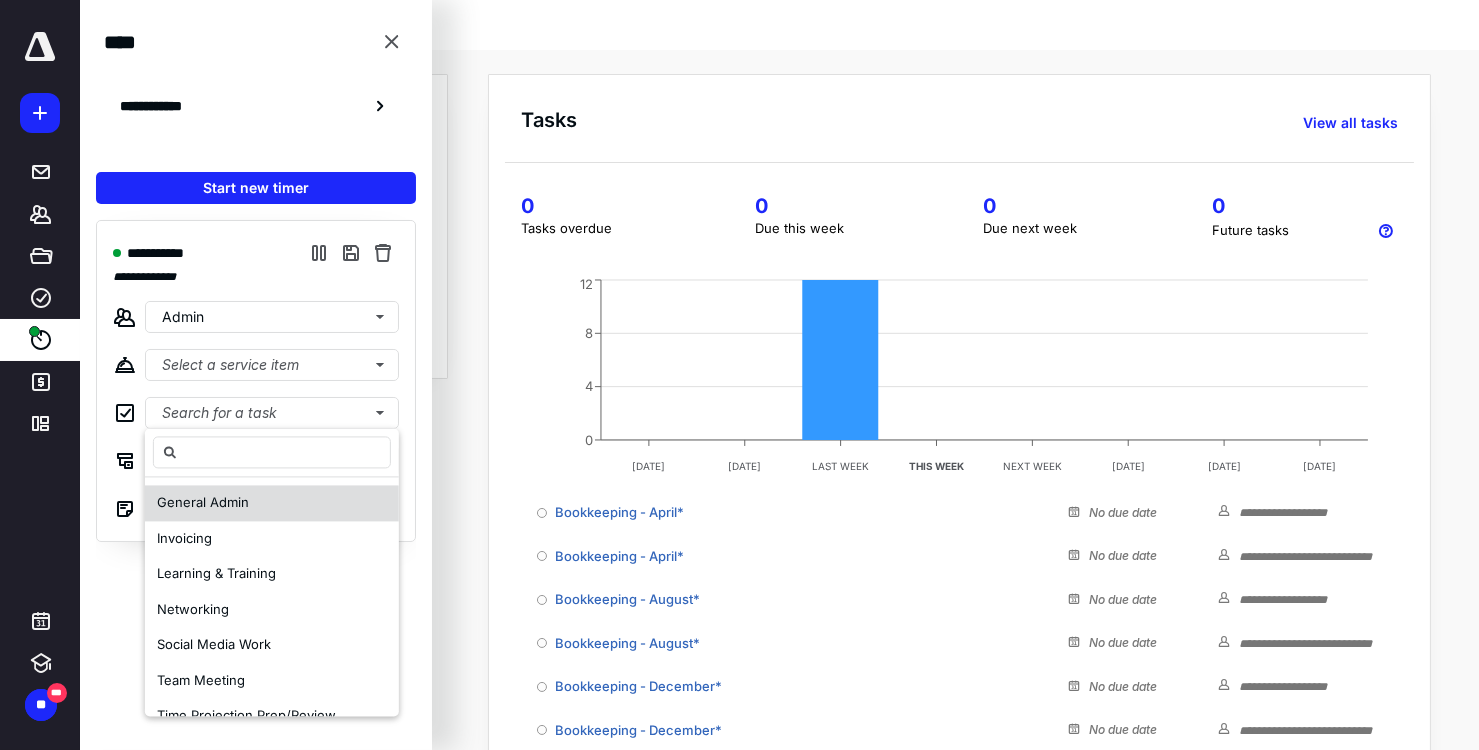 click on "General Admin" at bounding box center [203, 502] 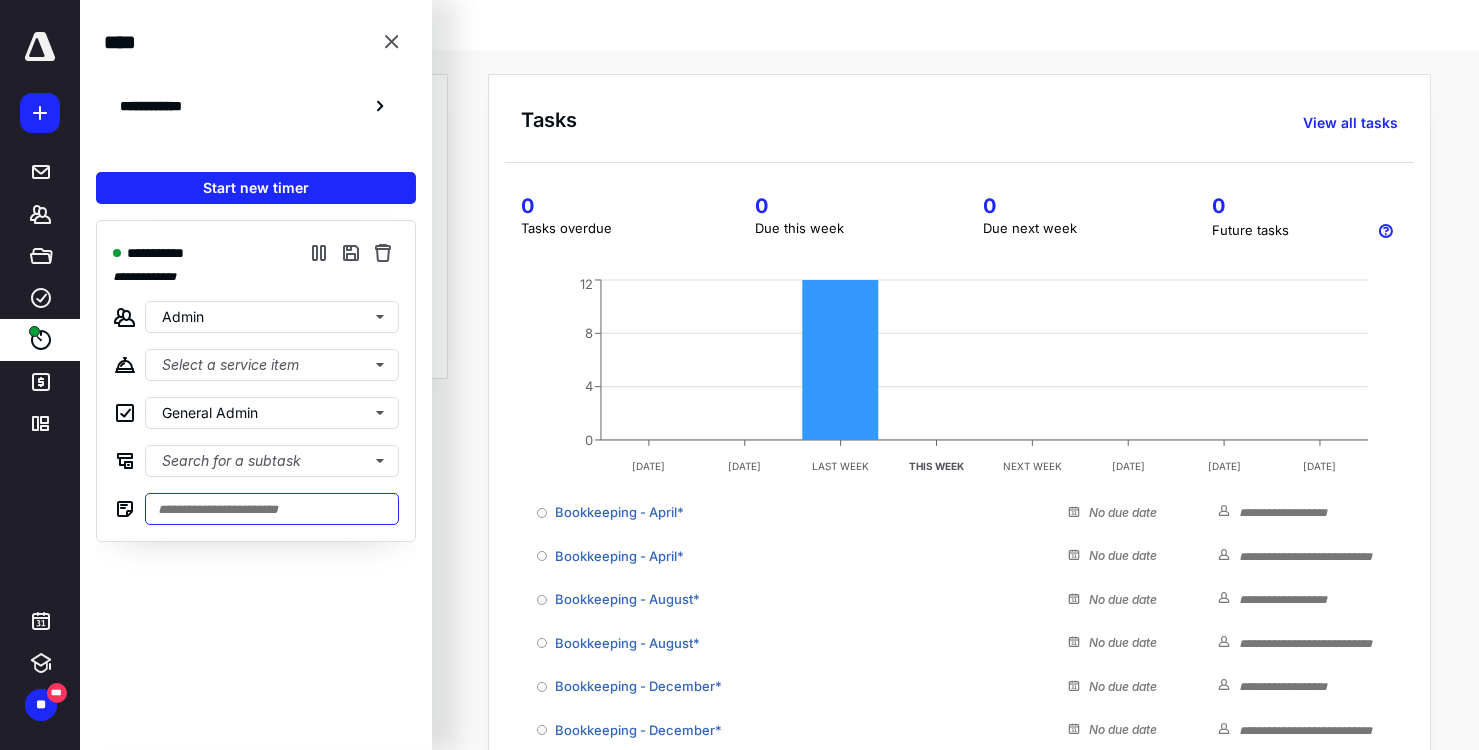 click at bounding box center [272, 509] 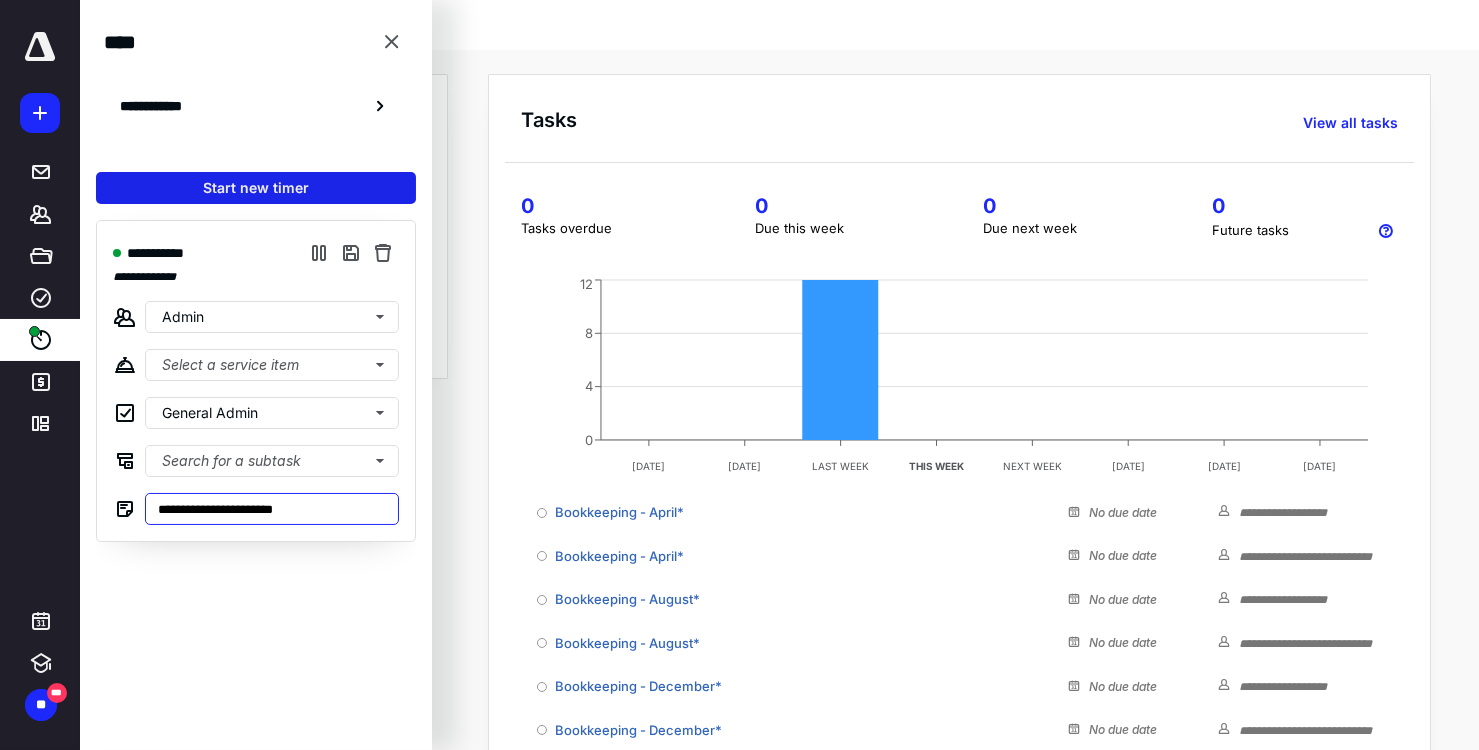 type on "**********" 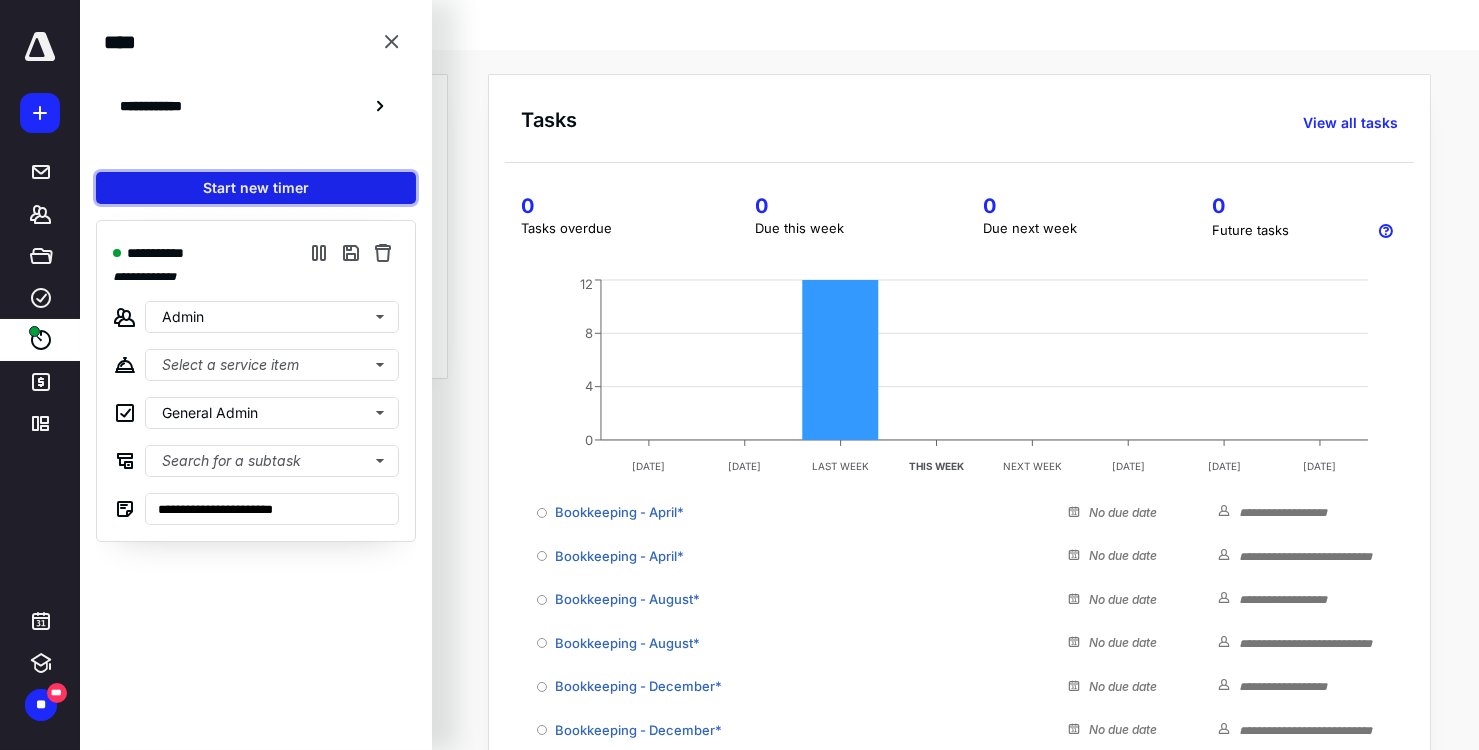 click on "Start new timer" at bounding box center (256, 188) 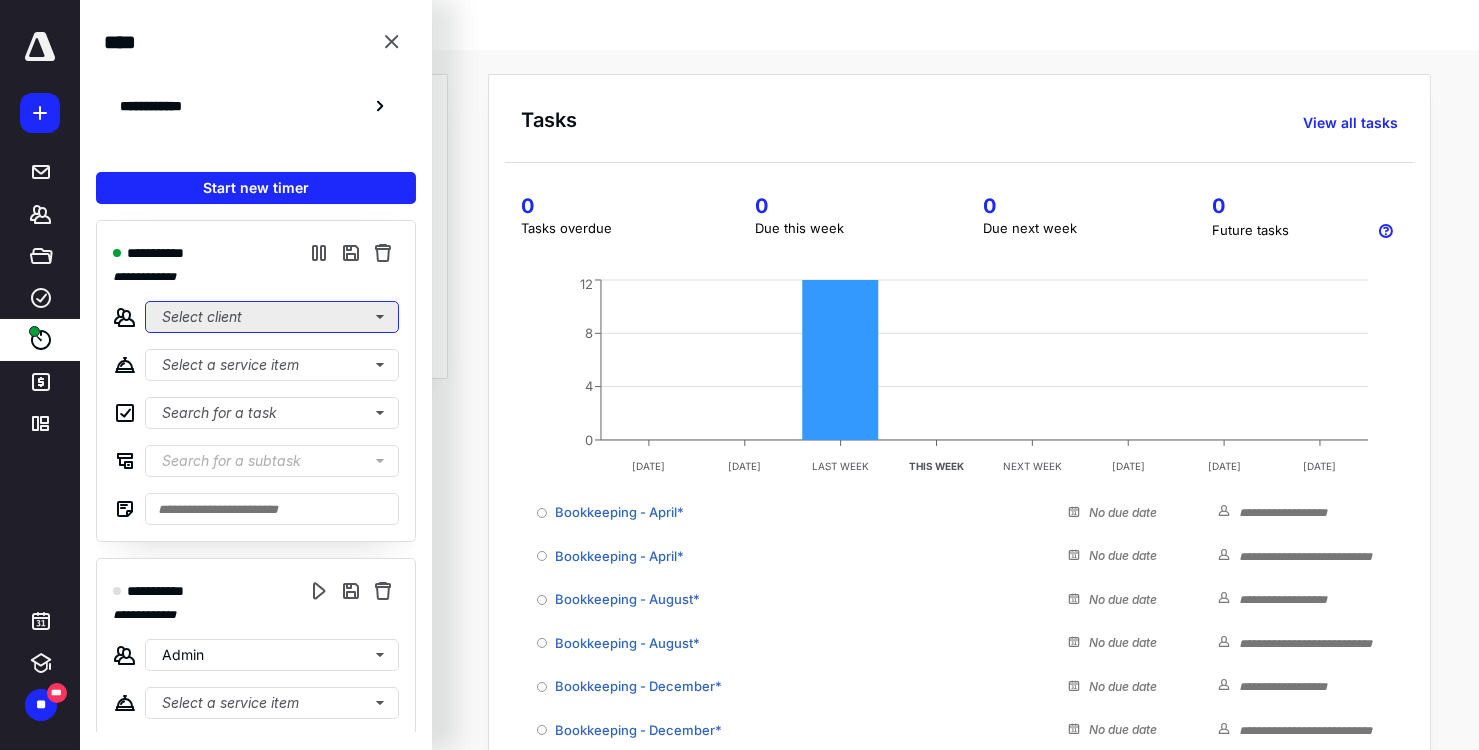 click on "Select client" at bounding box center [272, 317] 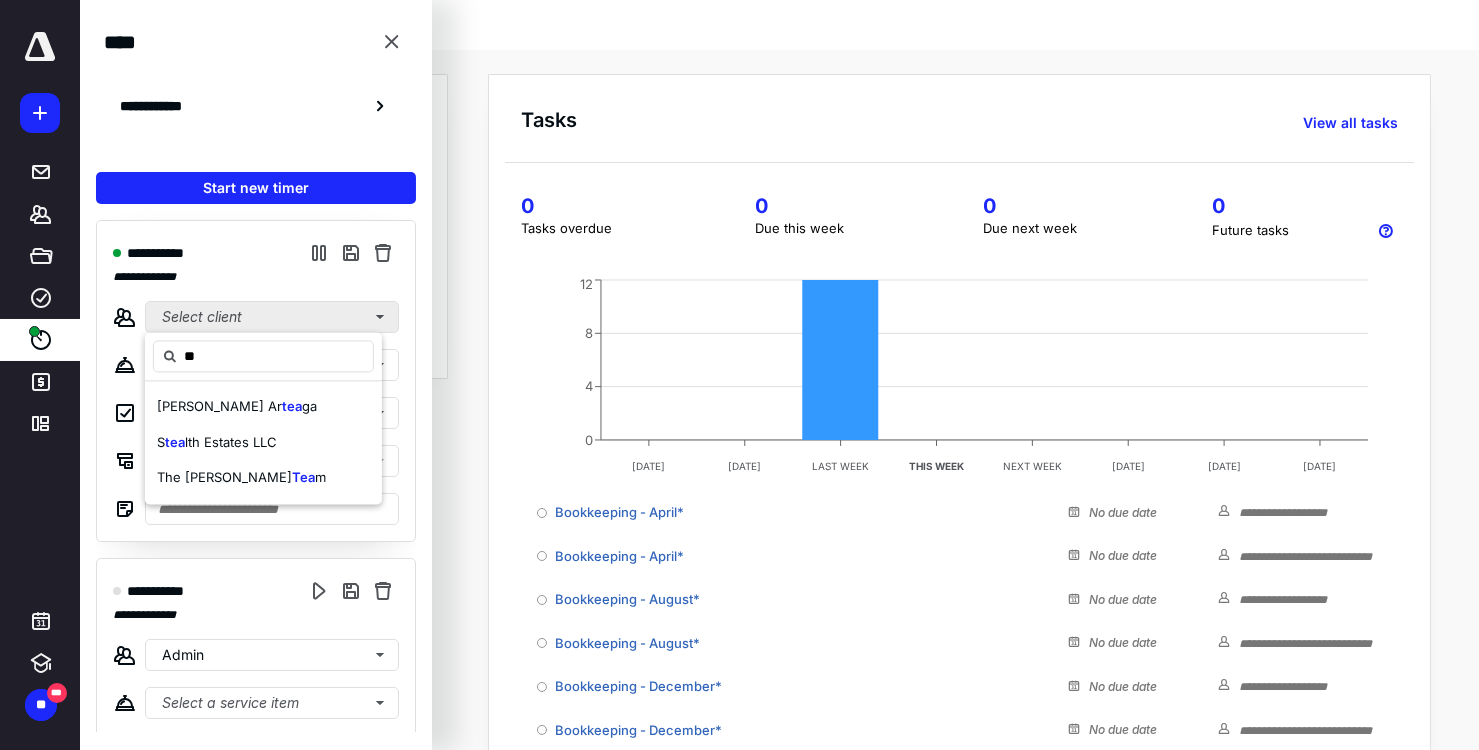 type on "*" 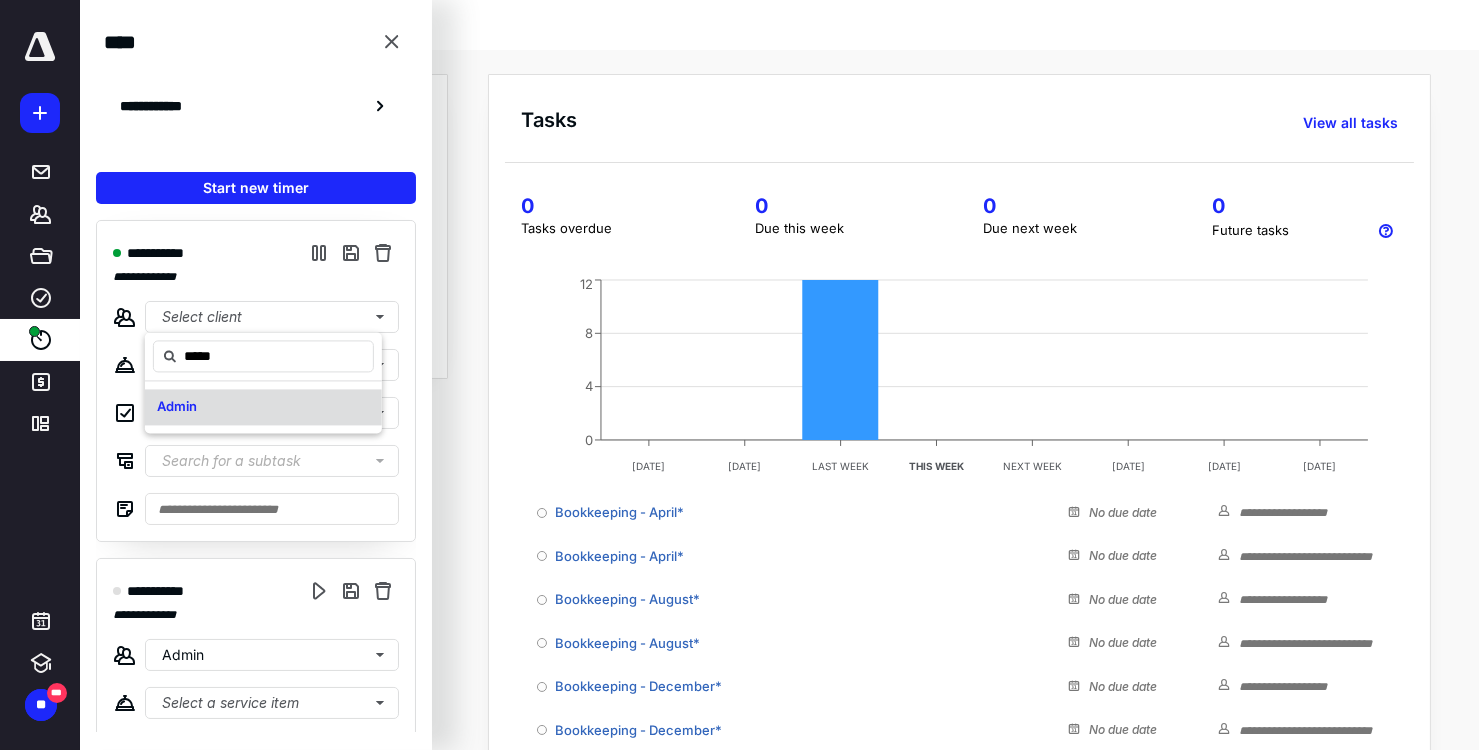 click on "Admin" at bounding box center (263, 407) 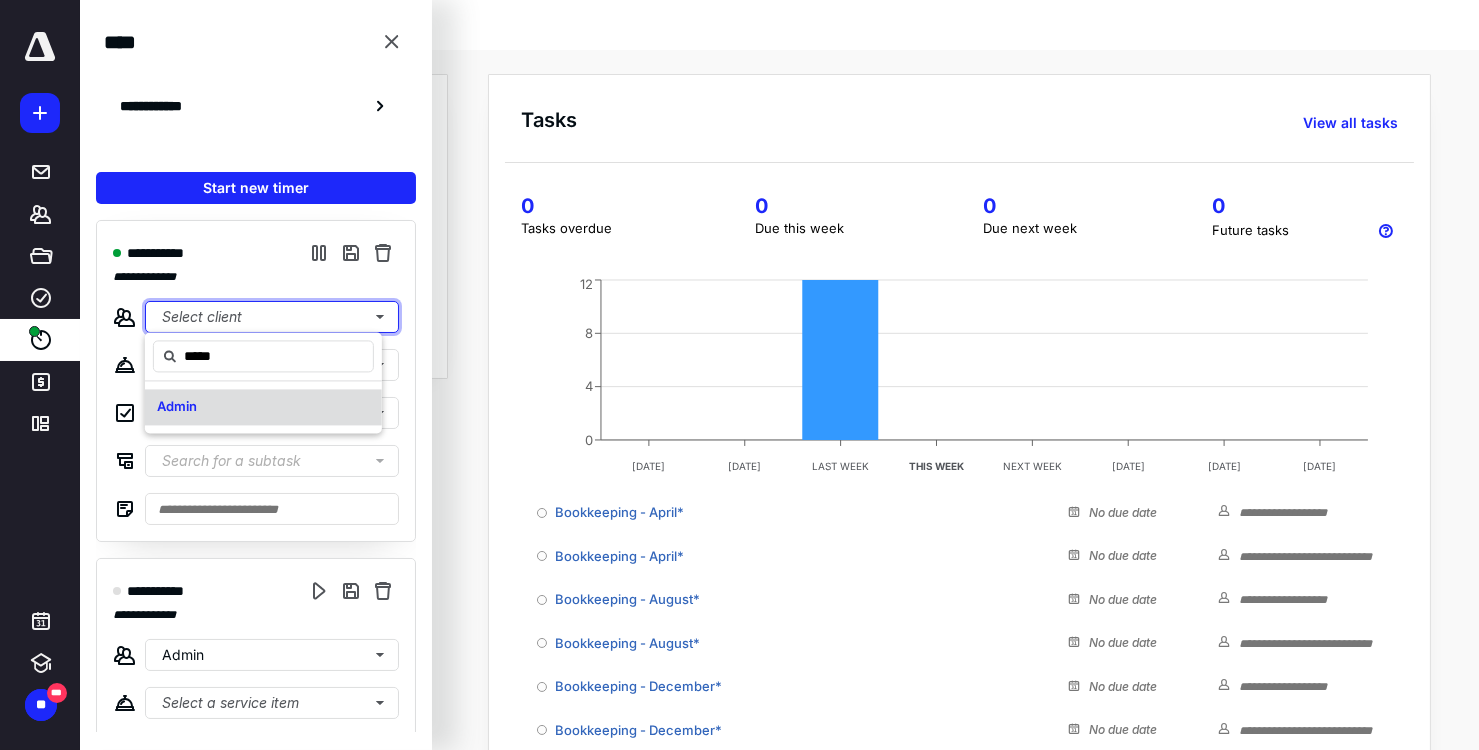 type 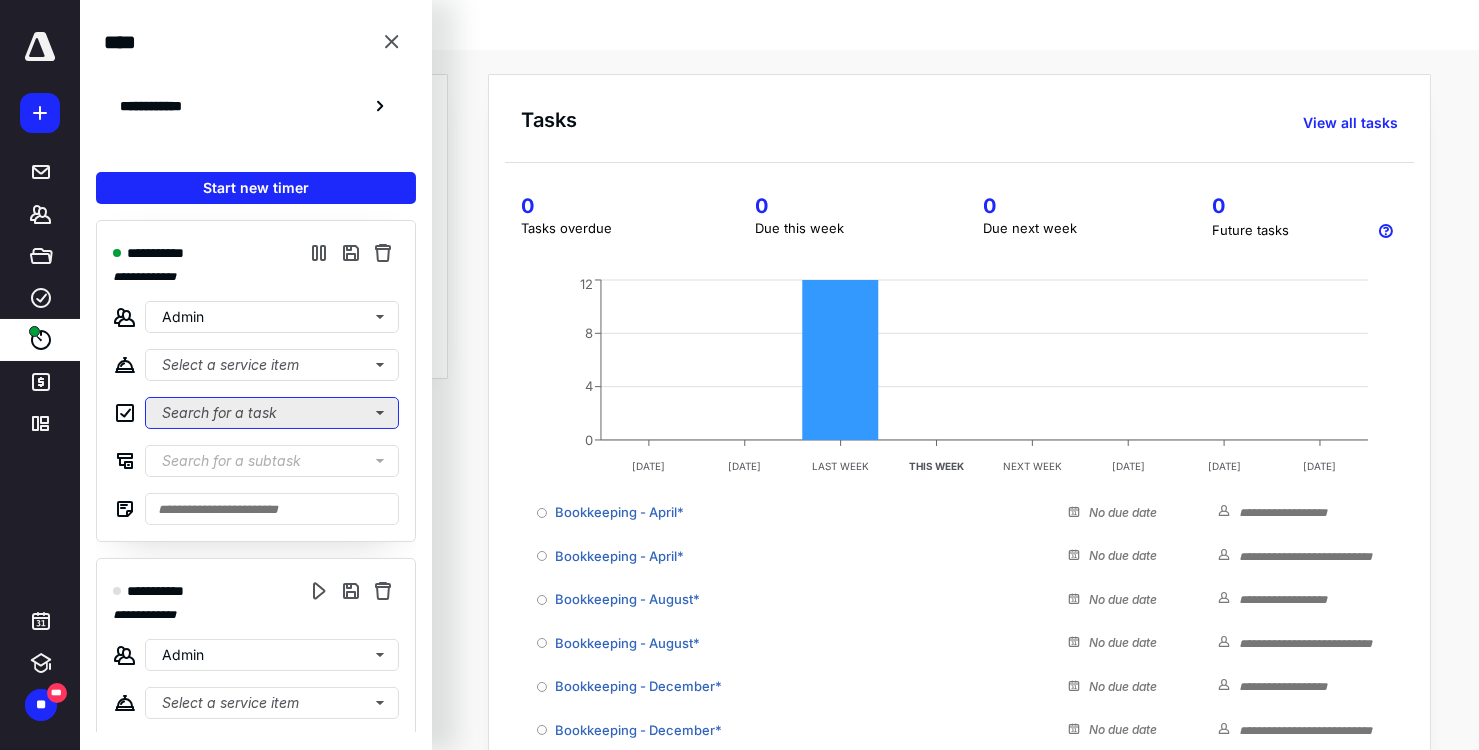 click on "Search for a task" at bounding box center (272, 413) 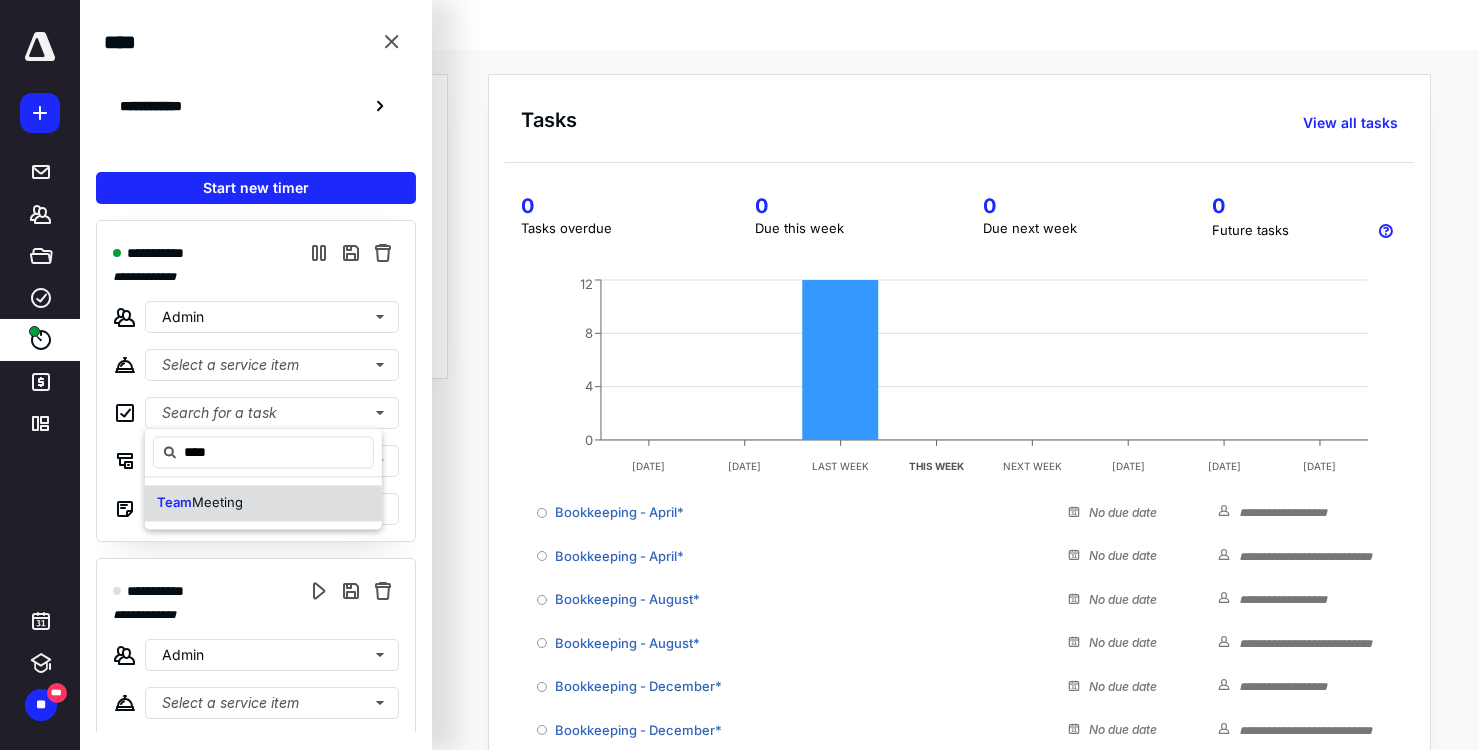 click on "Team  Meeting" at bounding box center [263, 502] 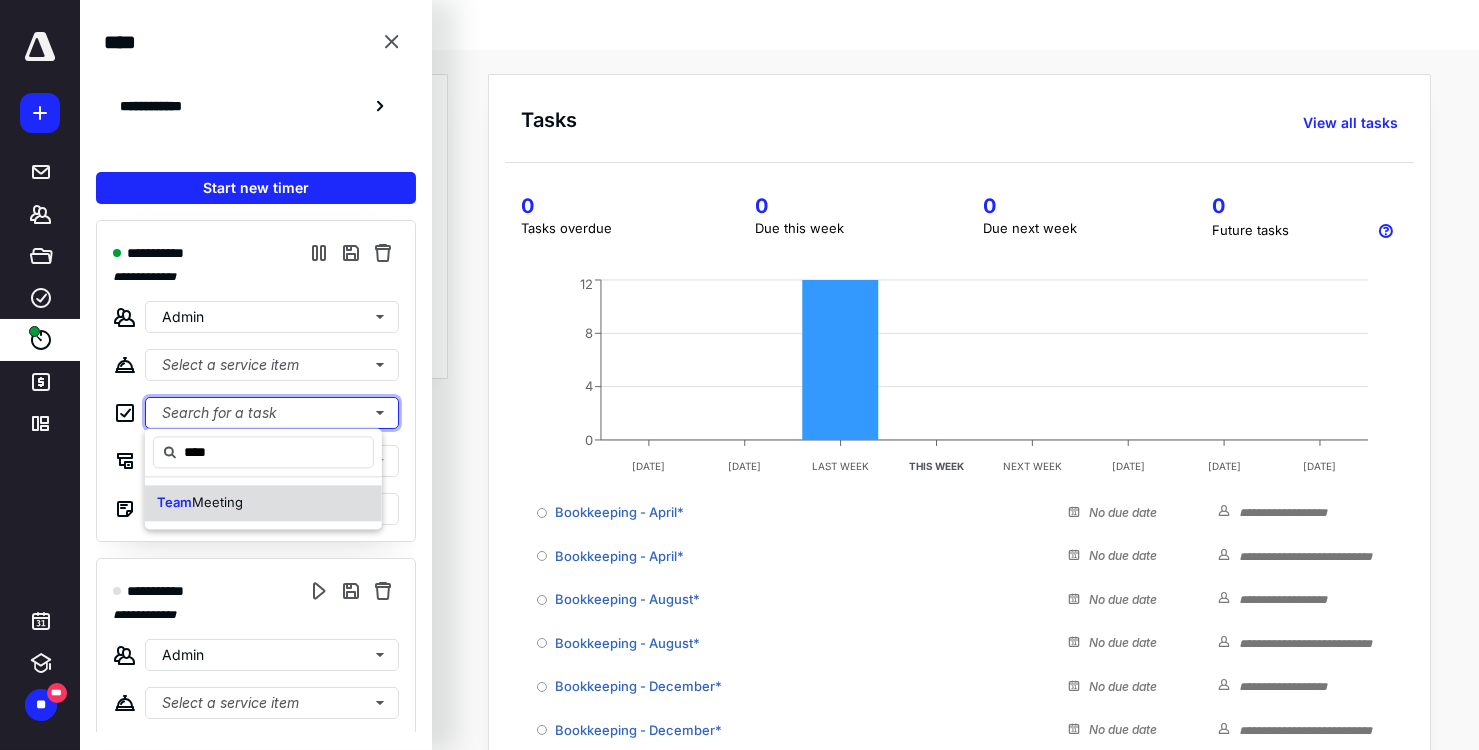 type 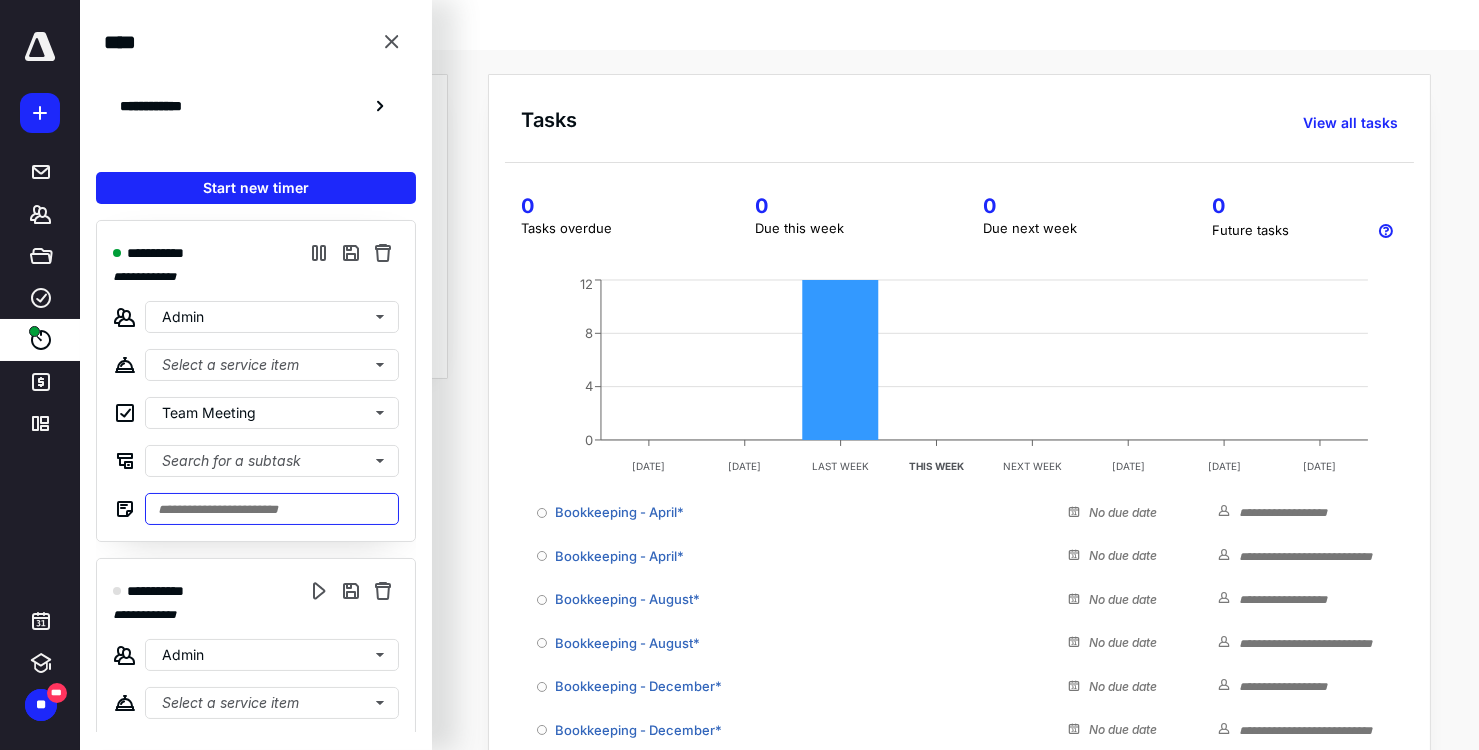 click at bounding box center [272, 509] 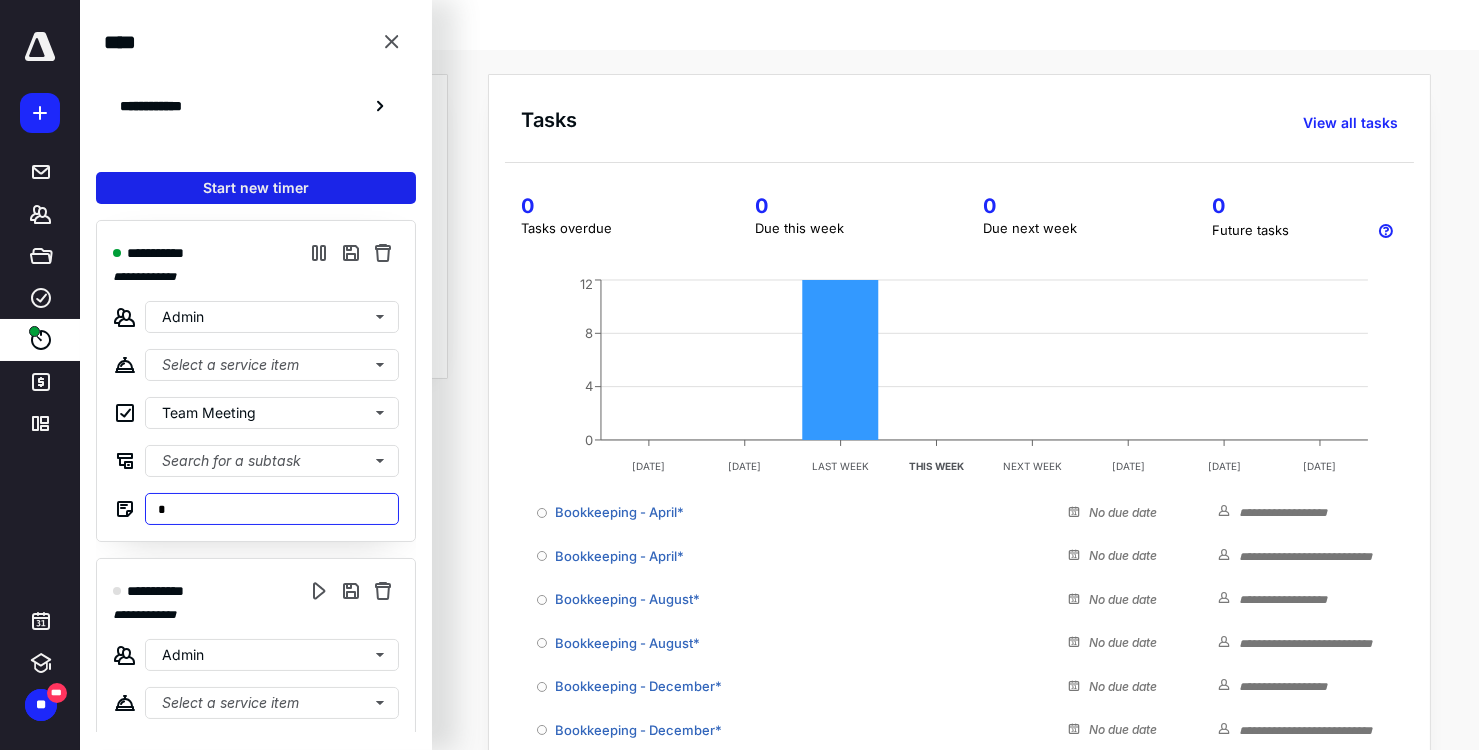 type on "*" 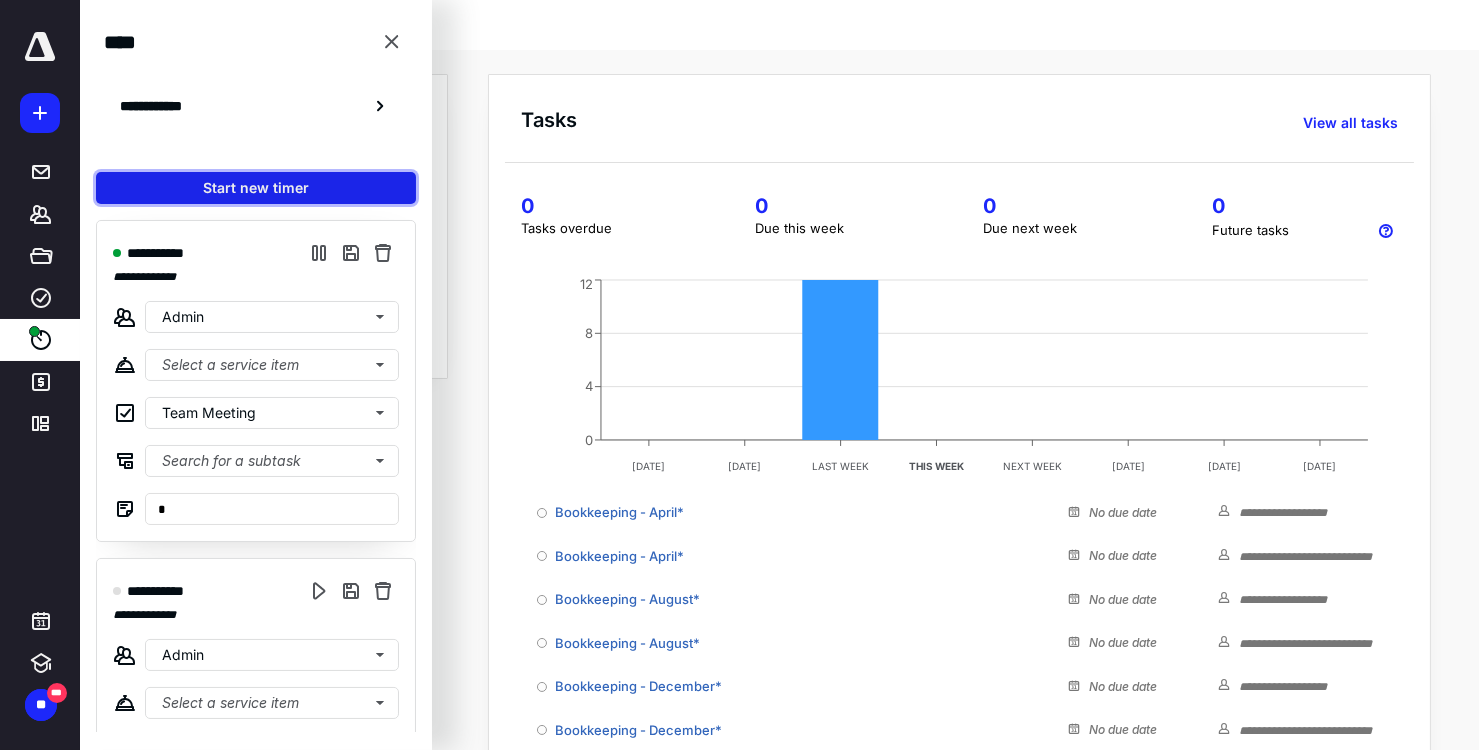 click on "Start new timer" at bounding box center [256, 188] 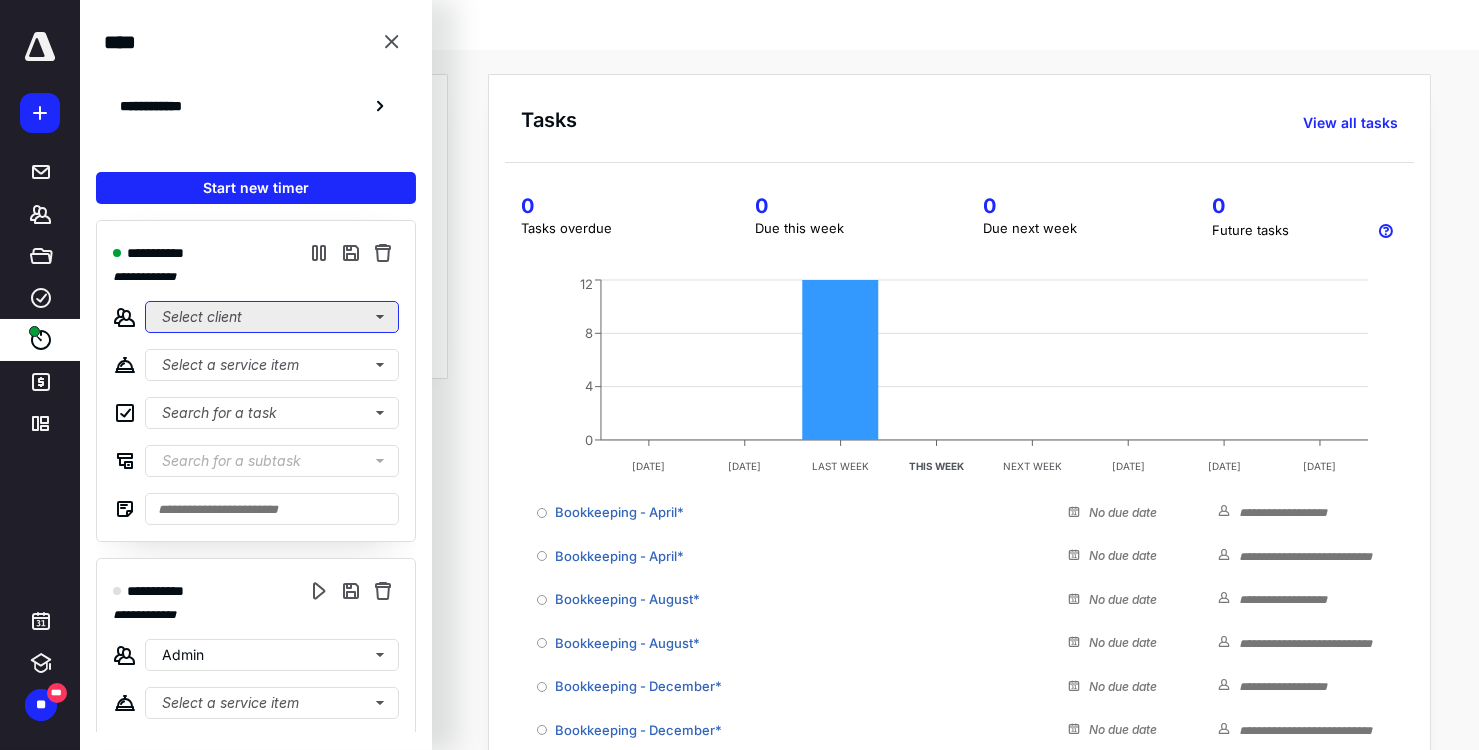 click on "Select client" at bounding box center [272, 317] 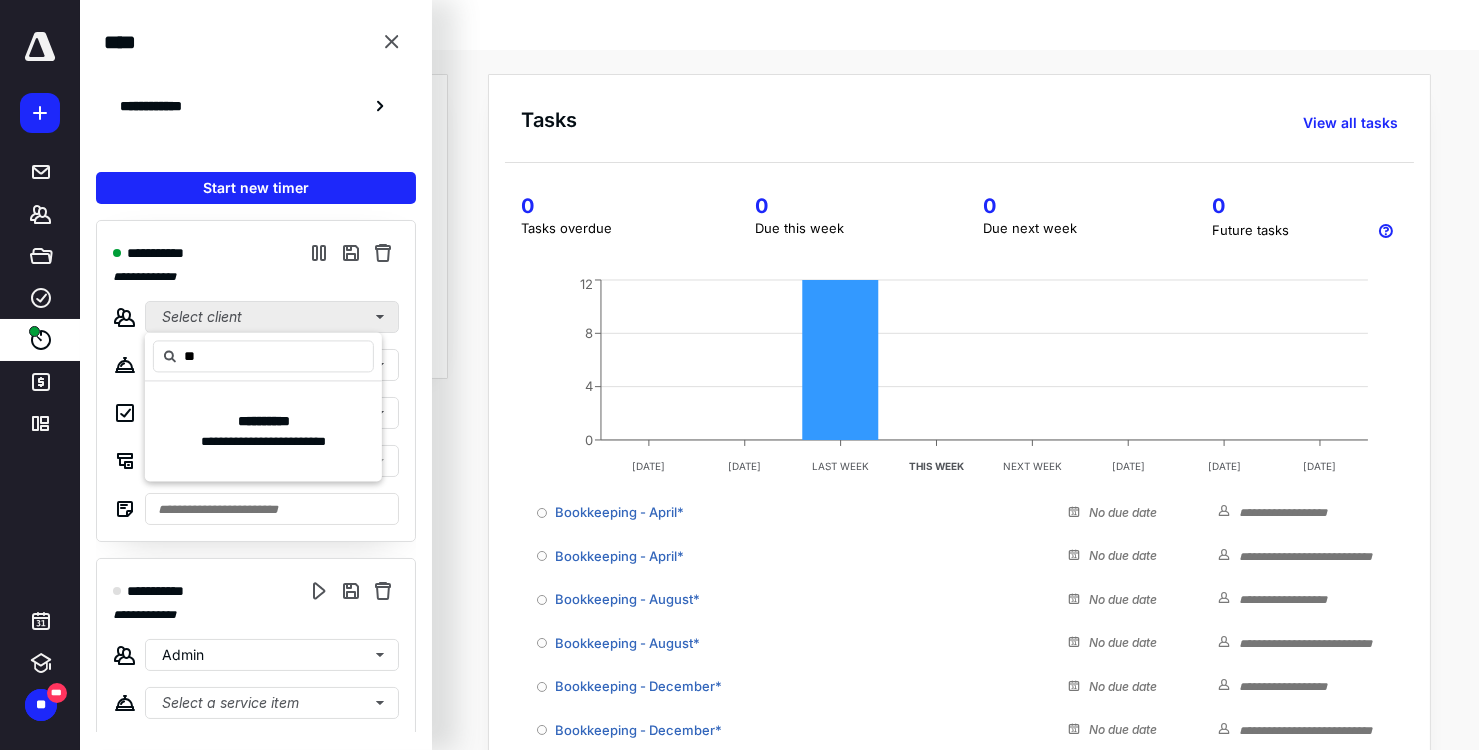 type on "*" 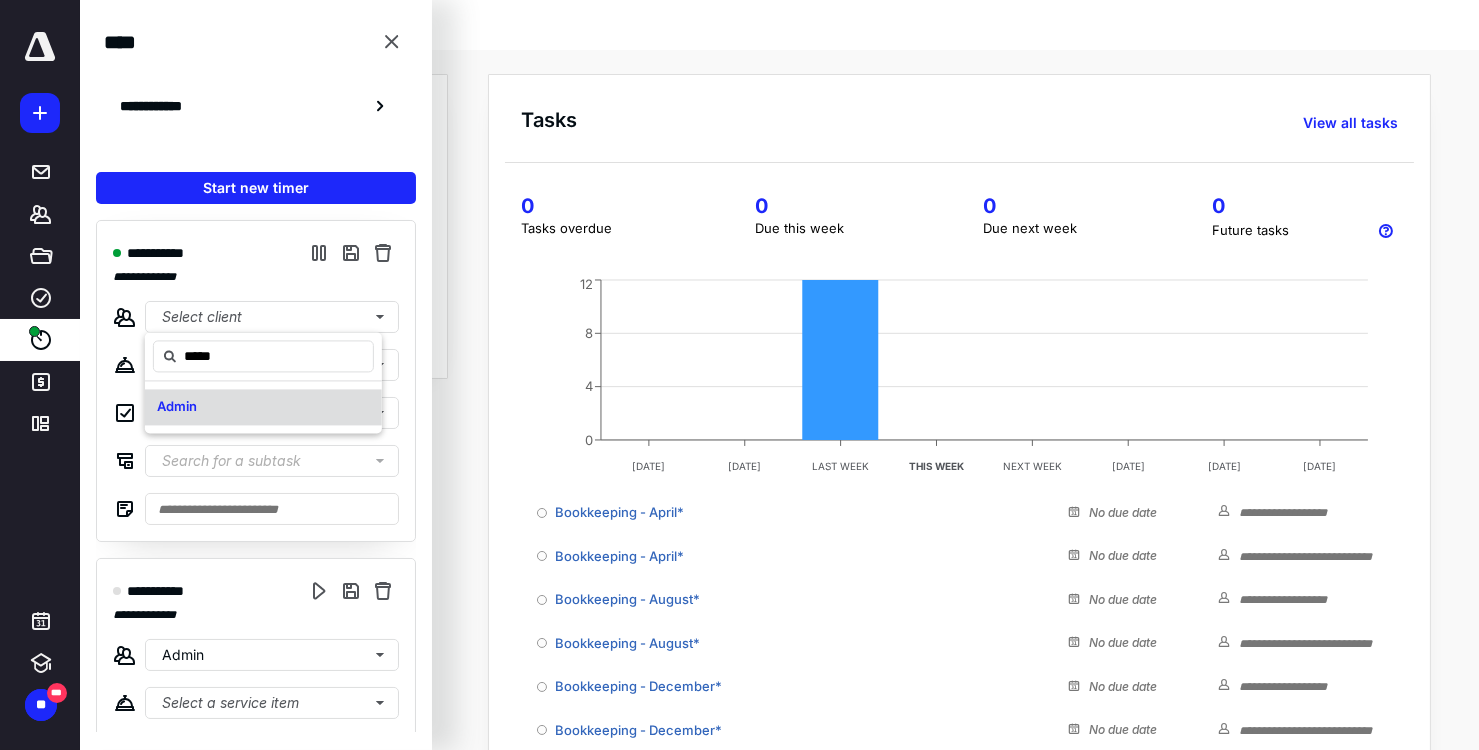 click on "Admin" at bounding box center [263, 407] 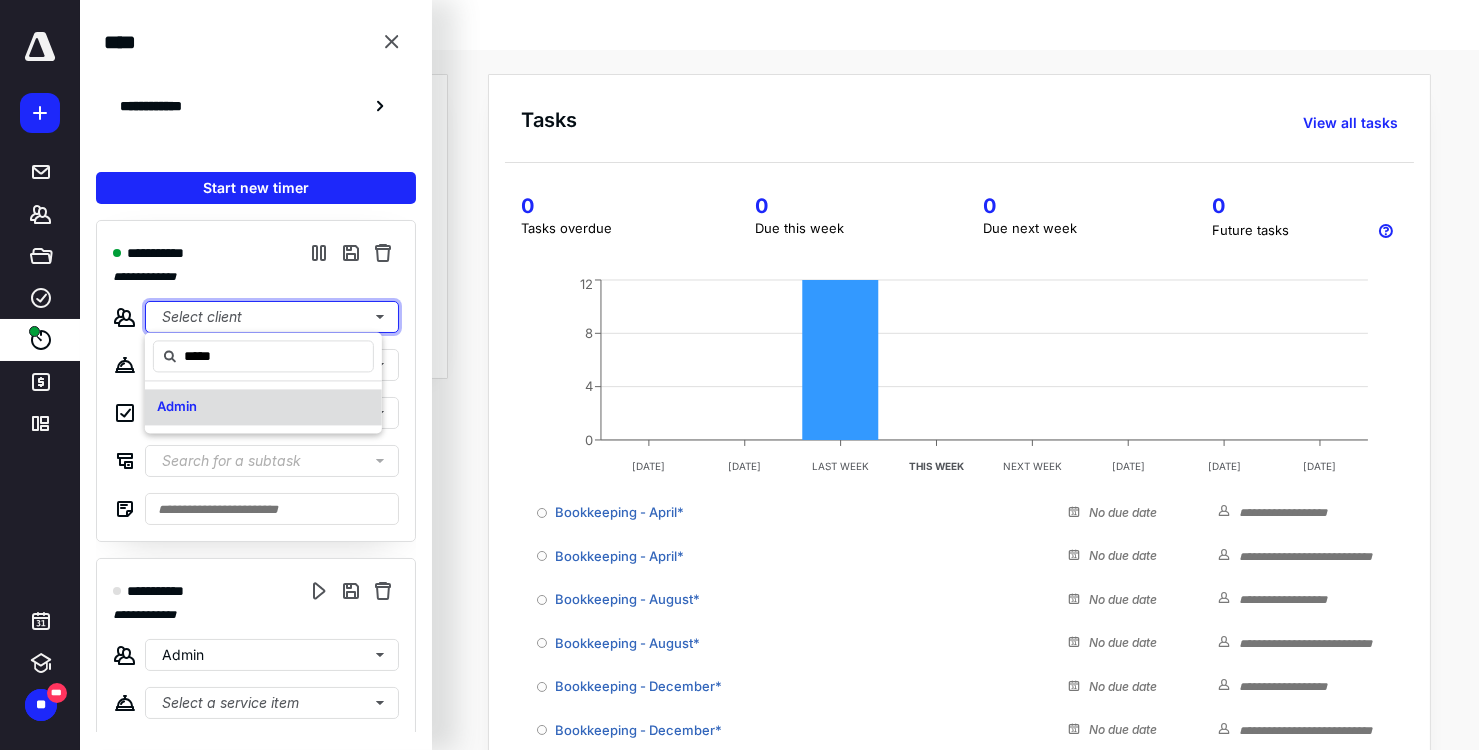 type 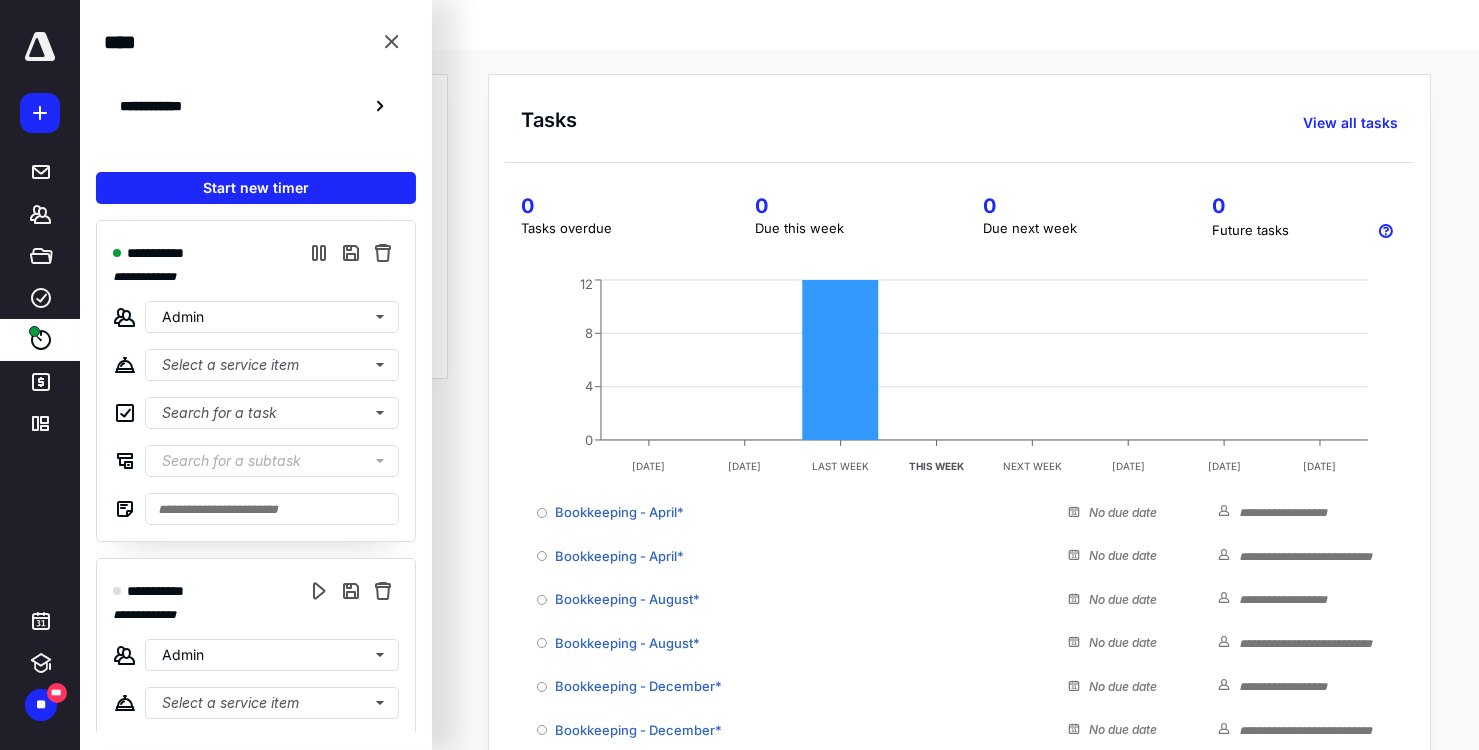 click on "Search for a subtask" at bounding box center [231, 461] 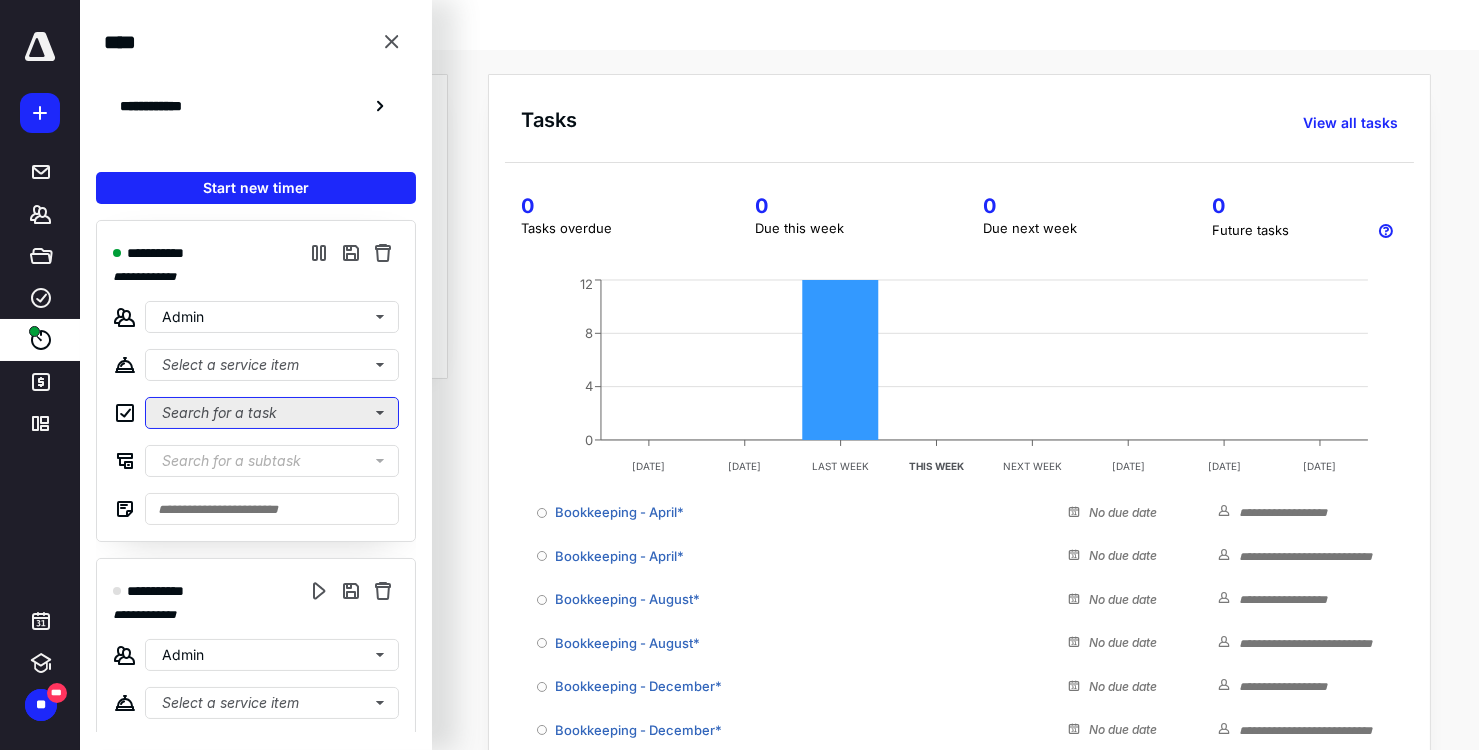 click on "Search for a task" at bounding box center (272, 413) 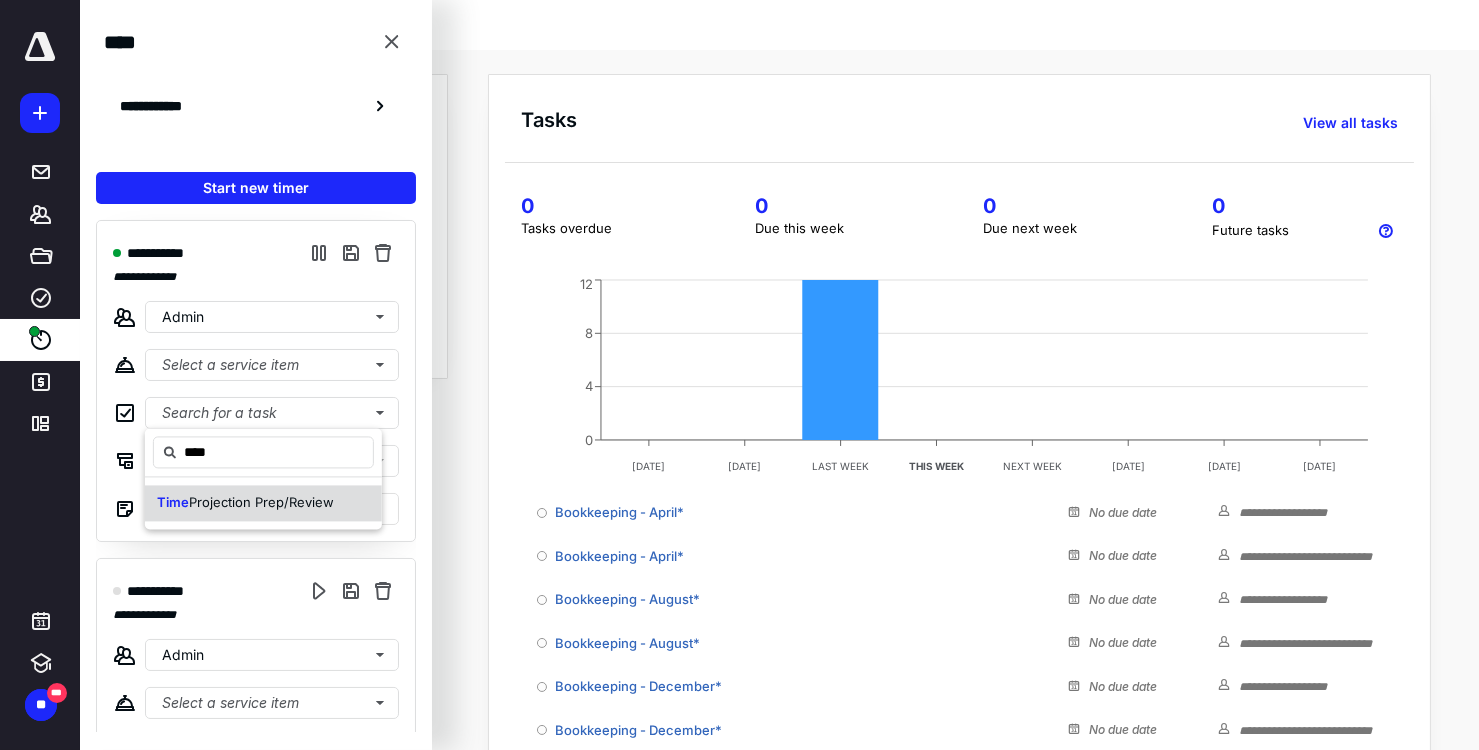 click on "Time  Projection Prep/Review" at bounding box center (245, 502) 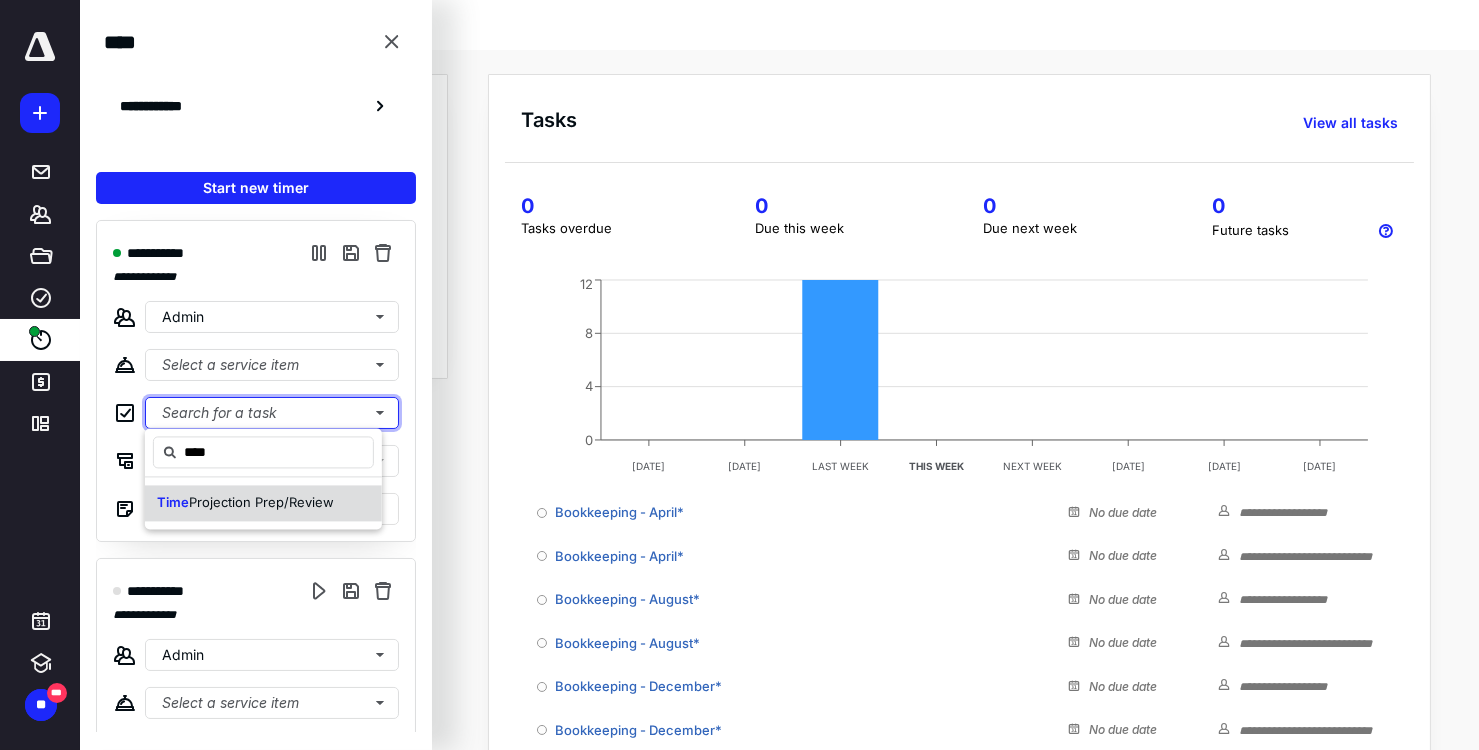type 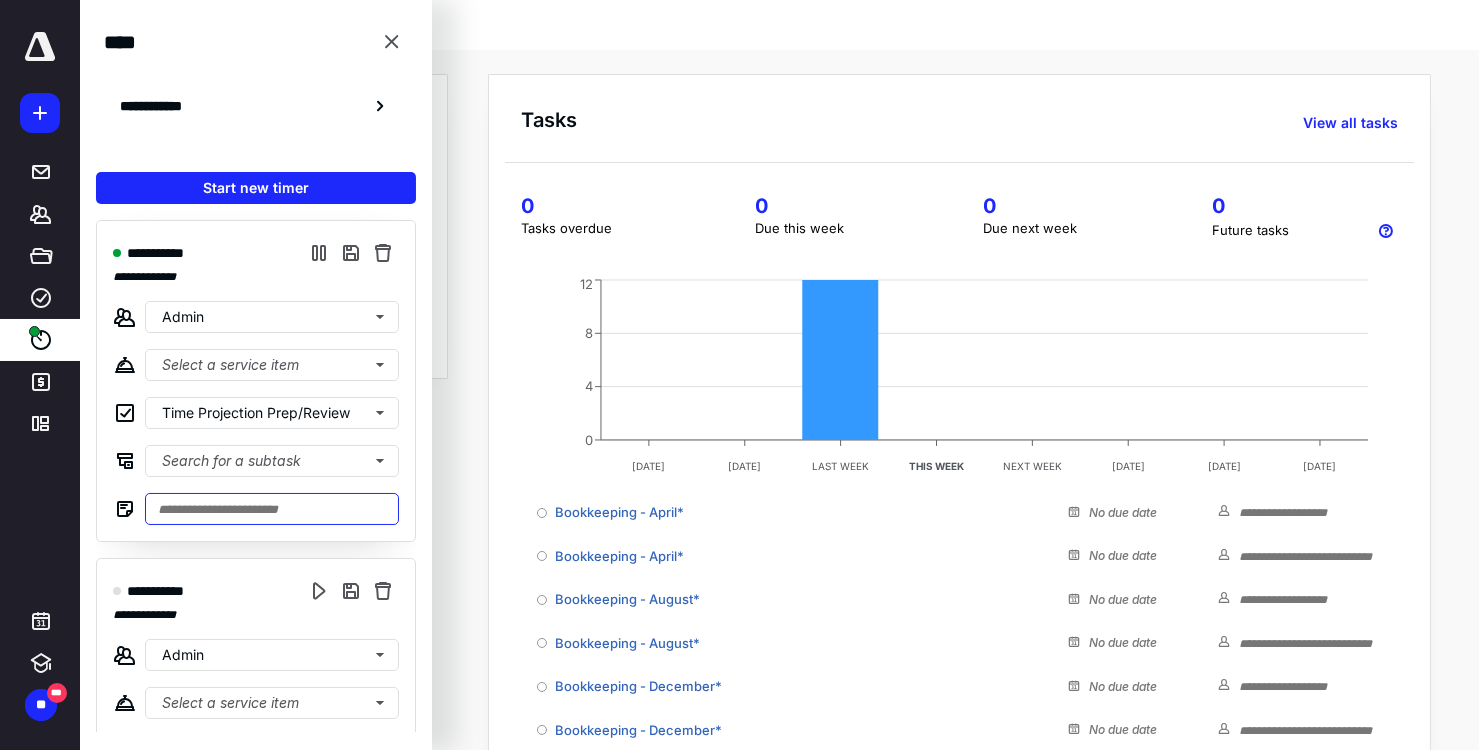 click at bounding box center (272, 509) 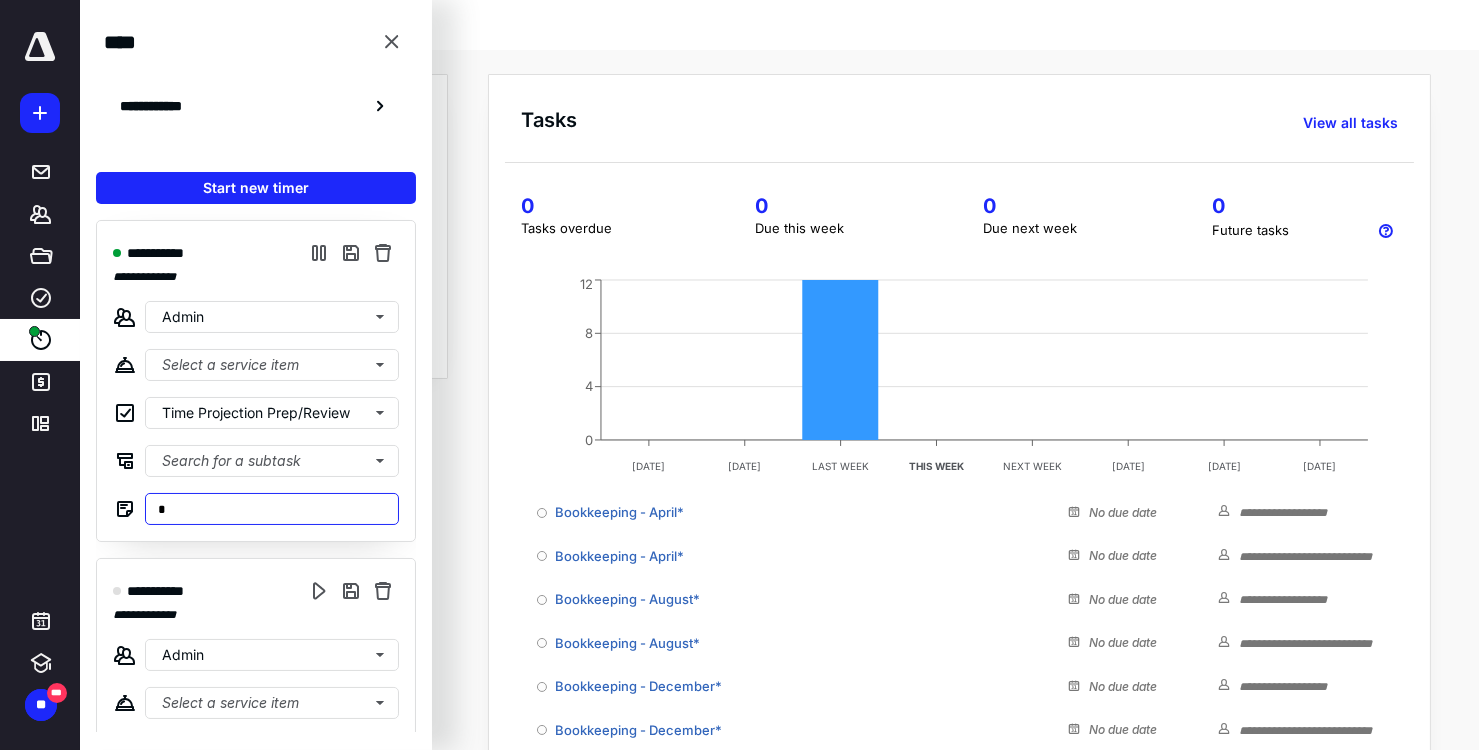 drag, startPoint x: 184, startPoint y: 506, endPoint x: 136, endPoint y: 490, distance: 50.596443 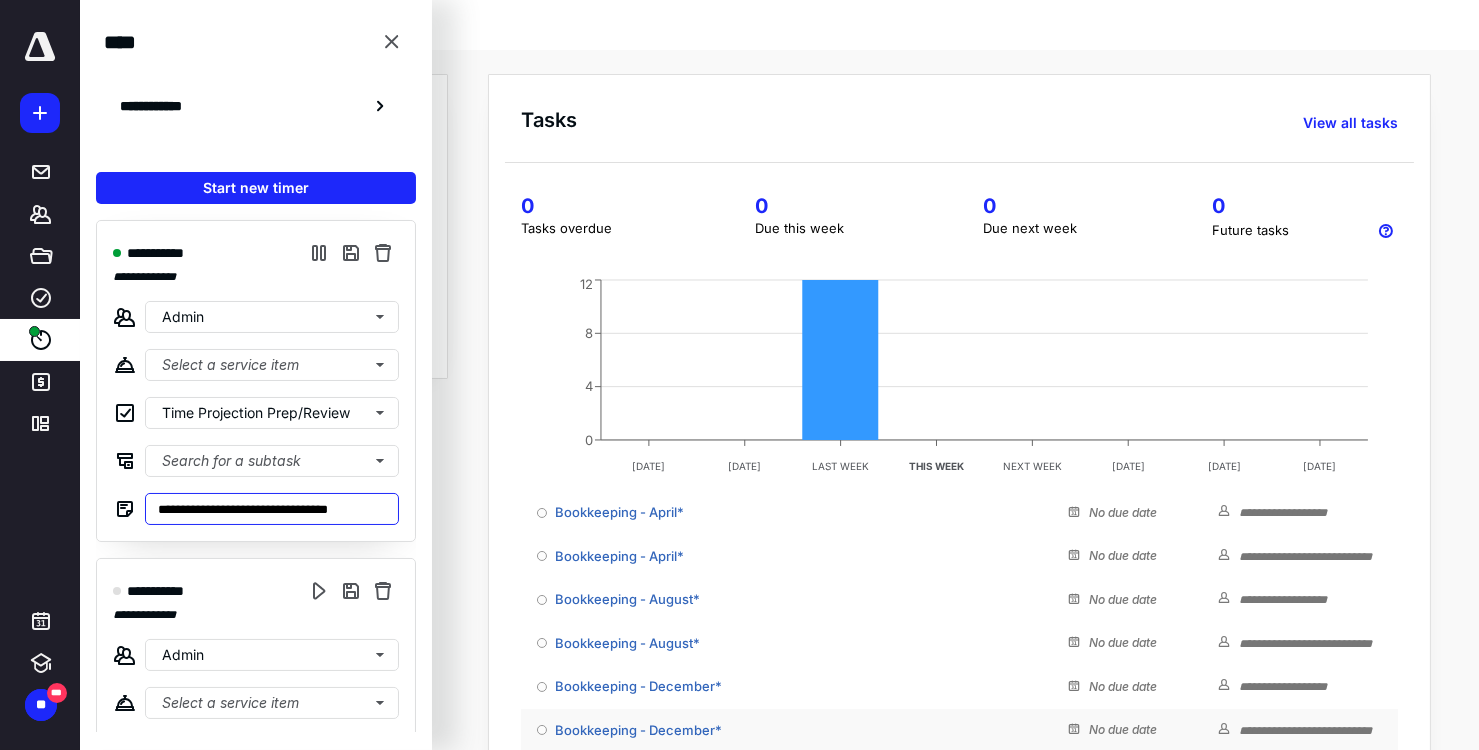 type on "**********" 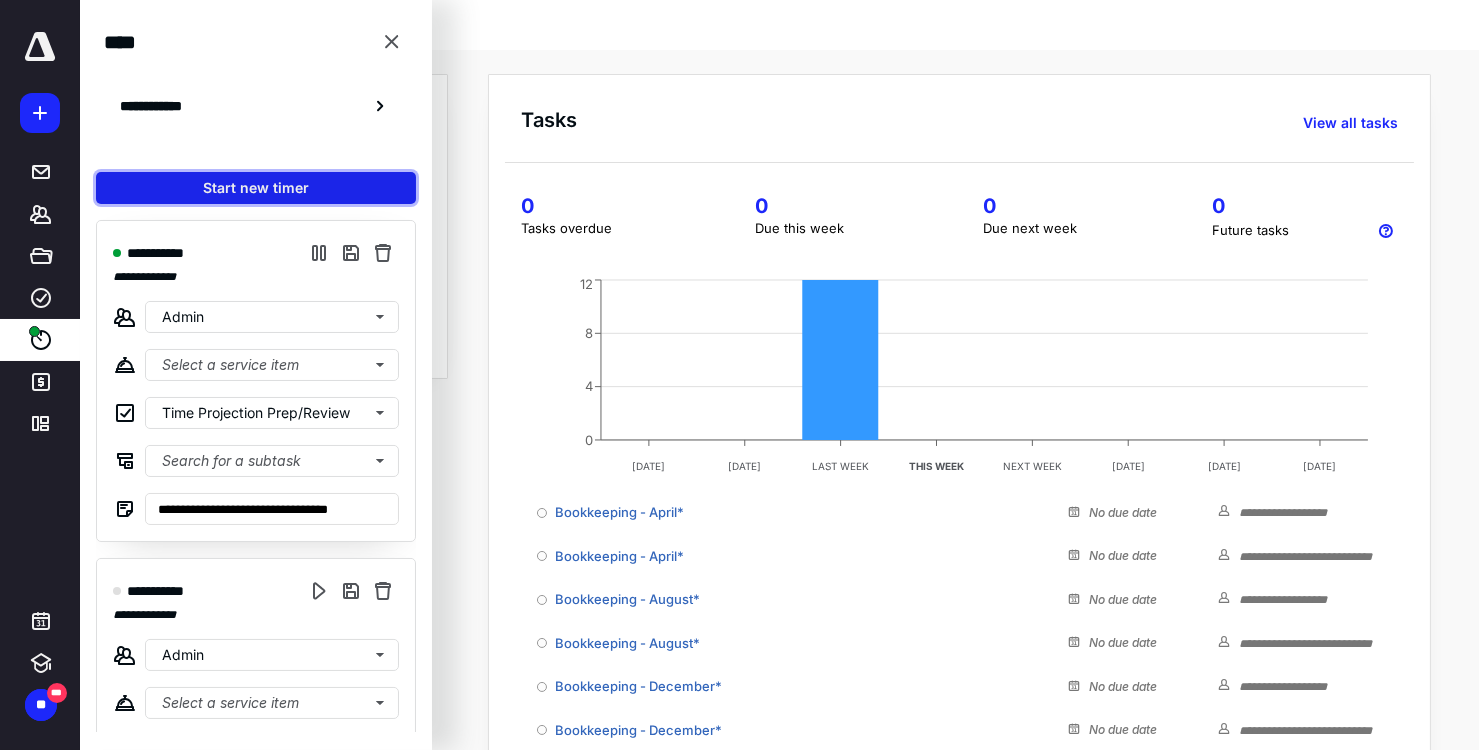 click on "Start new timer" at bounding box center [256, 188] 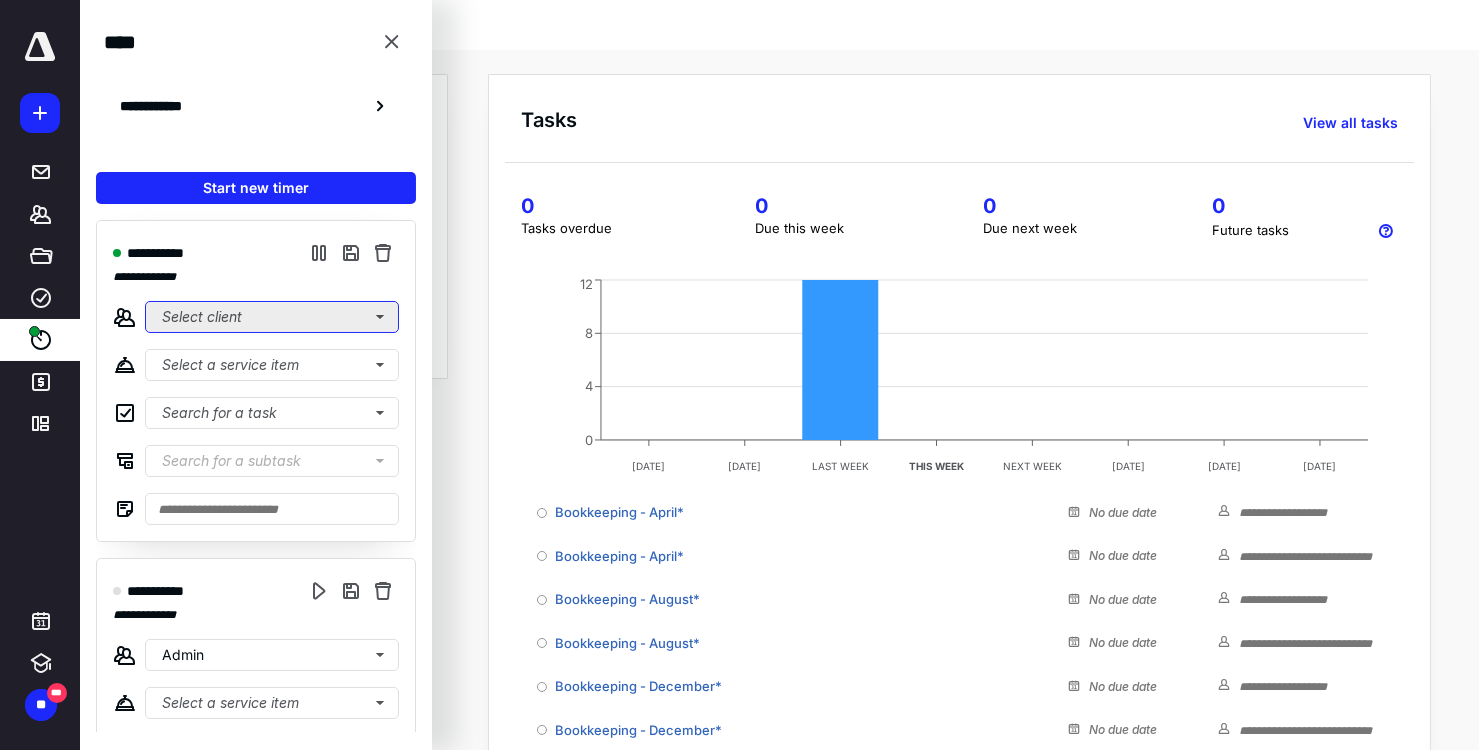 click on "Select client" at bounding box center (272, 317) 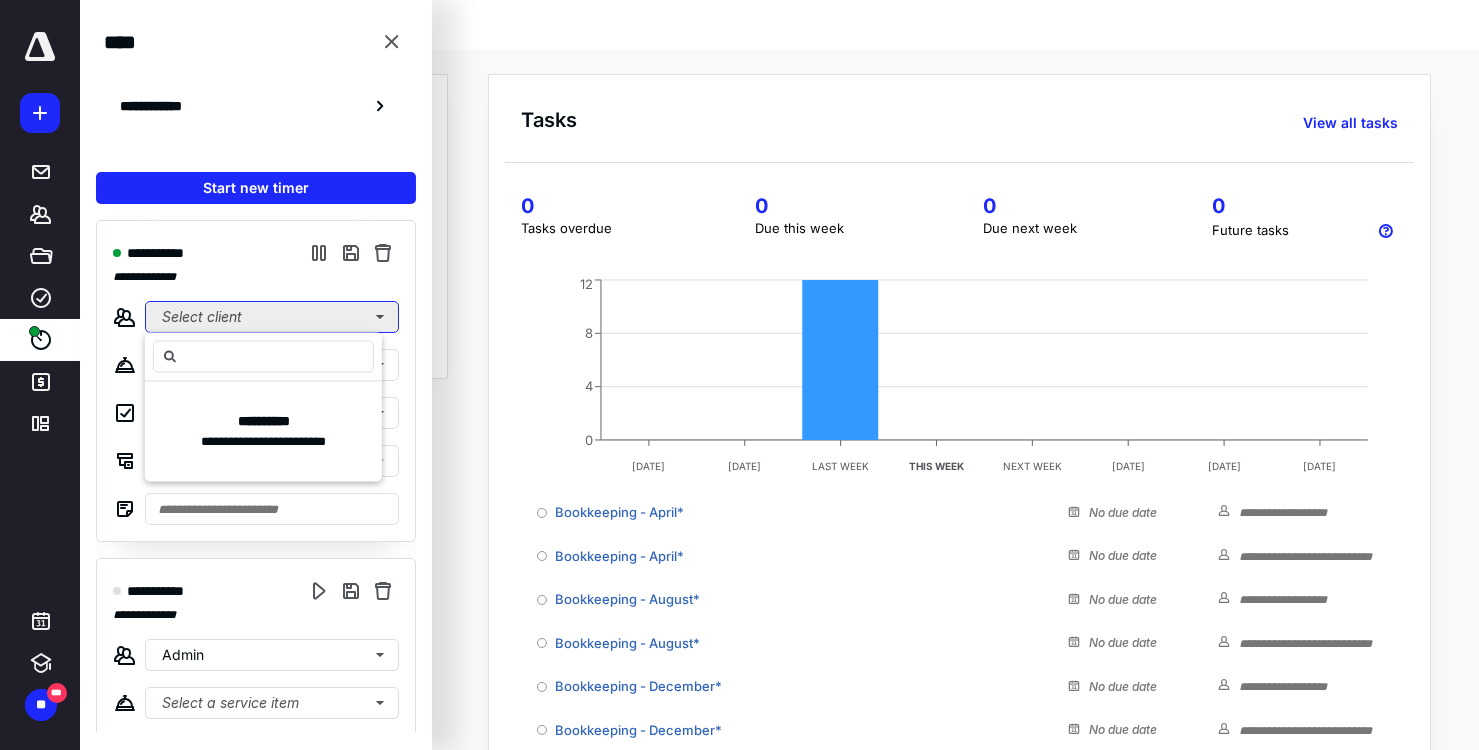 click on "Select client" at bounding box center (272, 317) 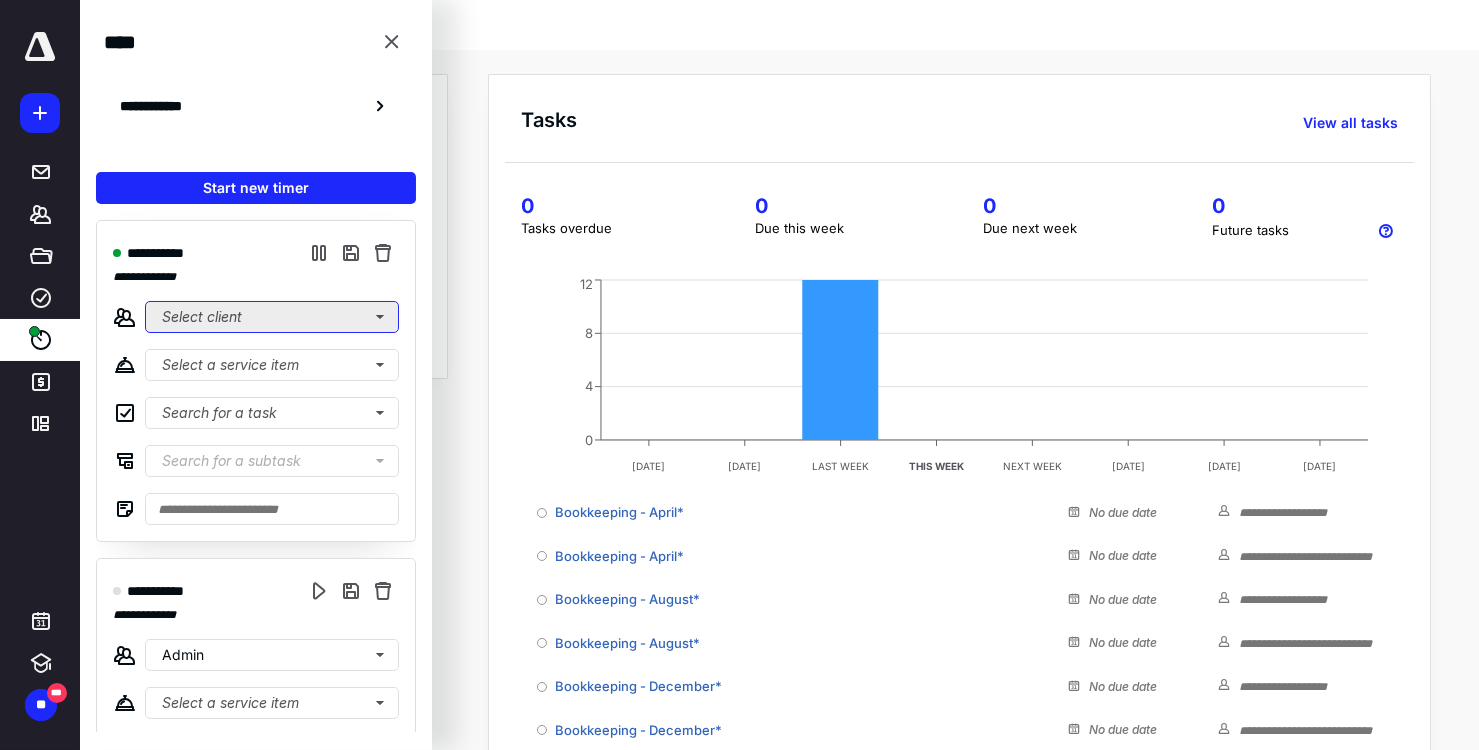 type 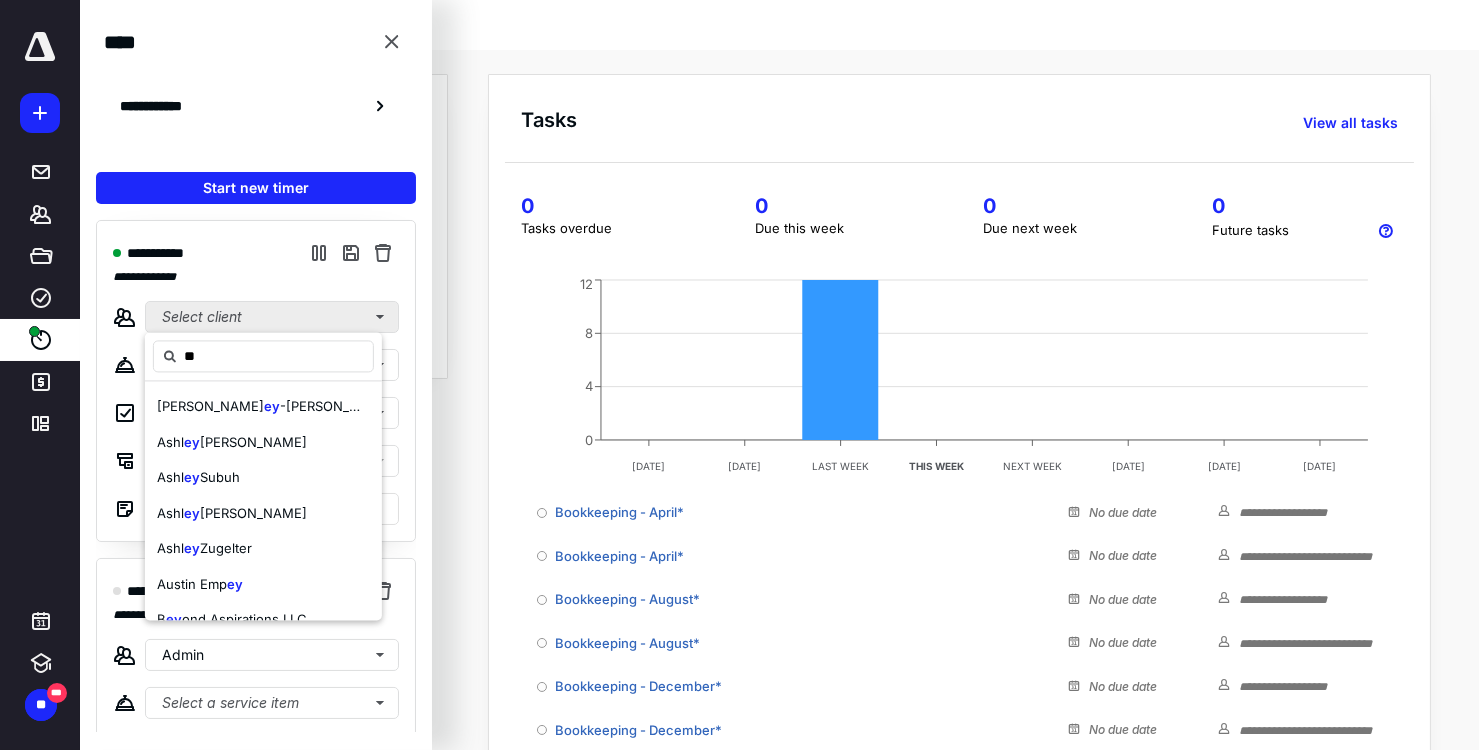 type on "*" 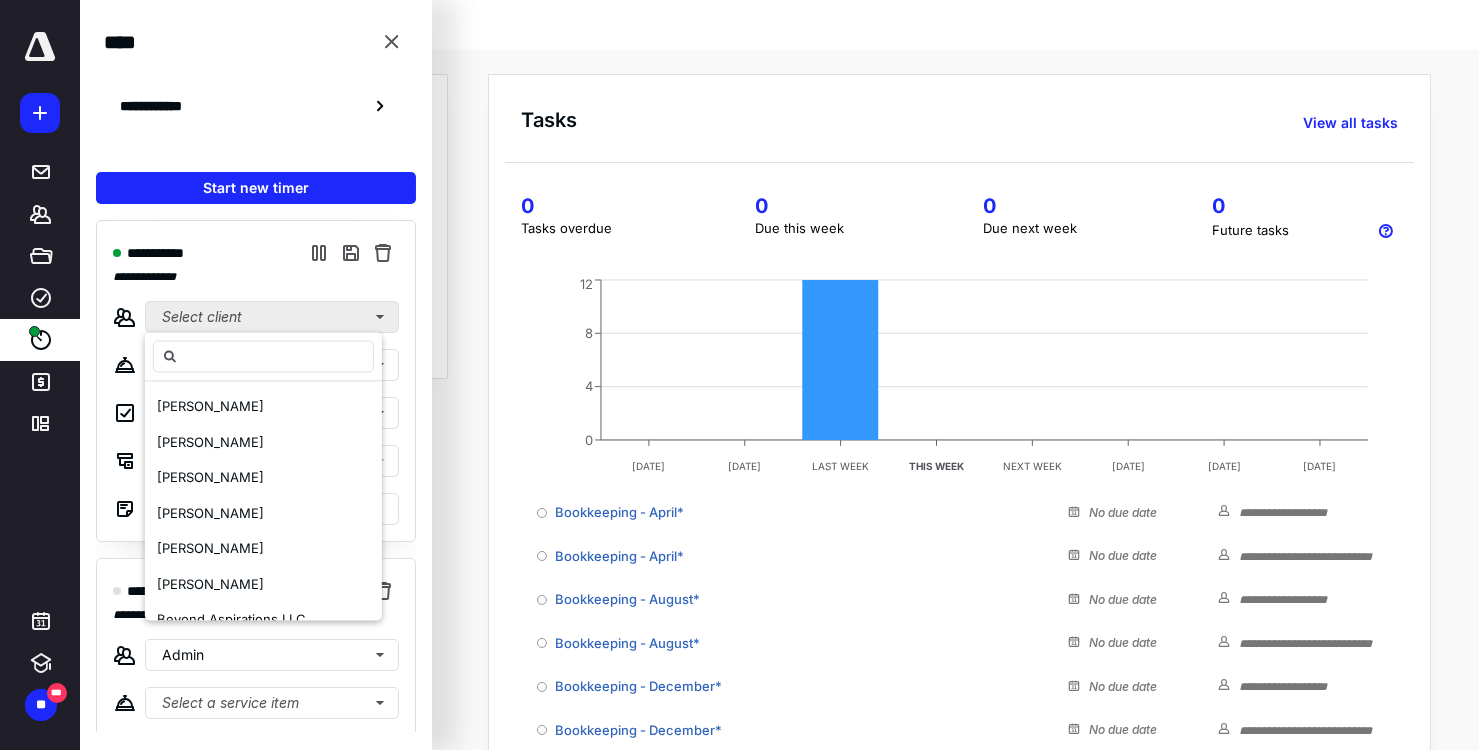 type on "*" 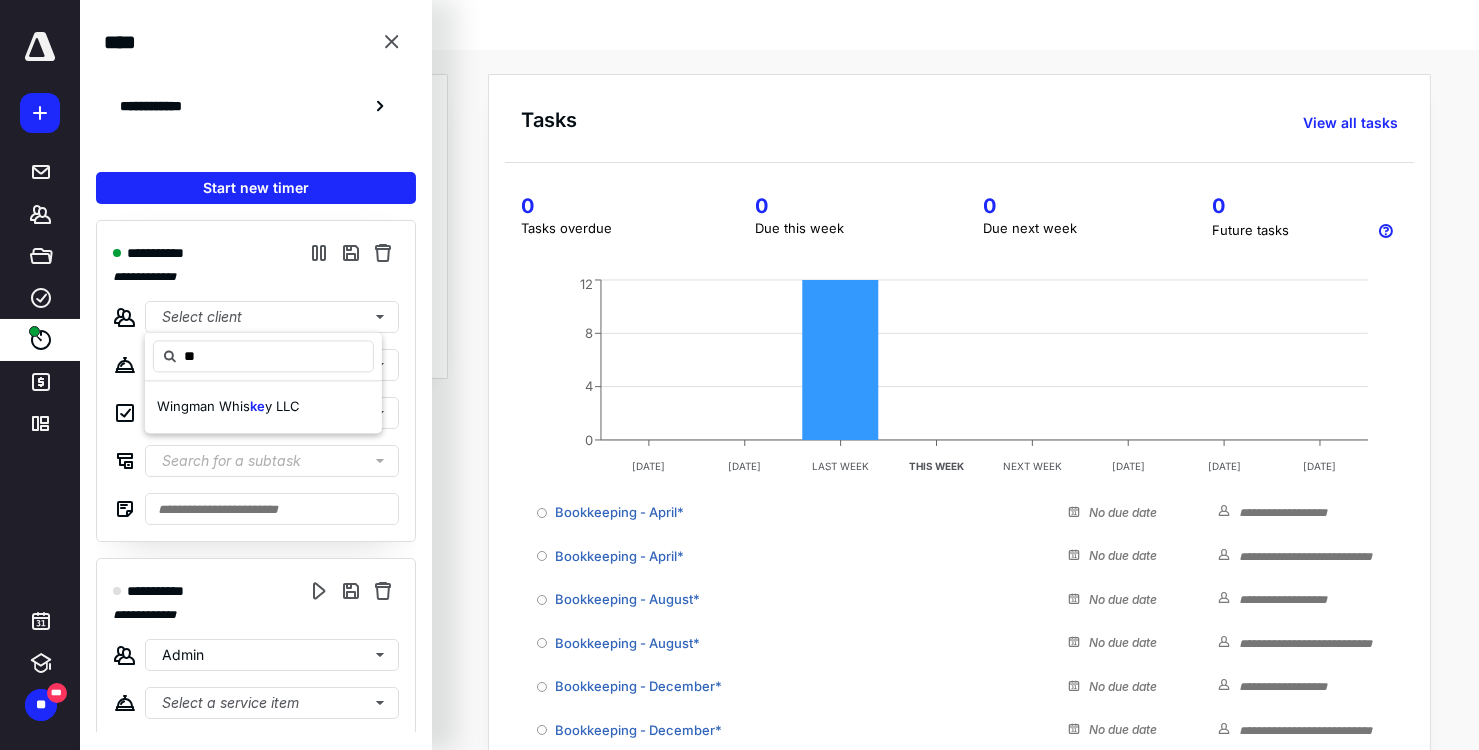 type on "*" 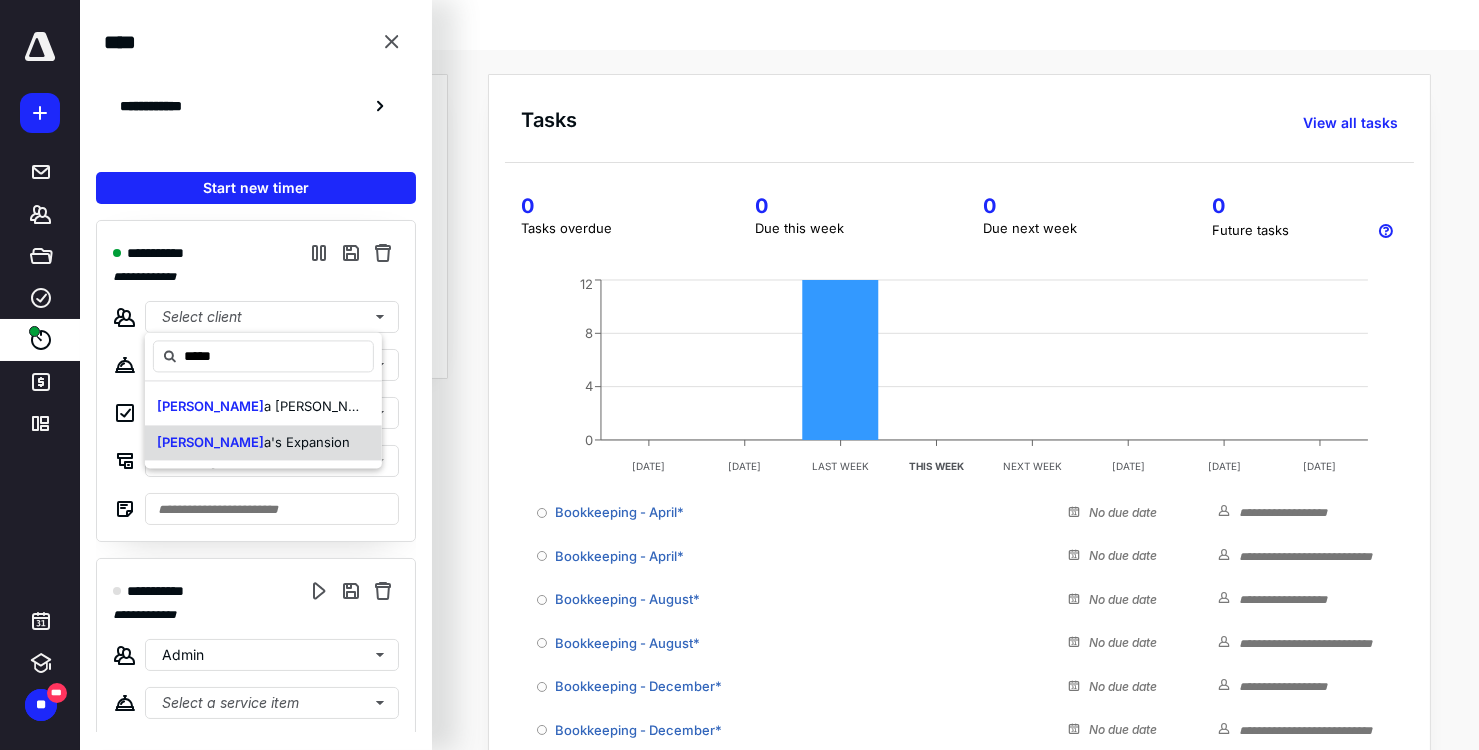 click on "a's Expansion" at bounding box center [307, 442] 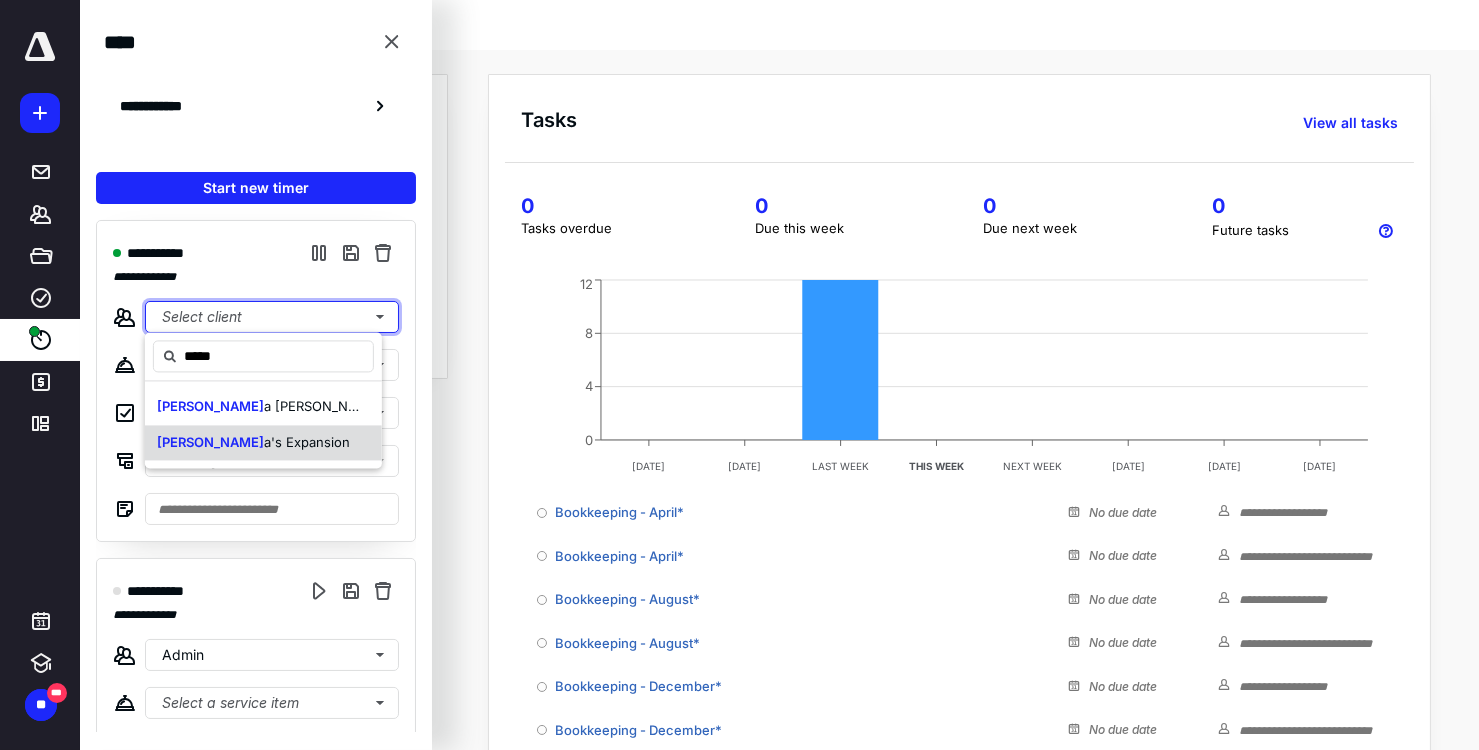 type 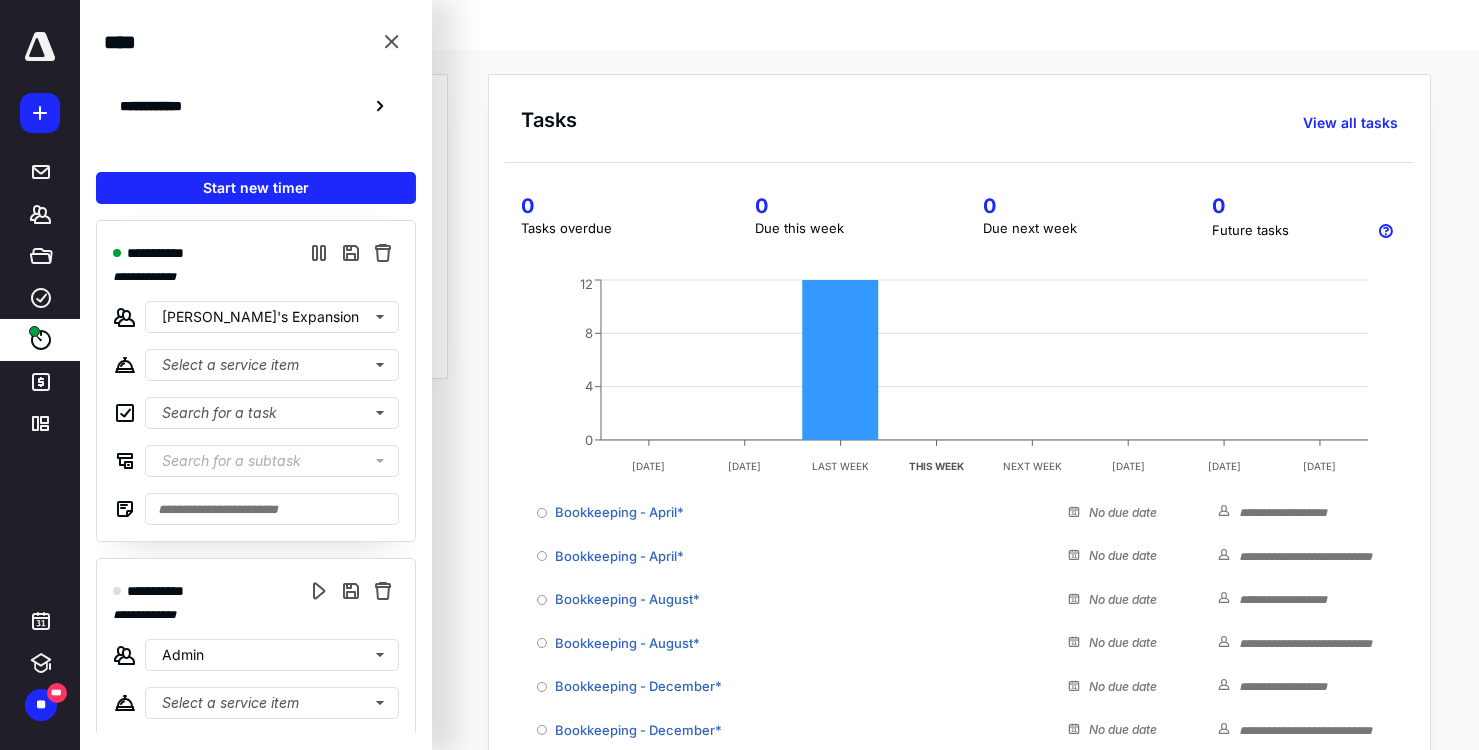 click on "**********" at bounding box center [256, 381] 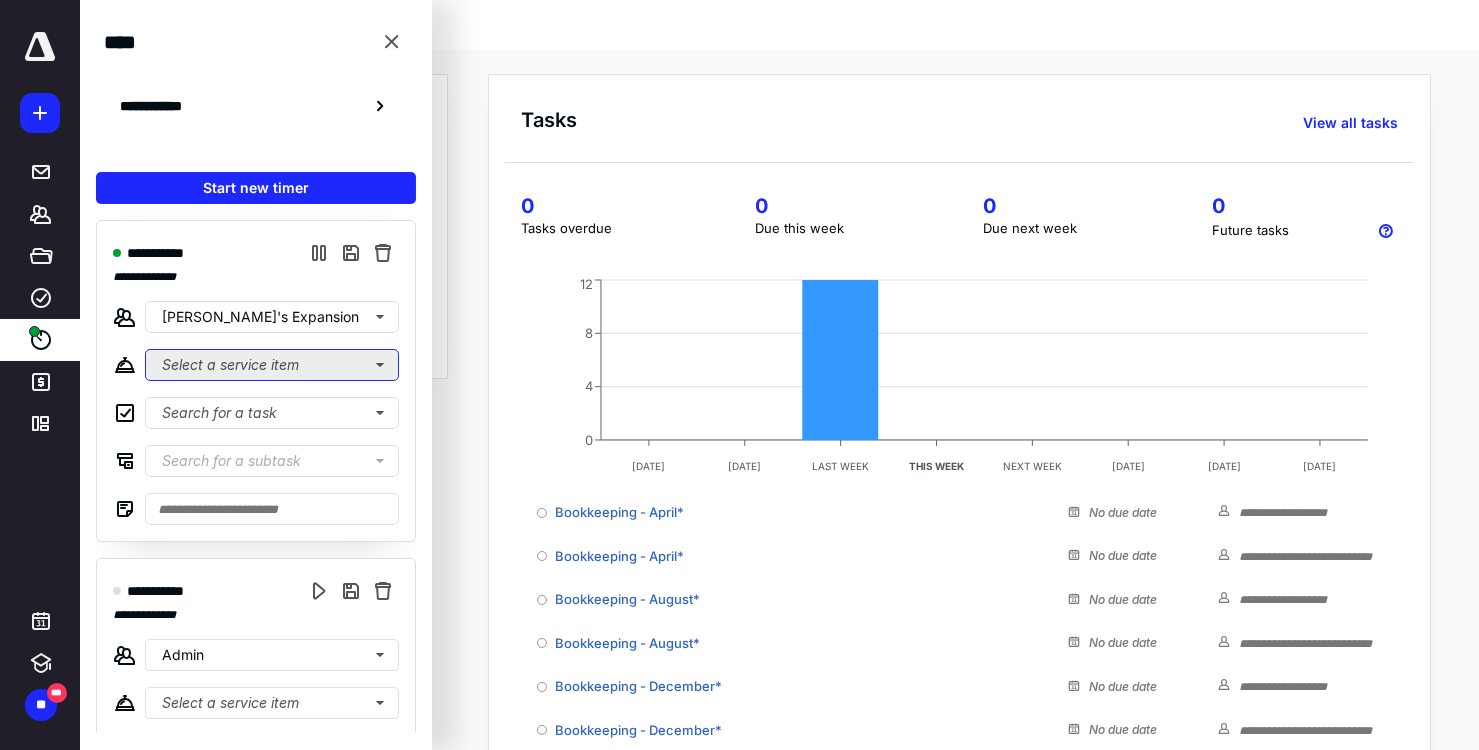 click on "Select a service item" at bounding box center [272, 365] 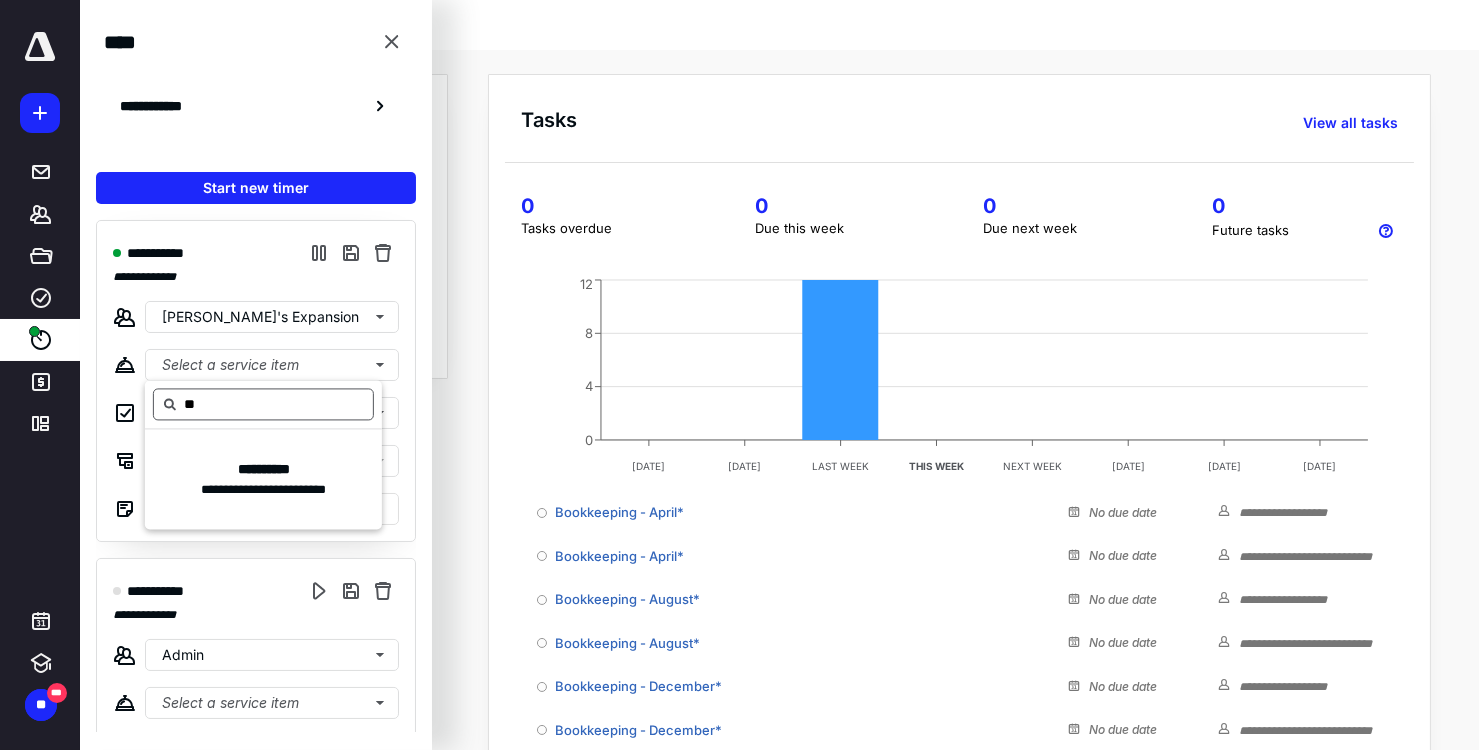 type on "*" 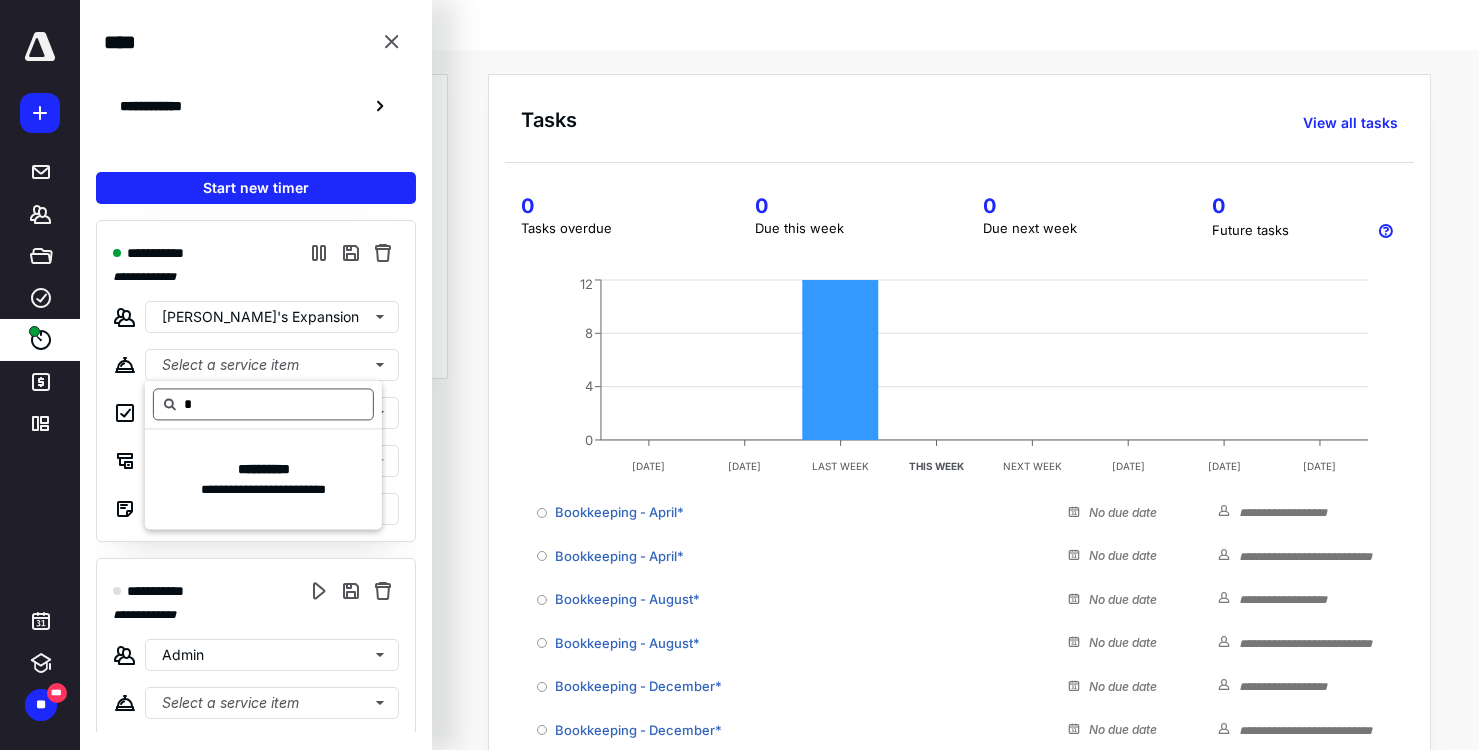 type 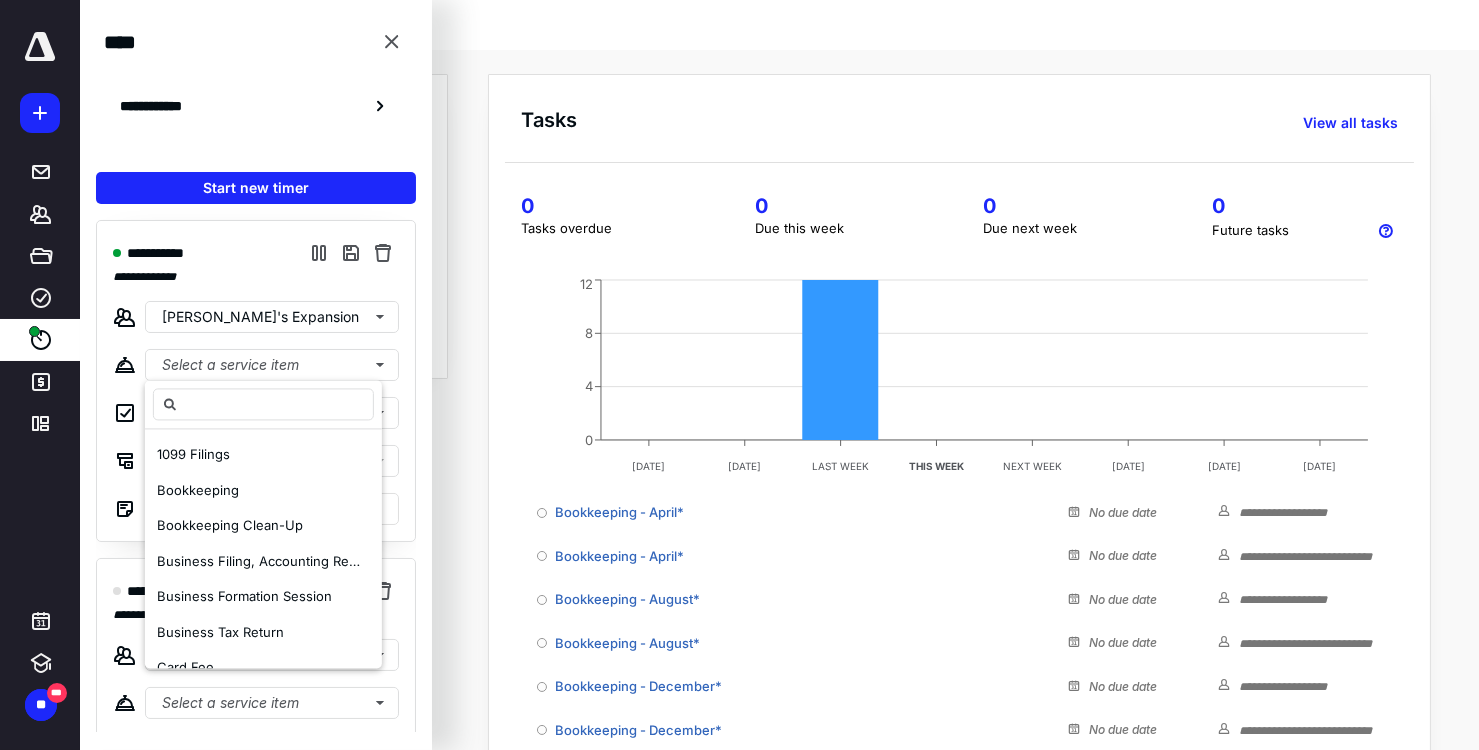 click on "**********" at bounding box center (256, 375) 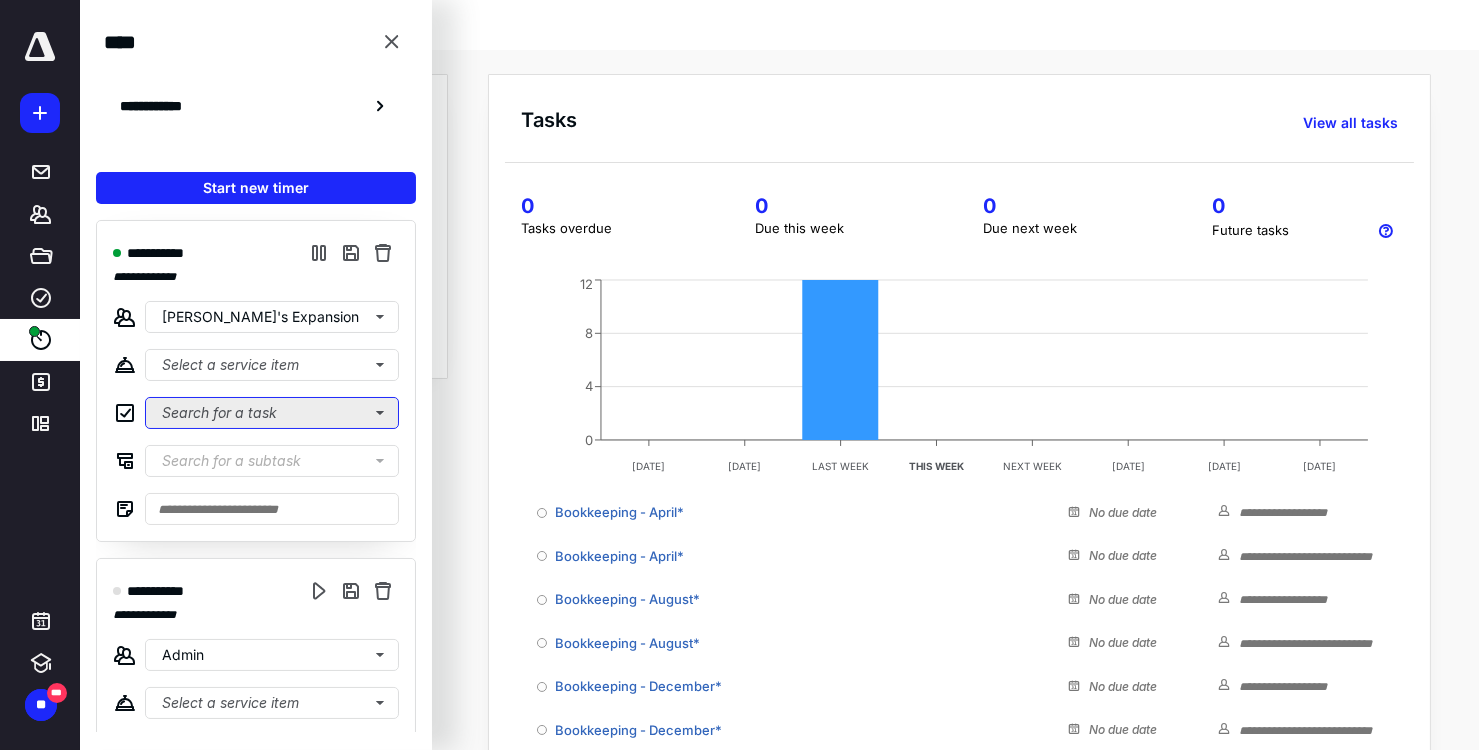 click on "Search for a task" at bounding box center (272, 413) 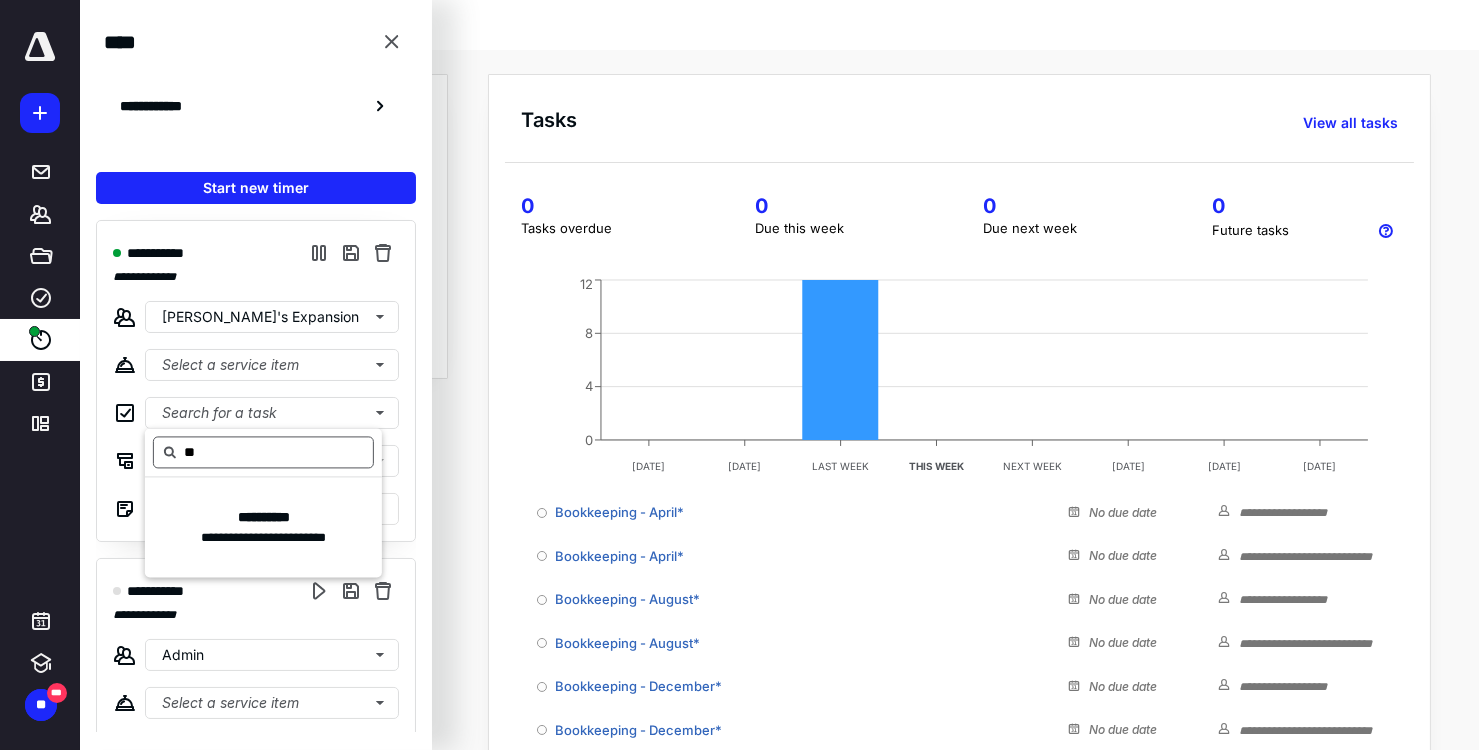 type on "*" 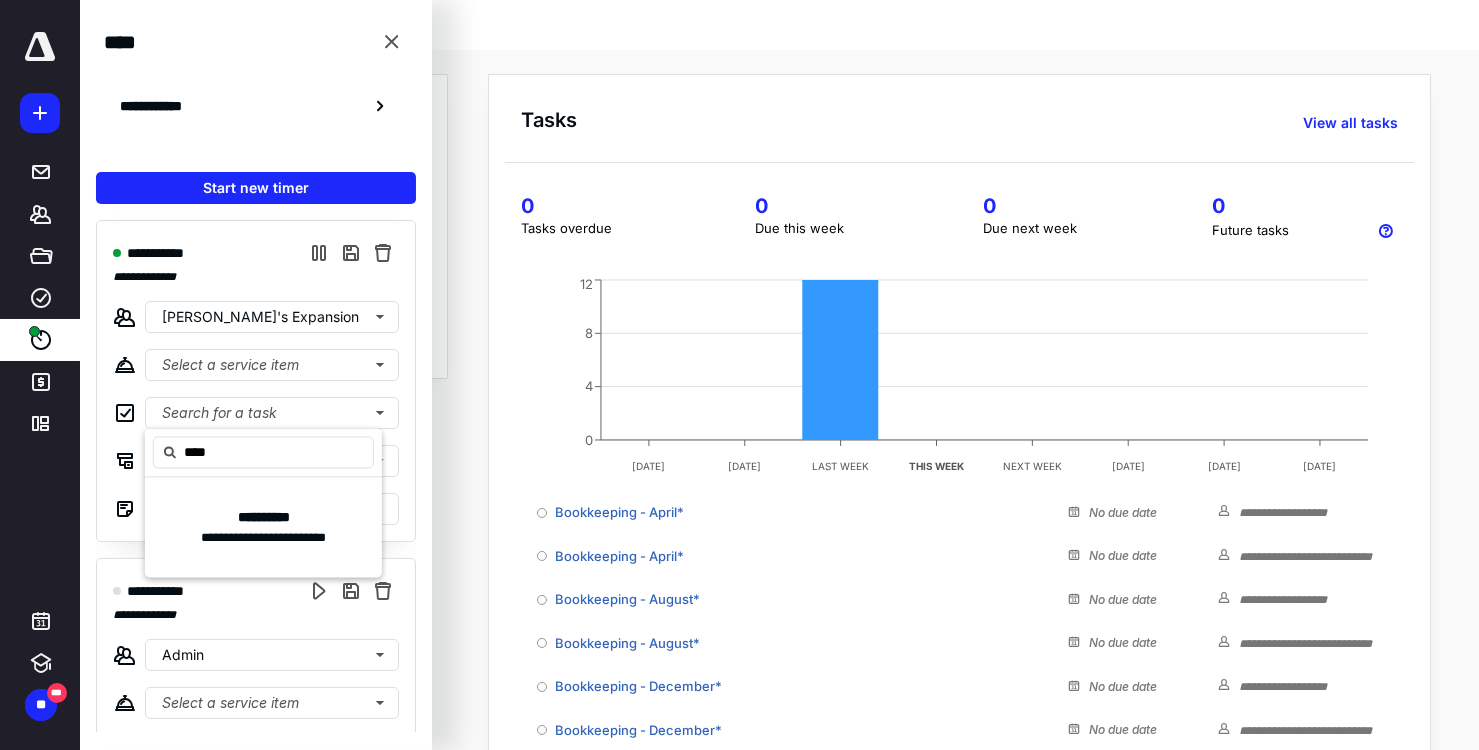 type on "****" 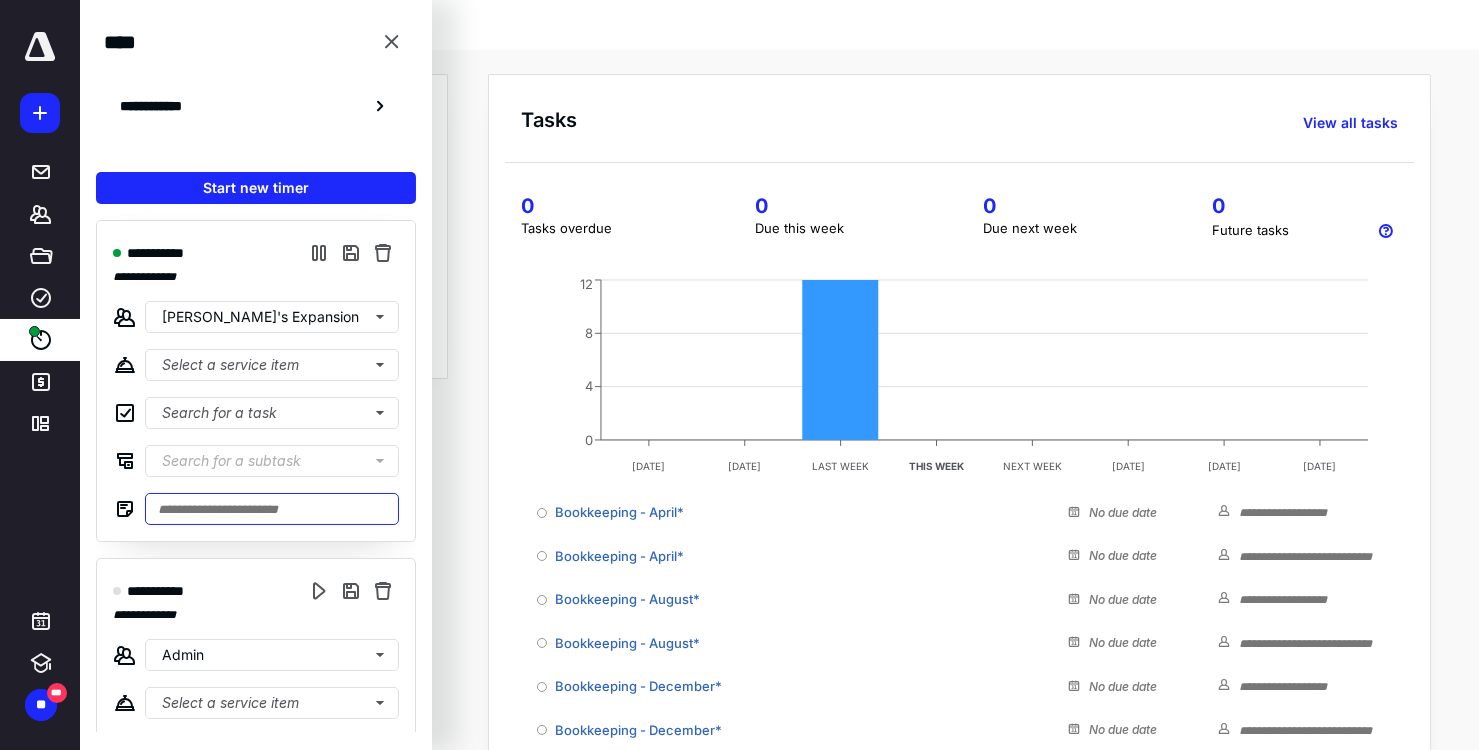 click at bounding box center (272, 509) 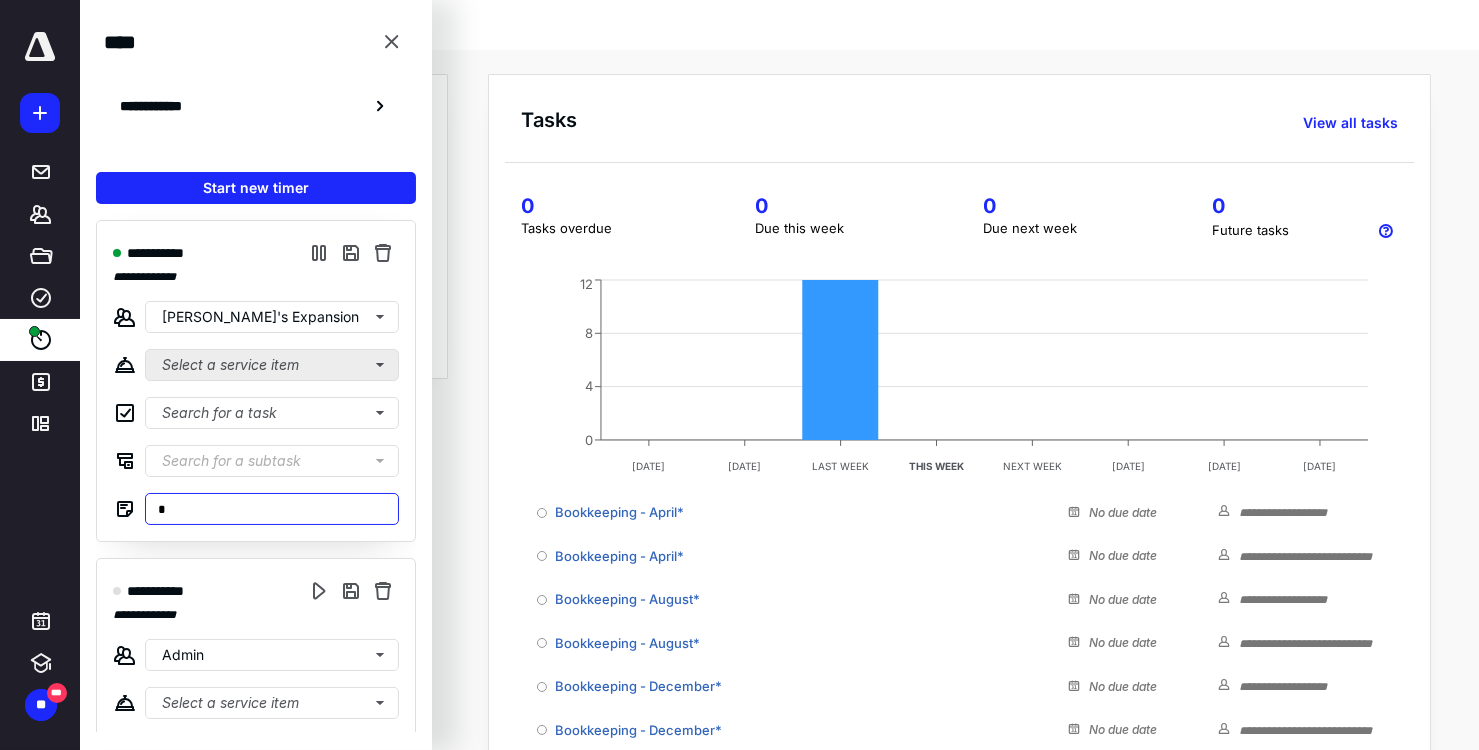 type on "*" 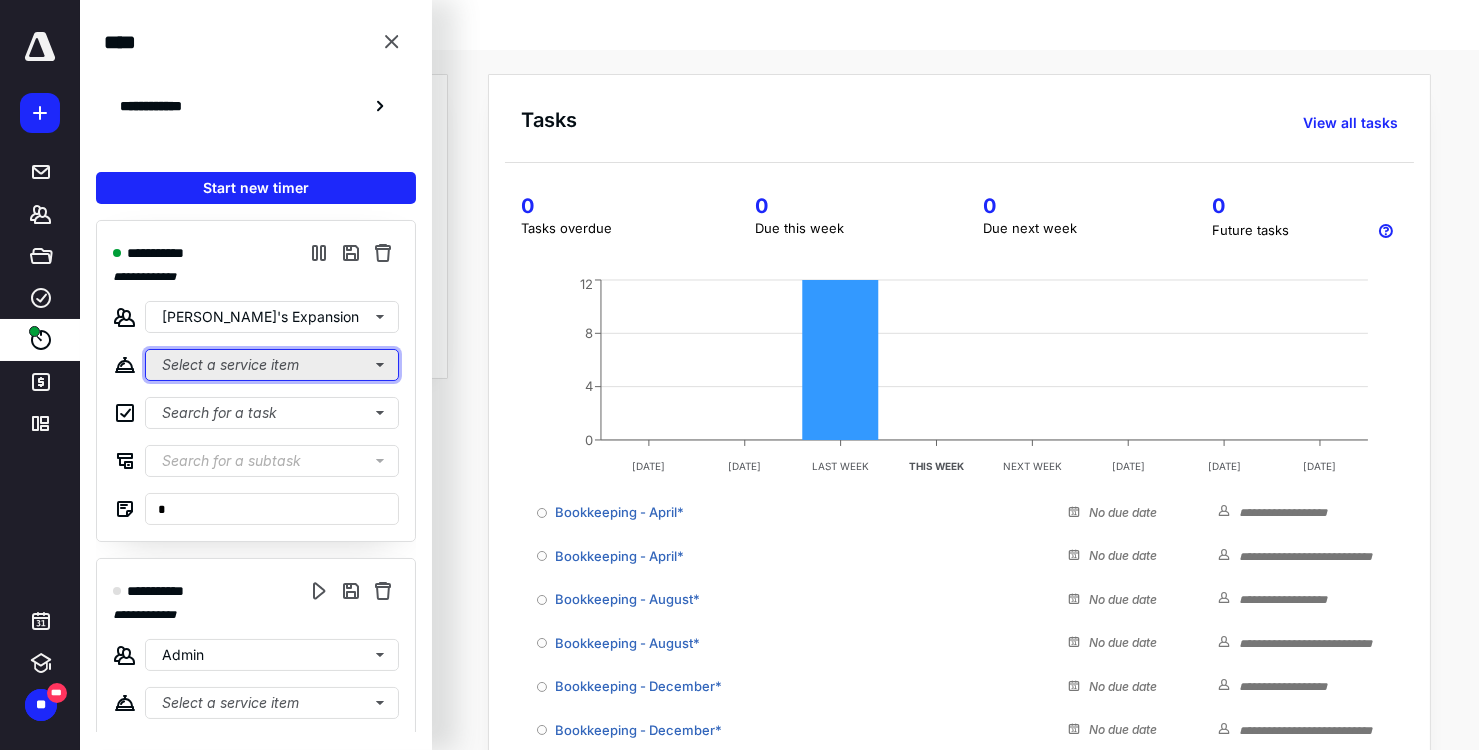 click on "Select a service item" at bounding box center (272, 365) 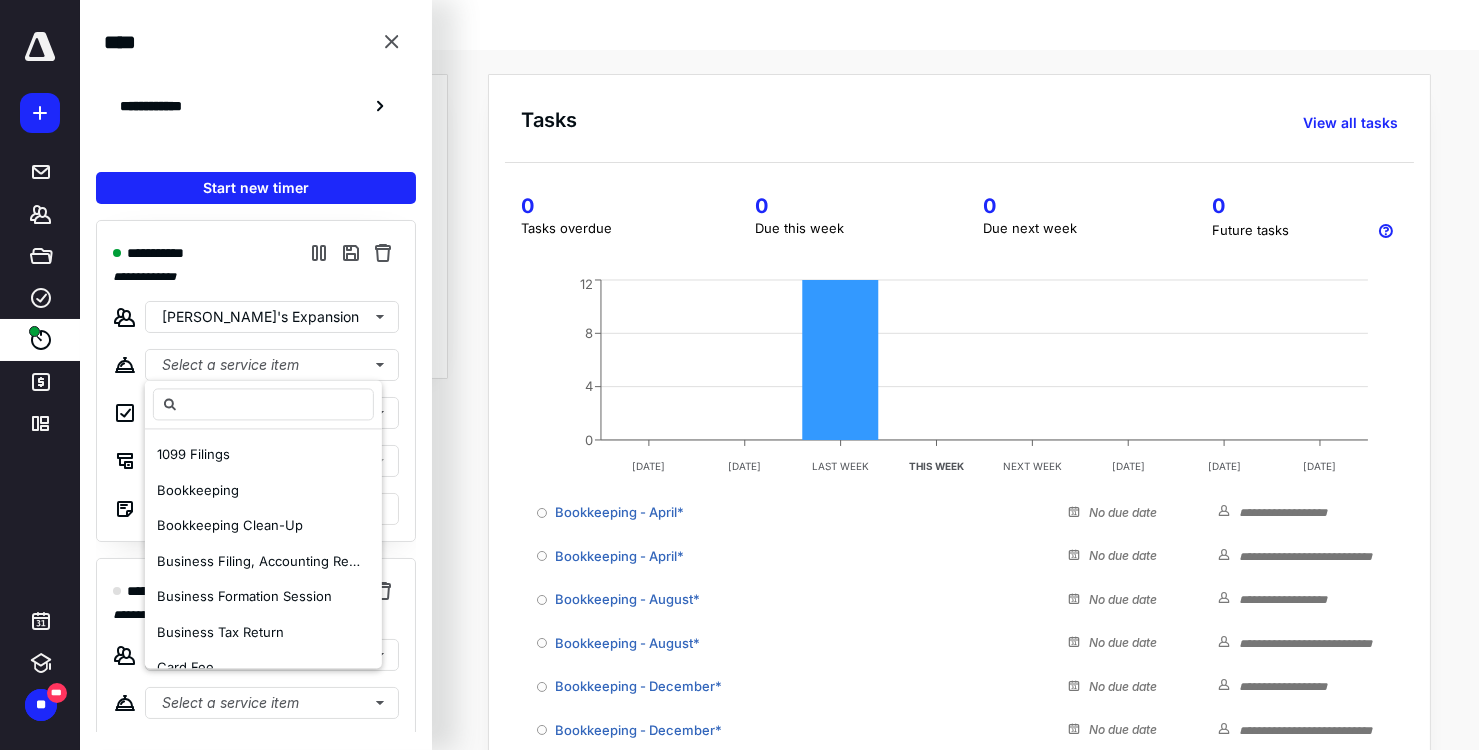 click on "**********" at bounding box center [288, 520] 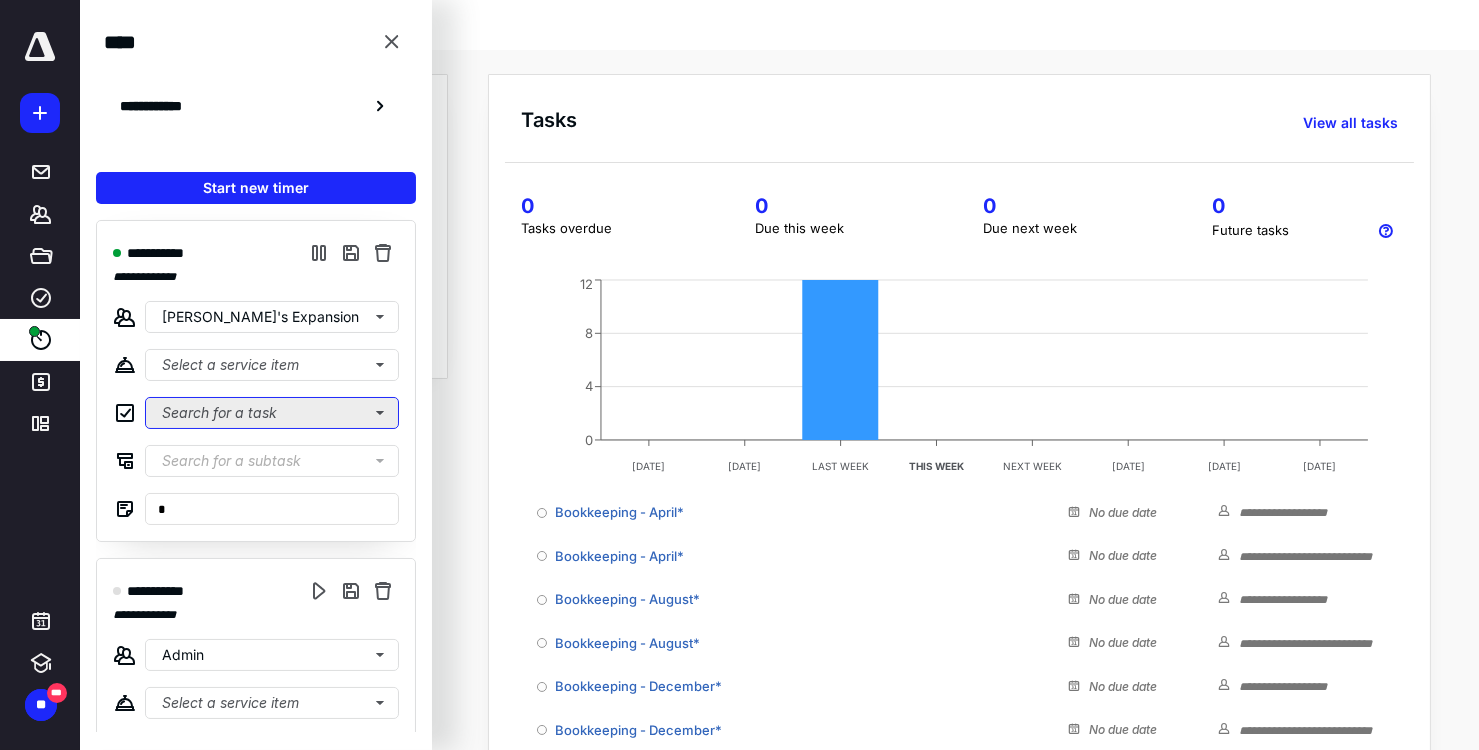 click on "Search for a task" at bounding box center (272, 413) 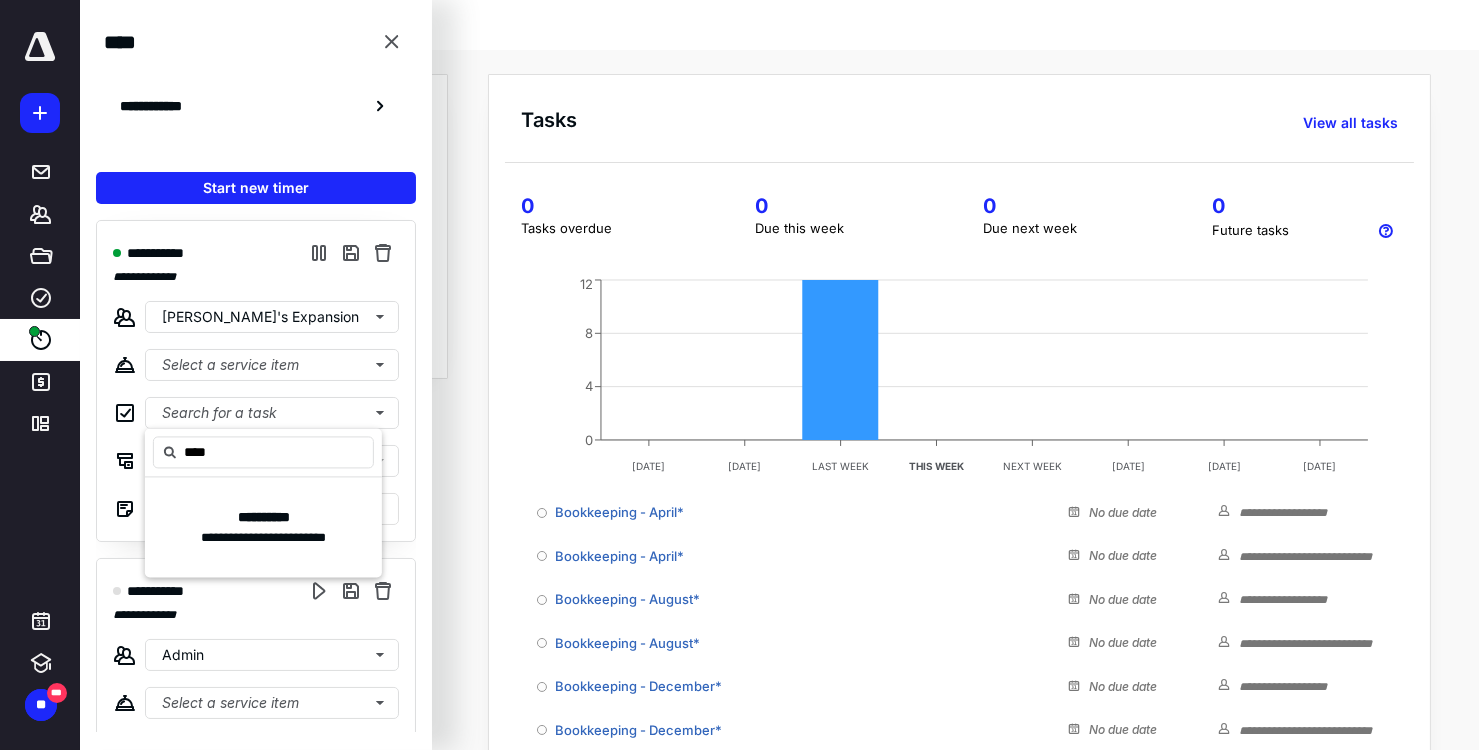 type on "****" 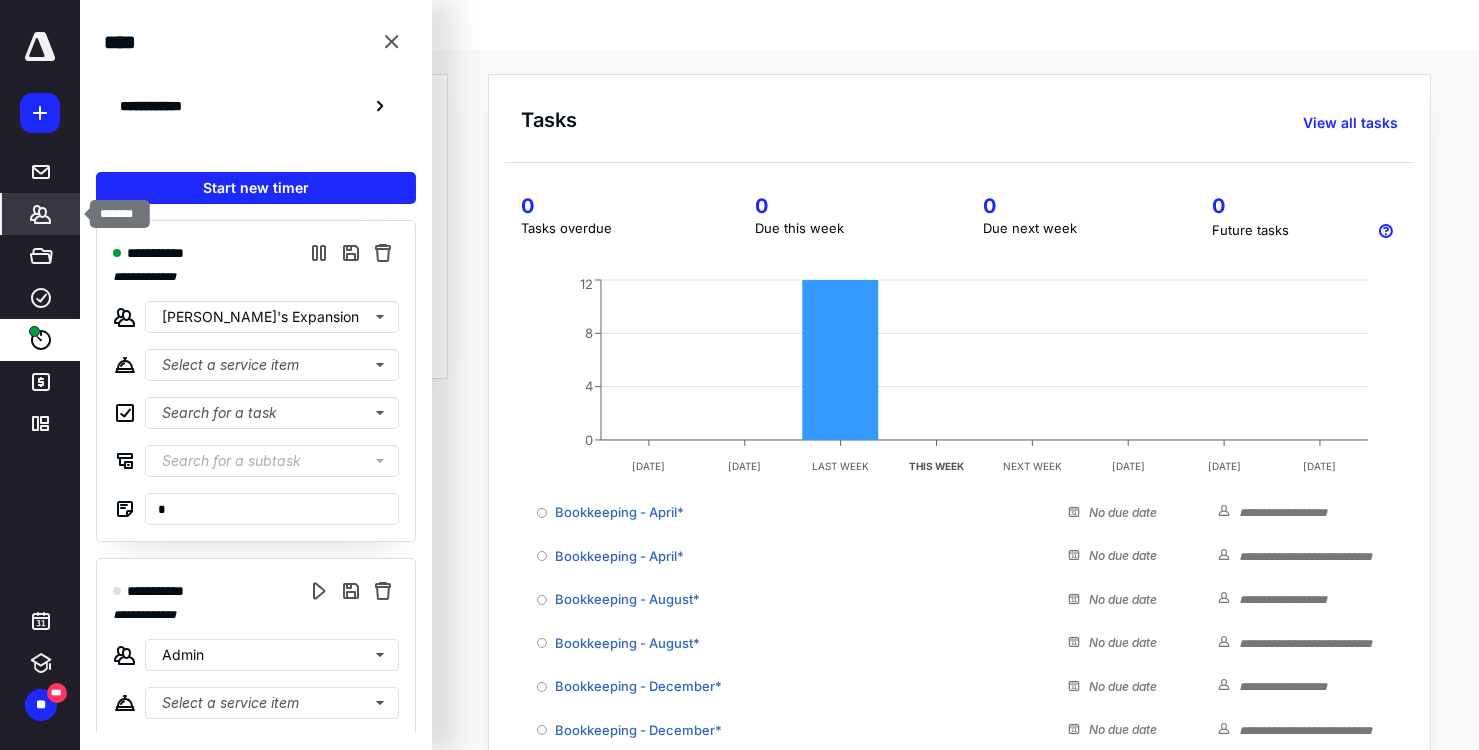 click 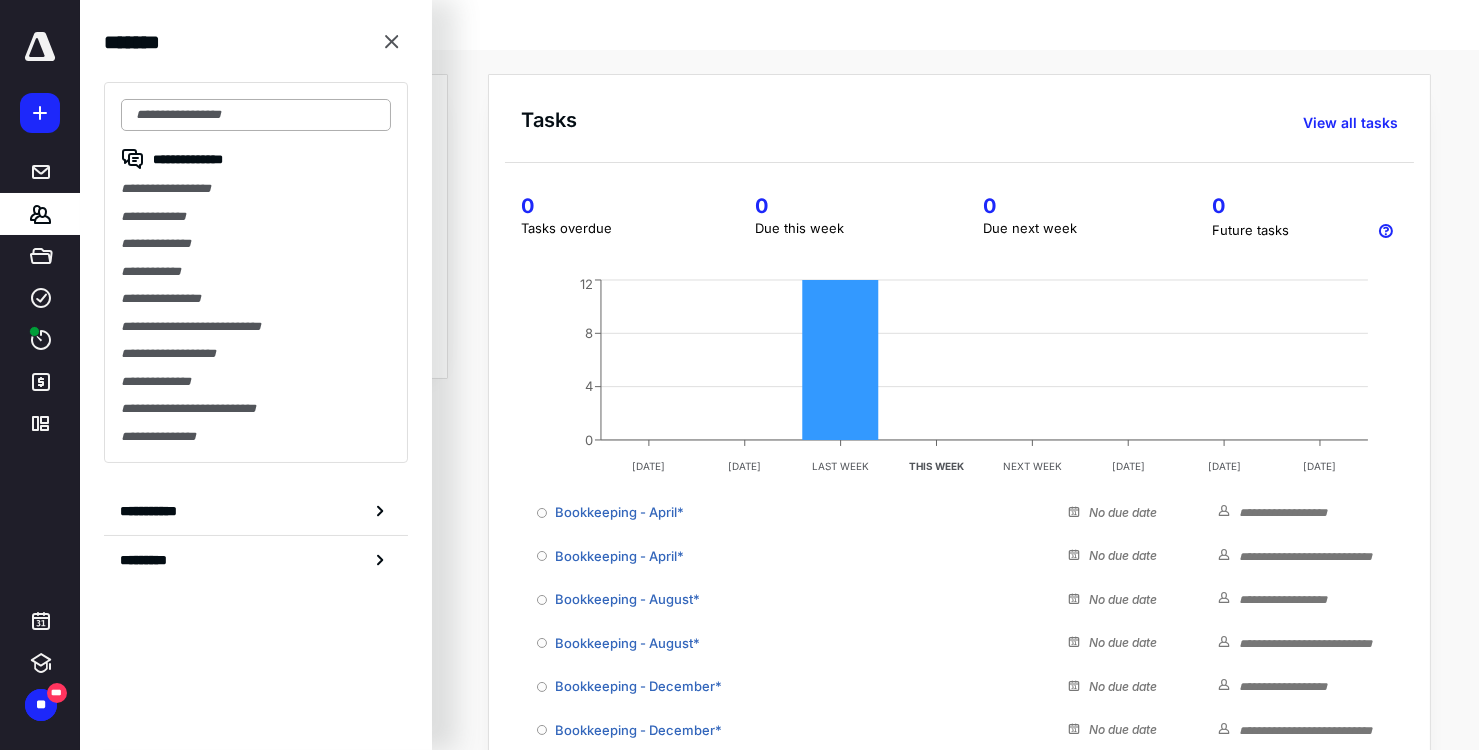 click at bounding box center (256, 115) 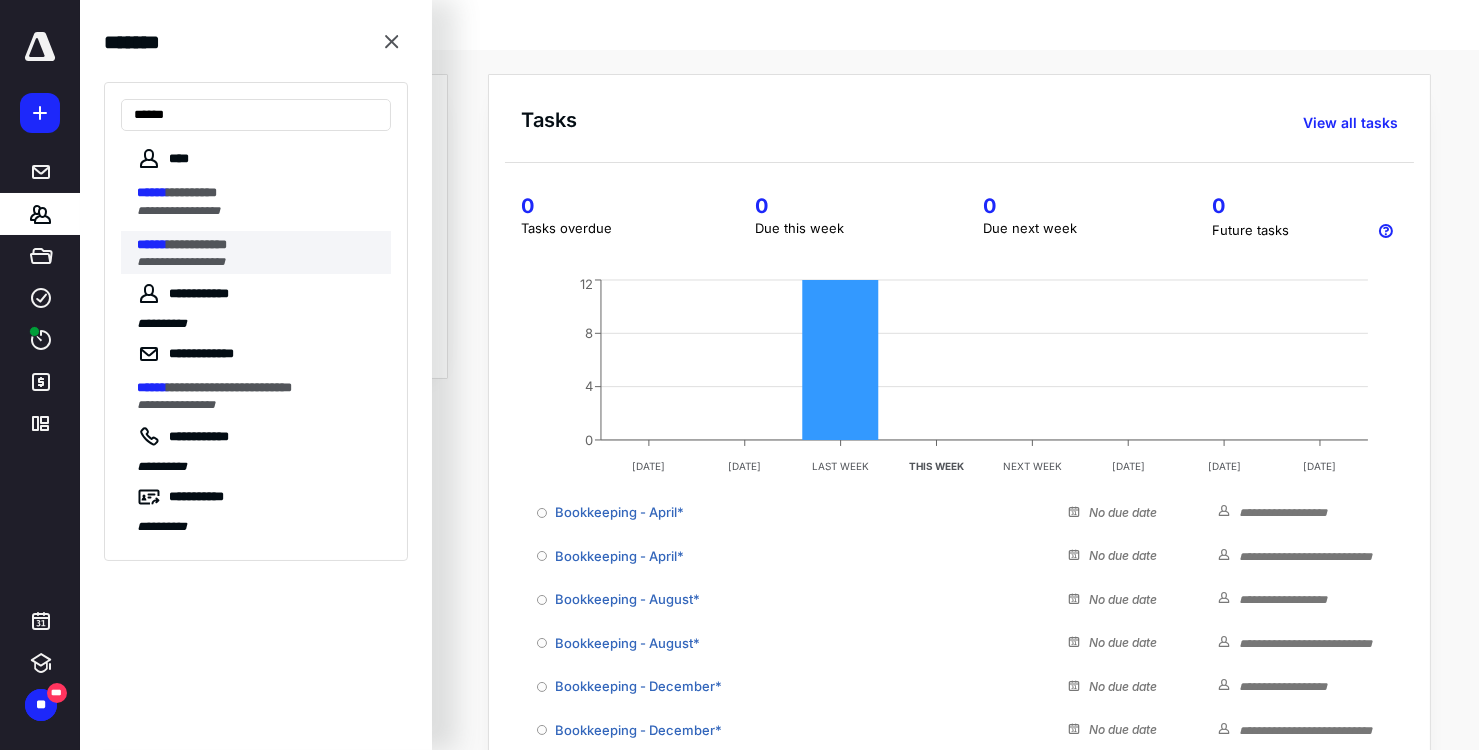 type on "******" 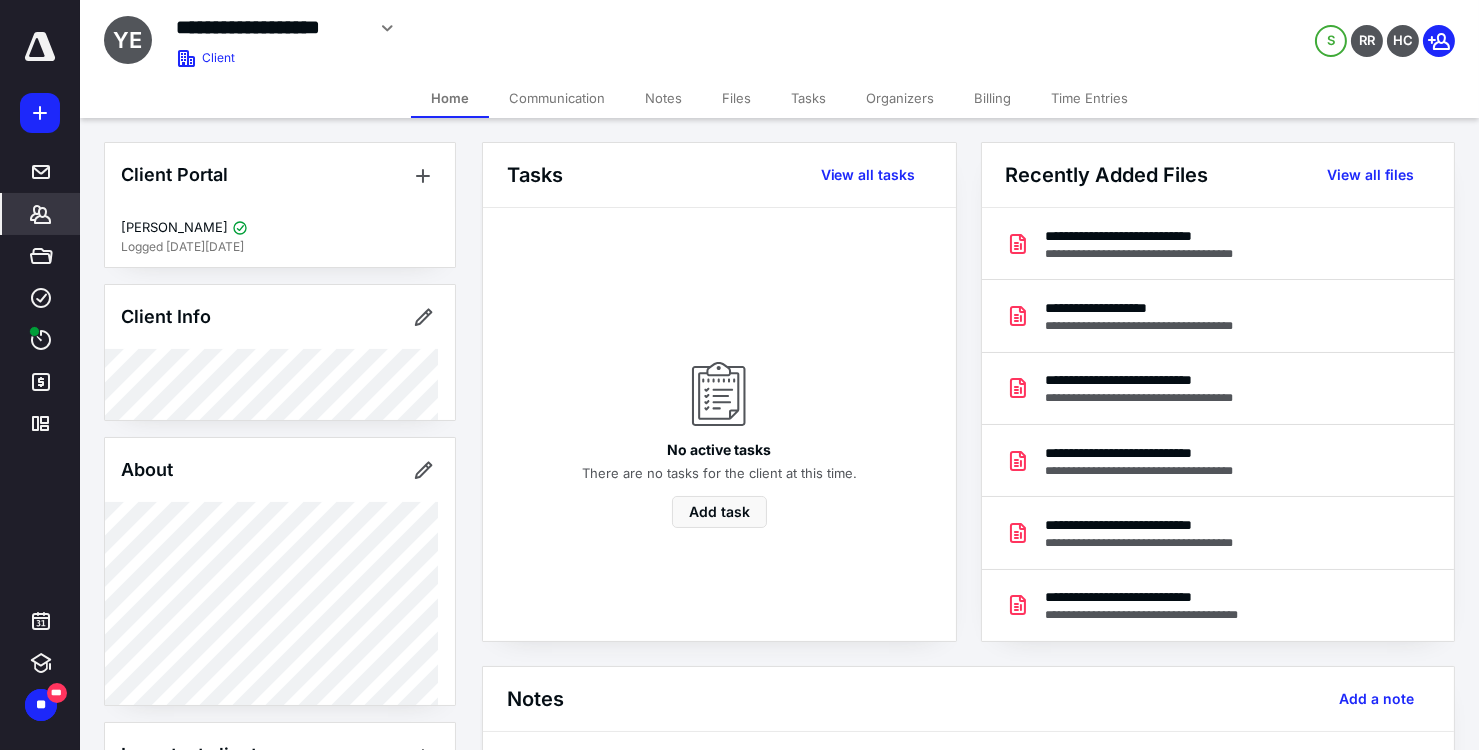 click on "Files" at bounding box center [736, 98] 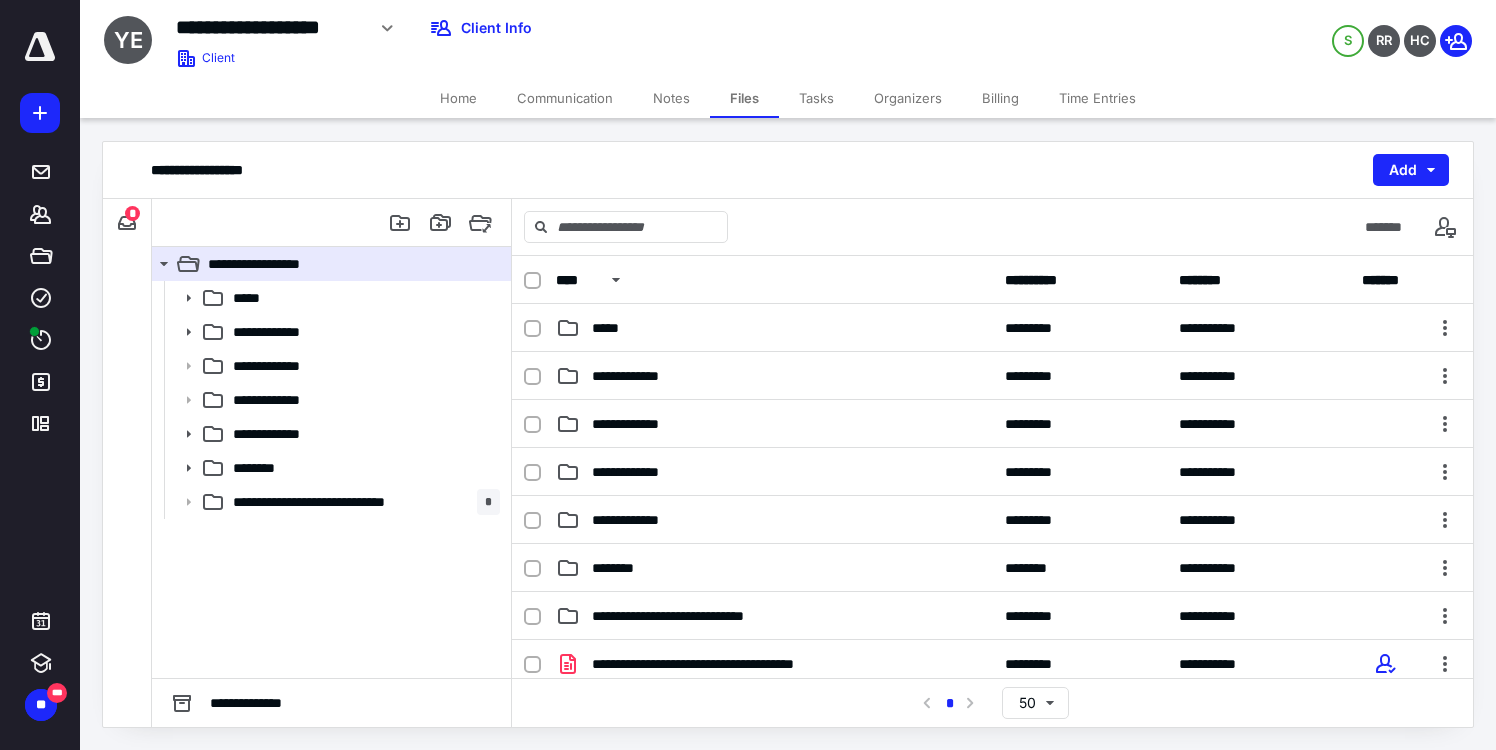 click on "Files" at bounding box center (744, 98) 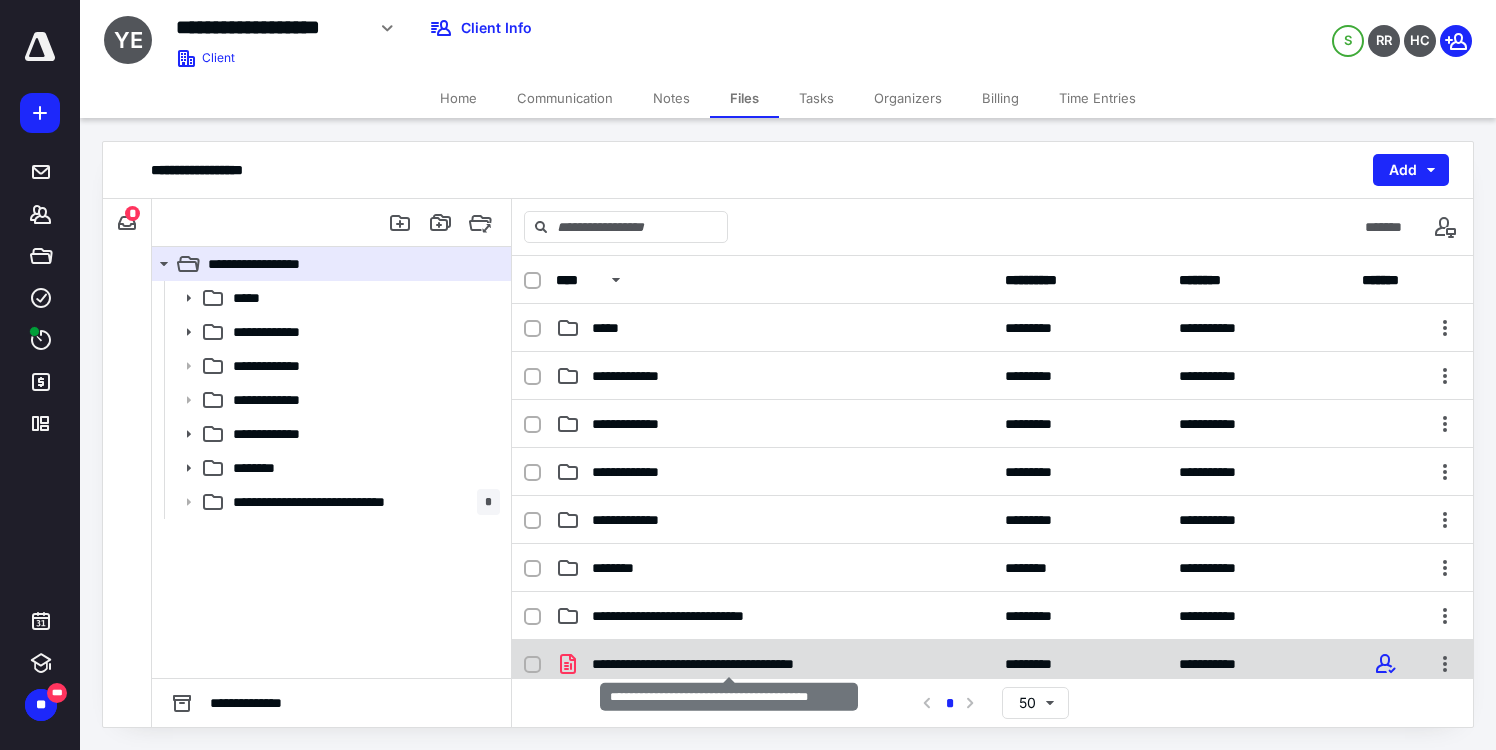 click on "**********" at bounding box center [729, 664] 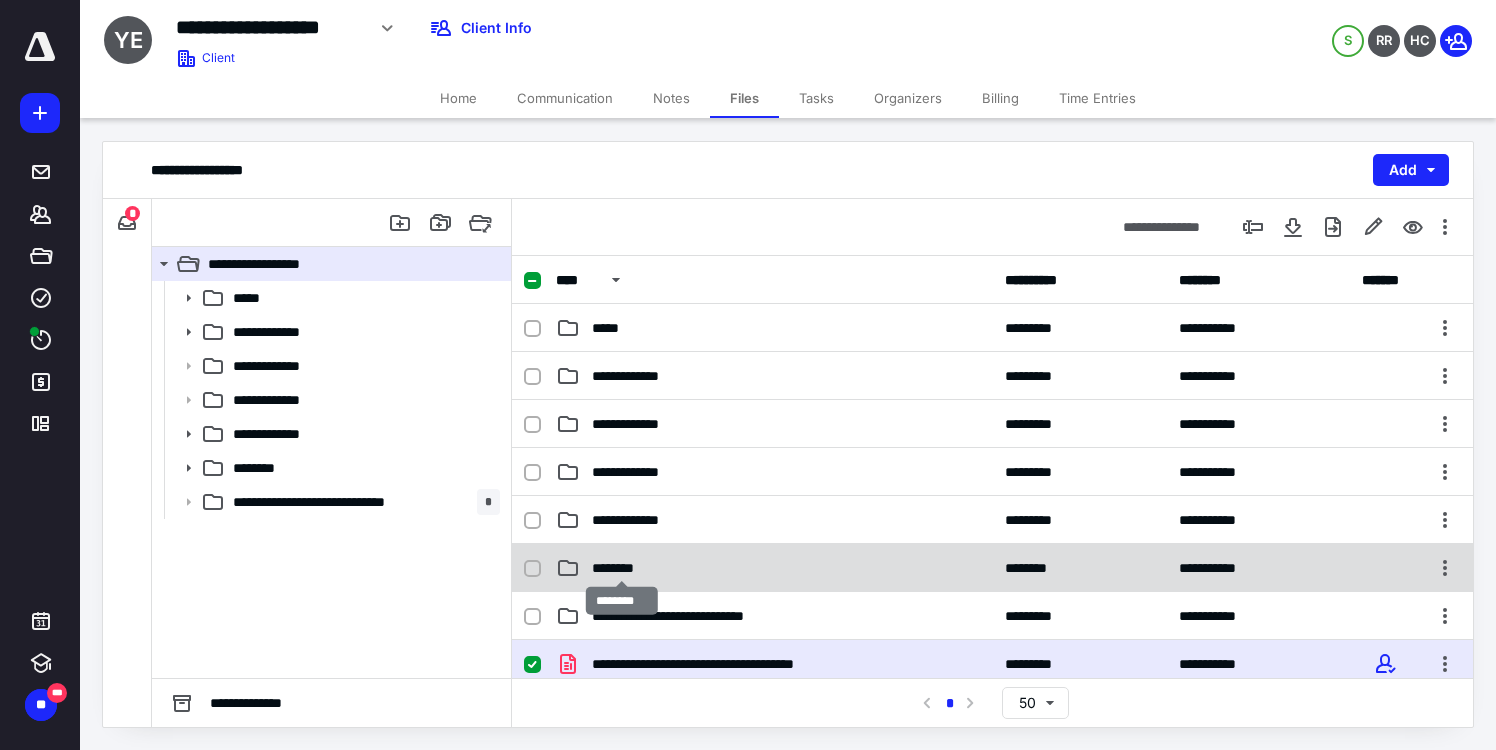 click on "********" at bounding box center [621, 568] 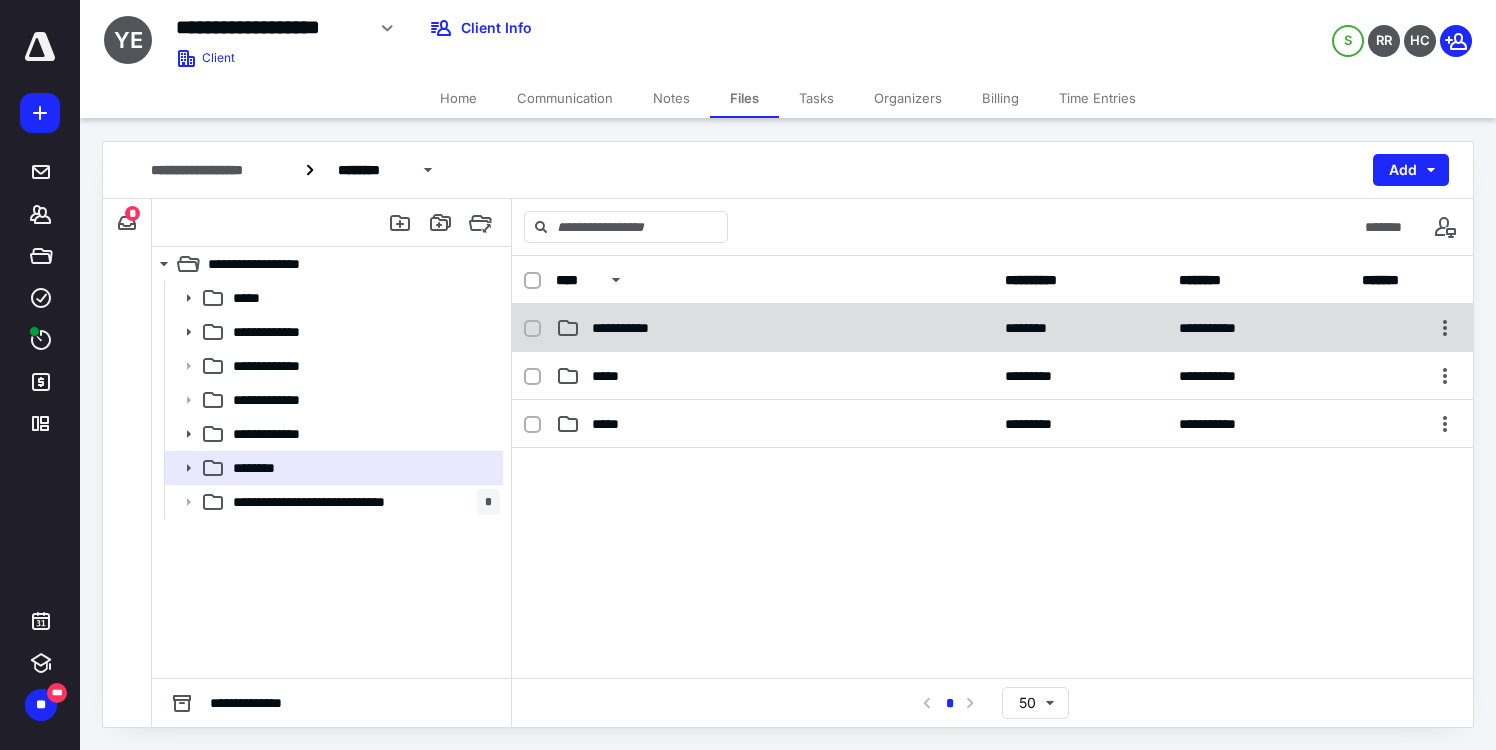 click on "**********" at bounding box center [635, 328] 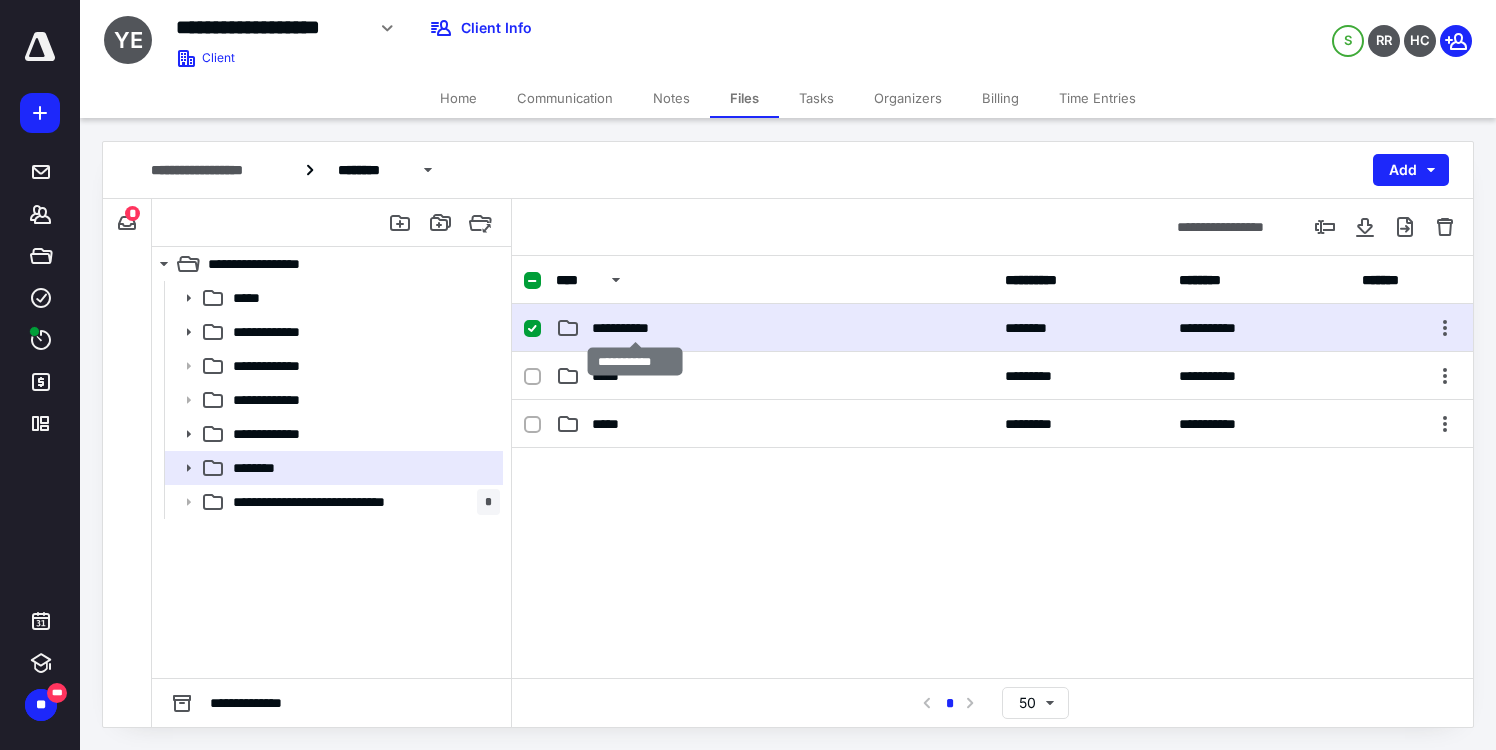 click on "**********" at bounding box center (635, 328) 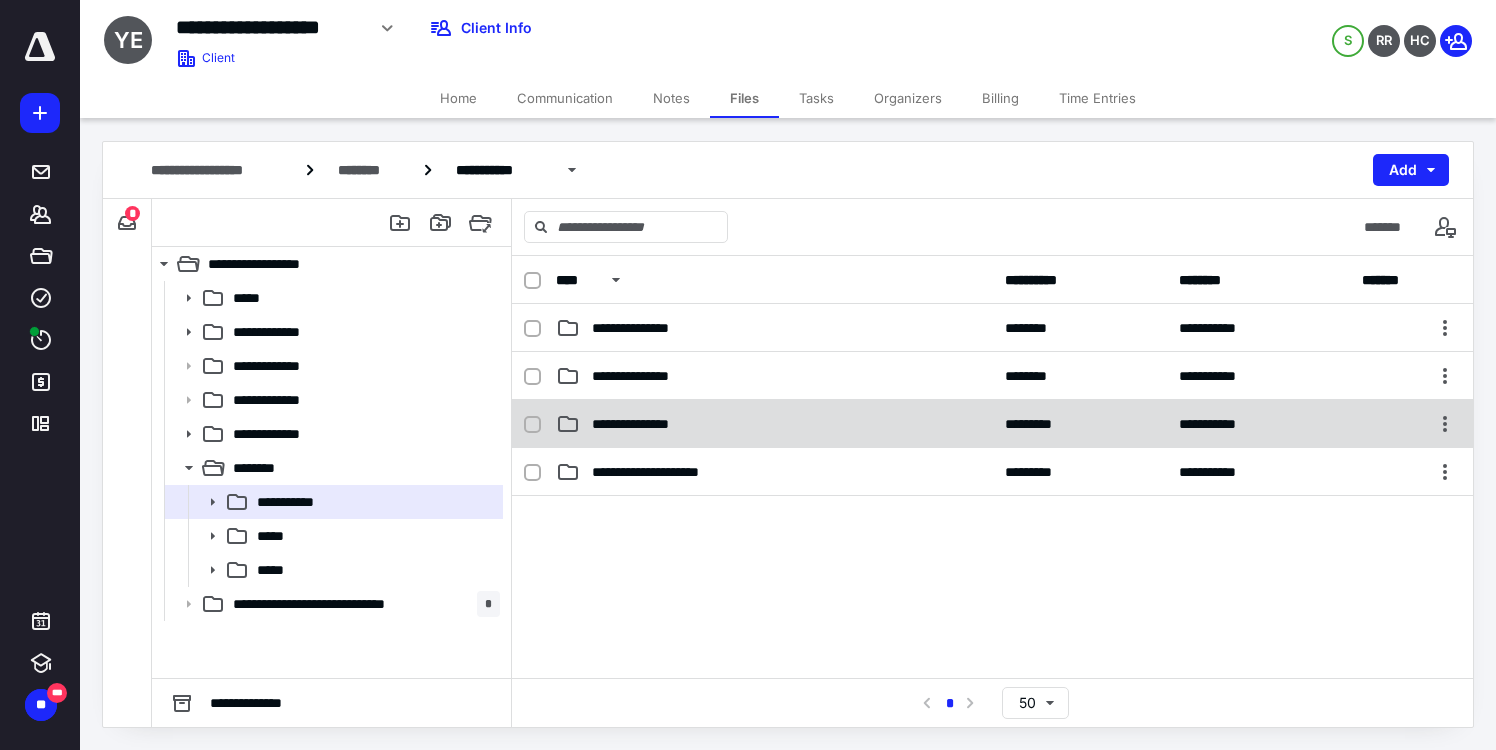 click on "**********" at bounding box center [648, 424] 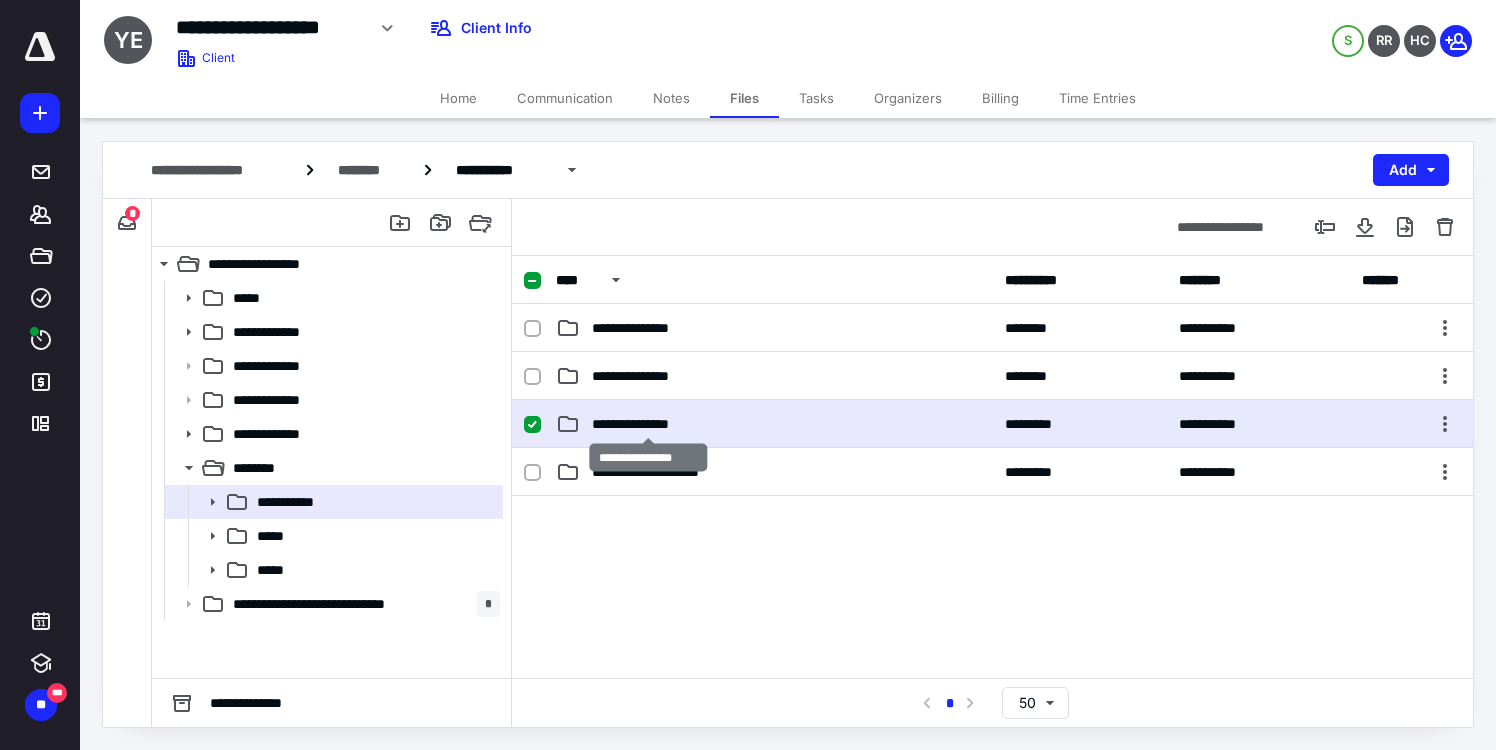 click on "**********" at bounding box center (648, 424) 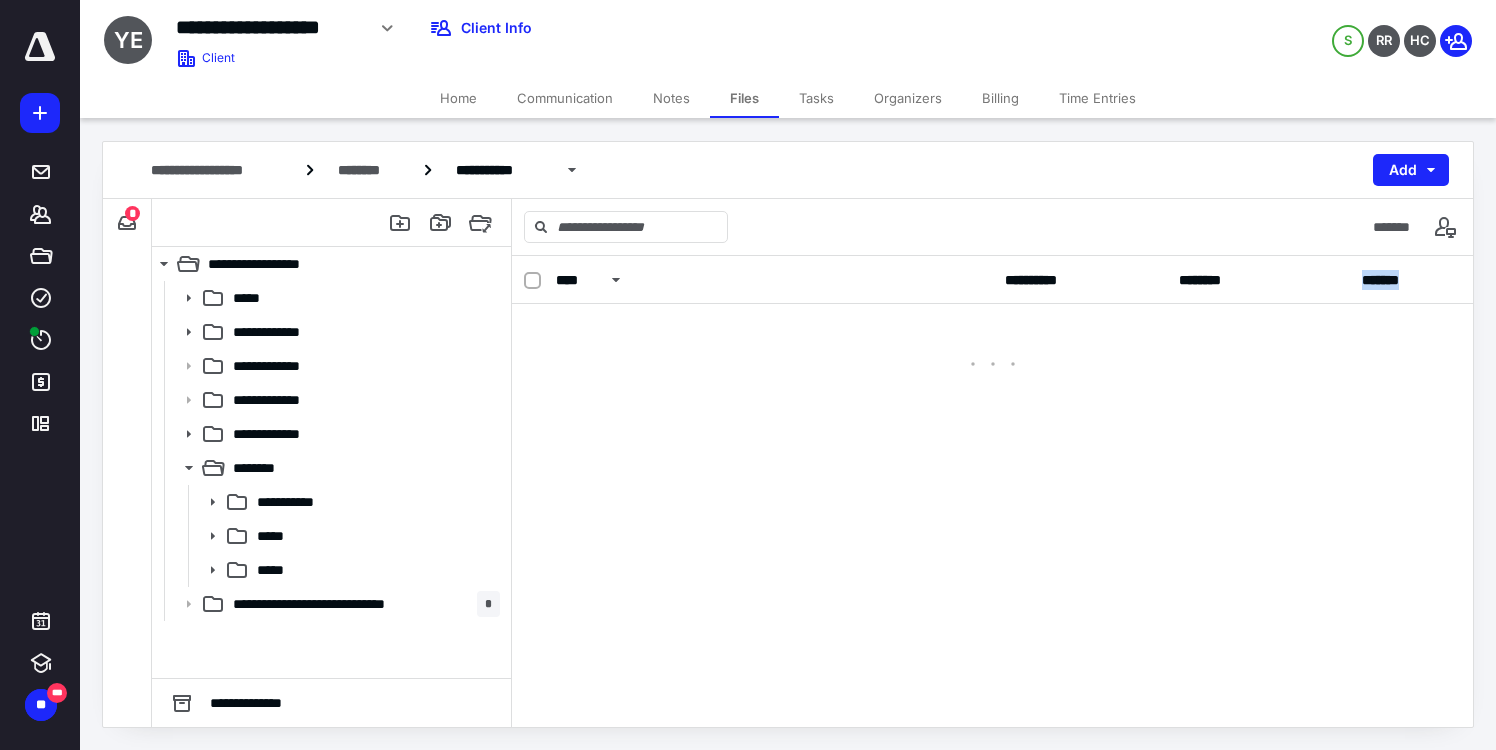 click on "**********" at bounding box center (992, 491) 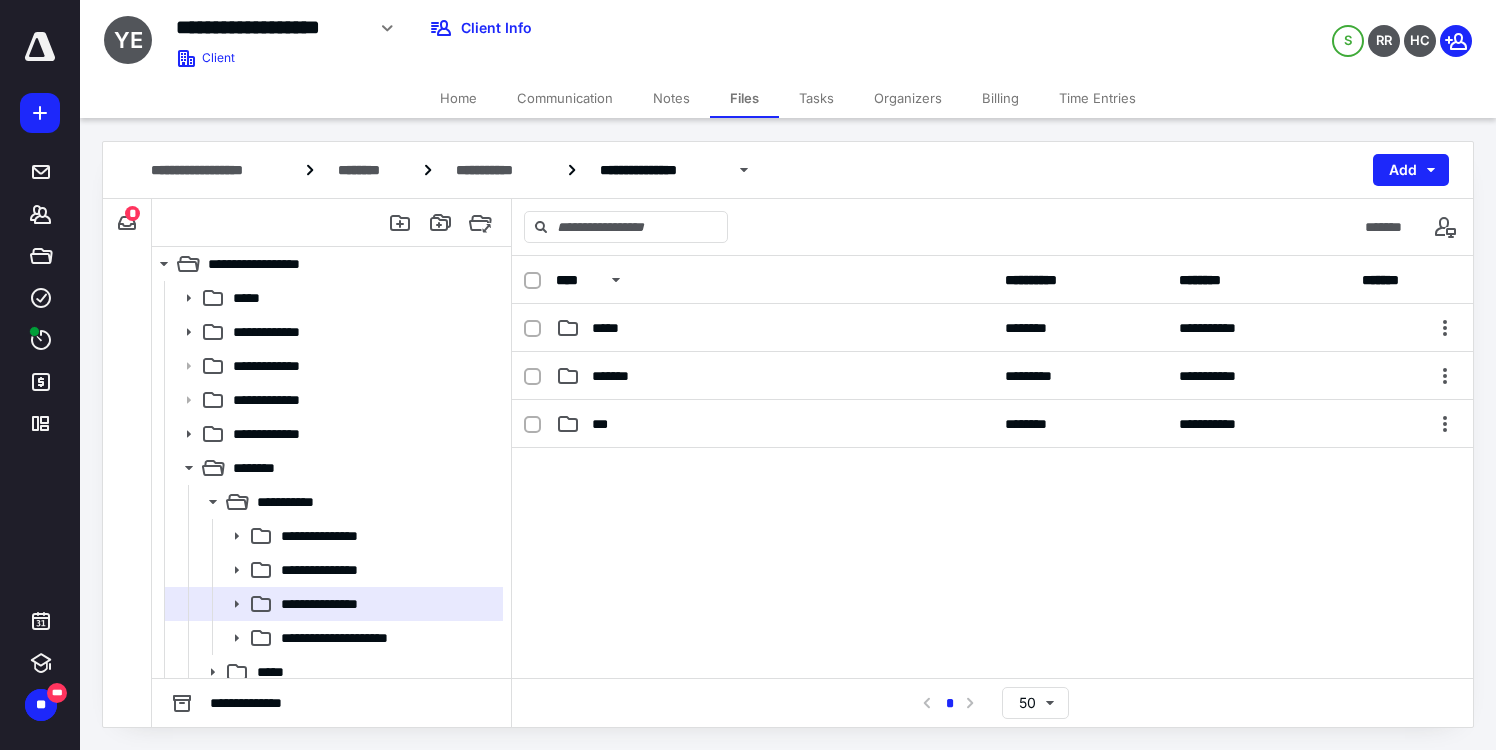 drag, startPoint x: 624, startPoint y: 476, endPoint x: 604, endPoint y: 455, distance: 29 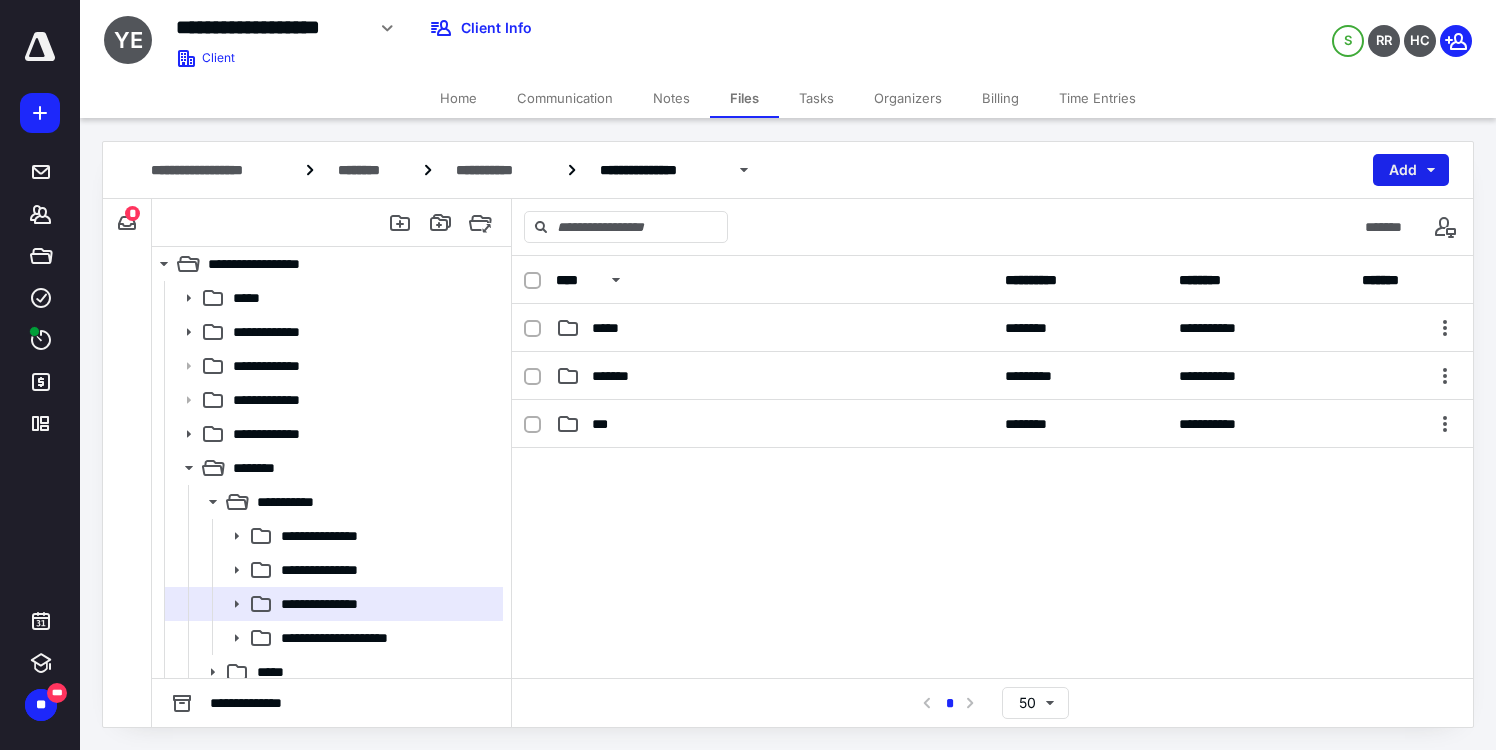 drag, startPoint x: 664, startPoint y: 530, endPoint x: 1419, endPoint y: 170, distance: 836.4359 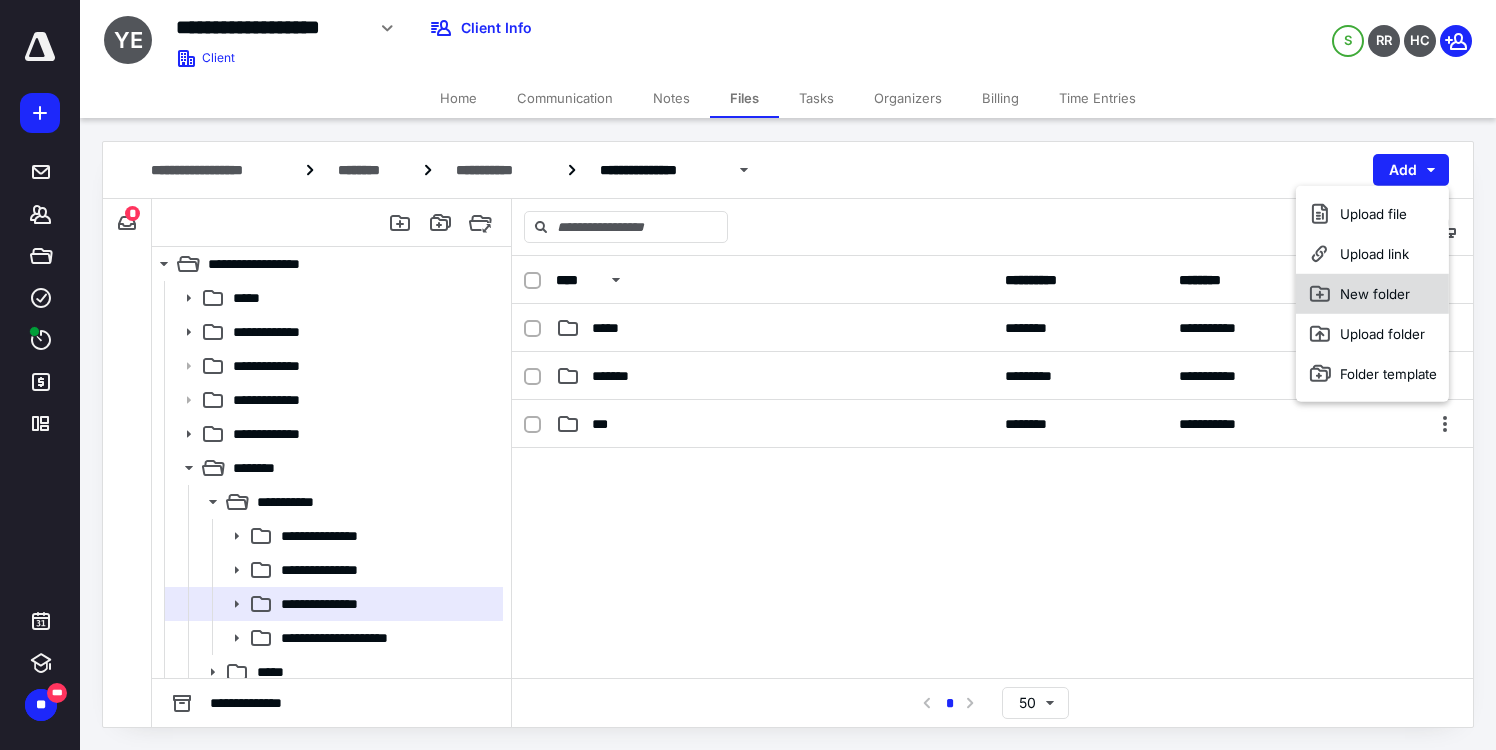 click on "New folder" at bounding box center [1372, 294] 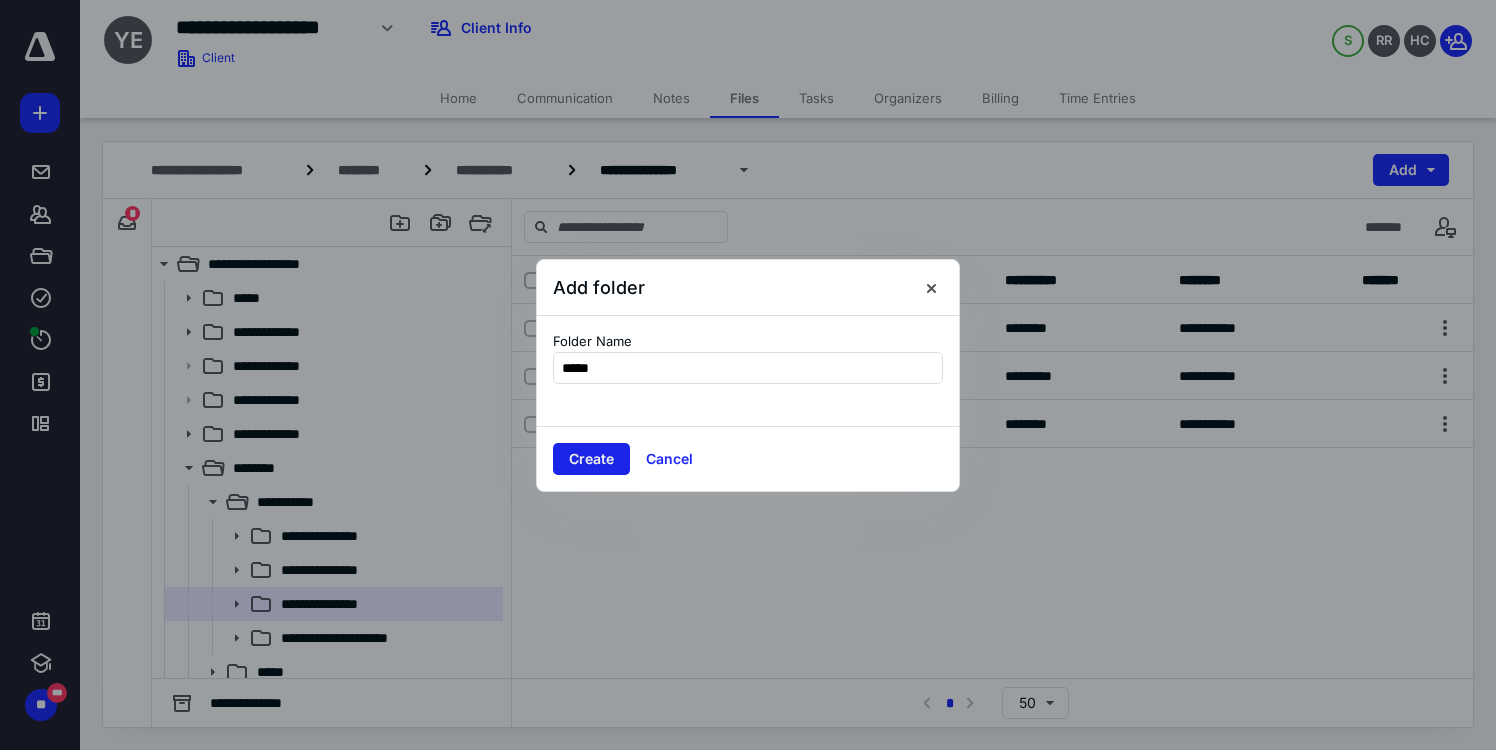 type on "****" 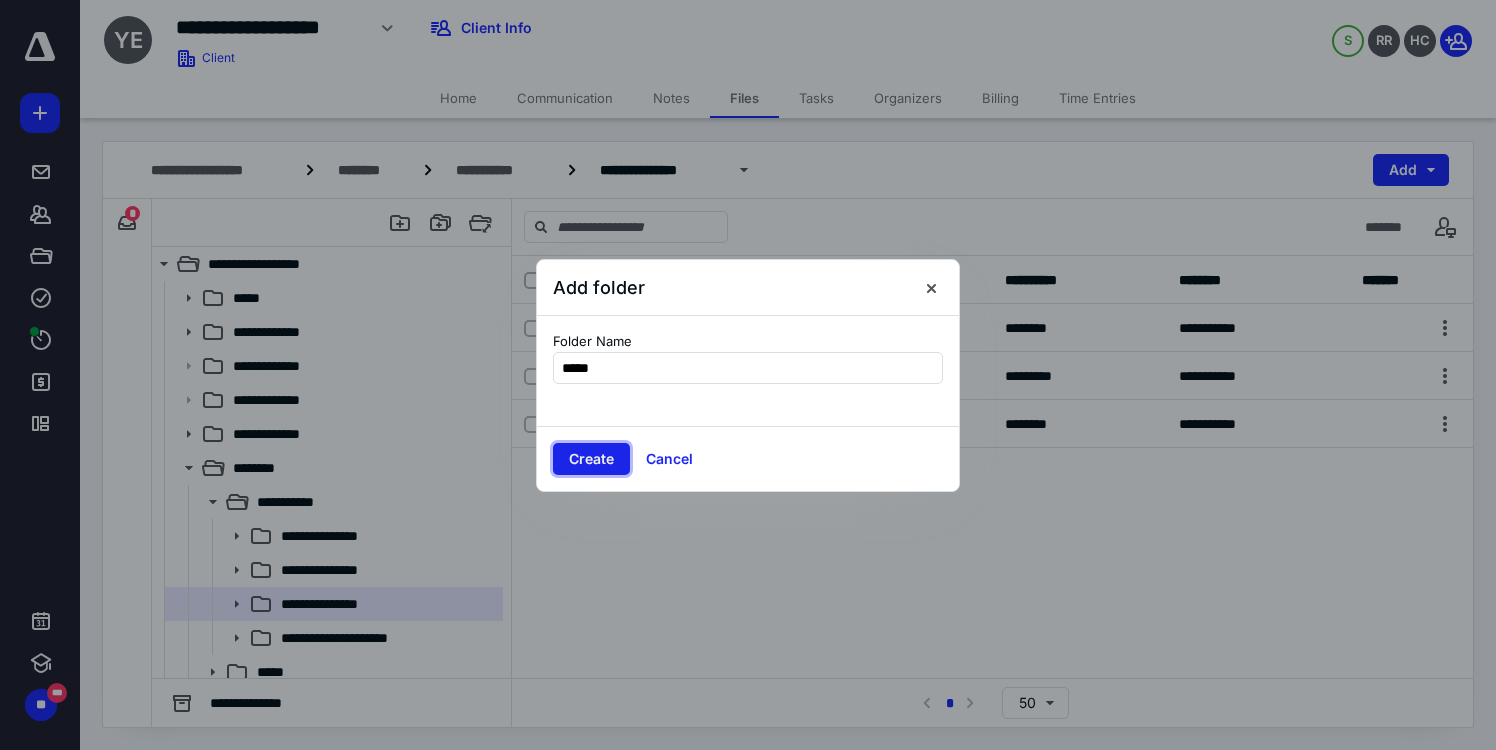click on "Create" at bounding box center [591, 459] 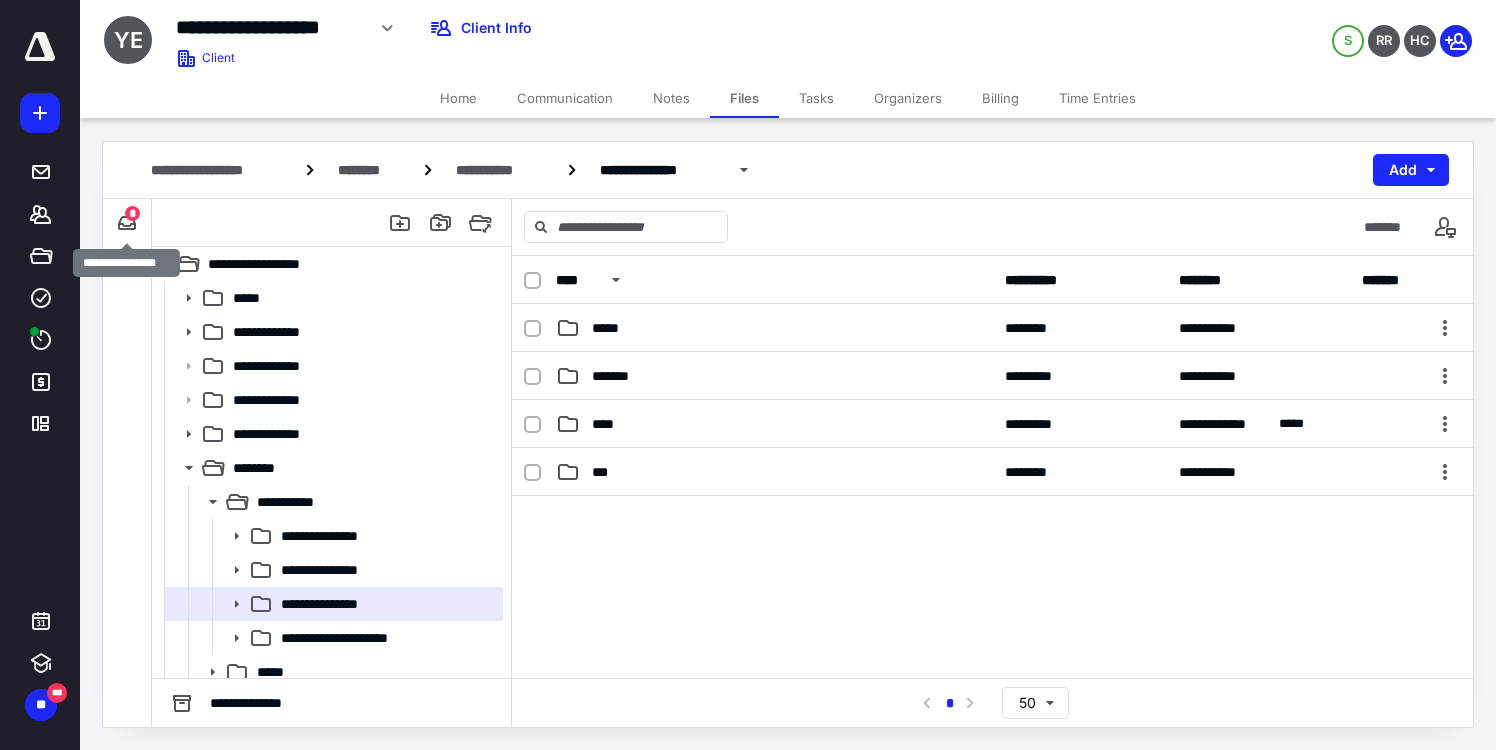 click on "*" at bounding box center (132, 213) 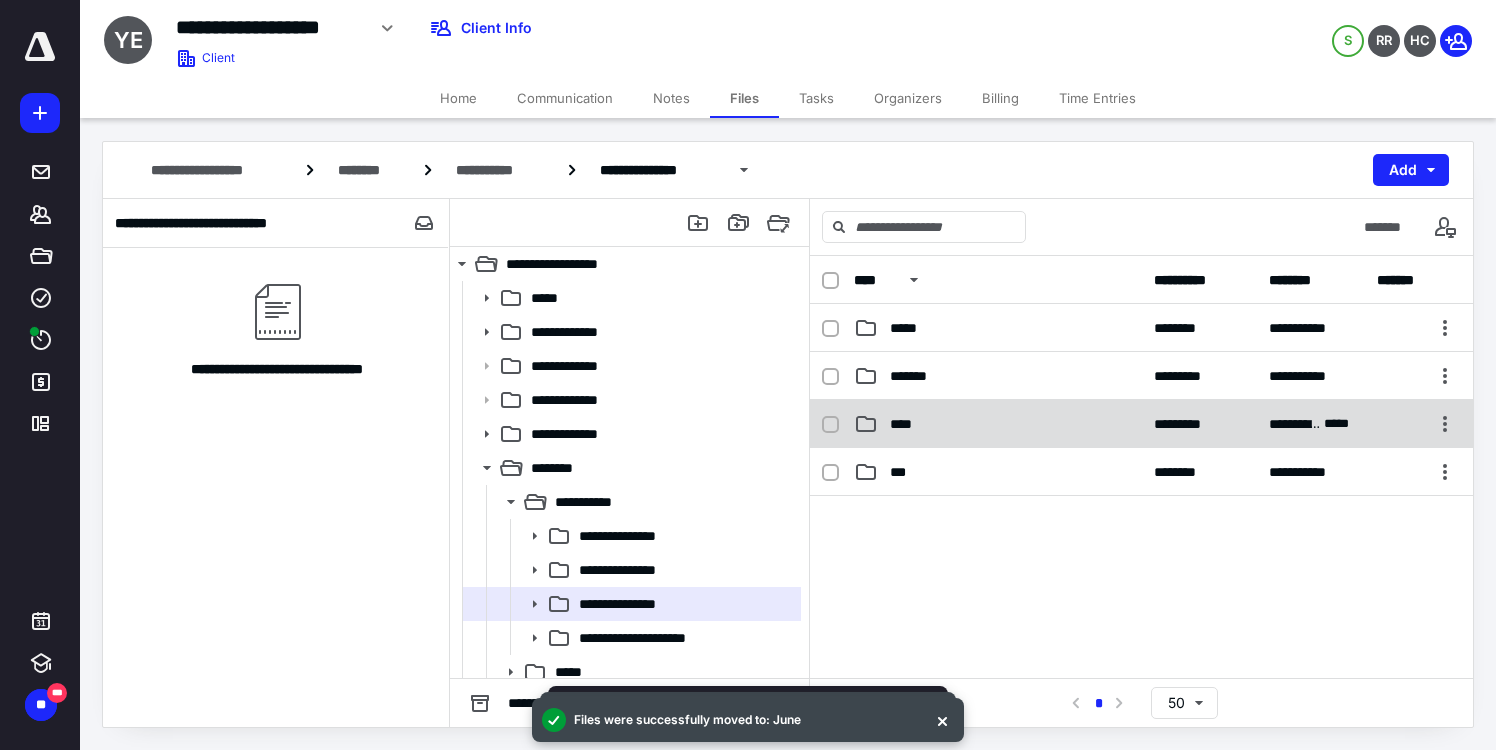 click on "****" at bounding box center (906, 424) 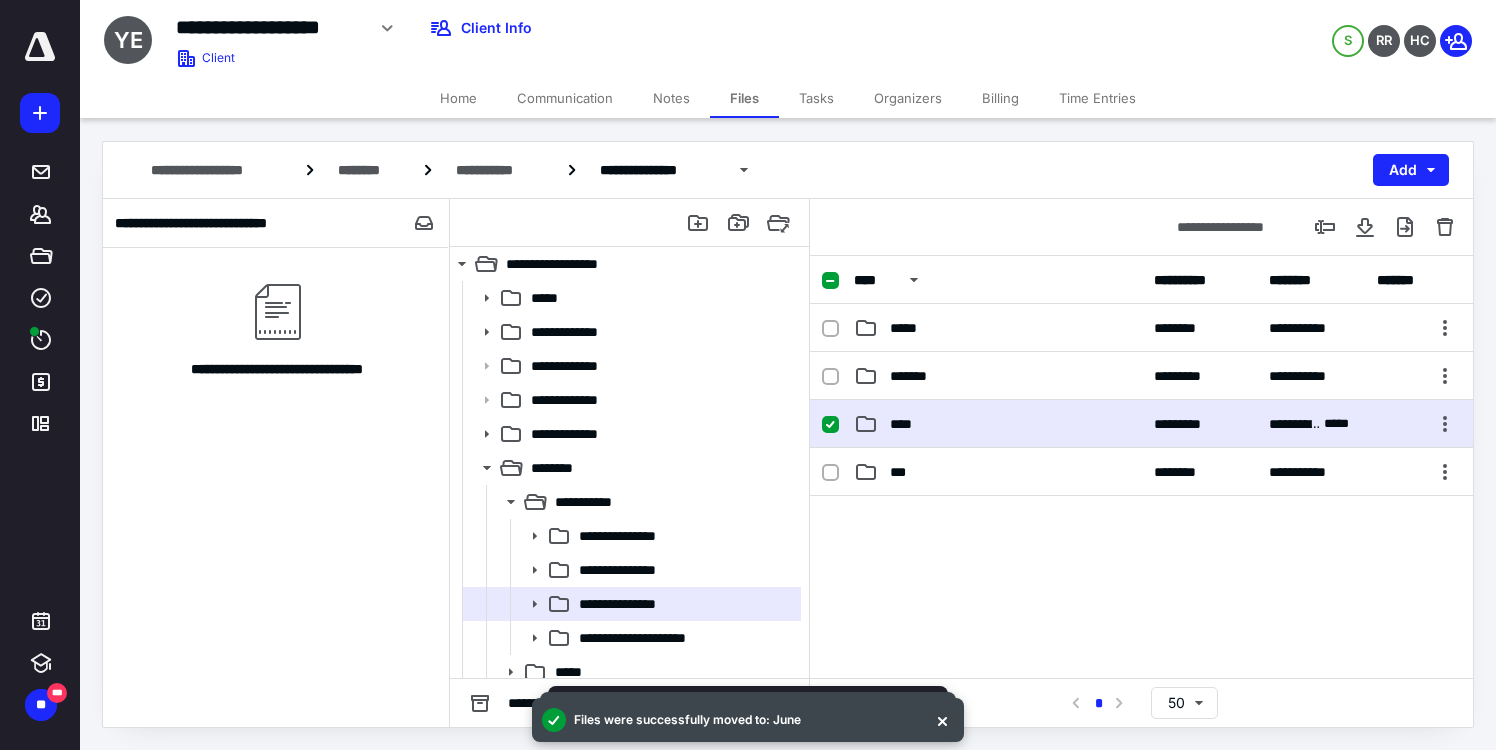 click on "****" at bounding box center [906, 424] 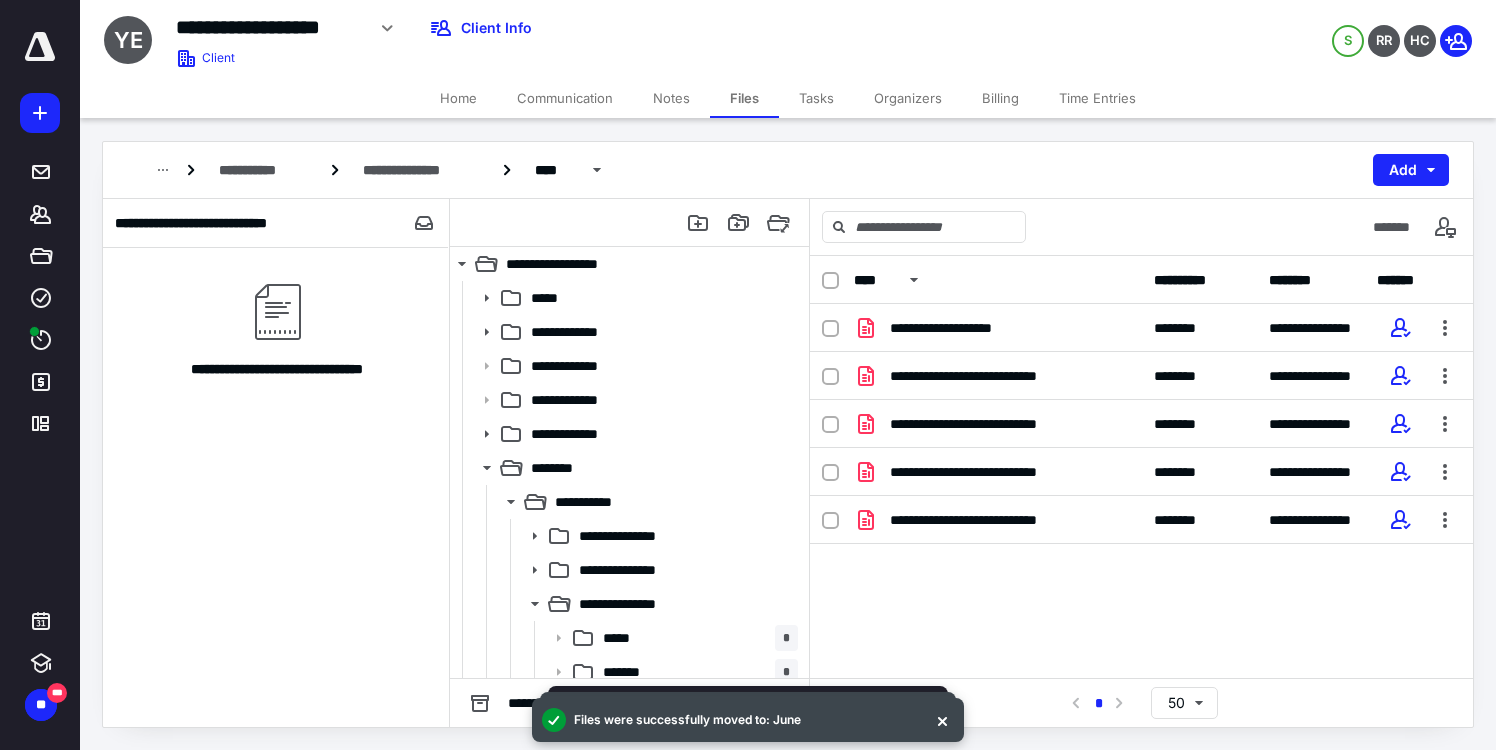 click 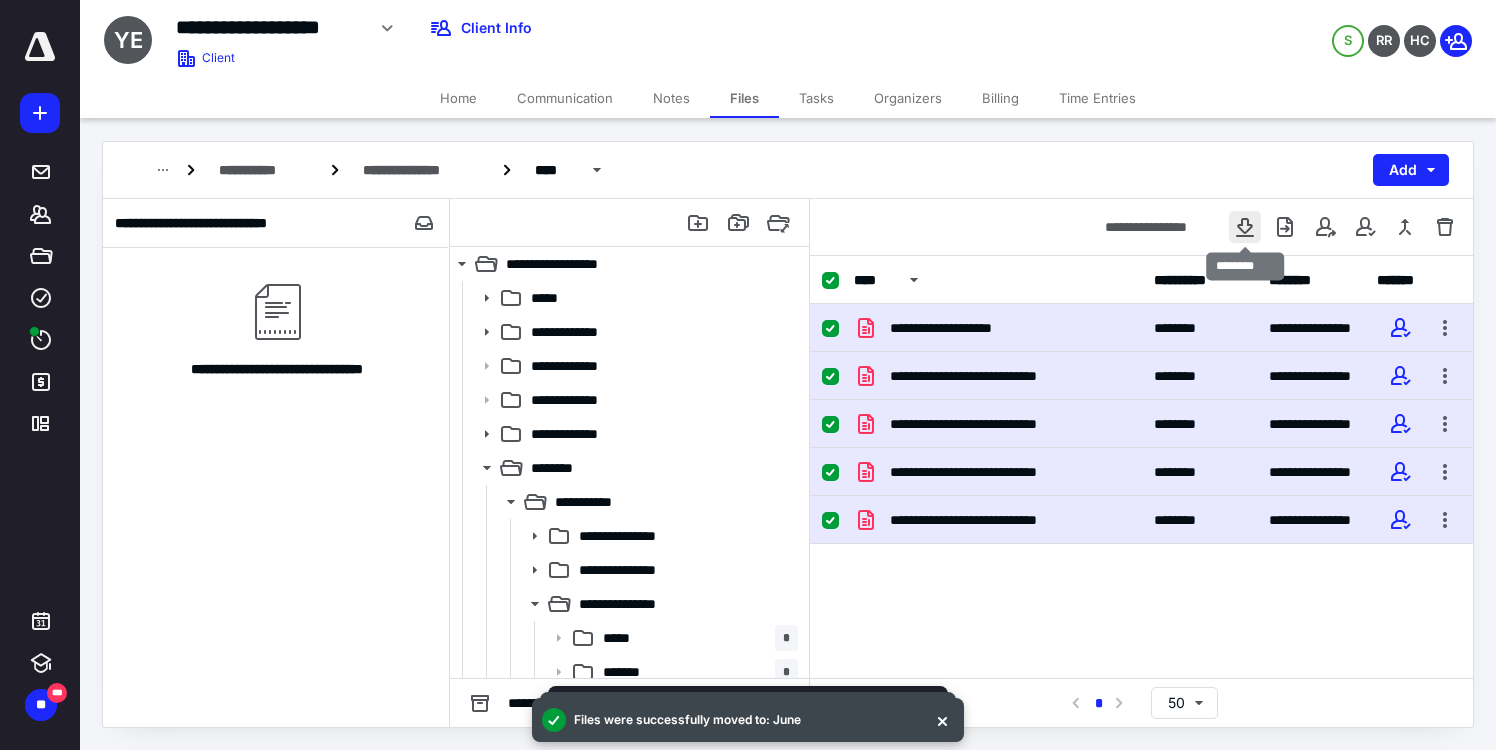 click at bounding box center [1245, 227] 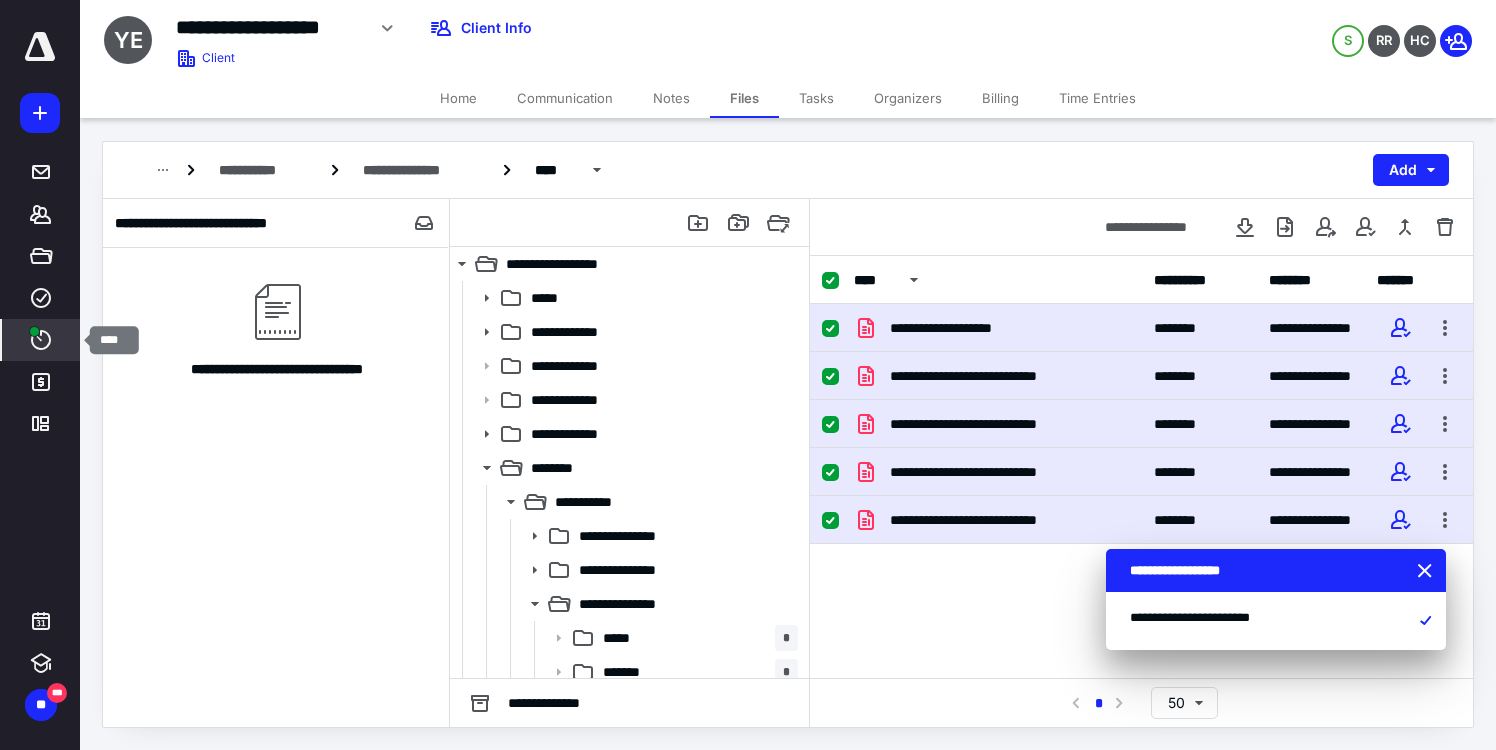 click 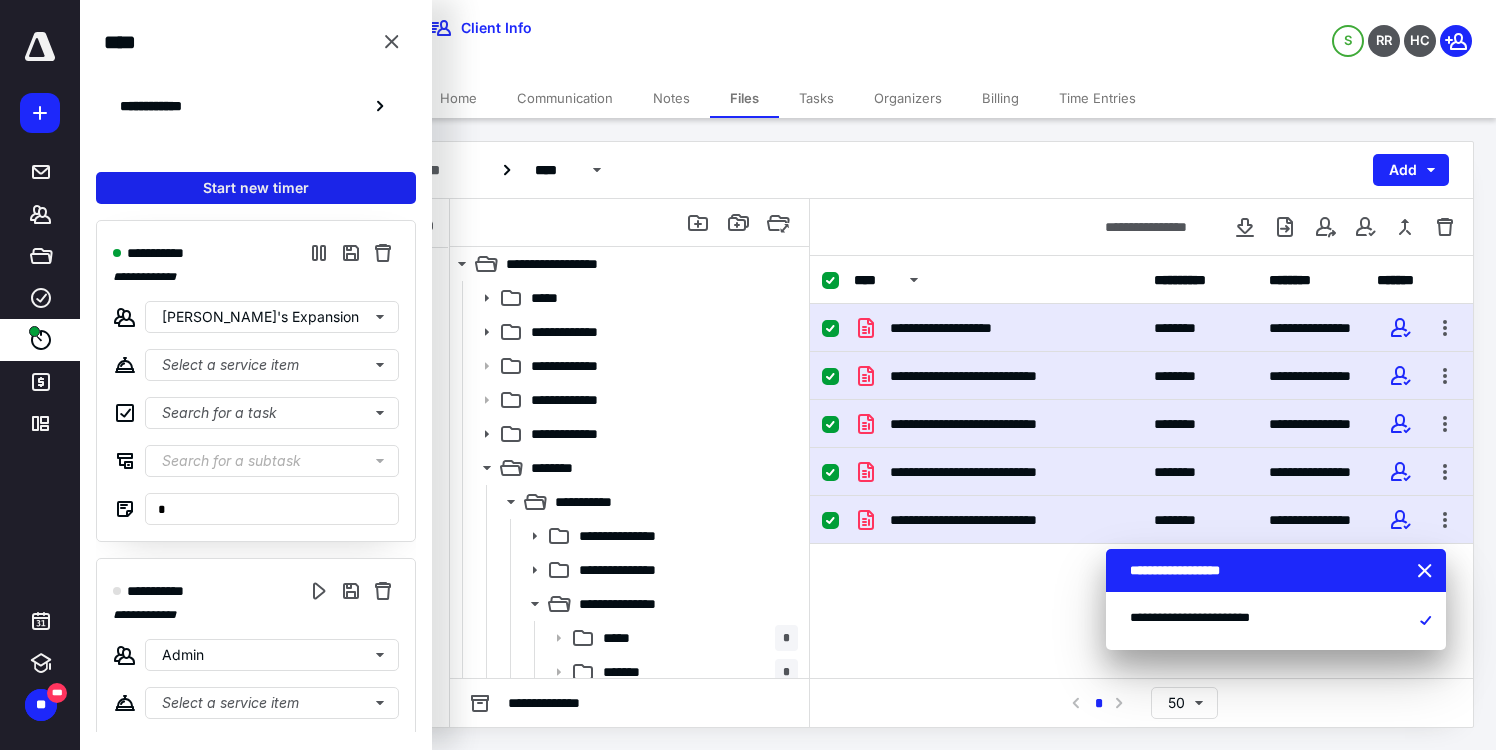 click on "Start new timer" at bounding box center [256, 188] 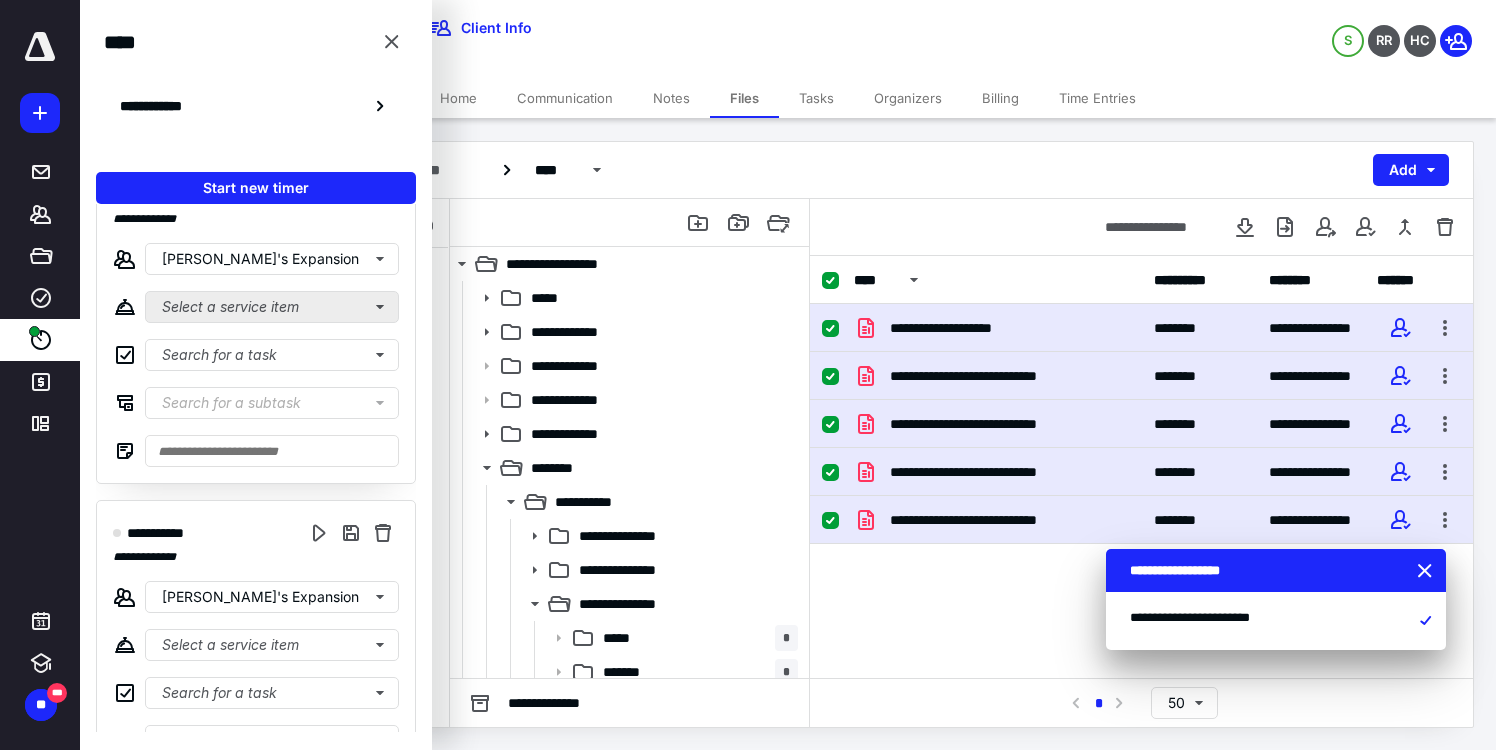 scroll, scrollTop: 0, scrollLeft: 0, axis: both 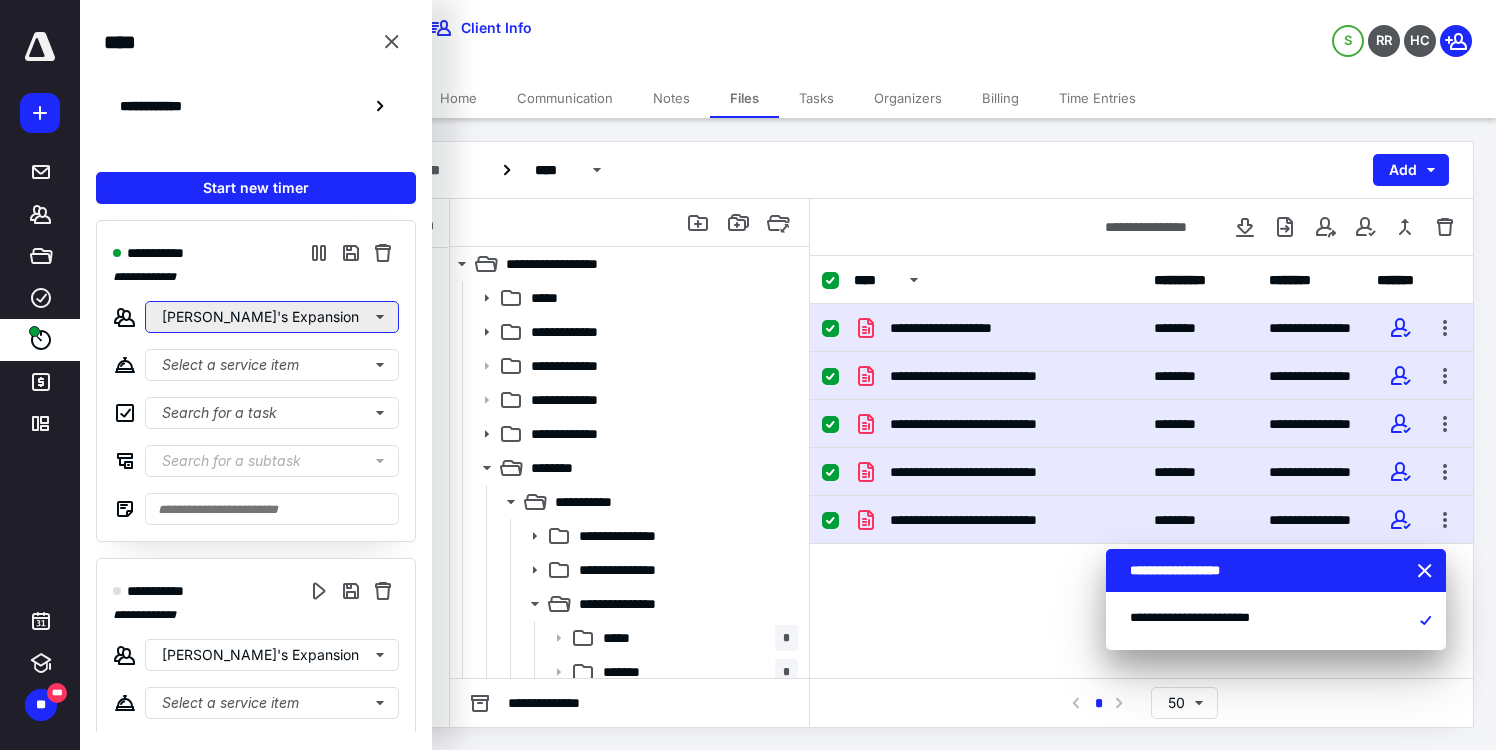 click on "[PERSON_NAME]'s Expansion" at bounding box center (272, 317) 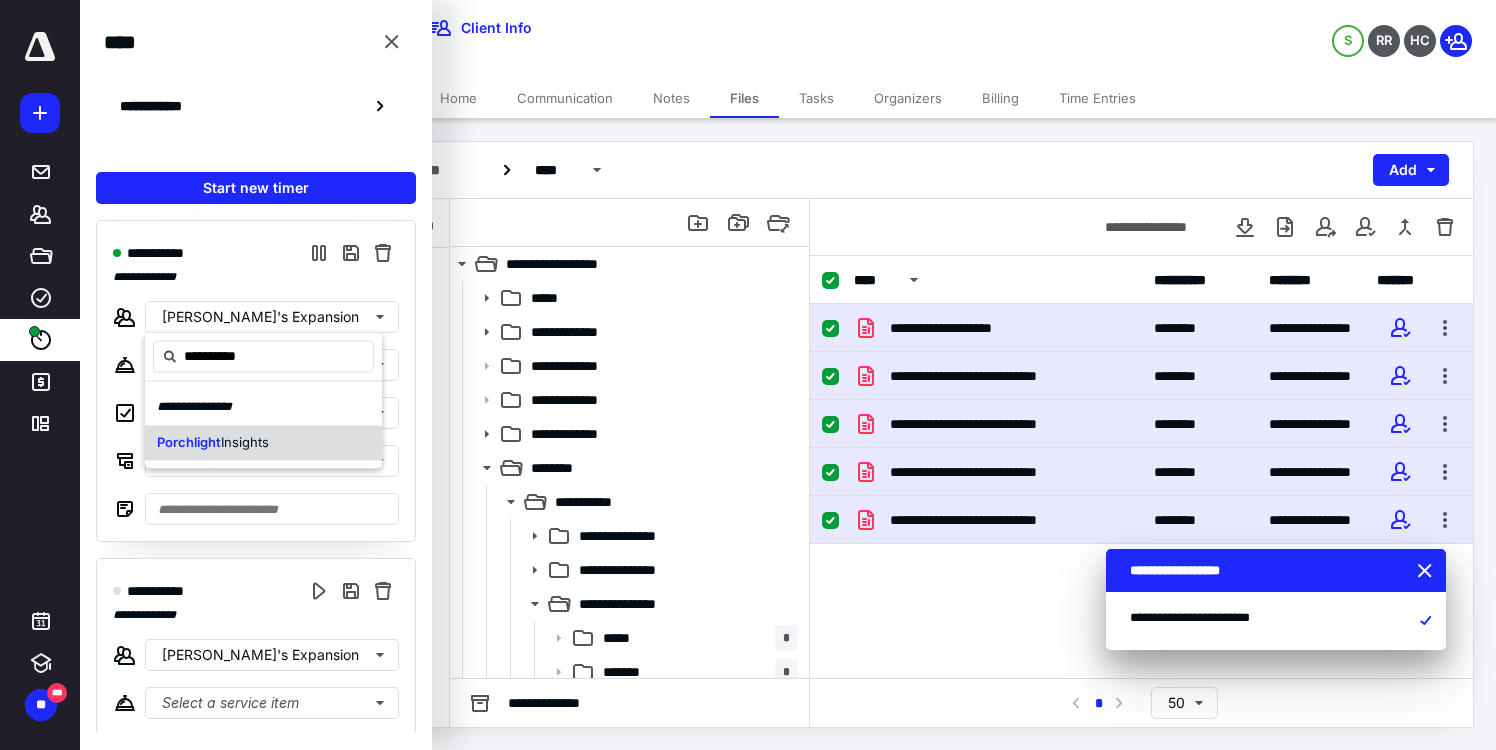 click on "Insights" at bounding box center (245, 442) 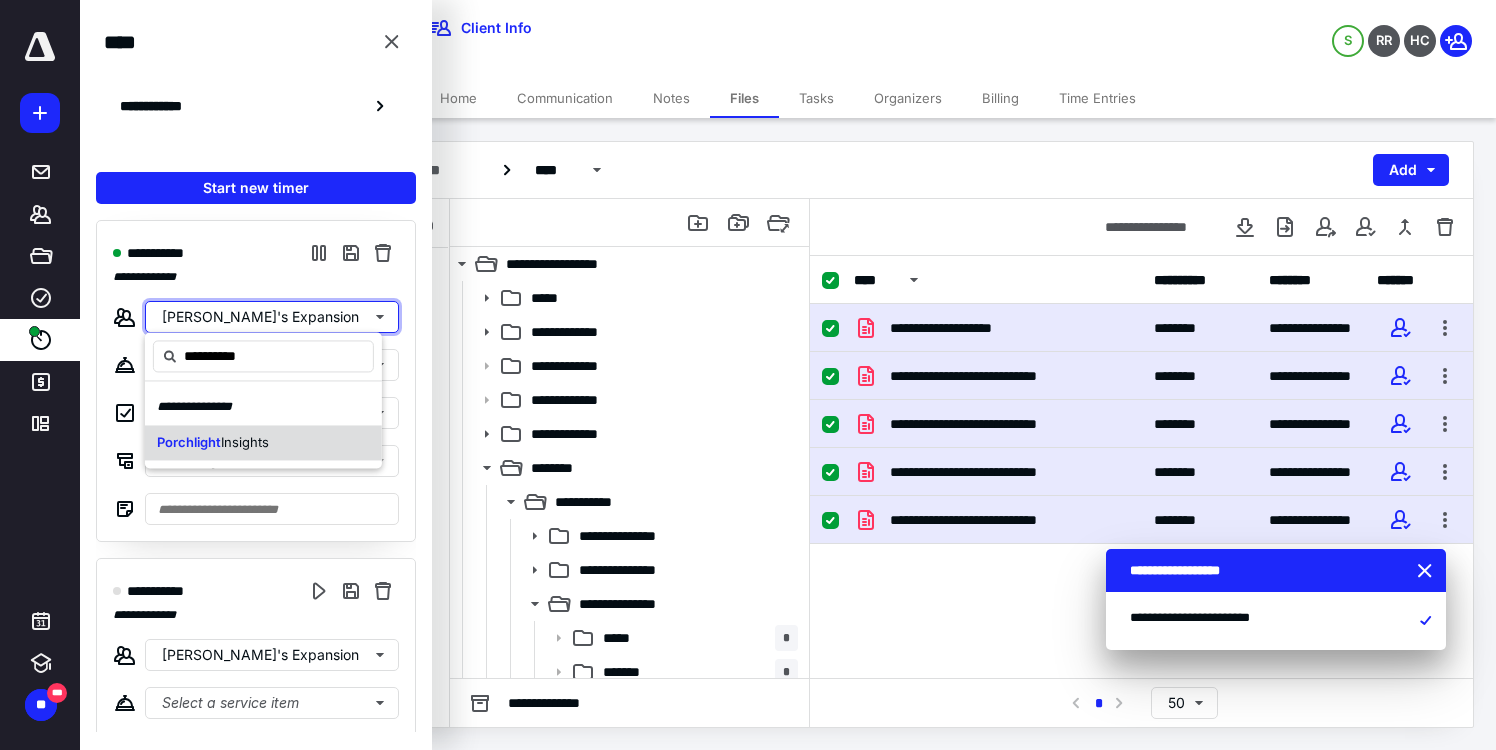 type 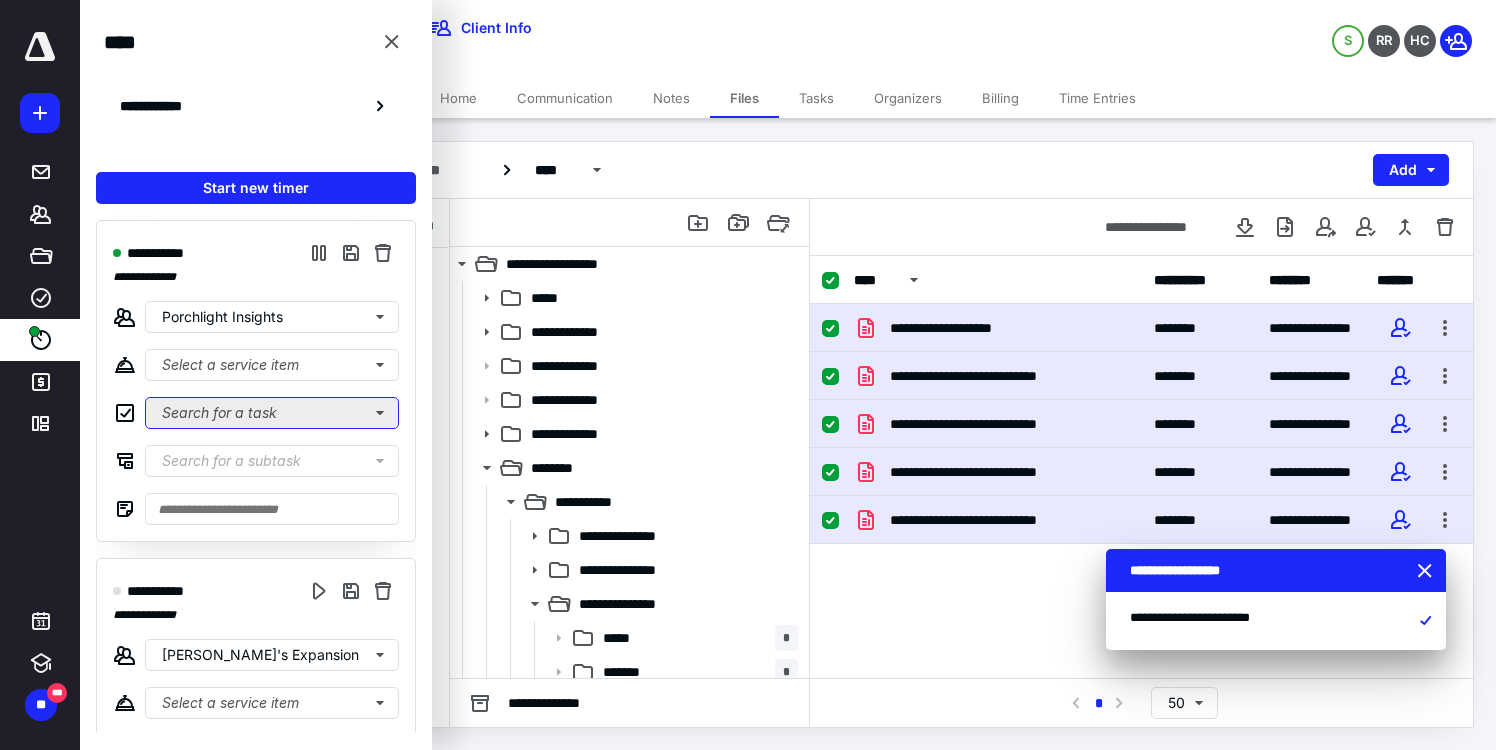 click on "Search for a task" at bounding box center (272, 413) 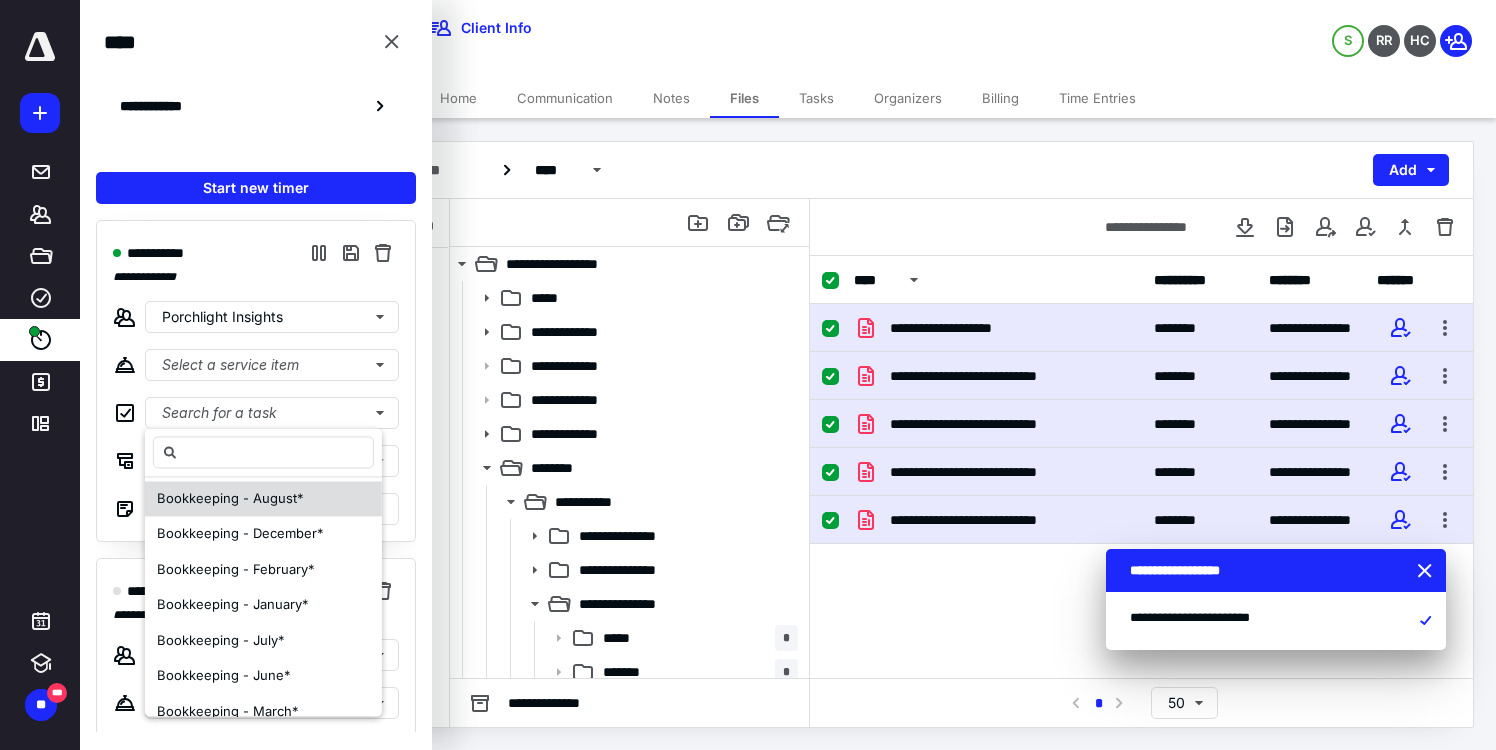 scroll, scrollTop: 56, scrollLeft: 0, axis: vertical 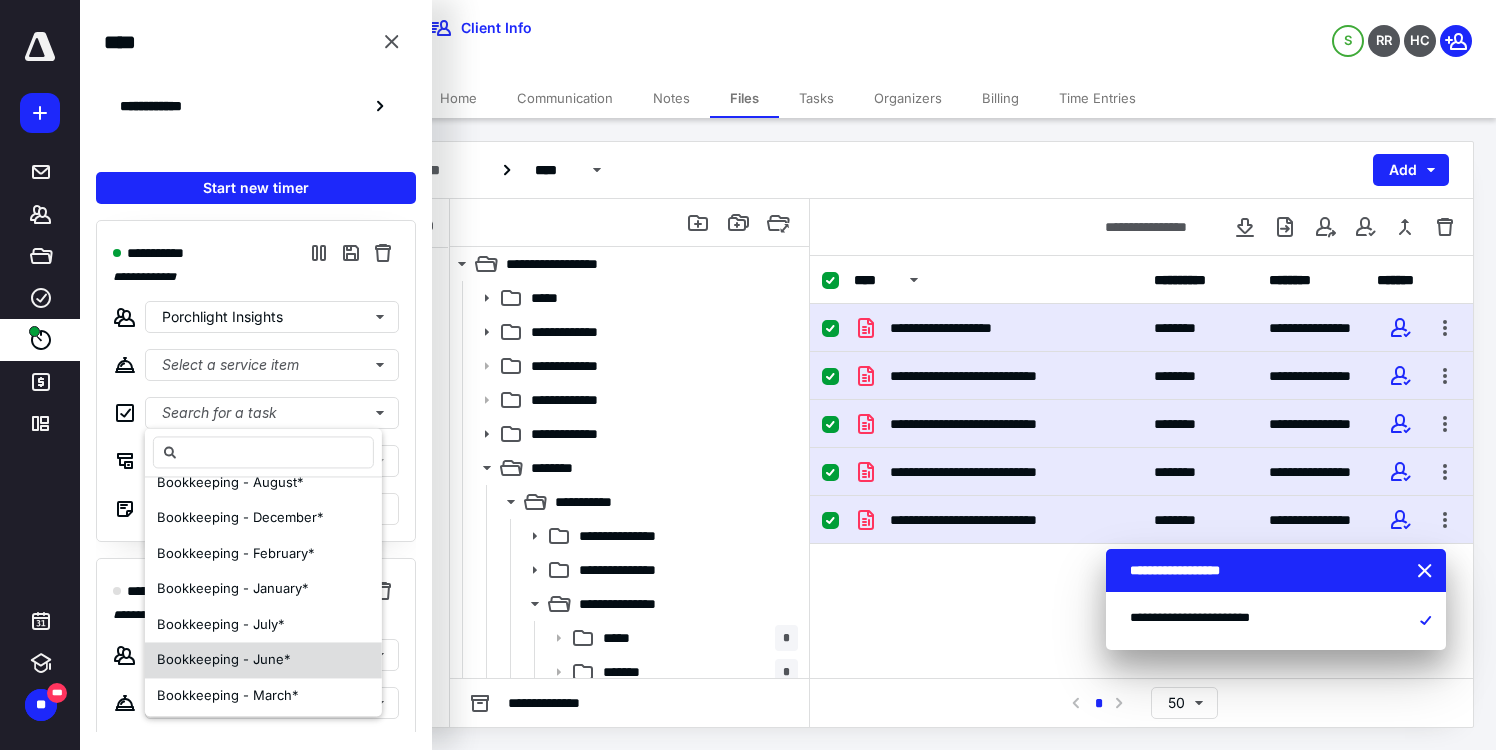 click on "Bookkeeping - June*" at bounding box center [224, 659] 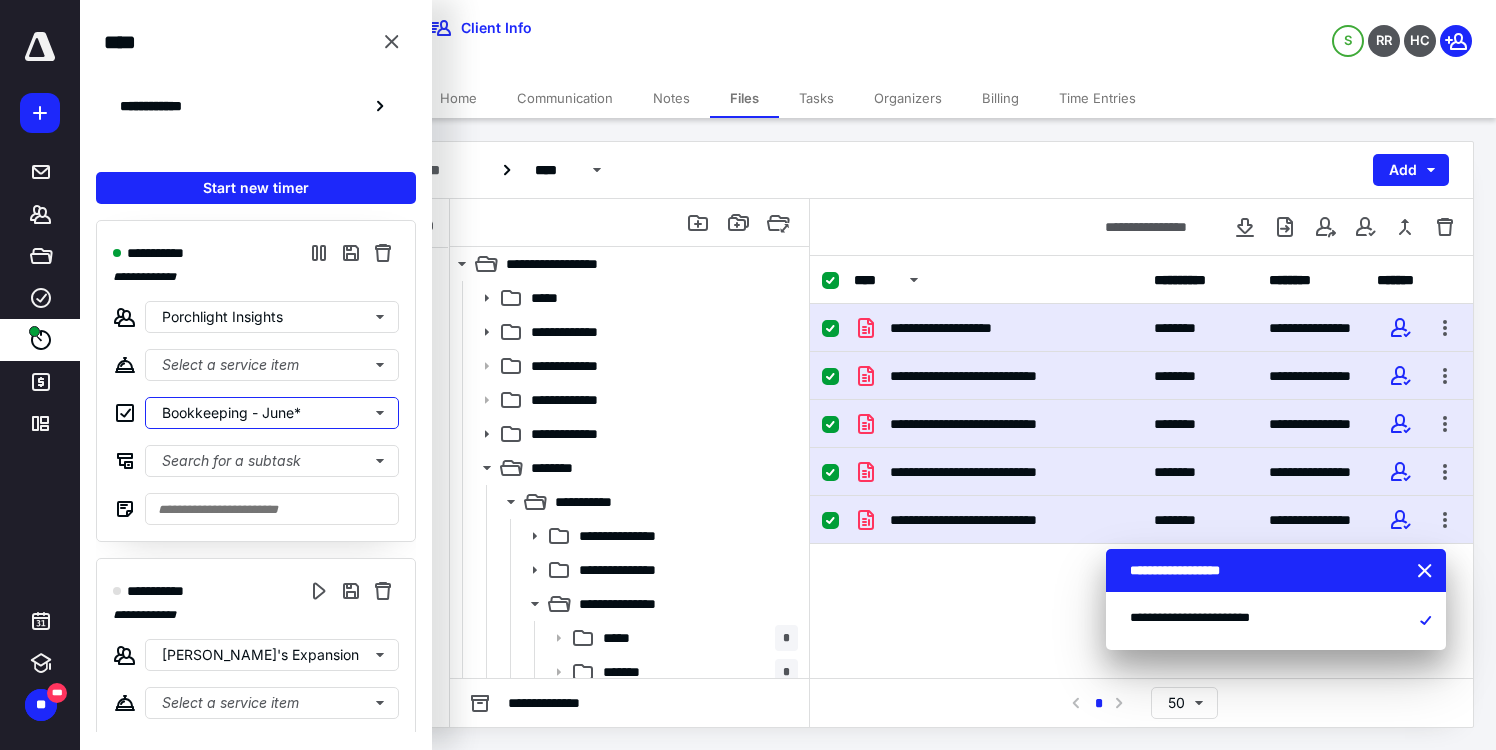 scroll, scrollTop: 0, scrollLeft: 0, axis: both 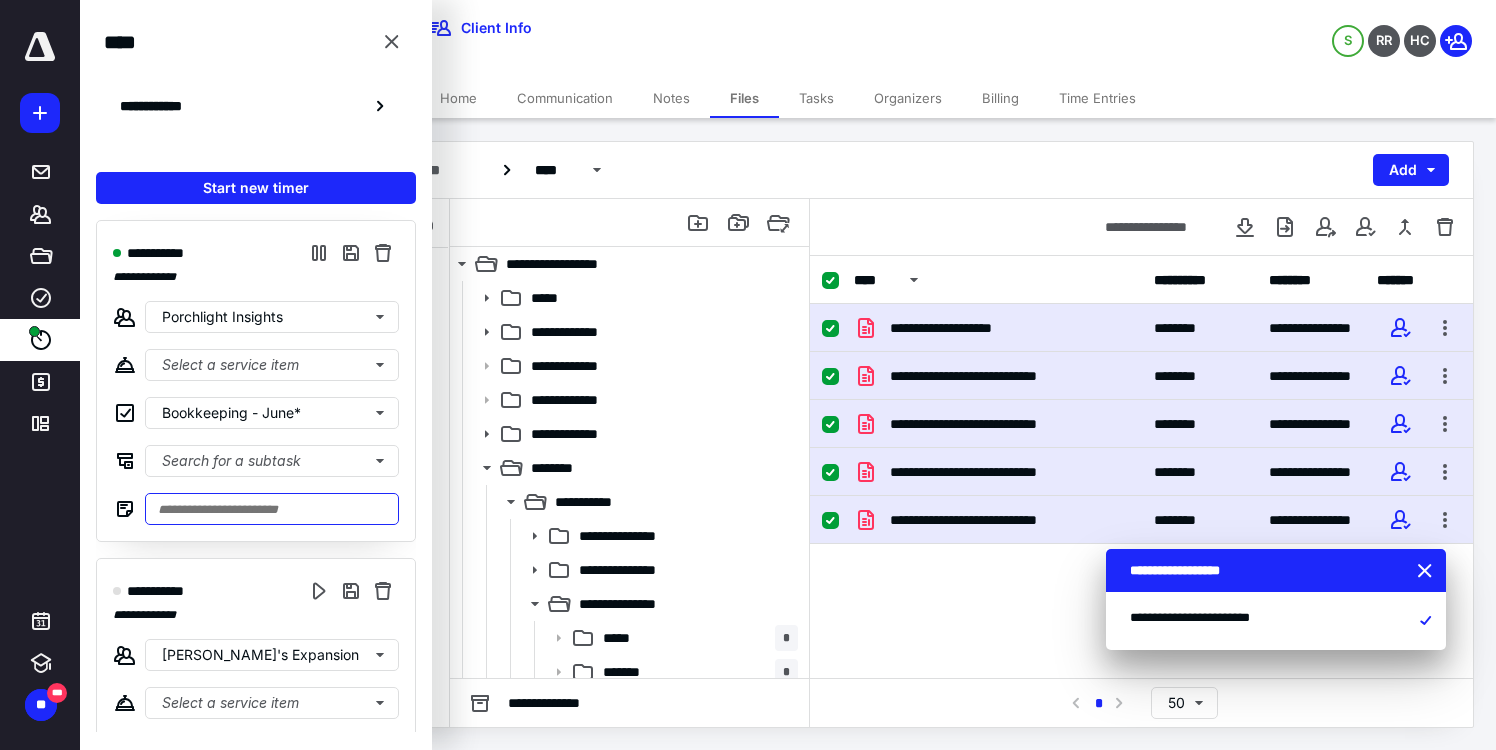 click at bounding box center (272, 509) 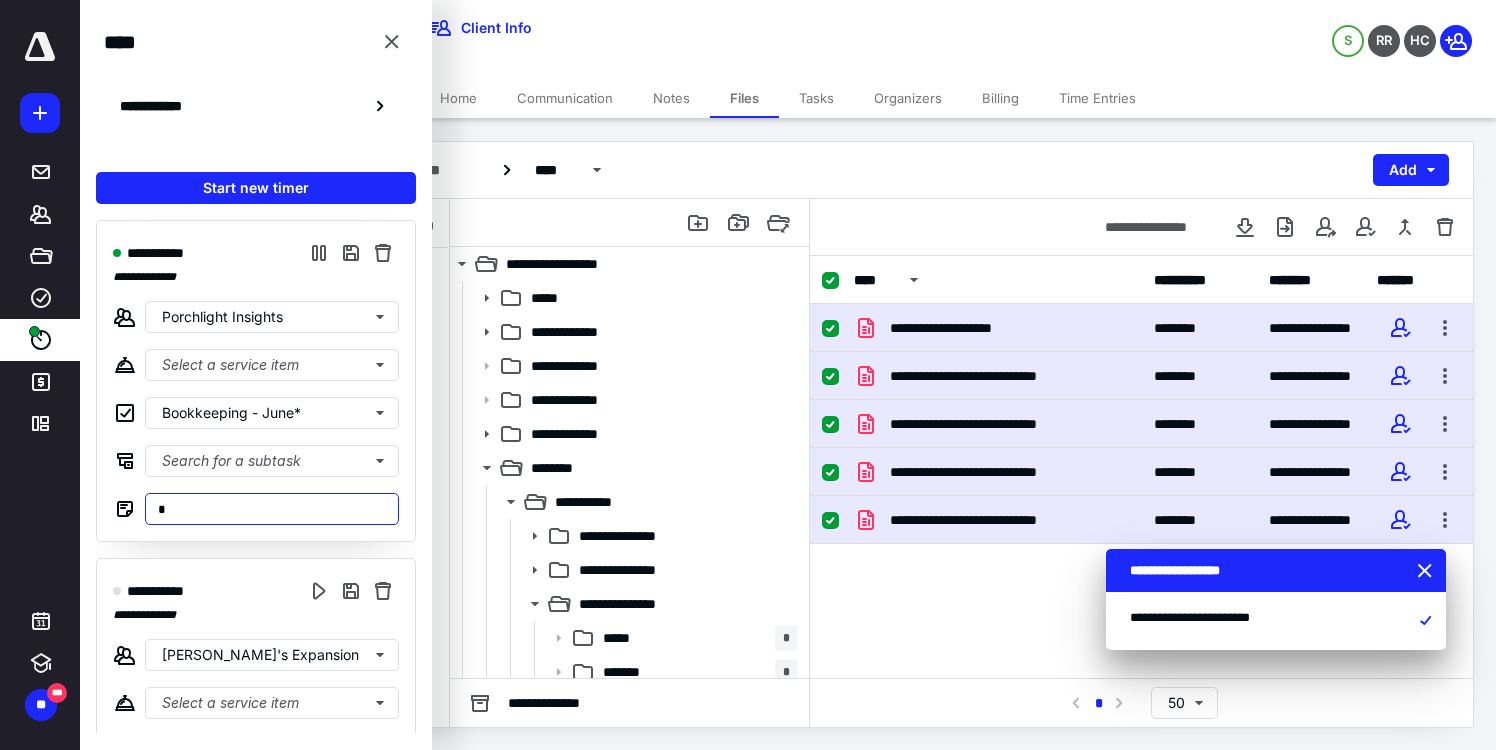 type on "*" 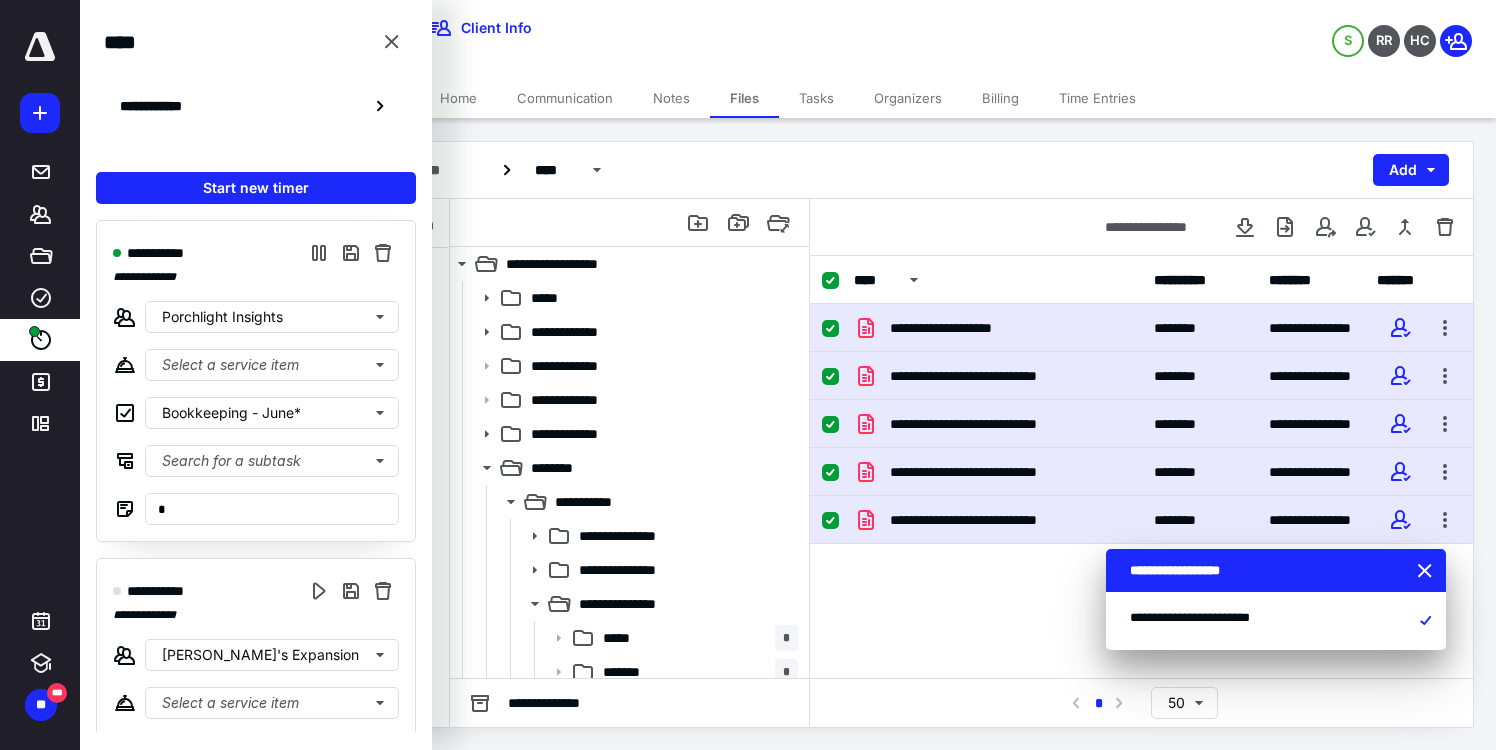 click on "**********" at bounding box center (256, 78) 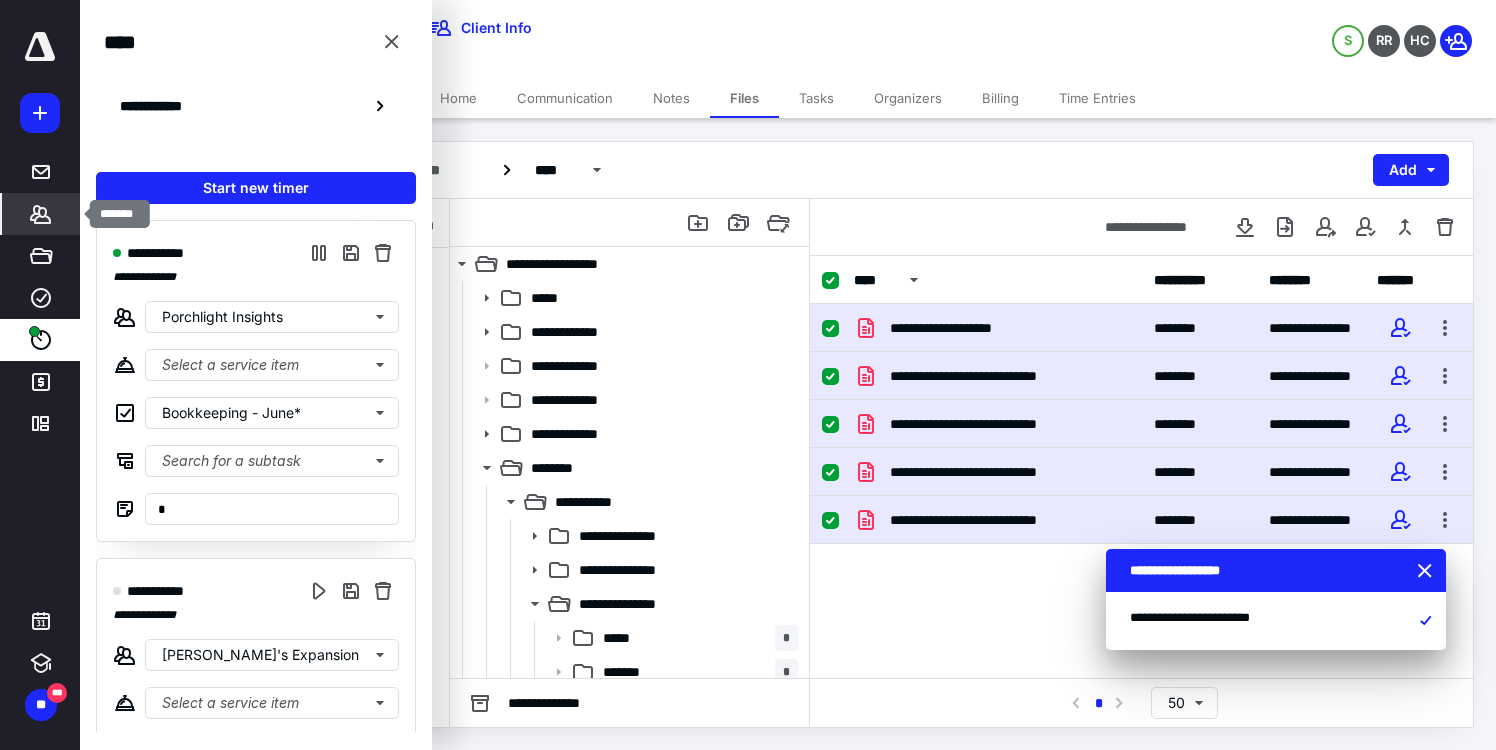 click 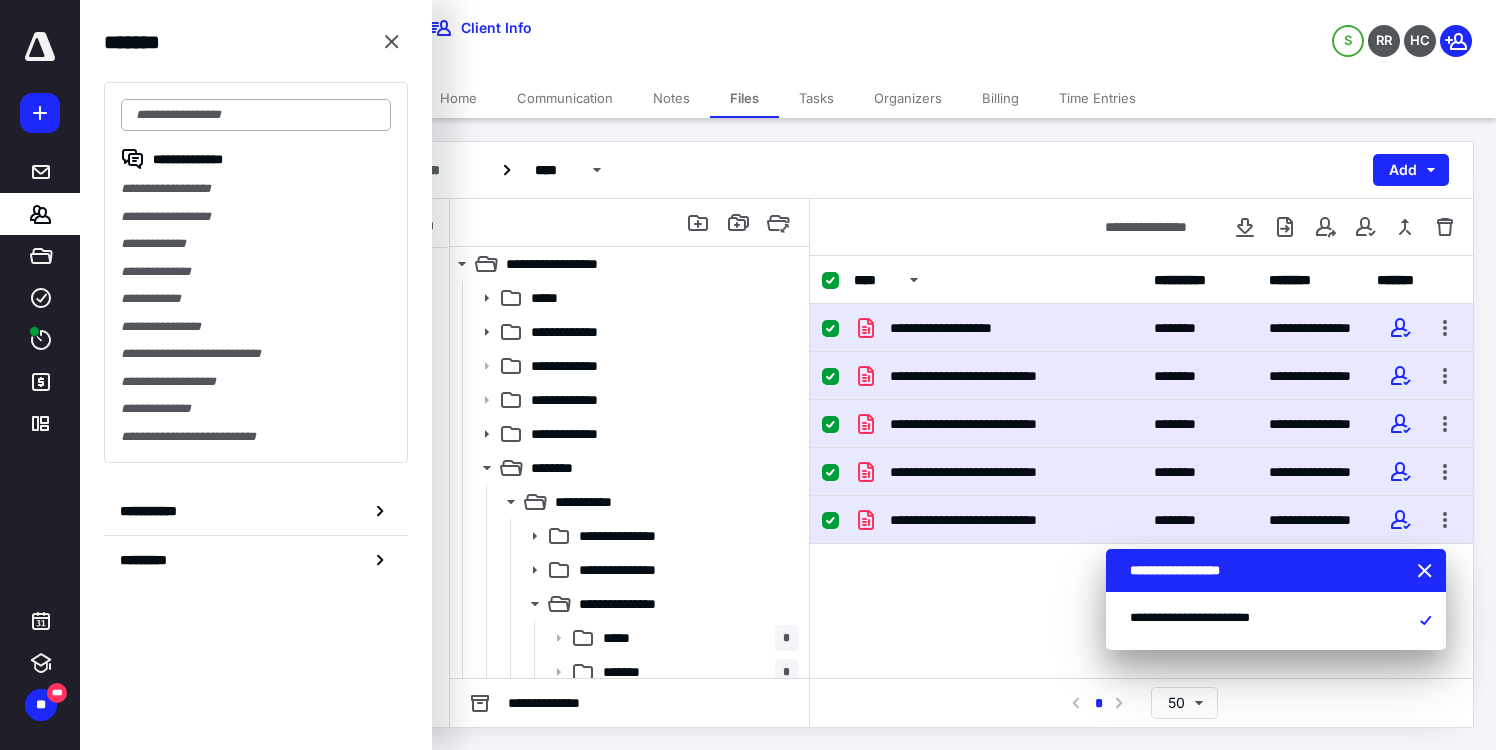 click at bounding box center (256, 115) 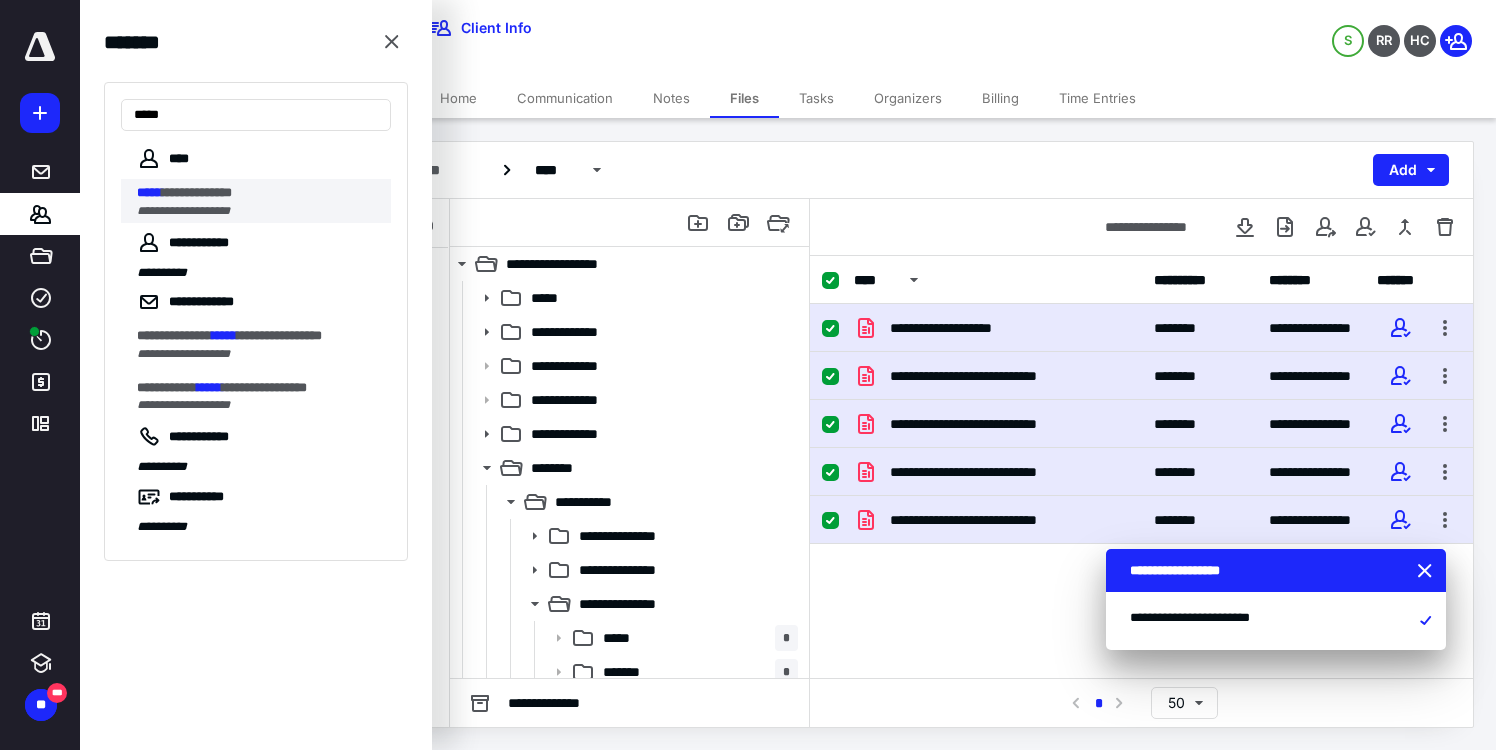 type on "*****" 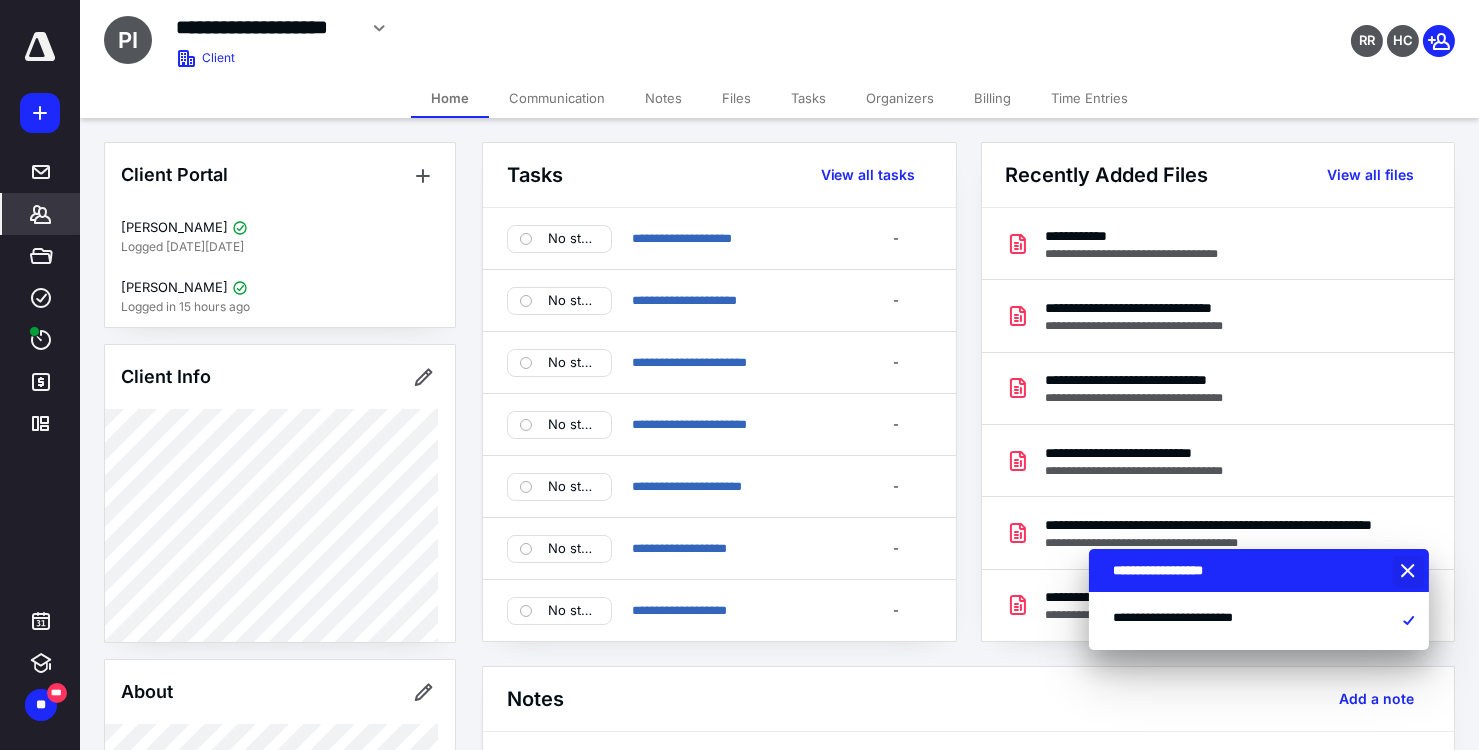 click at bounding box center [1410, 572] 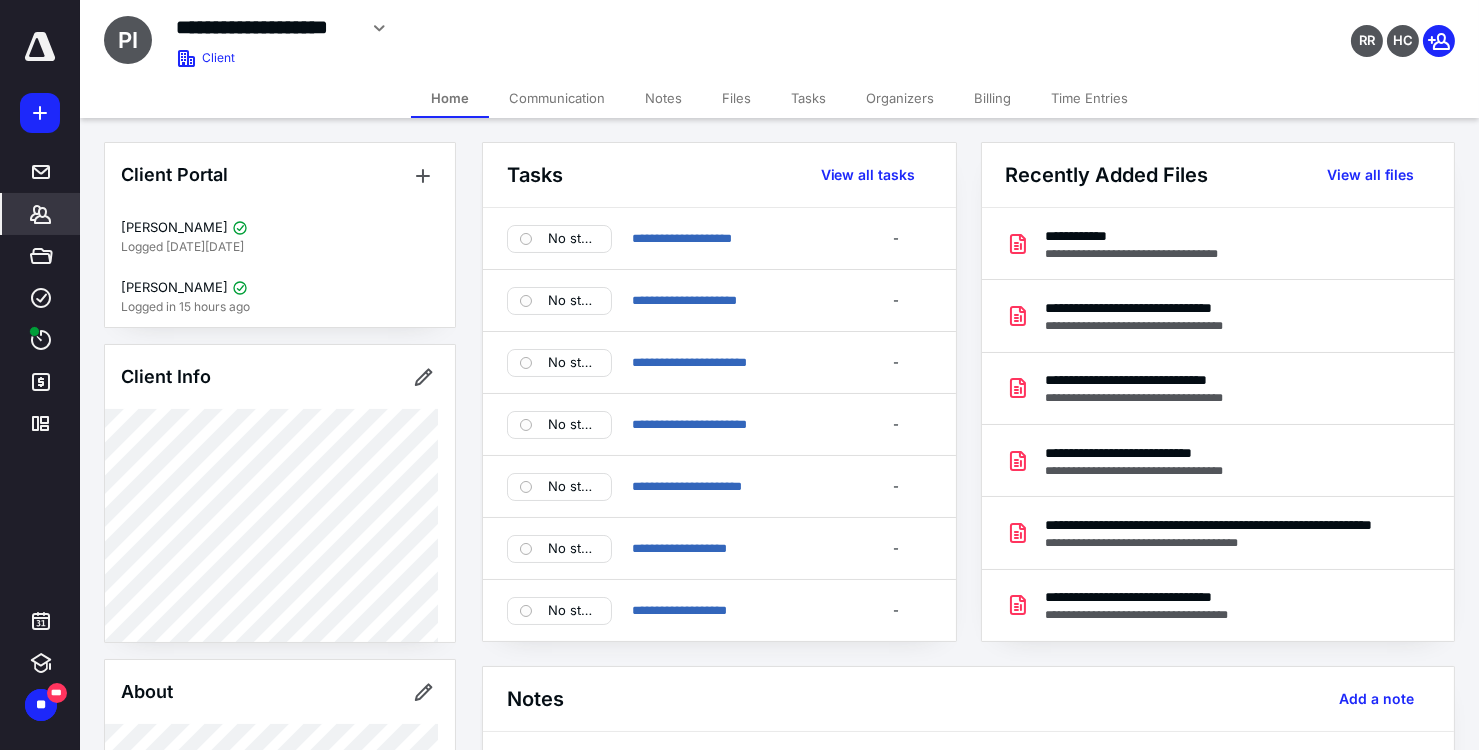 click on "Files" at bounding box center (736, 98) 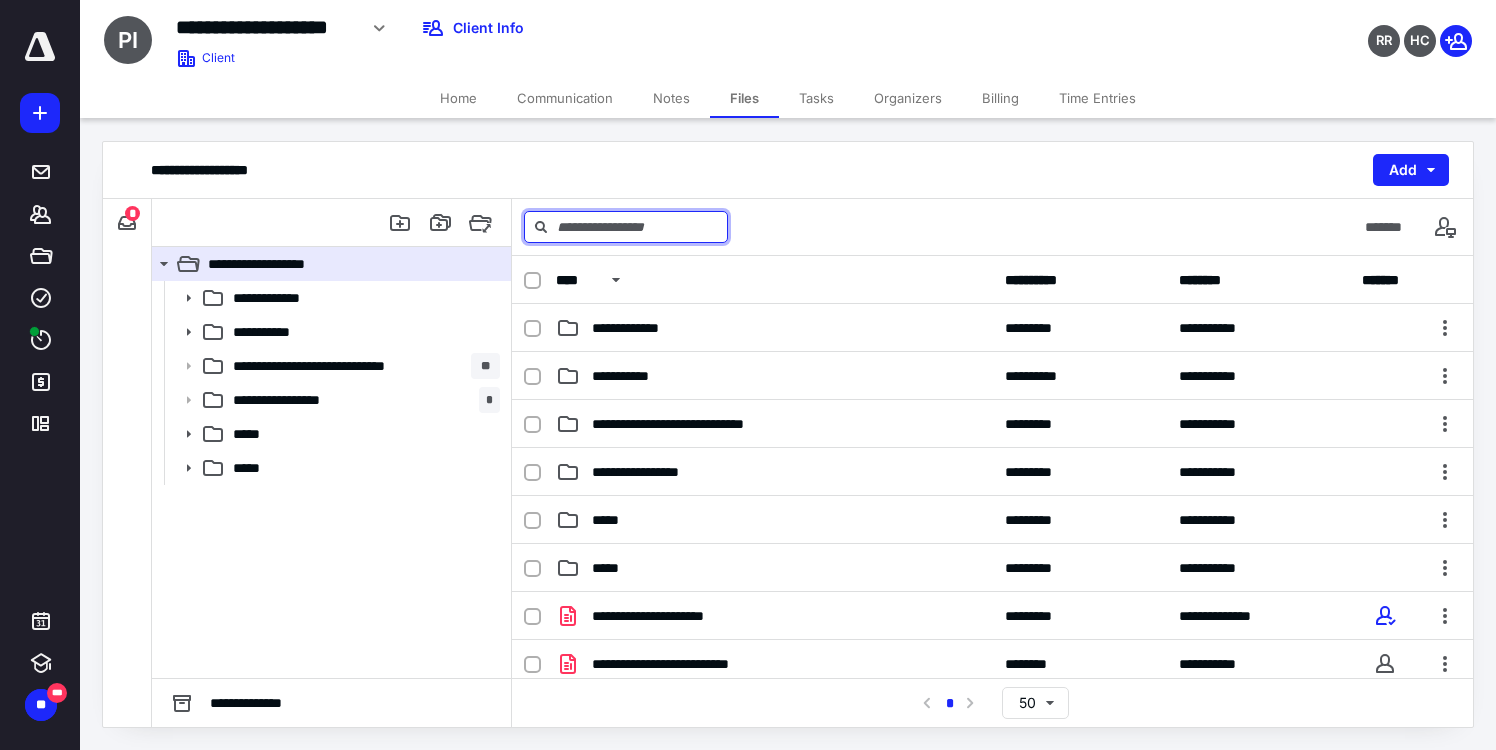click at bounding box center (626, 227) 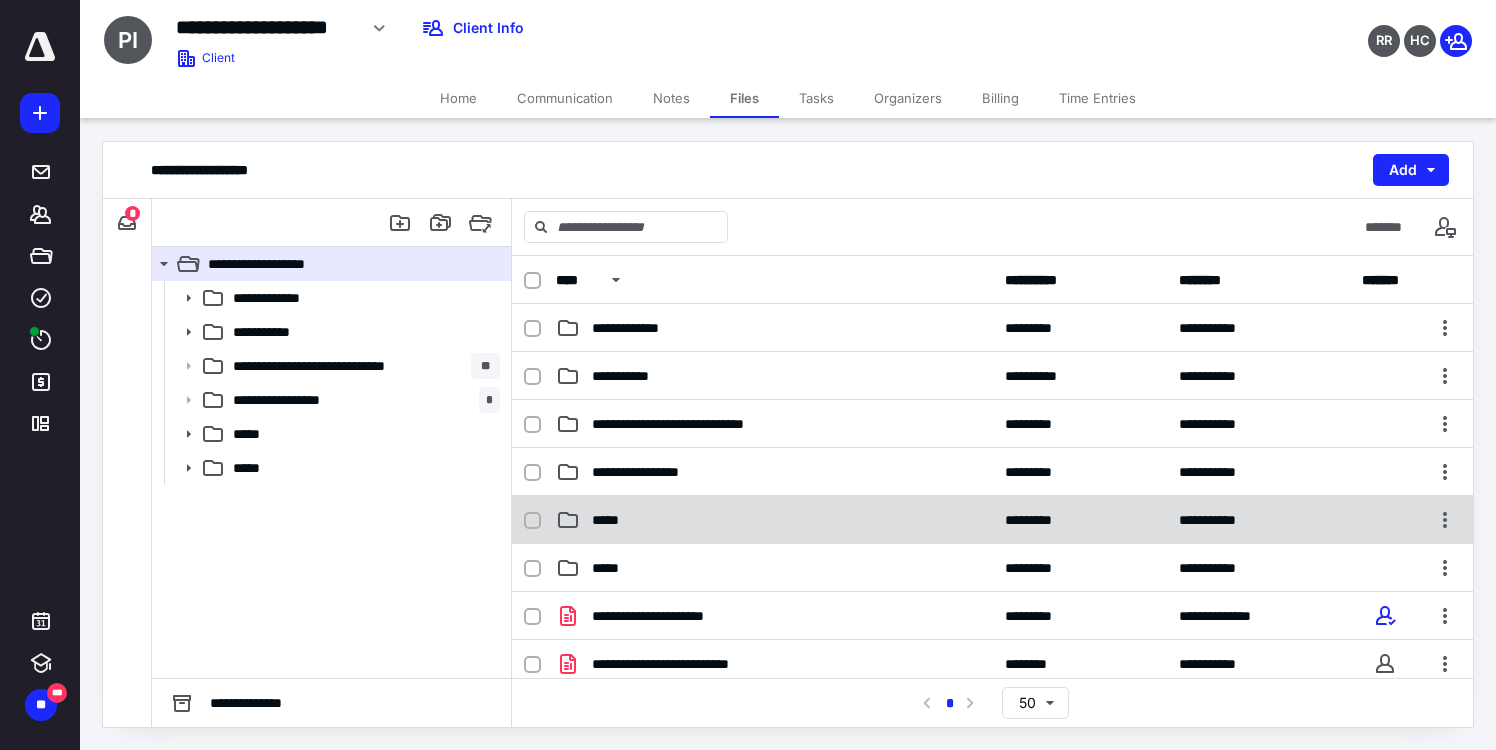 click on "*****" at bounding box center (610, 520) 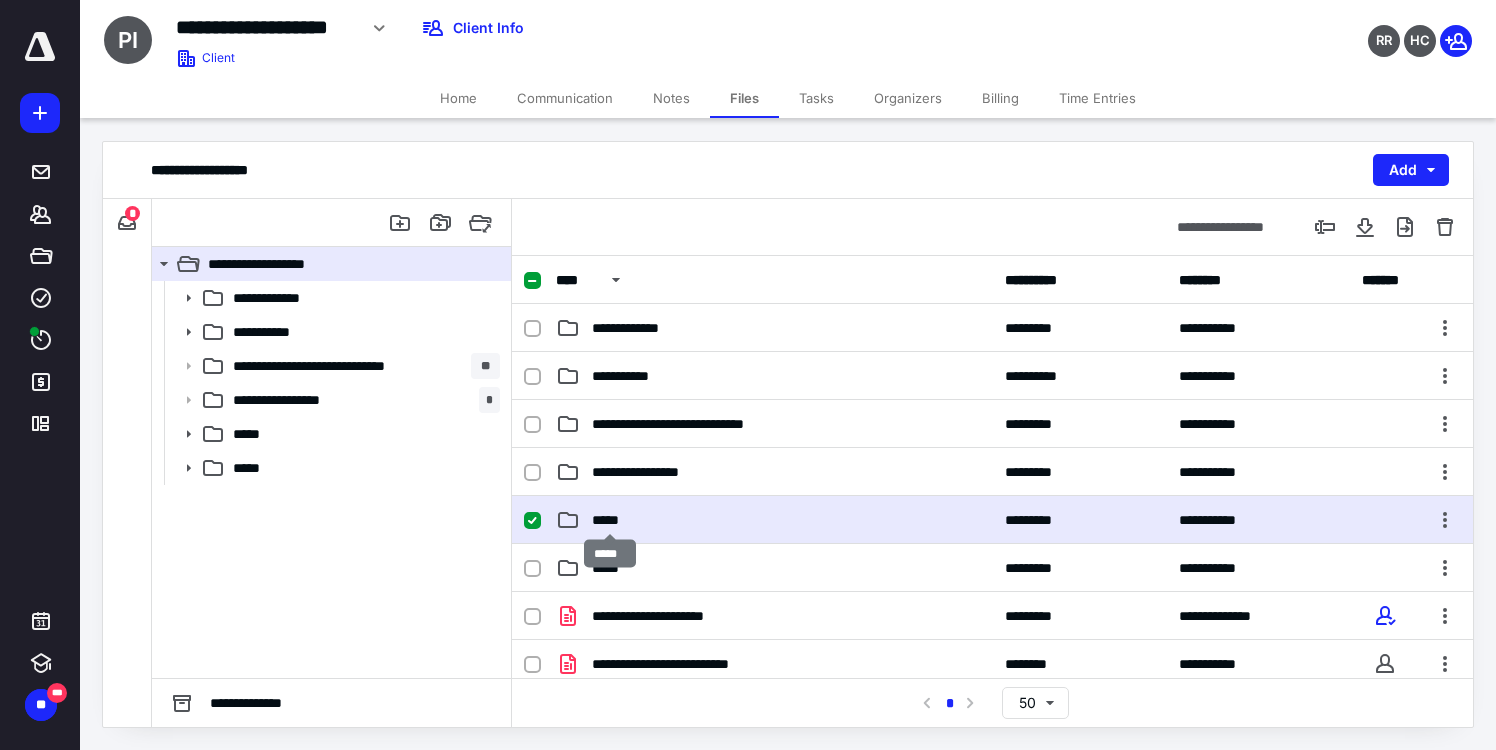 click on "*****" at bounding box center (610, 520) 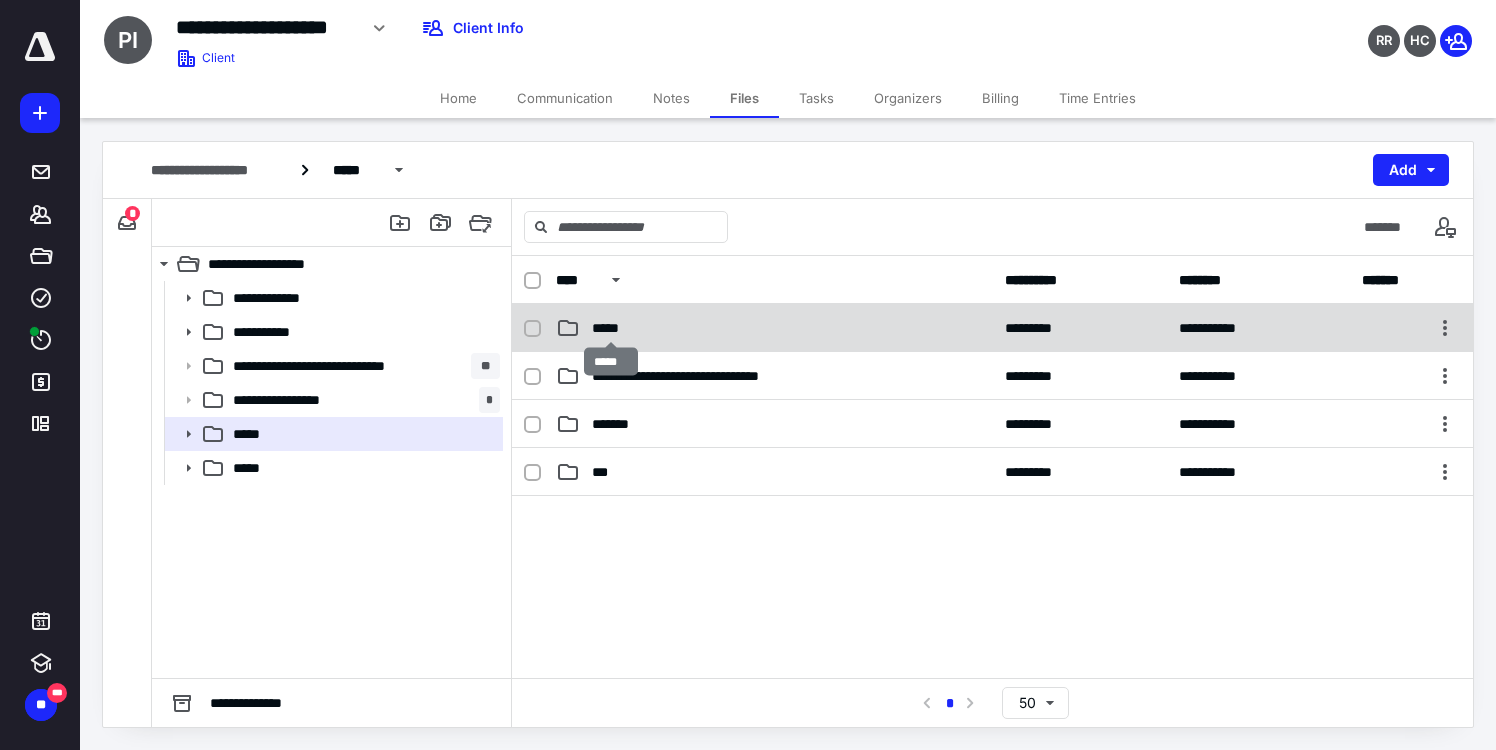 click on "*****" at bounding box center [611, 328] 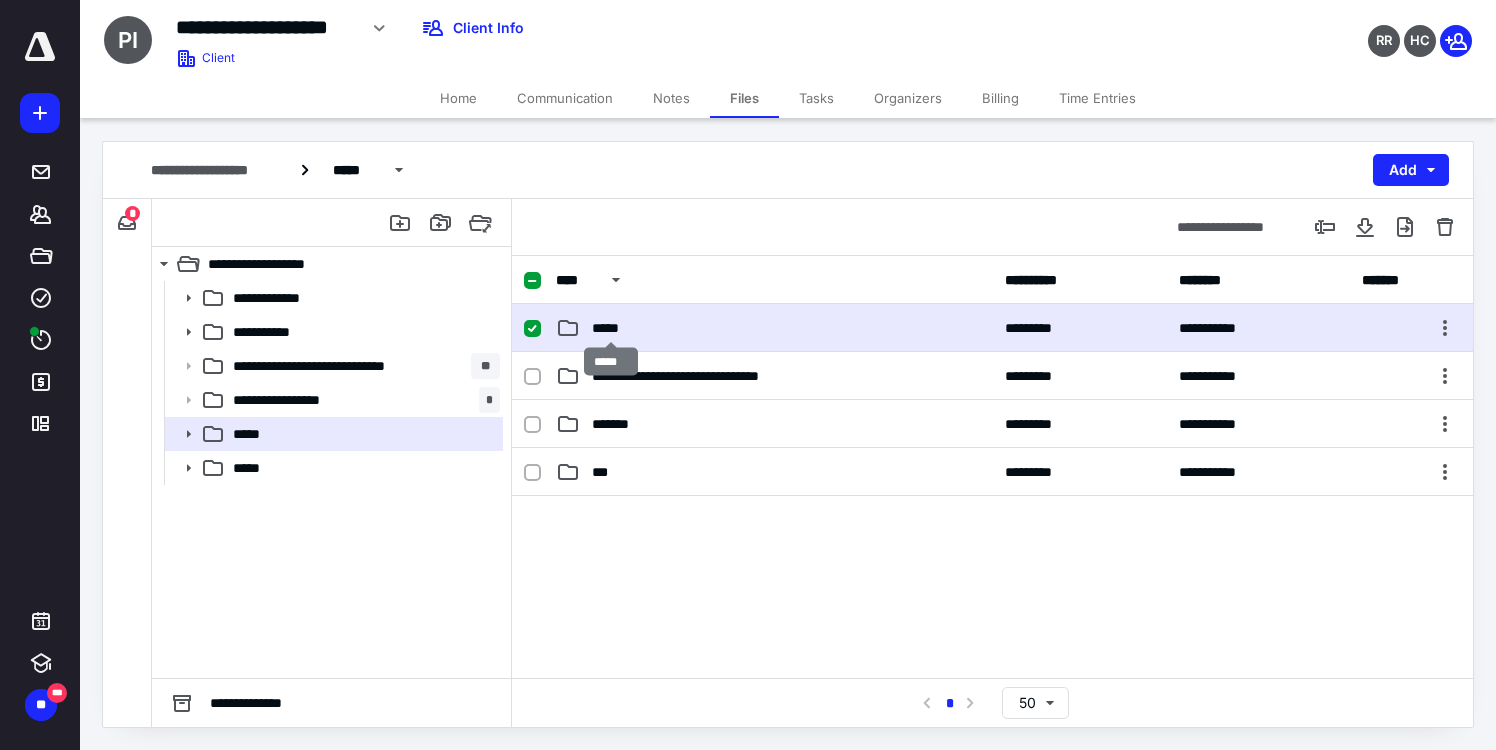 click on "*****" at bounding box center (611, 328) 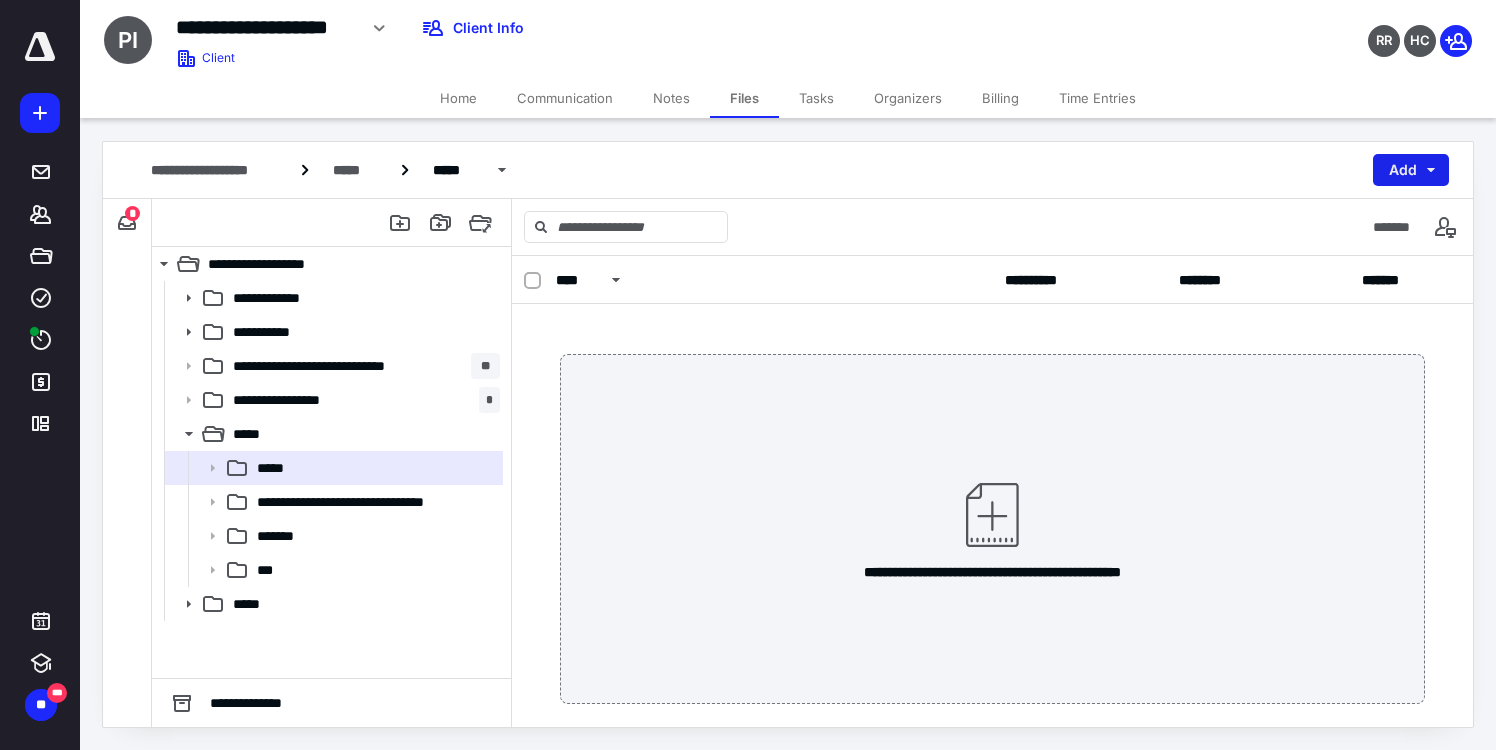 drag, startPoint x: 691, startPoint y: 417, endPoint x: 1431, endPoint y: 164, distance: 782.0543 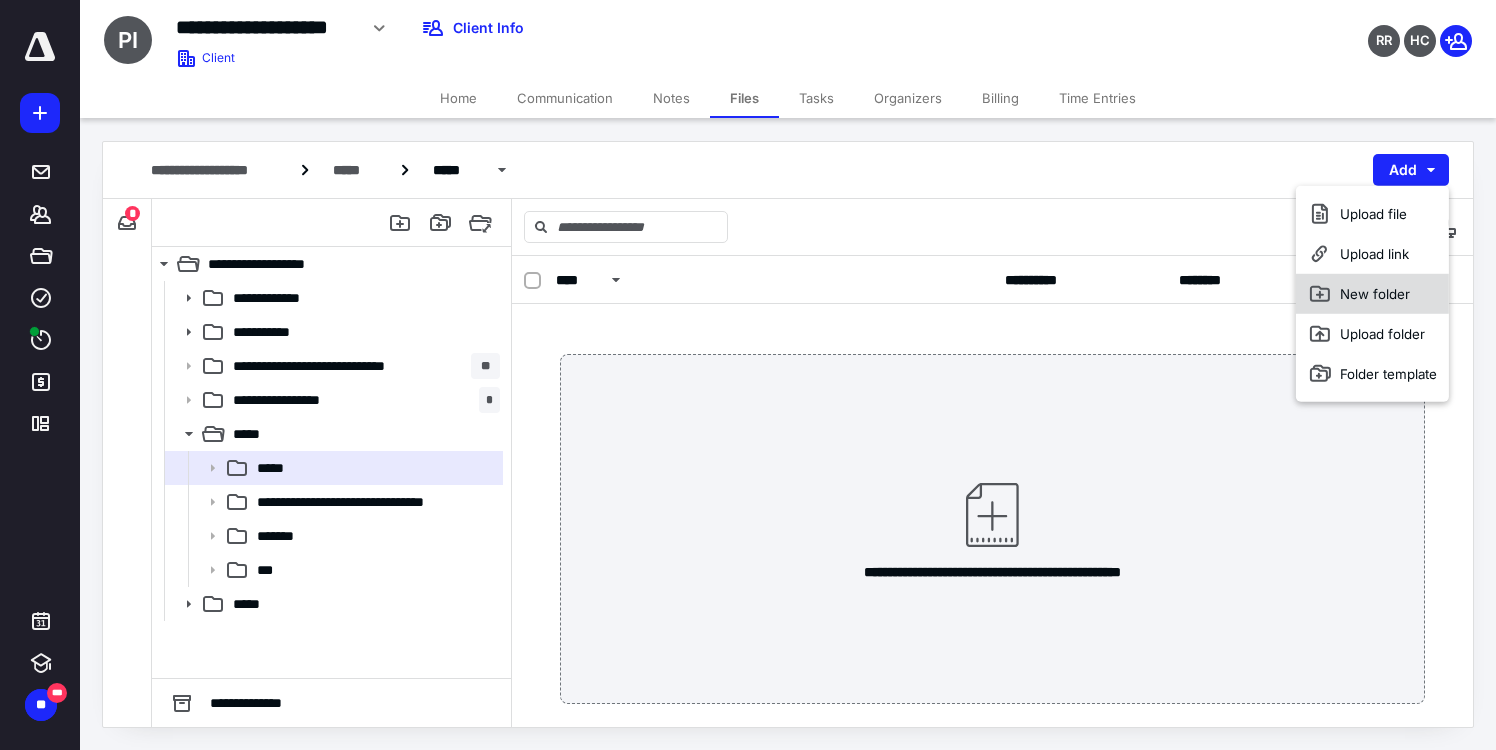 click on "New folder" at bounding box center [1372, 294] 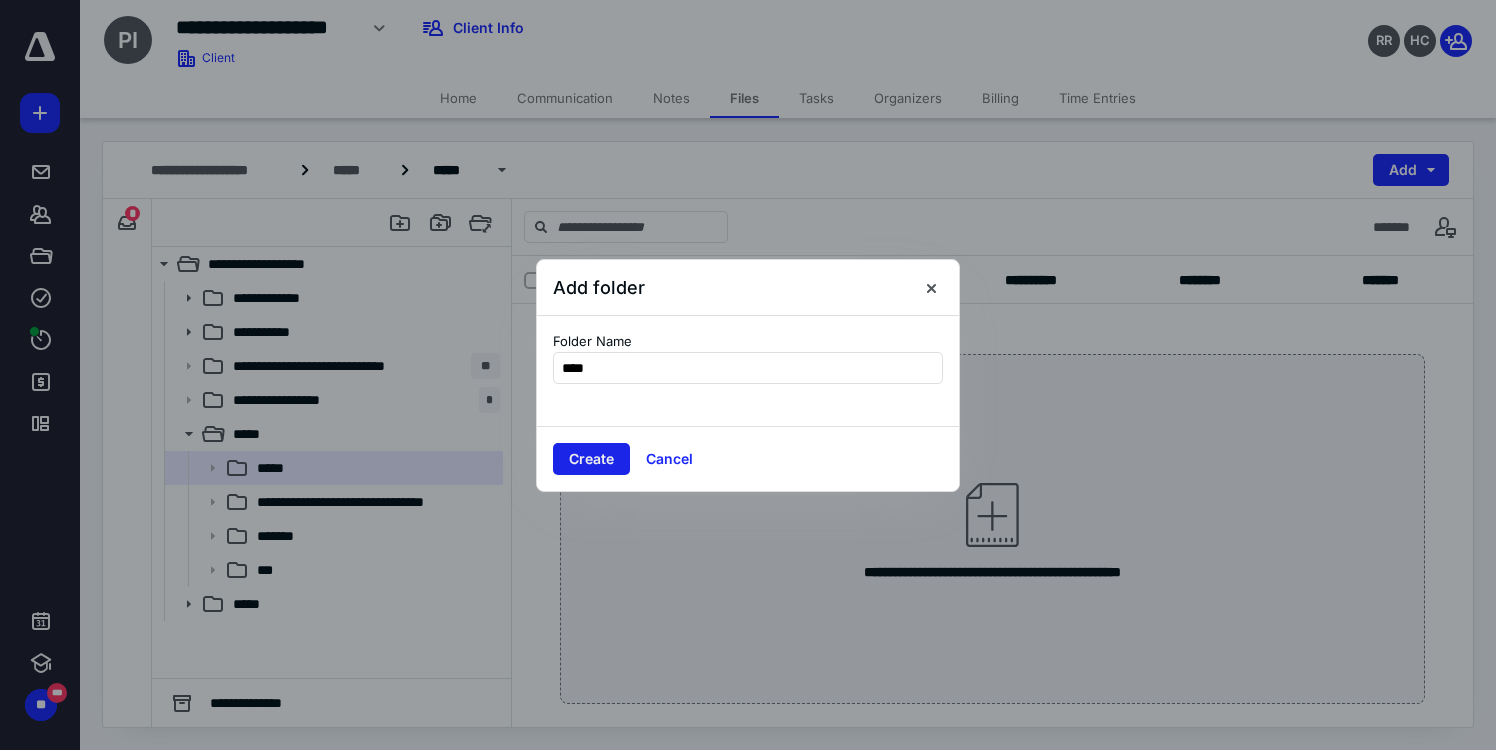 type on "****" 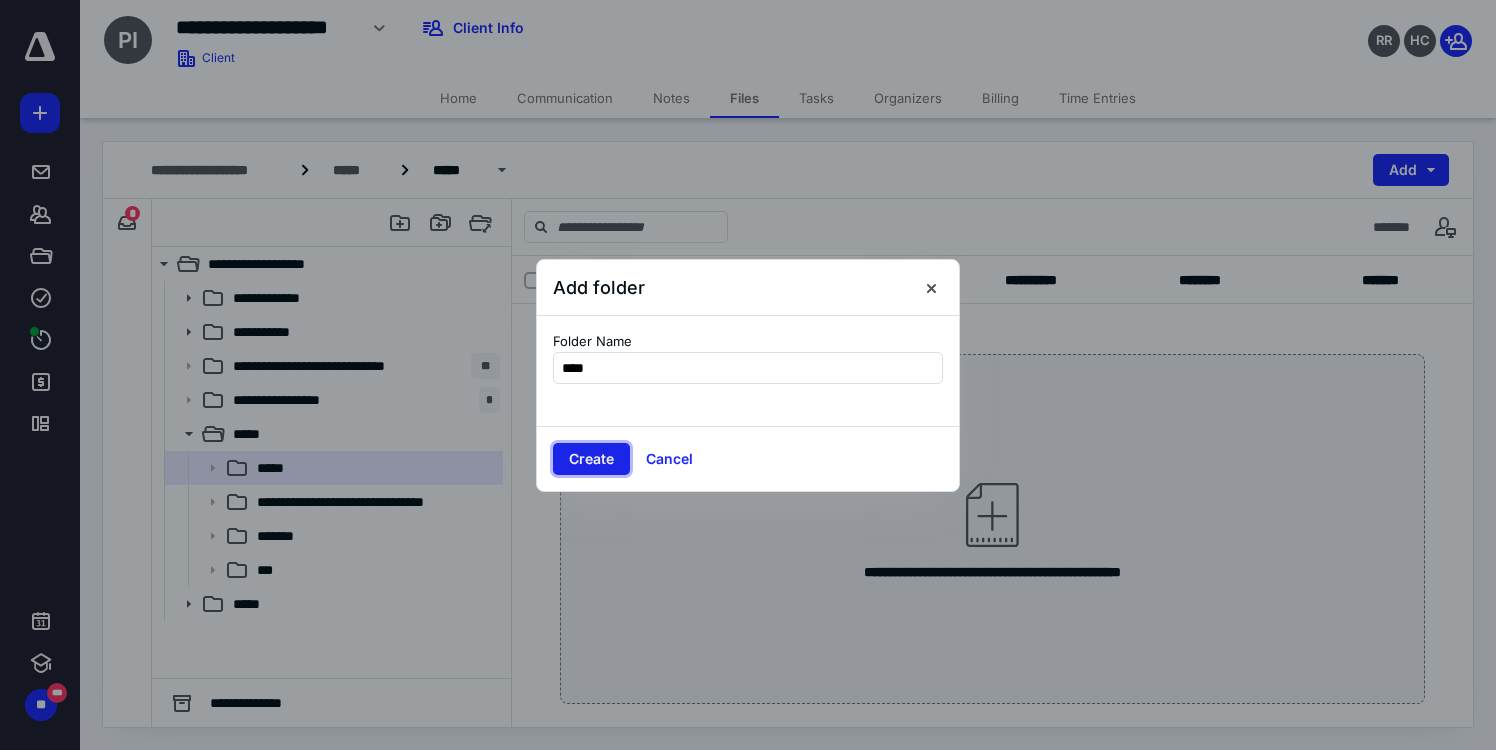 click on "Create" at bounding box center (591, 459) 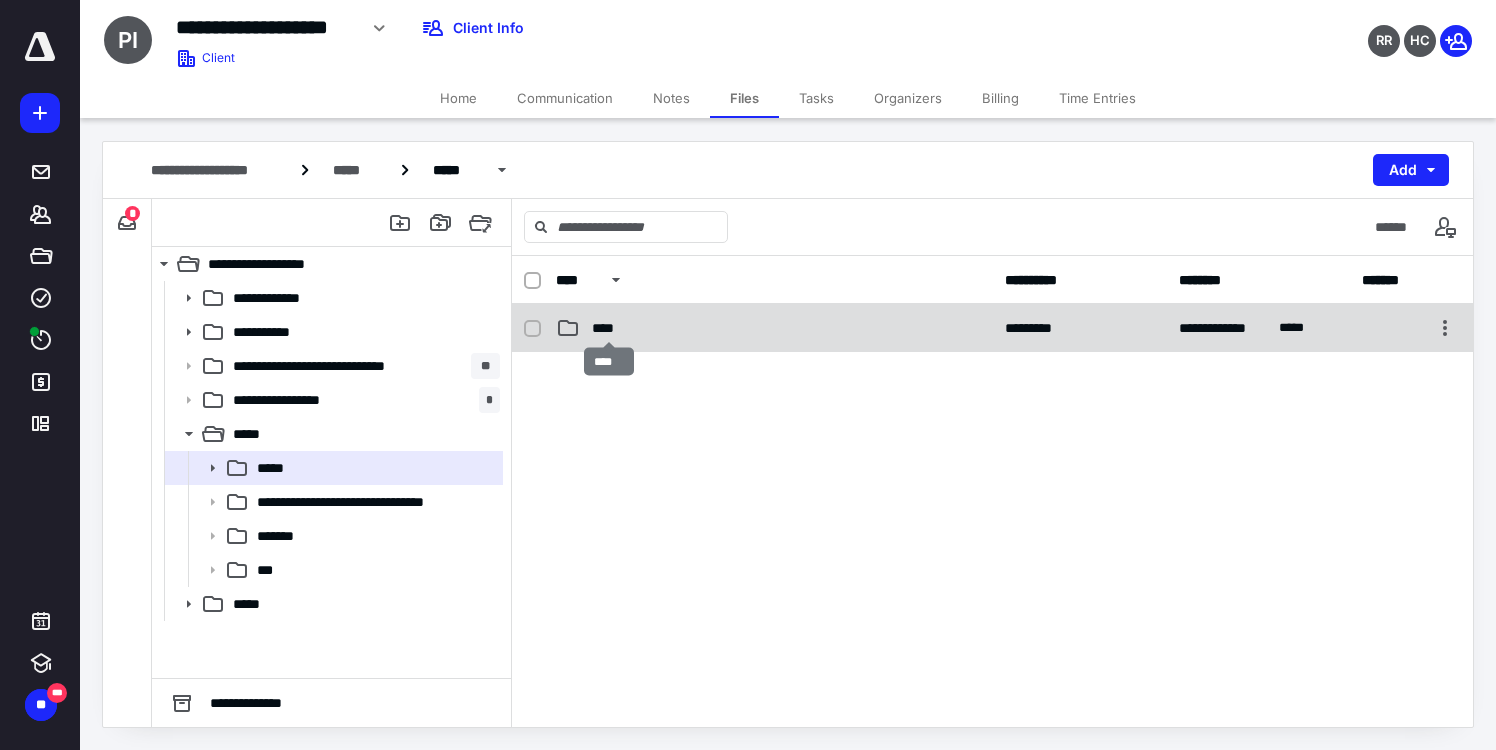click on "****" at bounding box center [609, 328] 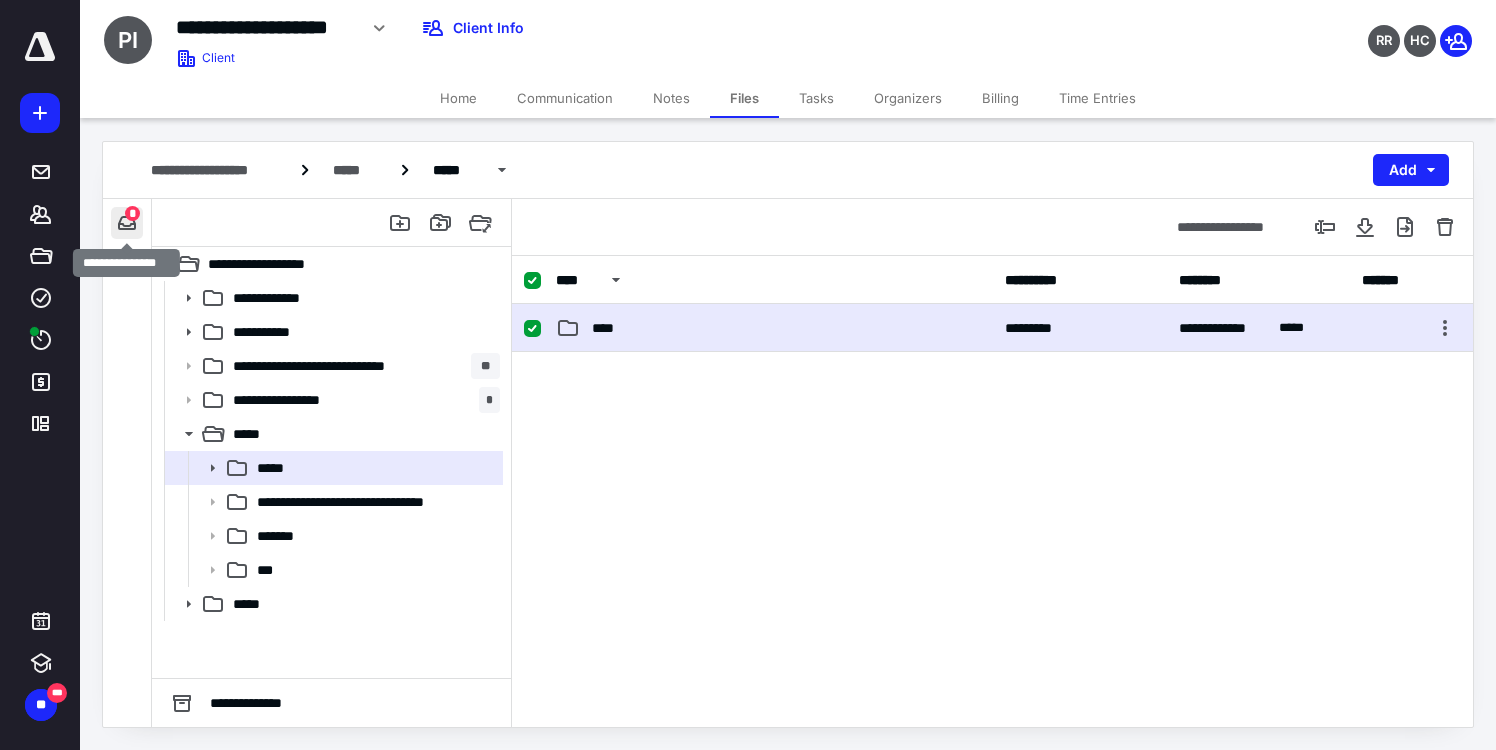 click at bounding box center (127, 223) 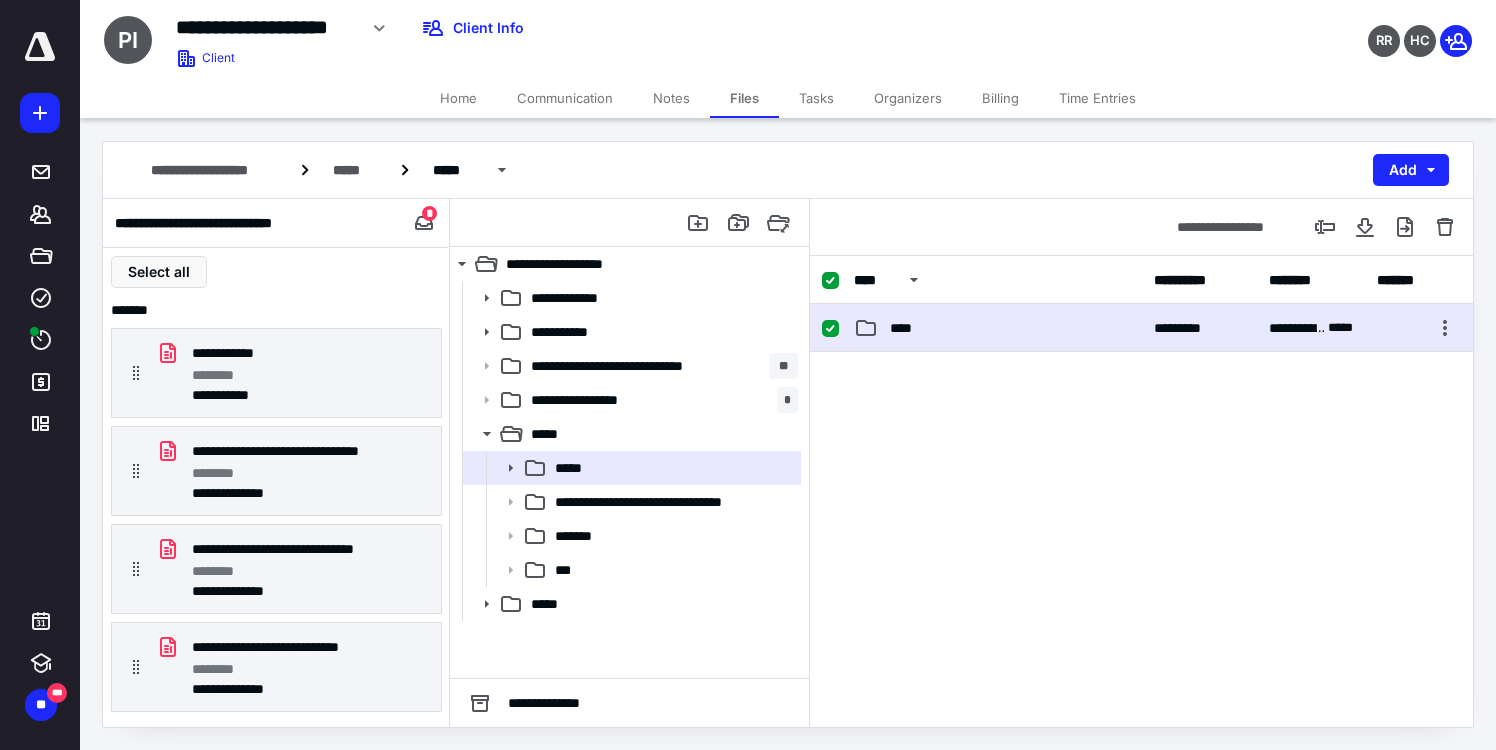 click on "****" at bounding box center [907, 328] 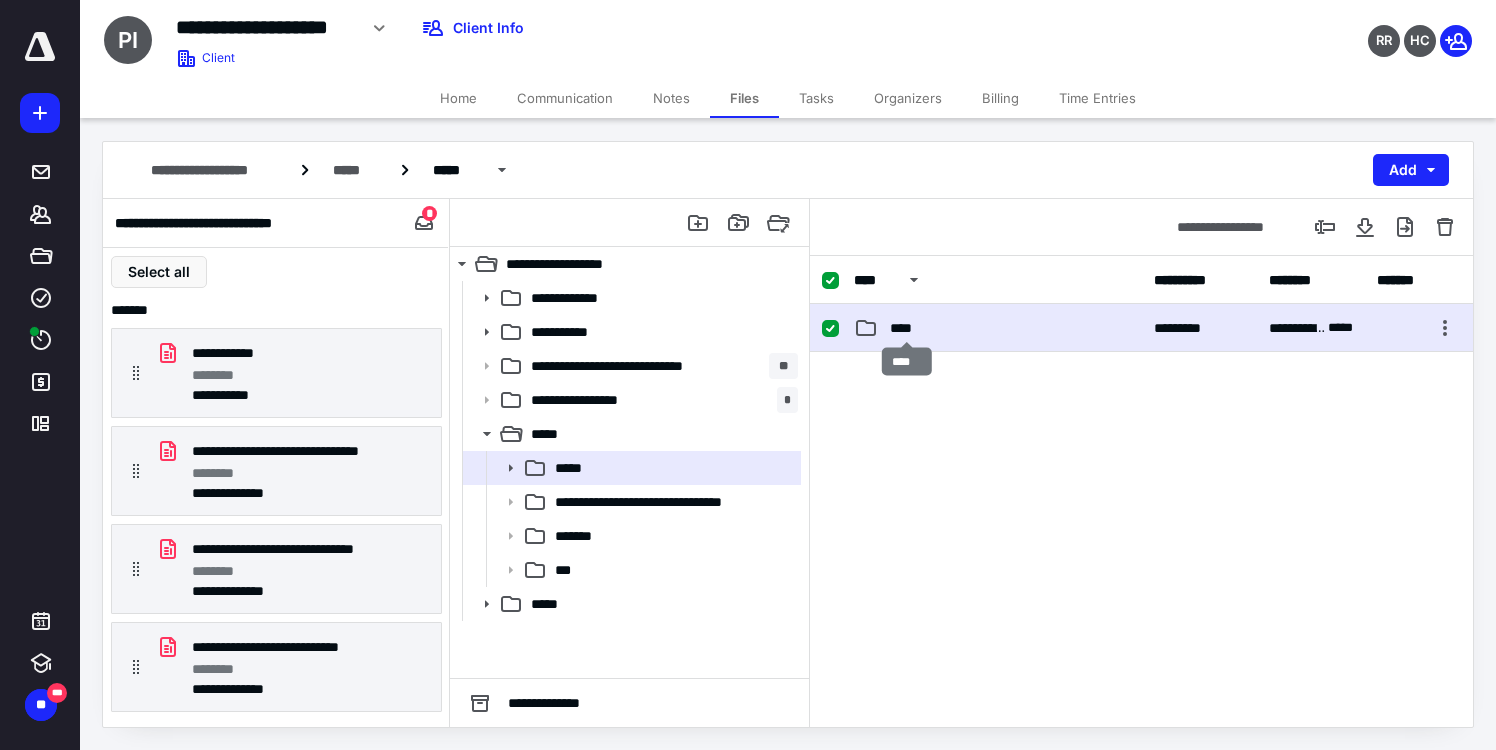 click on "****" at bounding box center (907, 328) 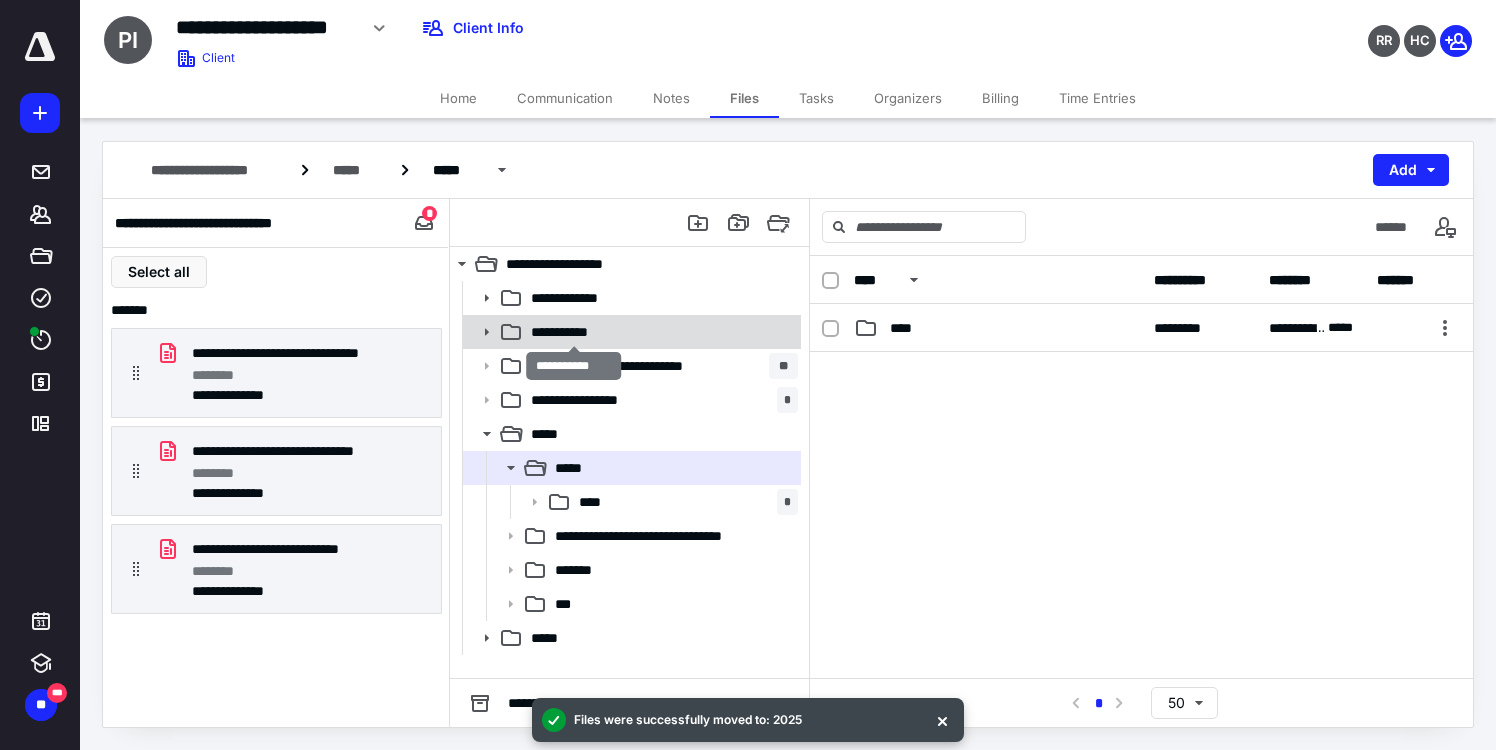 click on "**********" at bounding box center (574, 332) 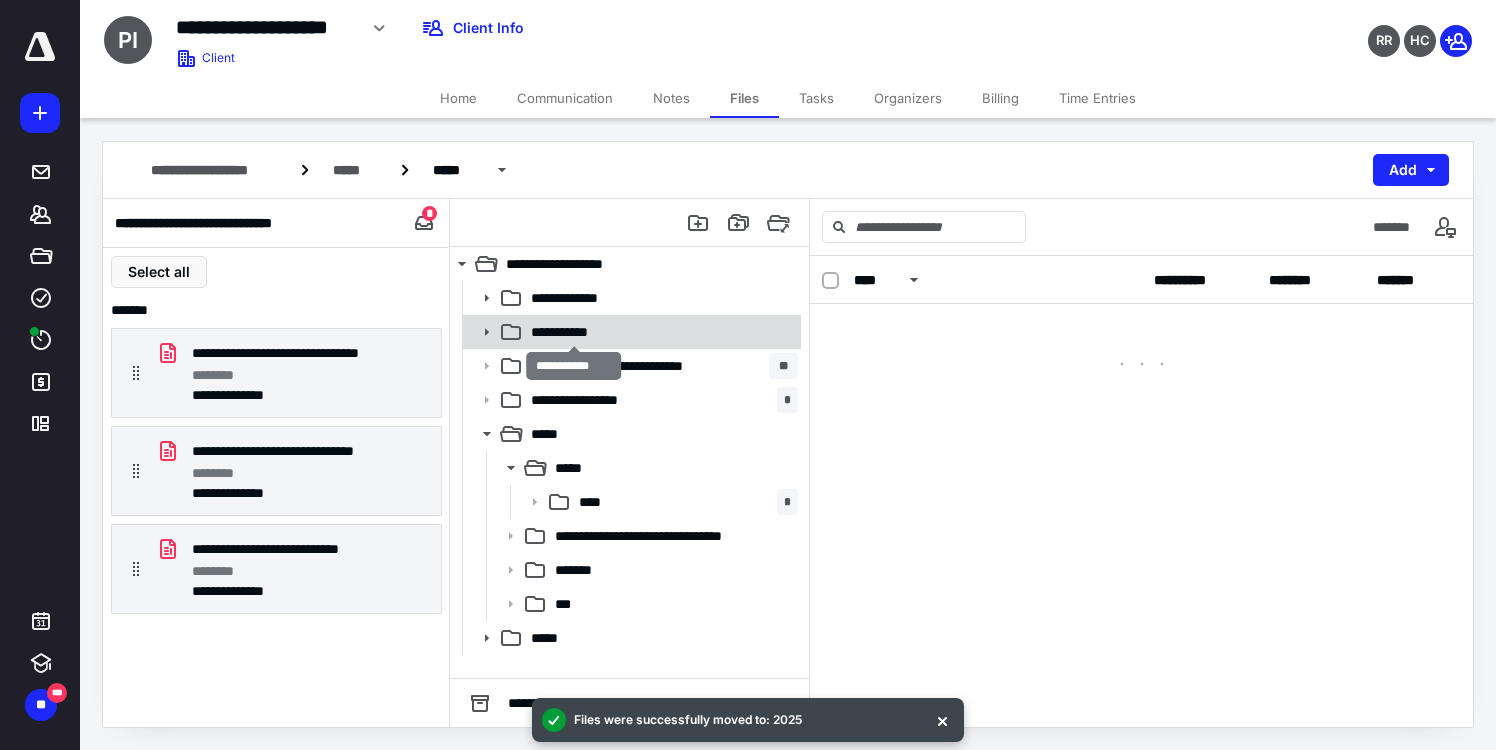 click on "**********" at bounding box center [574, 332] 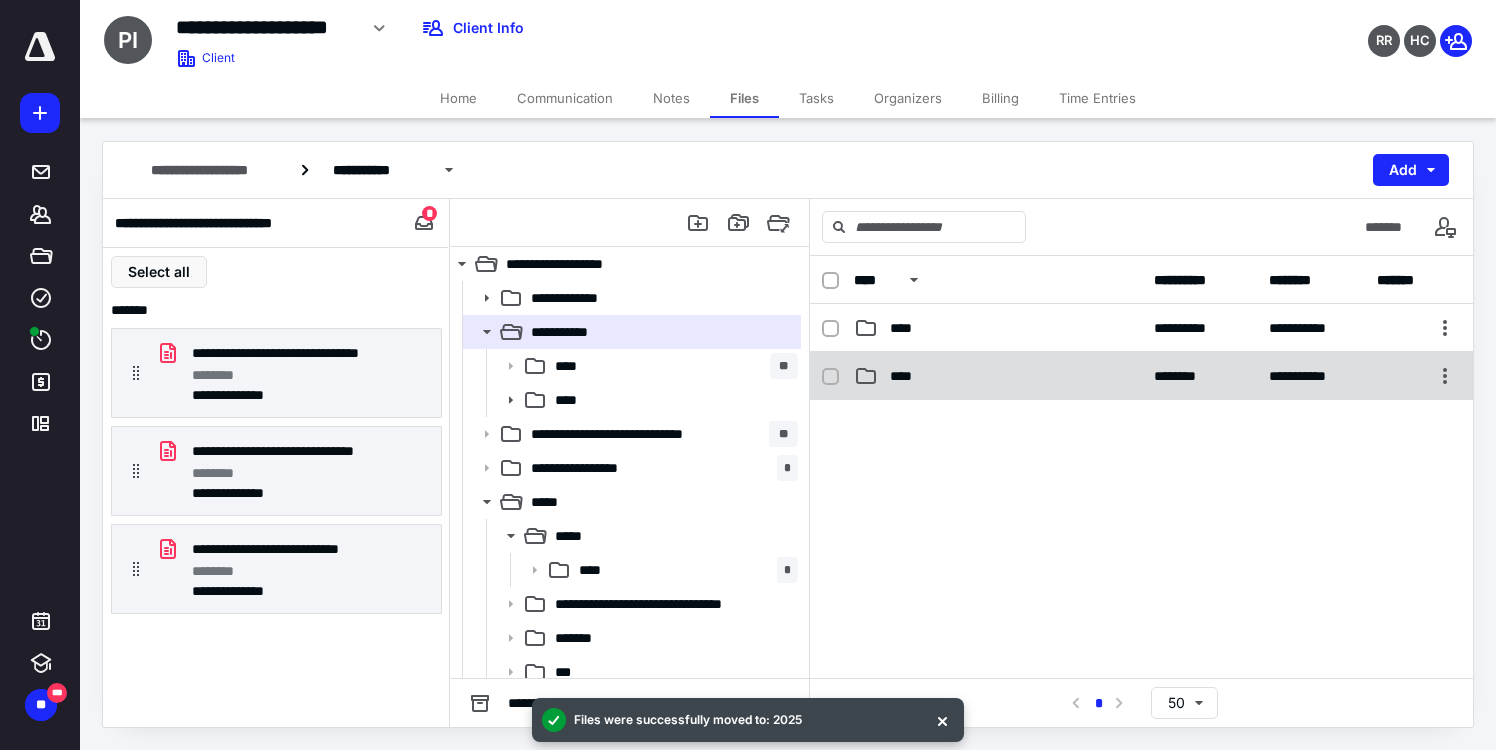click on "****" at bounding box center [907, 376] 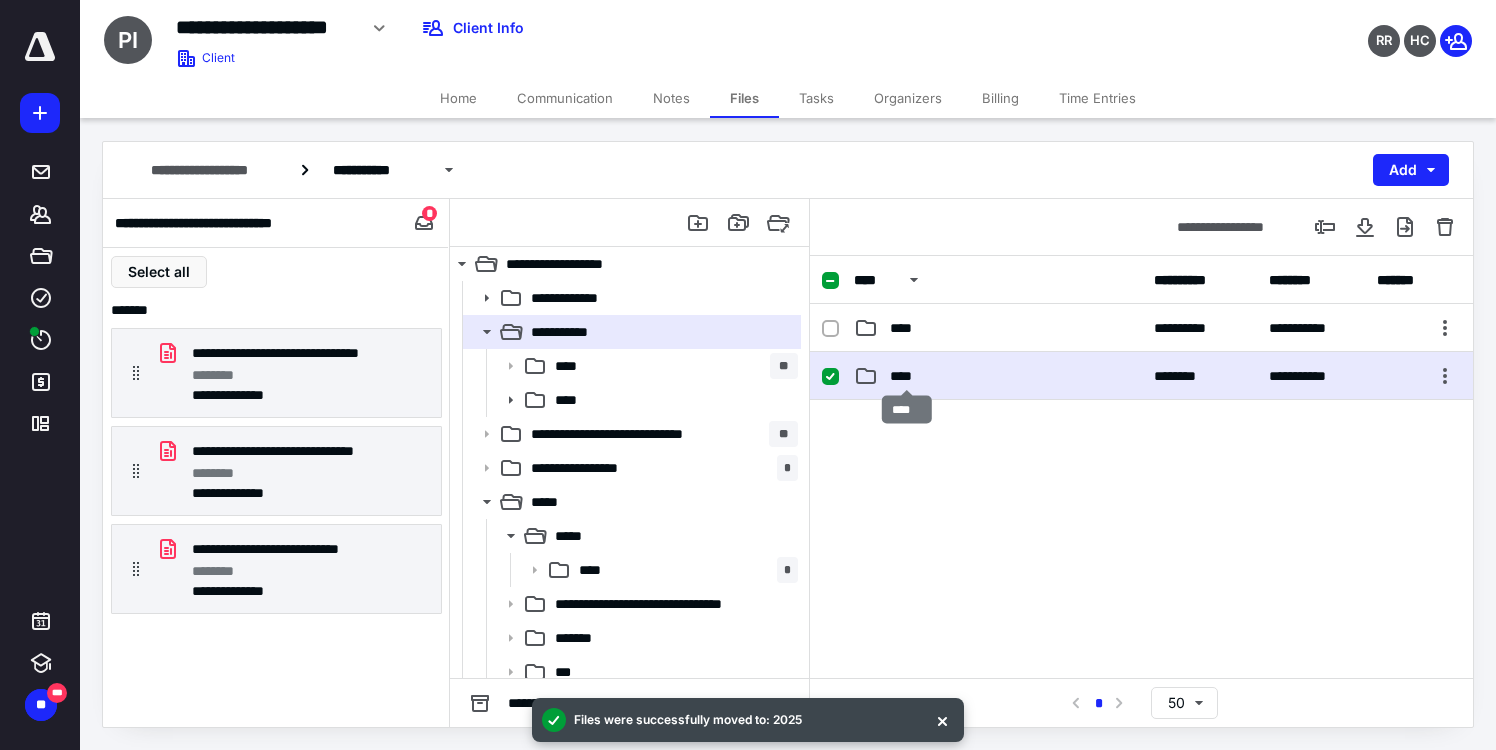 click on "****" at bounding box center [907, 376] 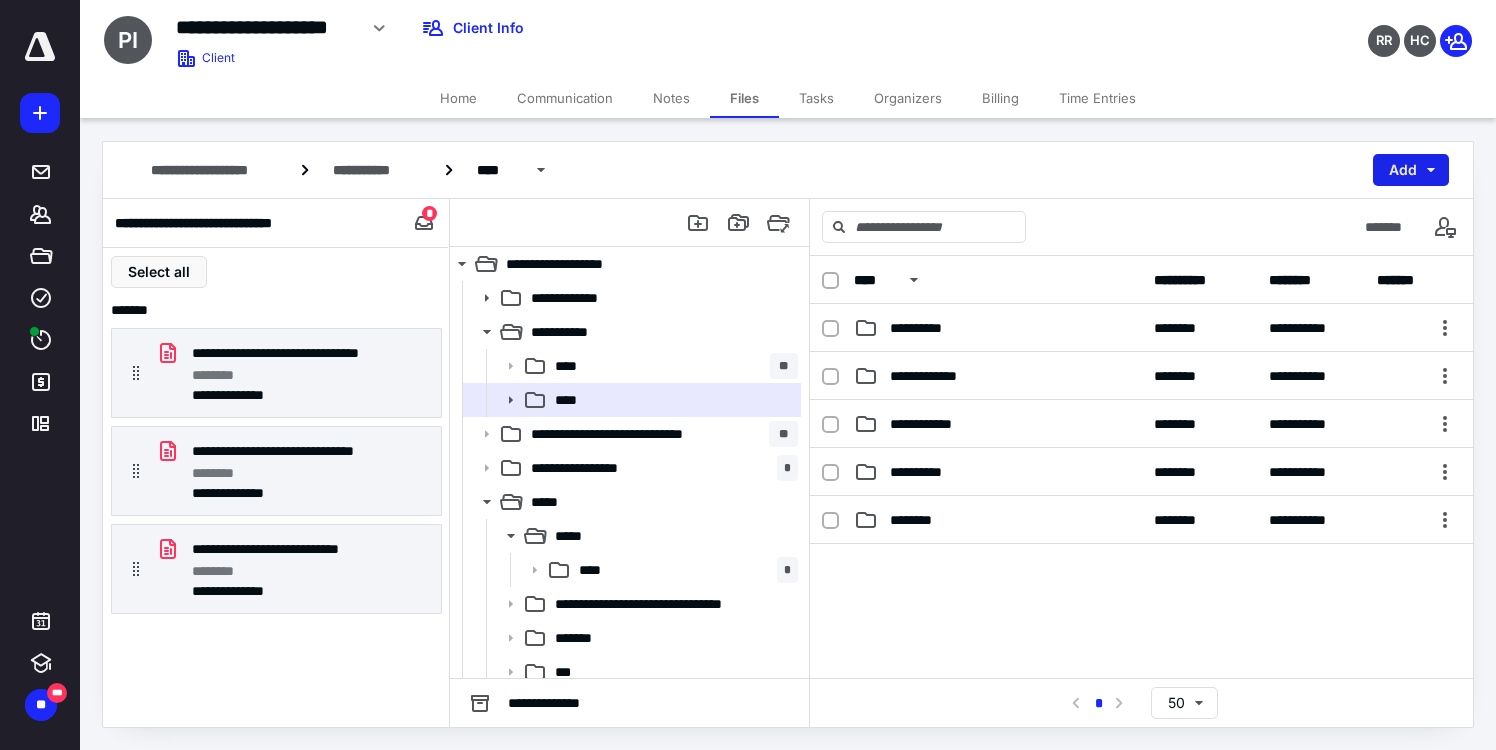 drag, startPoint x: 919, startPoint y: 565, endPoint x: 1398, endPoint y: 178, distance: 615.8003 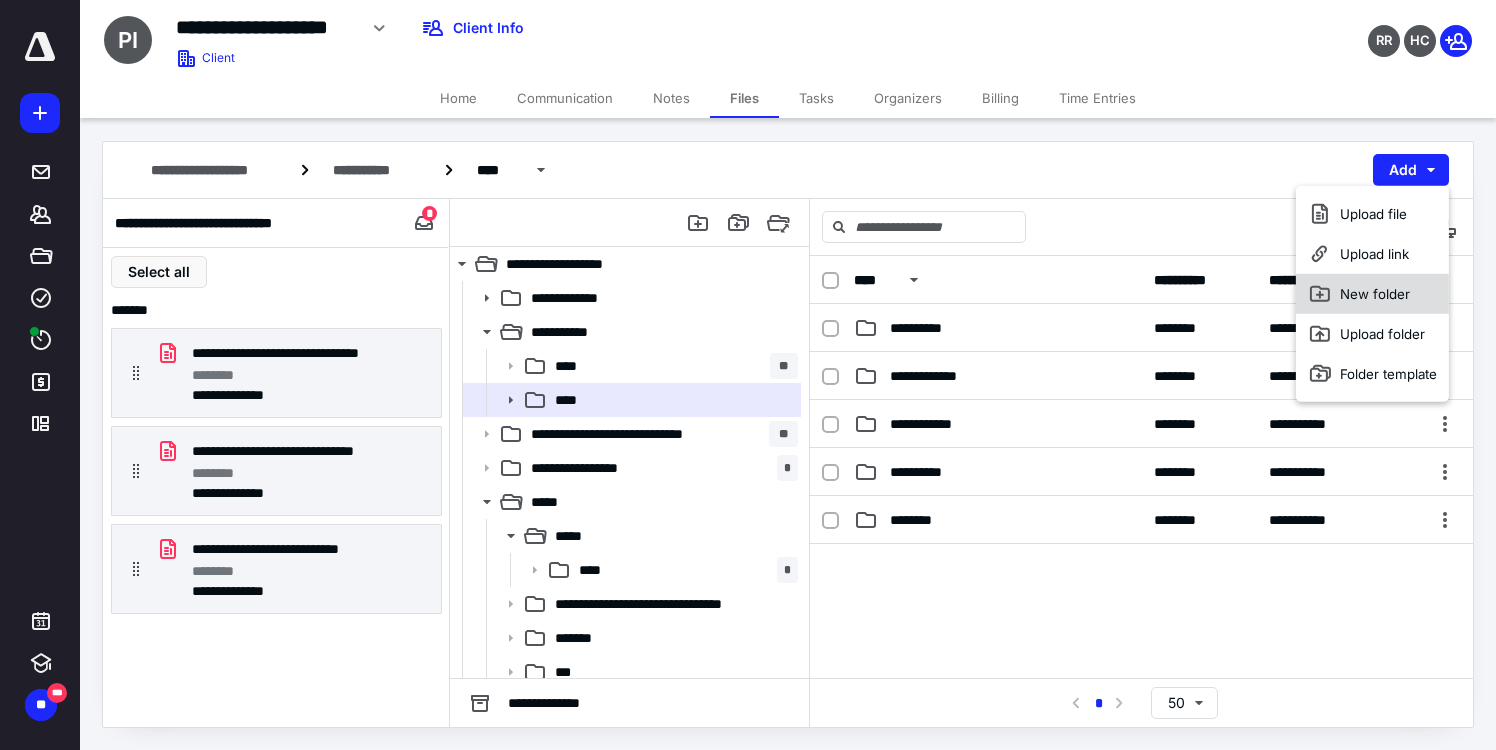 click on "New folder" at bounding box center (1372, 294) 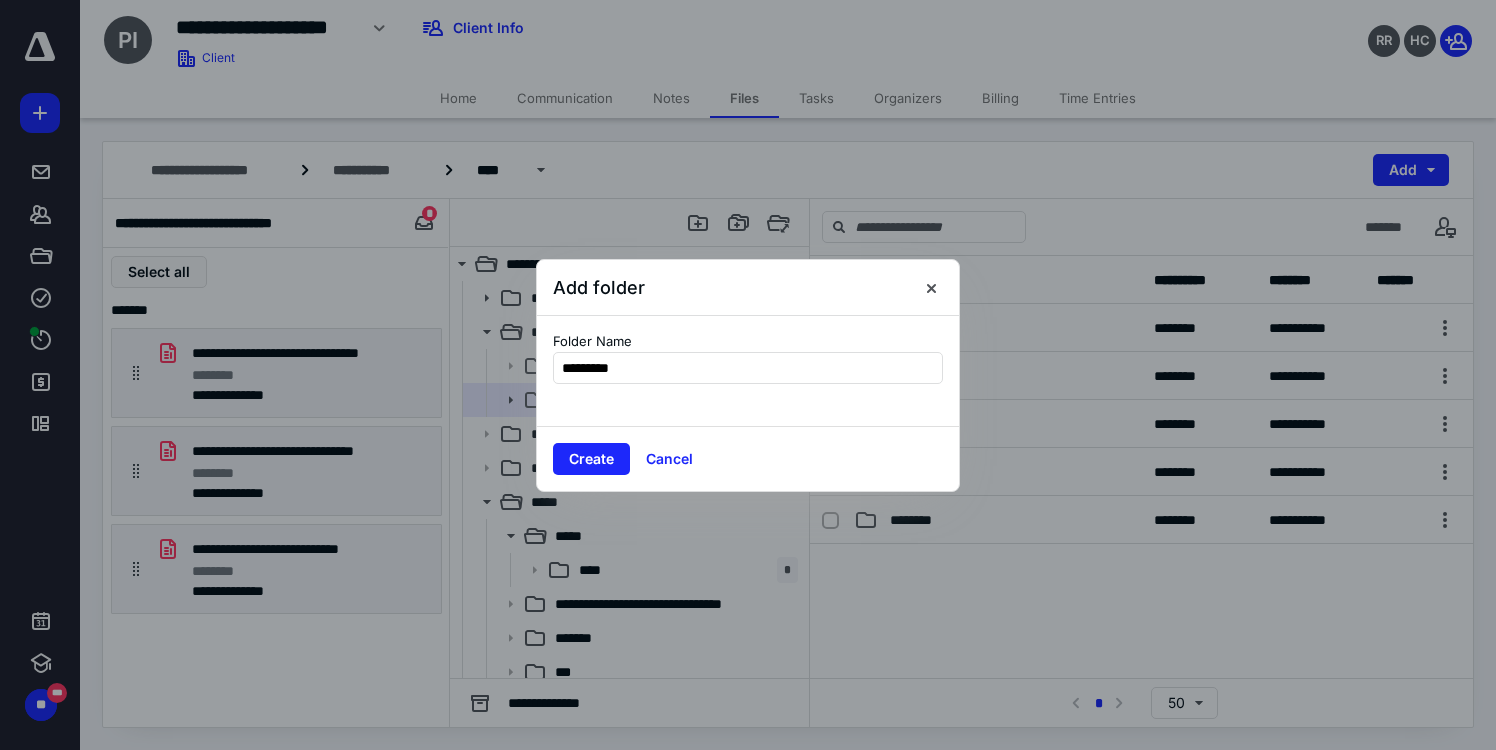 type on "*********" 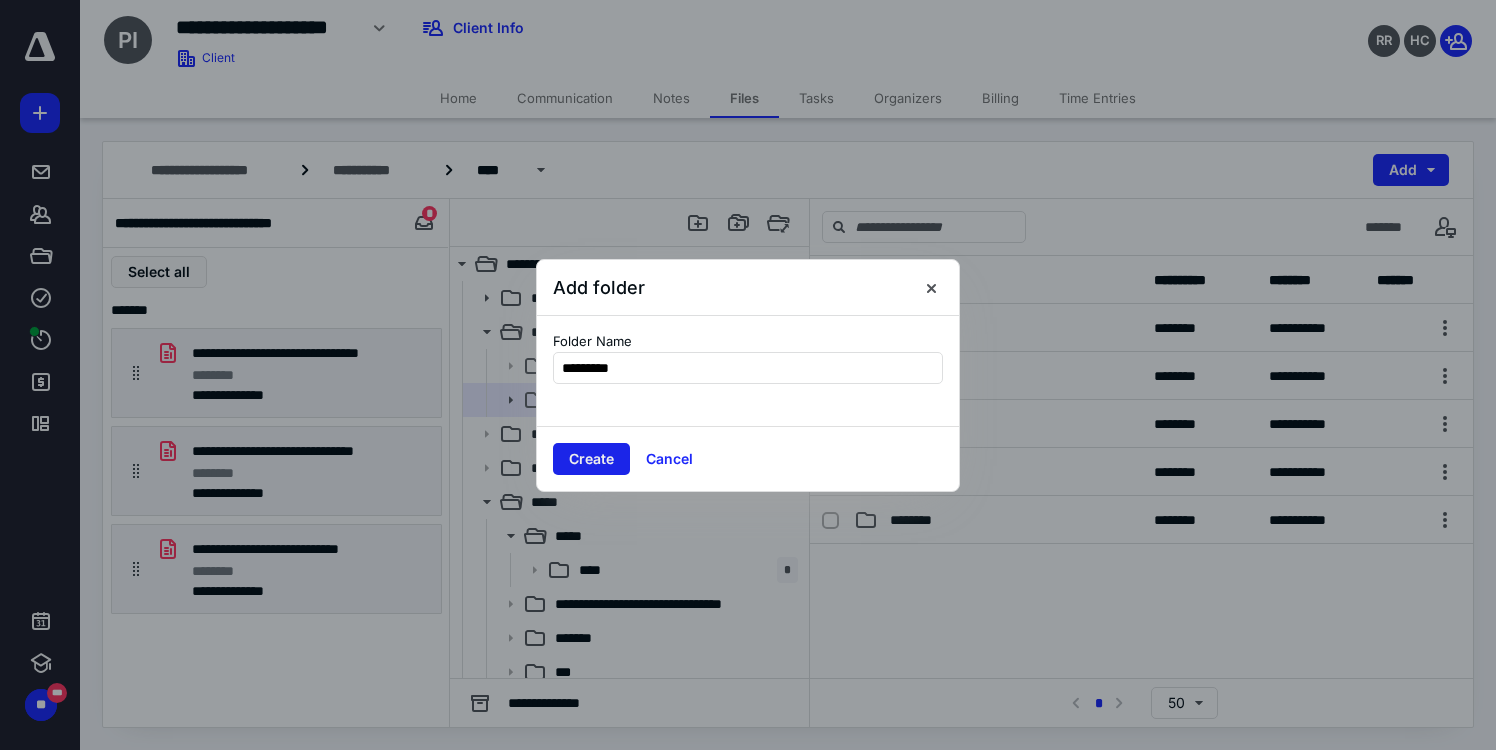 click on "Create" at bounding box center (591, 459) 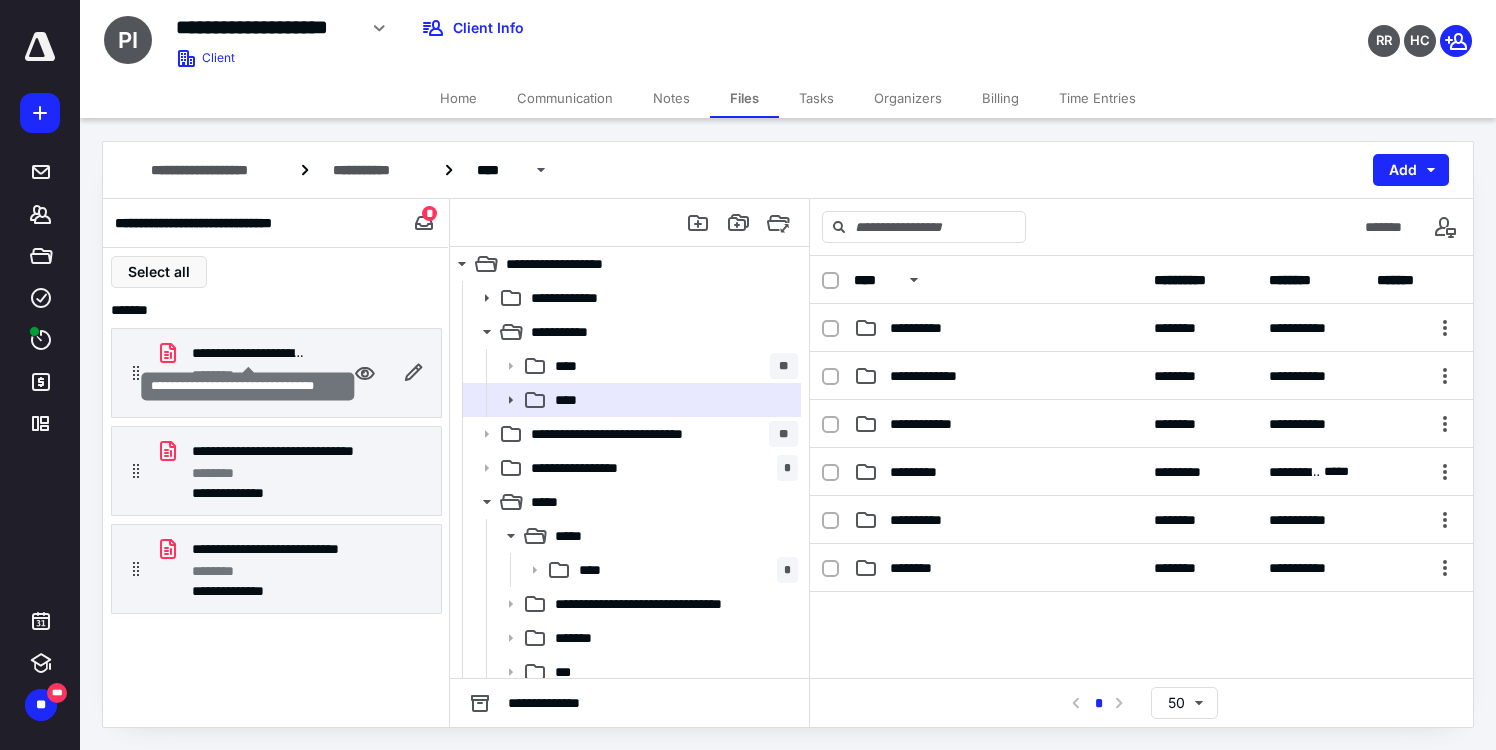 click on "**********" at bounding box center [248, 353] 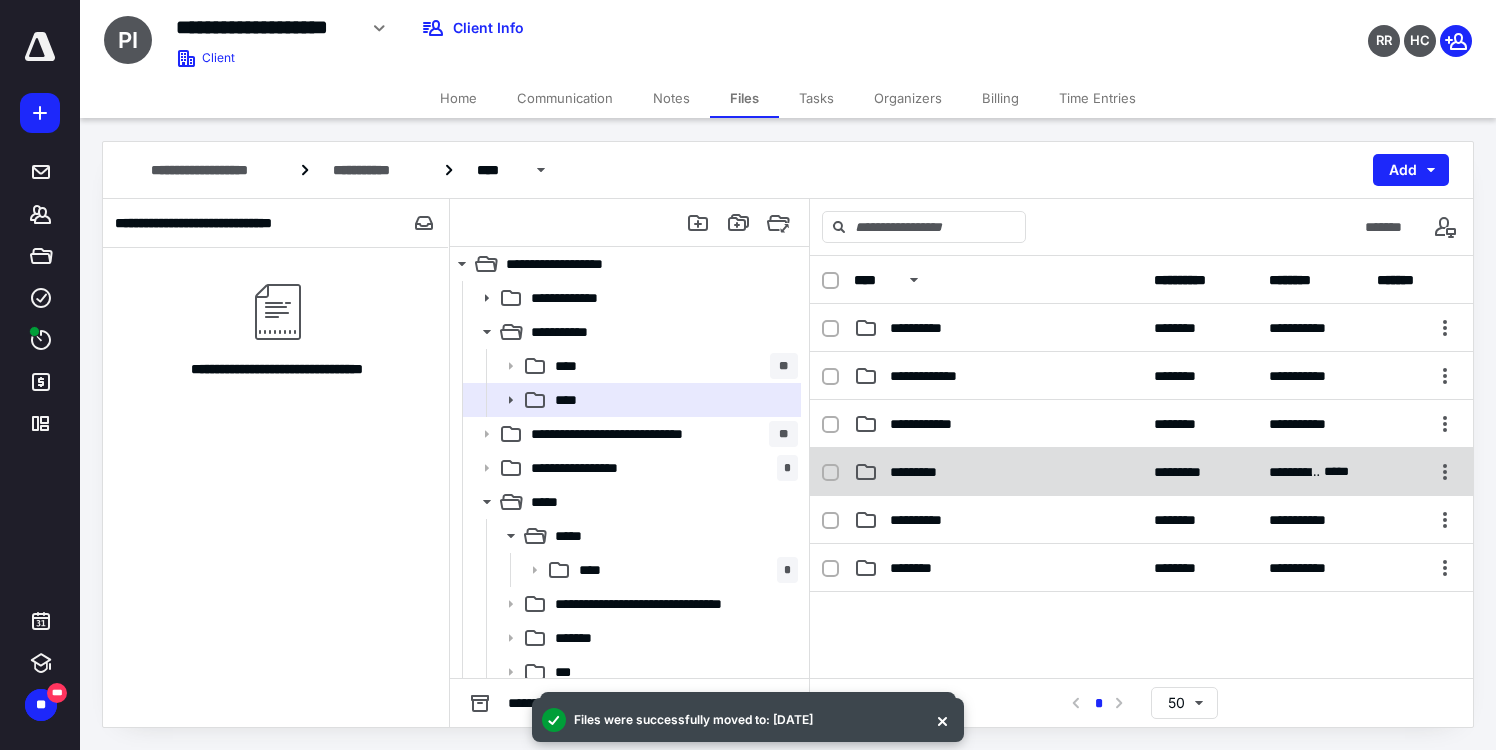 click on "*********" at bounding box center [925, 472] 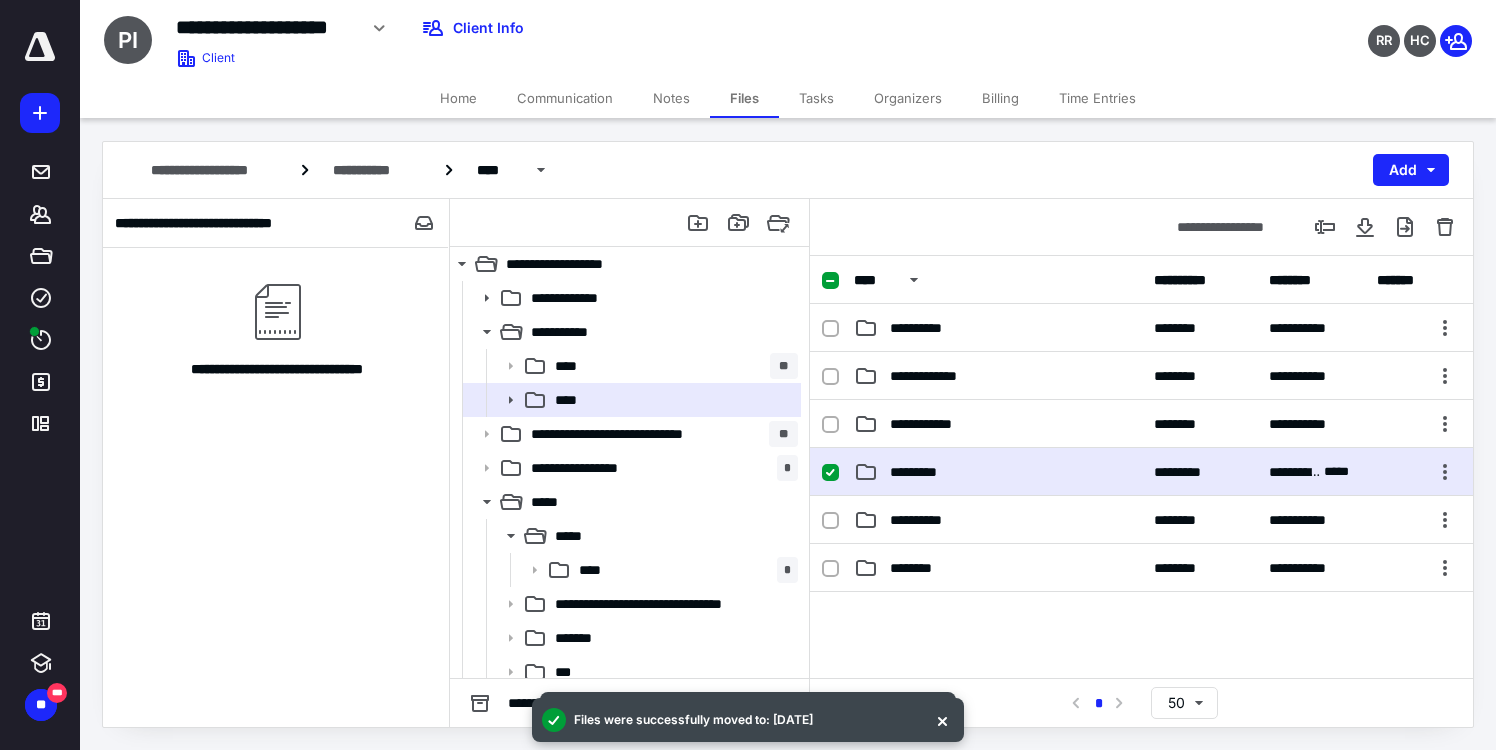 click on "*********" at bounding box center [925, 472] 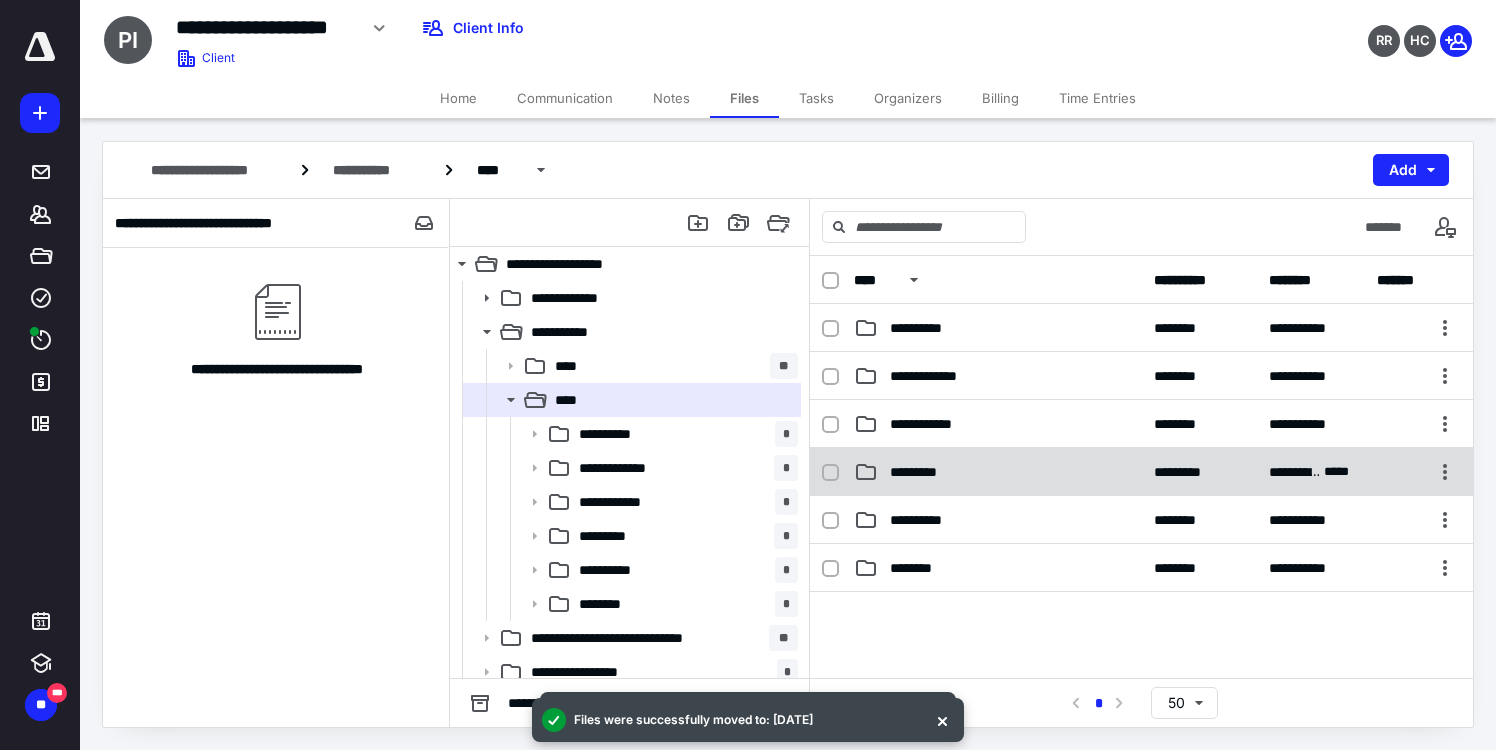 click on "*********" at bounding box center [925, 472] 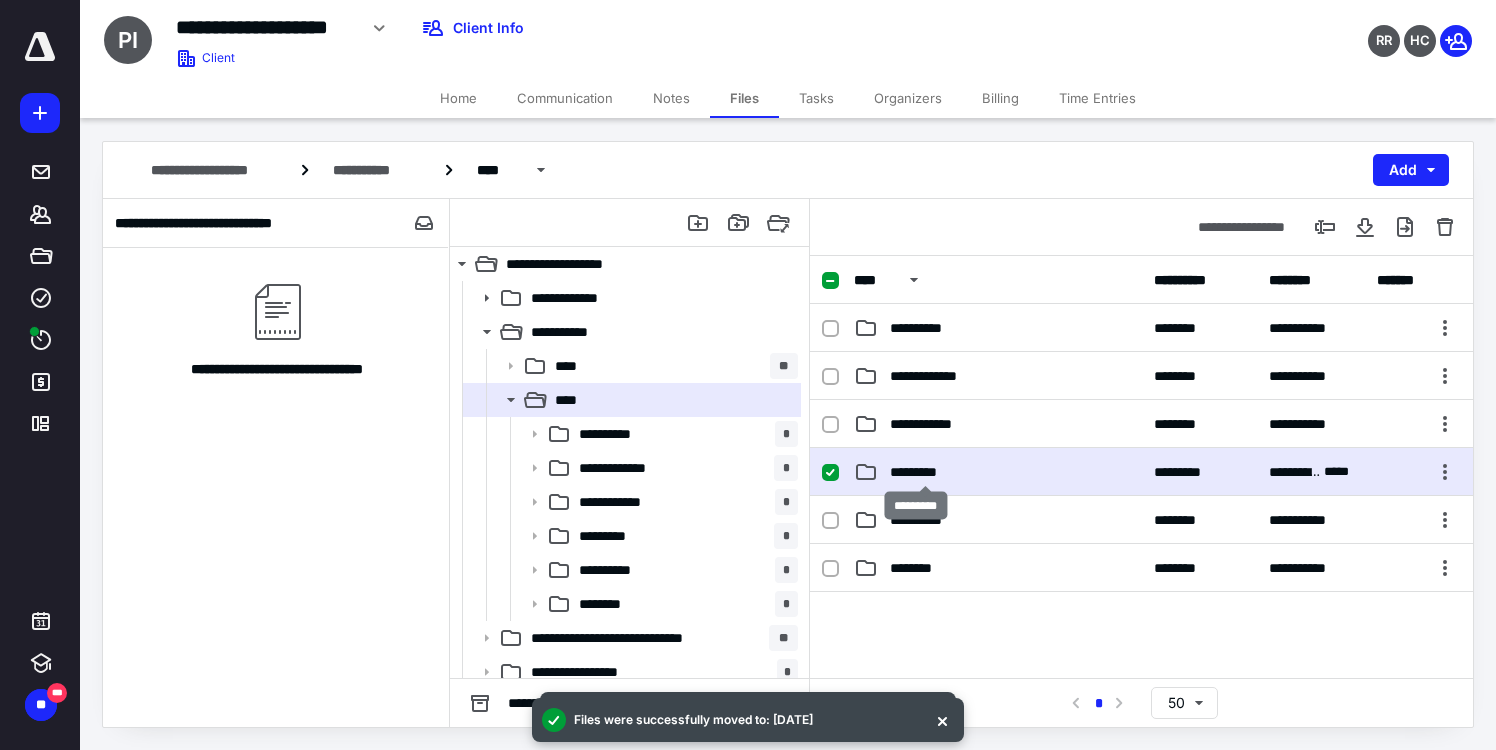 checkbox on "true" 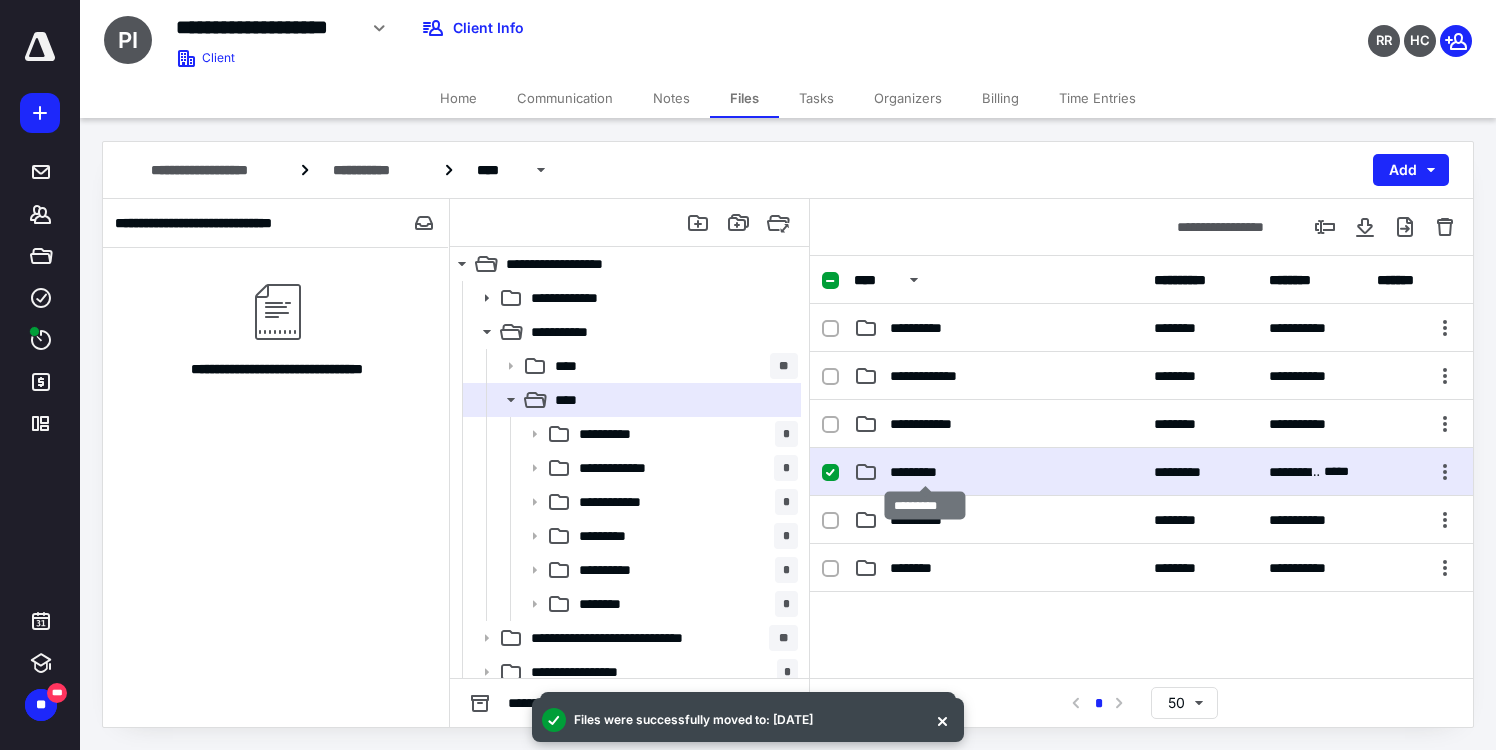 click on "*********" at bounding box center (925, 472) 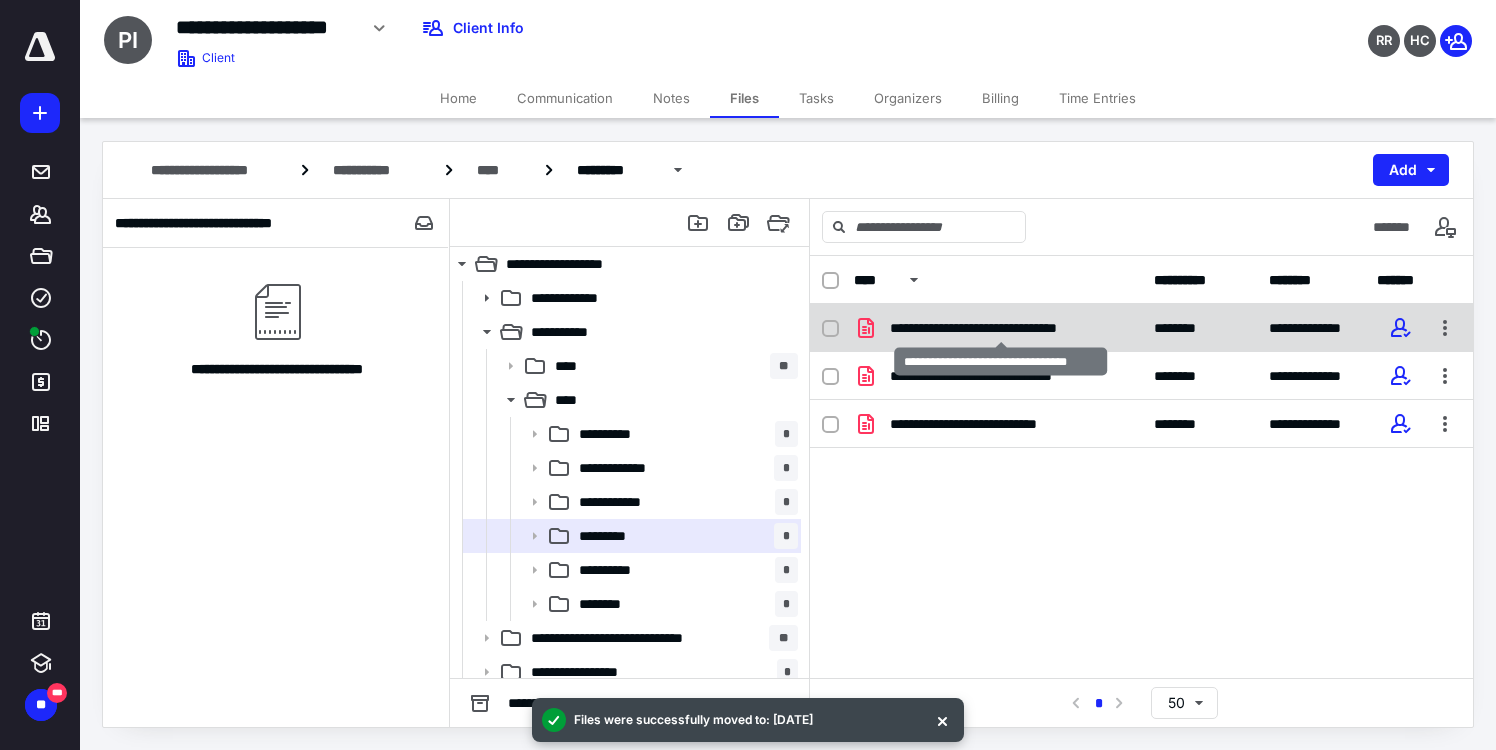 click on "**********" at bounding box center [1001, 328] 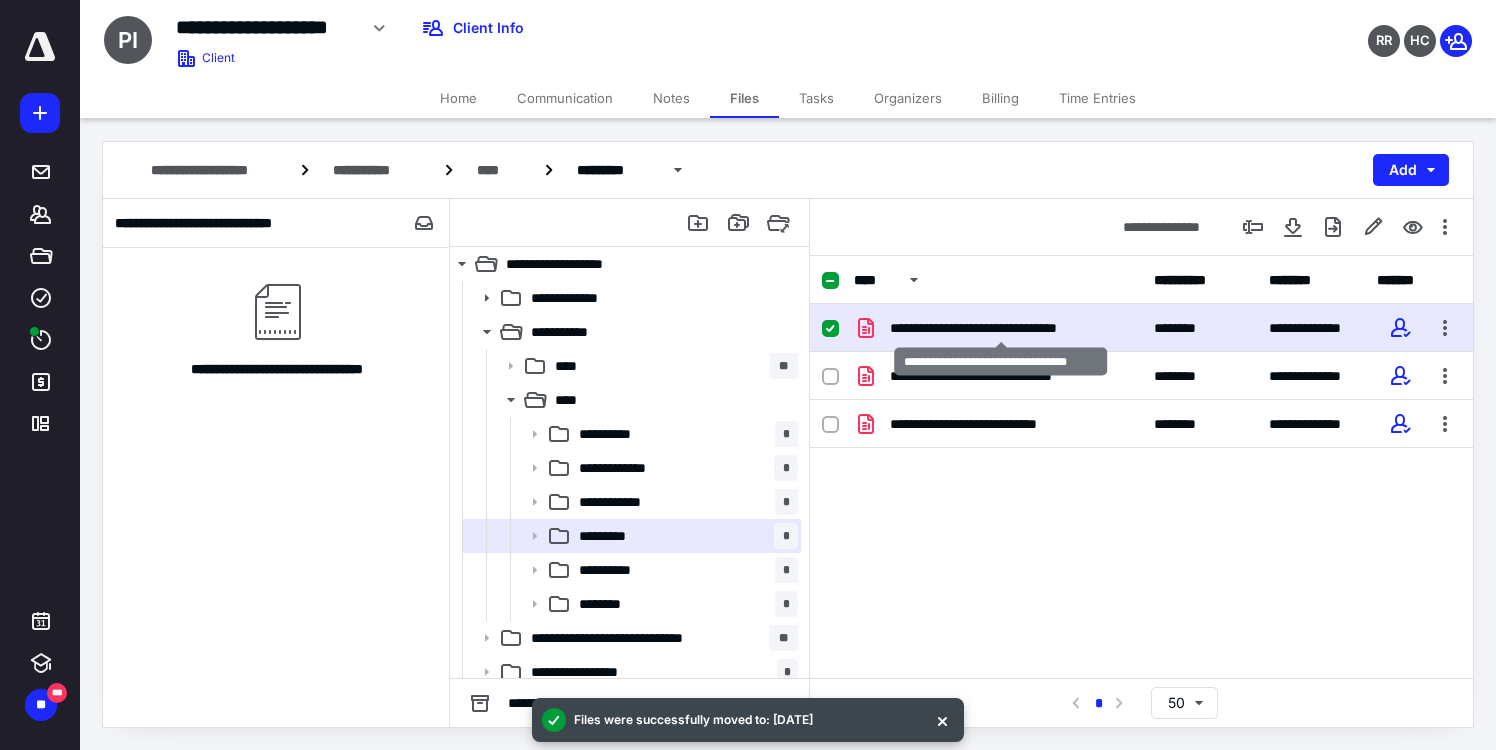 click on "**********" at bounding box center [1001, 328] 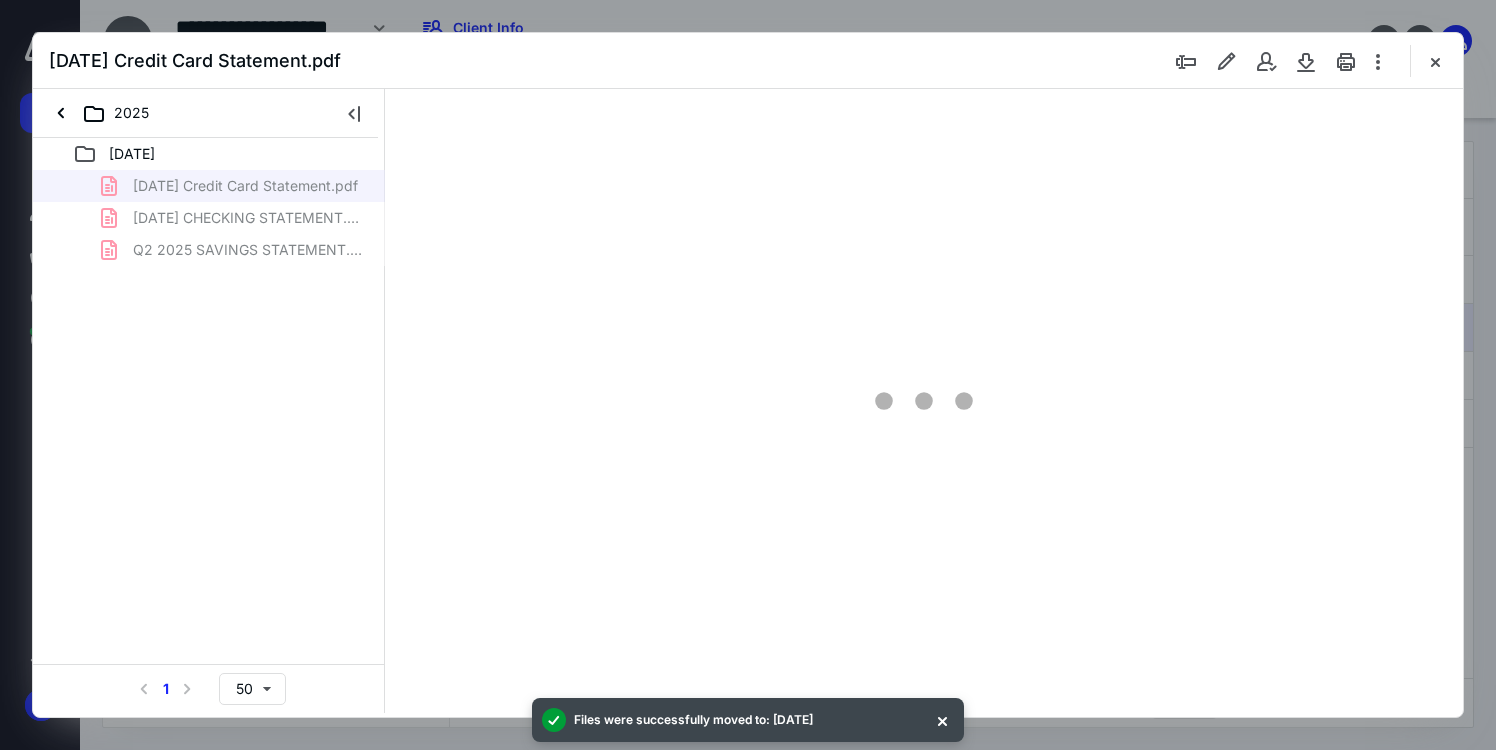 scroll, scrollTop: 0, scrollLeft: 0, axis: both 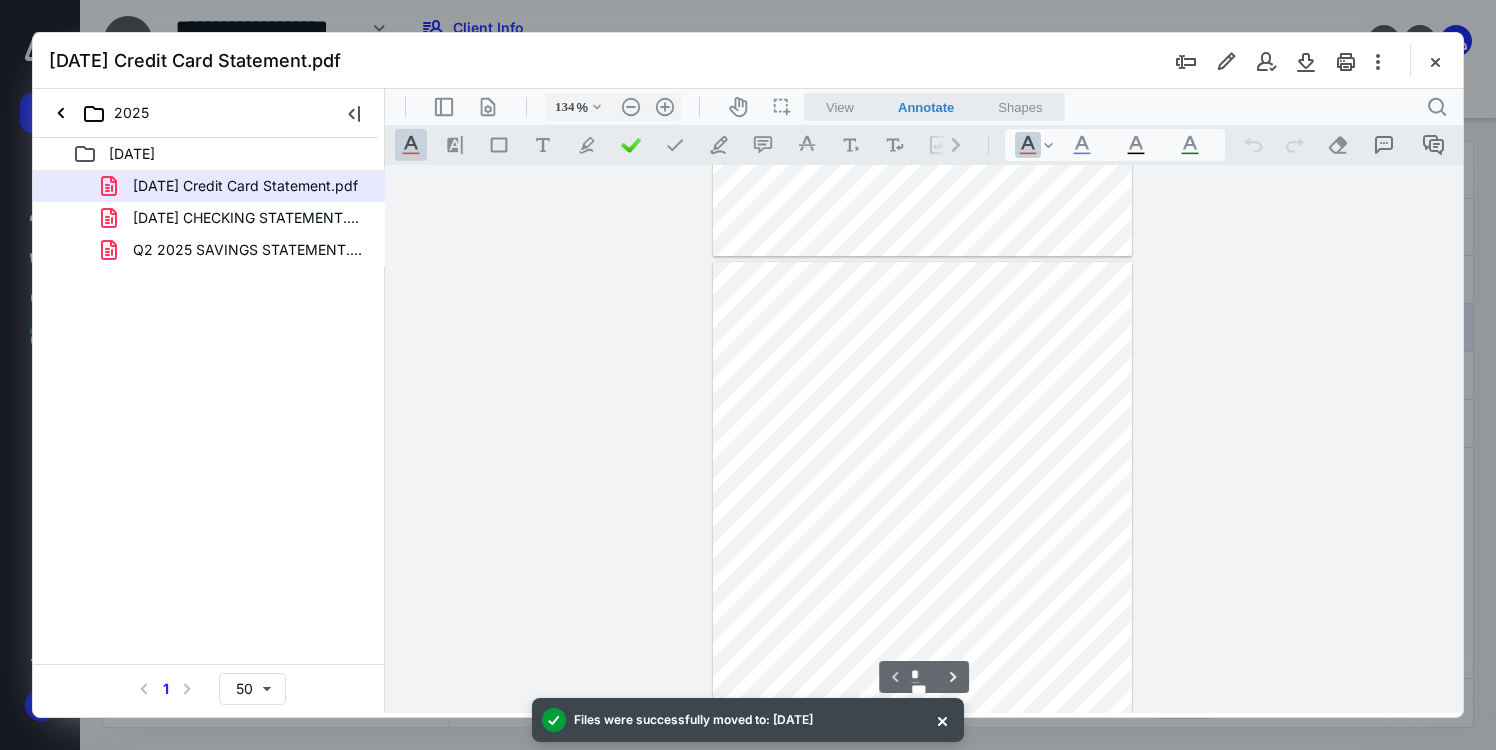 type on "159" 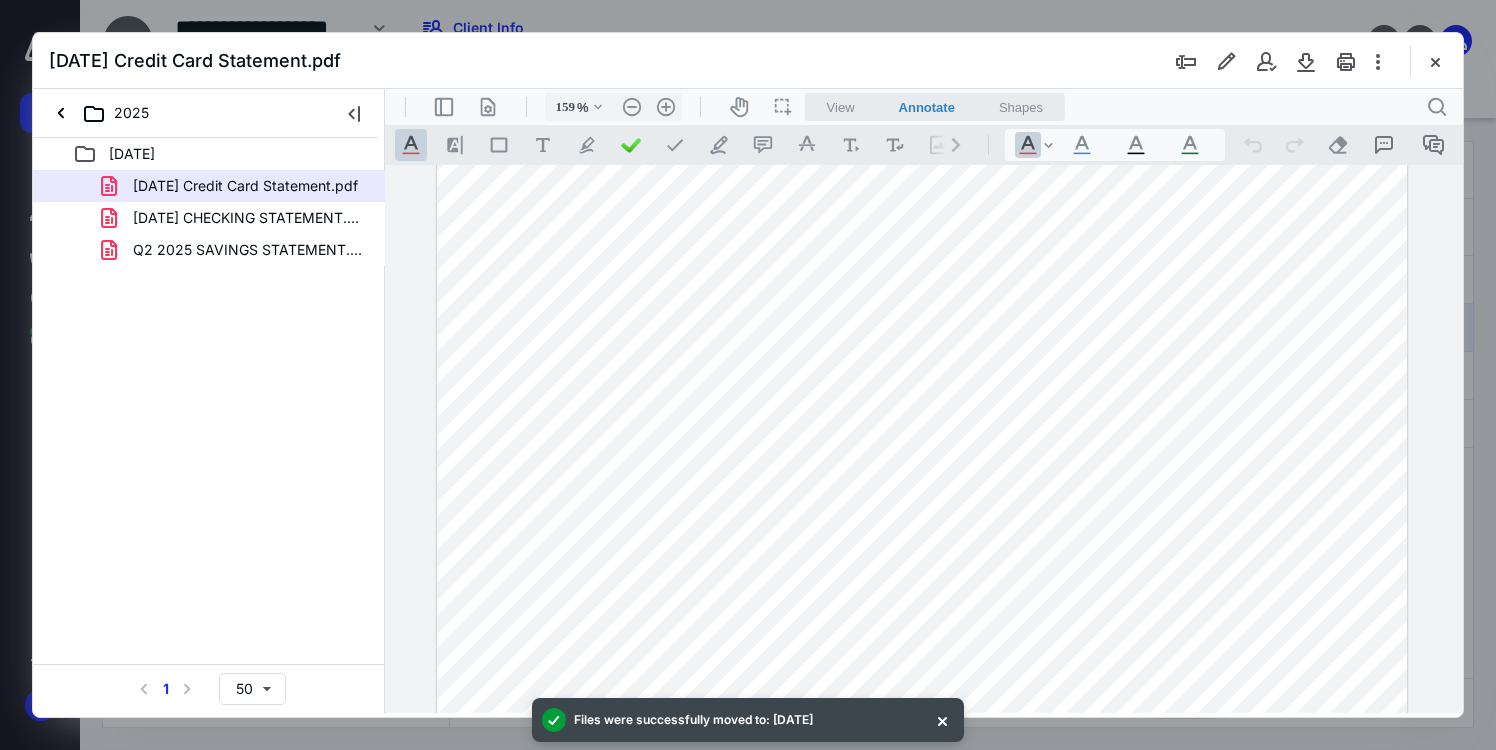 scroll, scrollTop: 251, scrollLeft: 0, axis: vertical 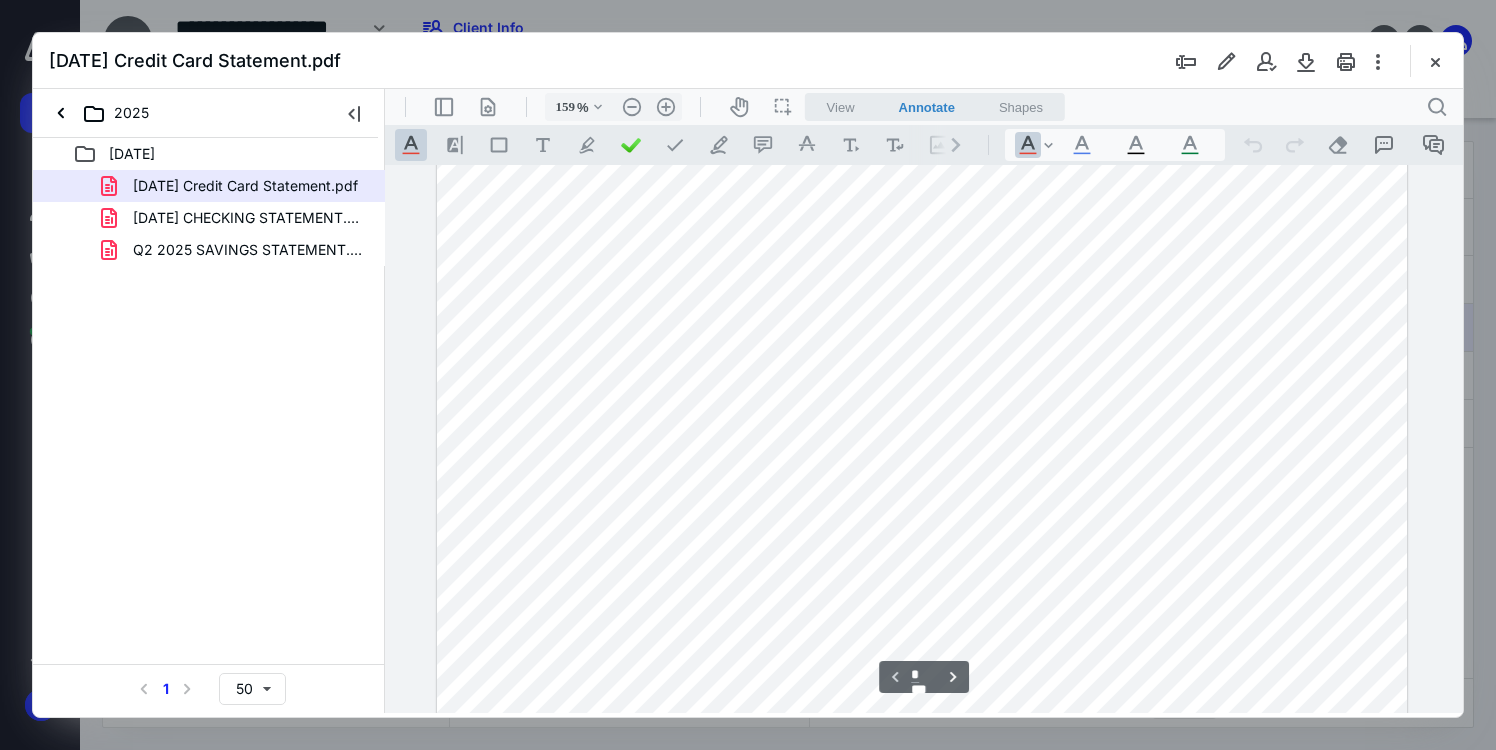drag, startPoint x: 708, startPoint y: 53, endPoint x: -416, endPoint y: 124, distance: 1126.2402 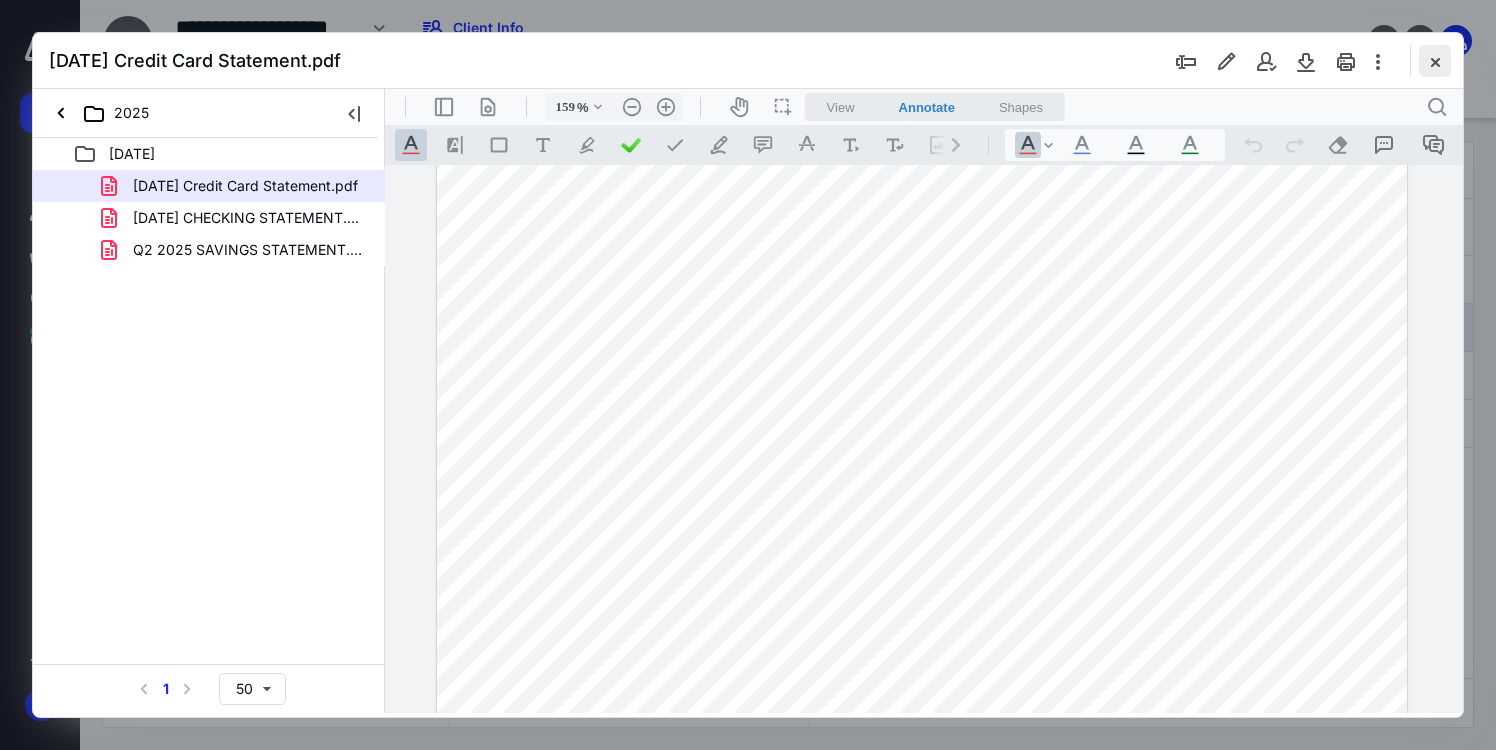 click at bounding box center [1435, 61] 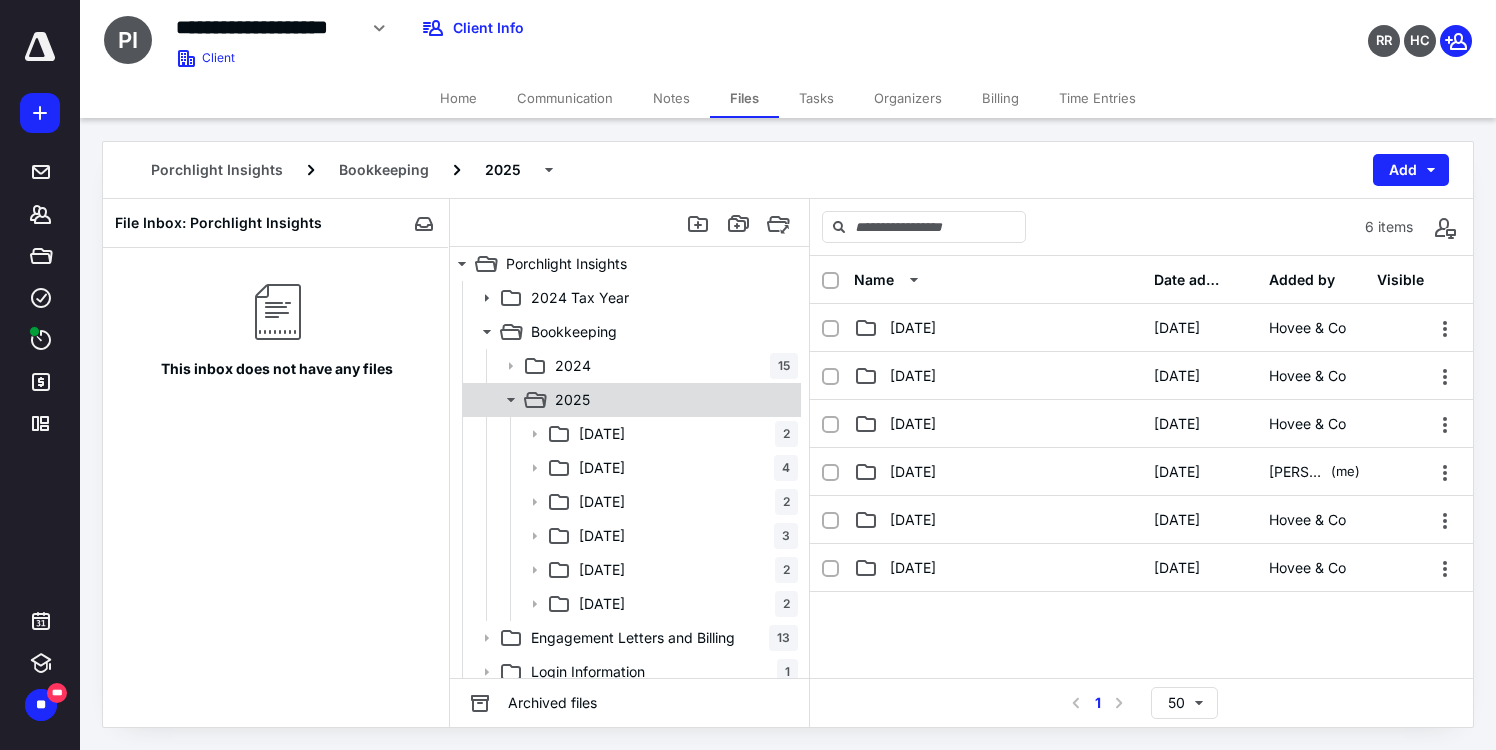 scroll, scrollTop: 248, scrollLeft: 0, axis: vertical 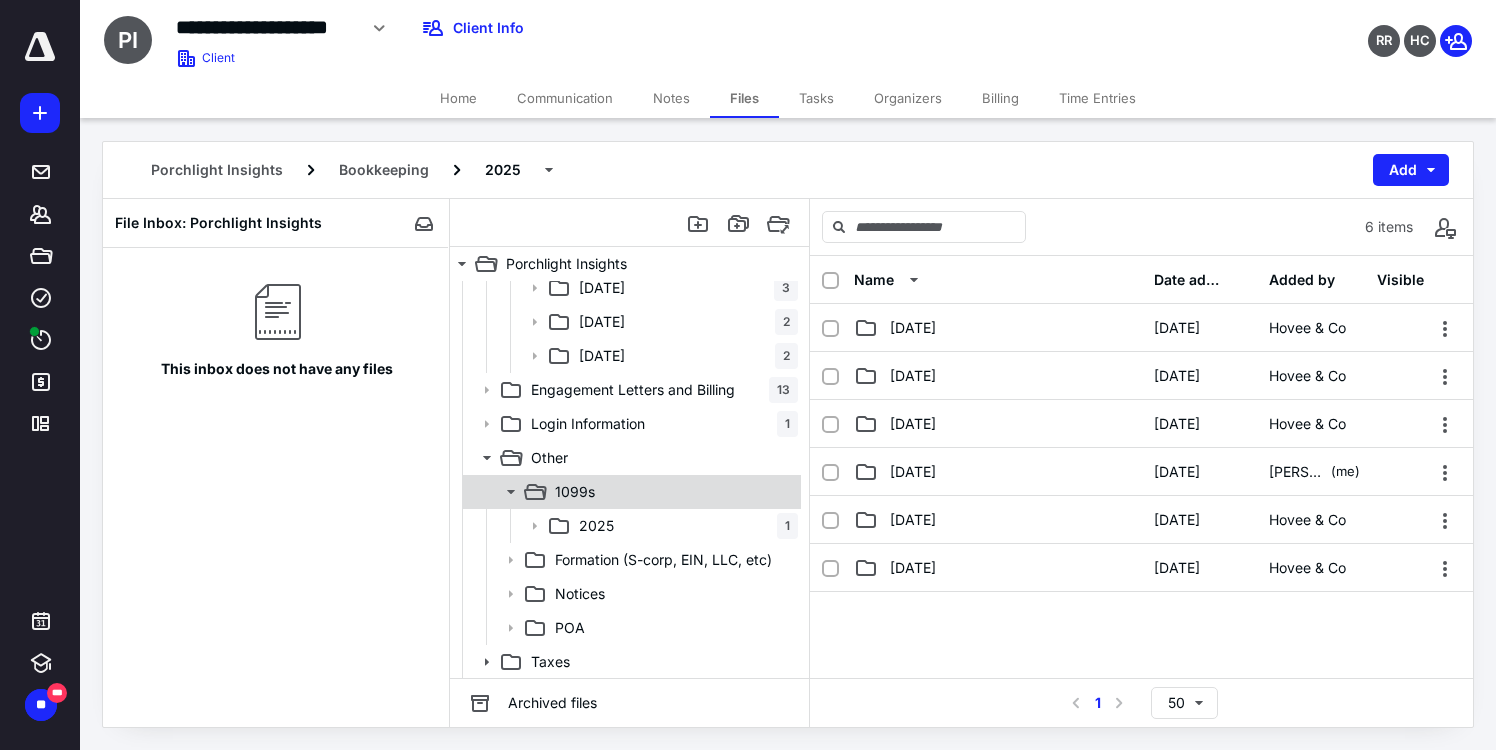 click on "1099s" at bounding box center [575, 492] 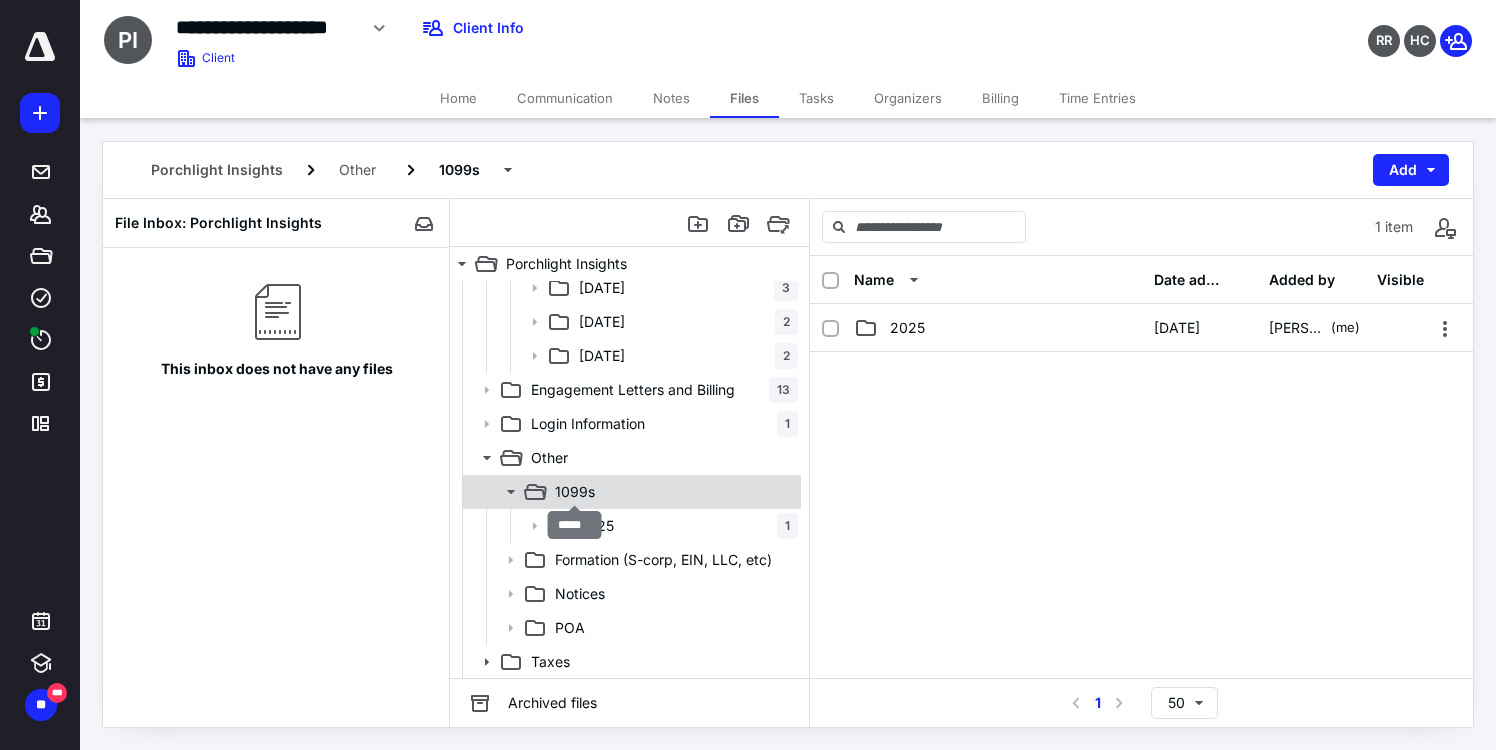 click on "1099s" at bounding box center (575, 492) 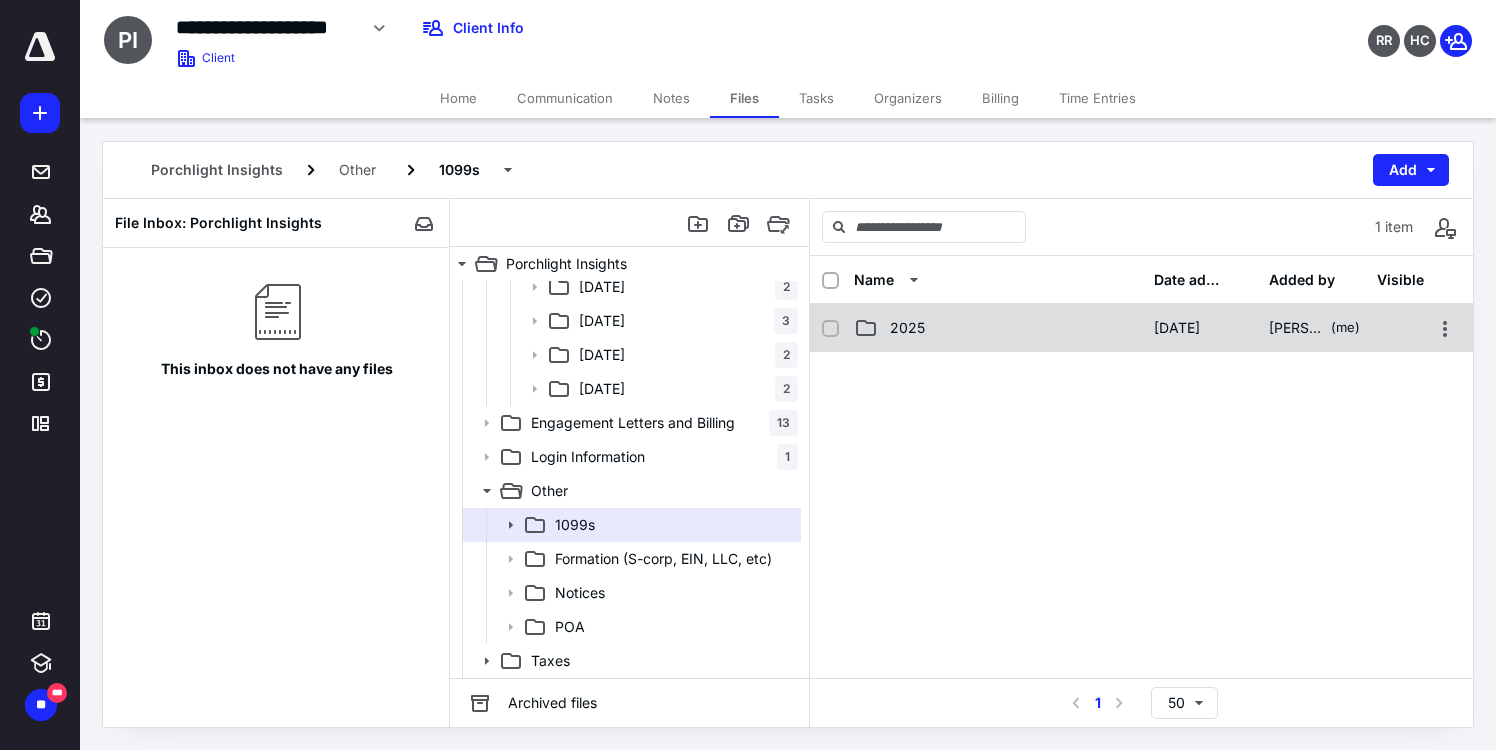 click on "2025" at bounding box center (907, 328) 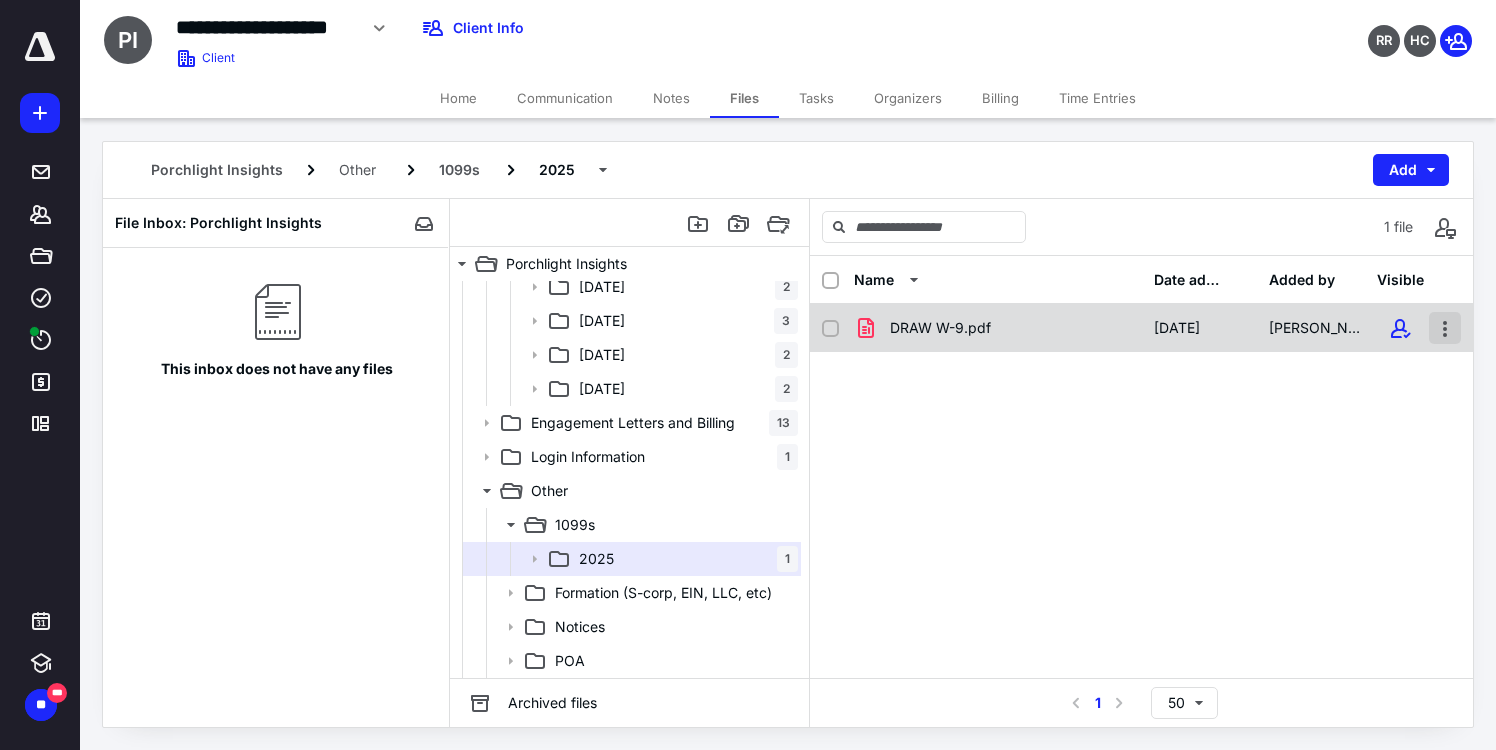 click at bounding box center [1445, 328] 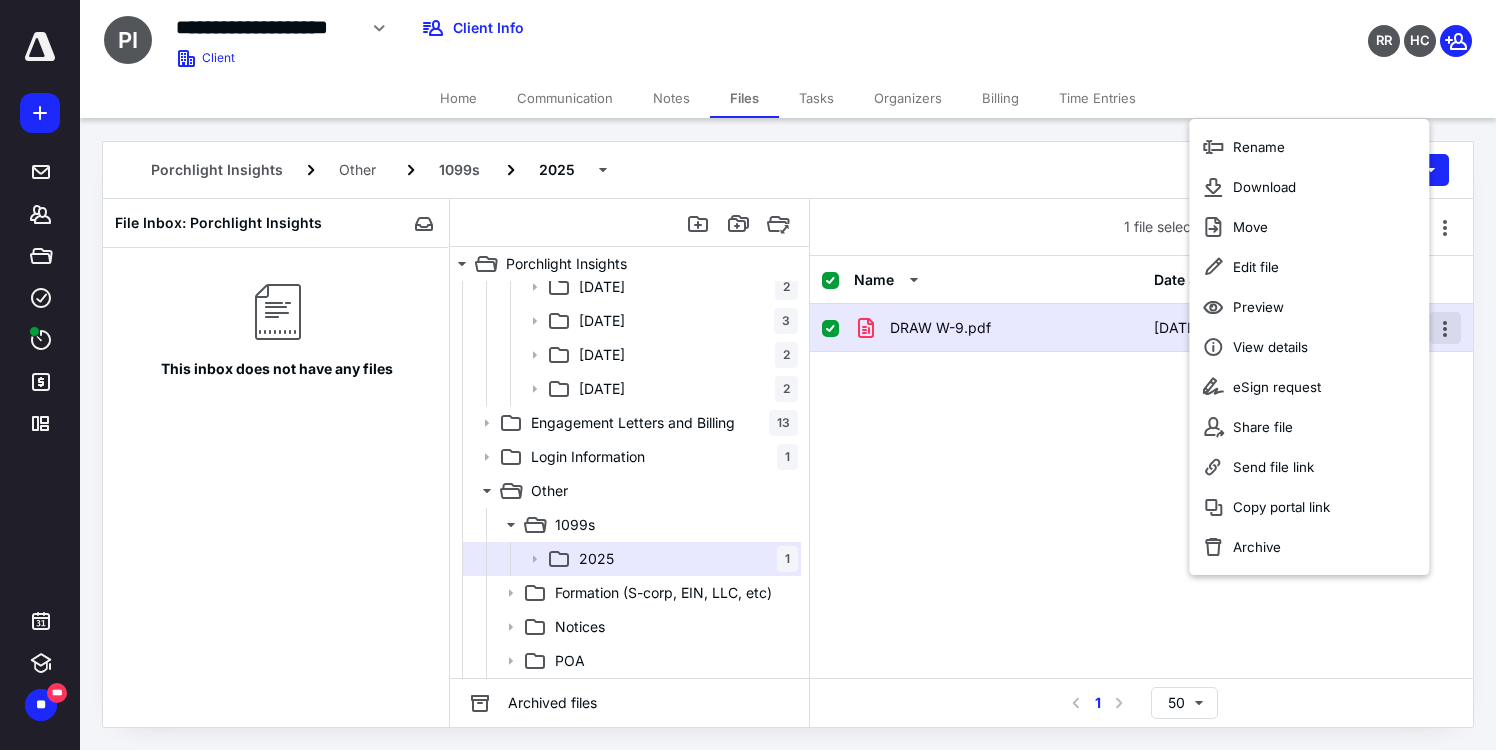 click at bounding box center [1445, 328] 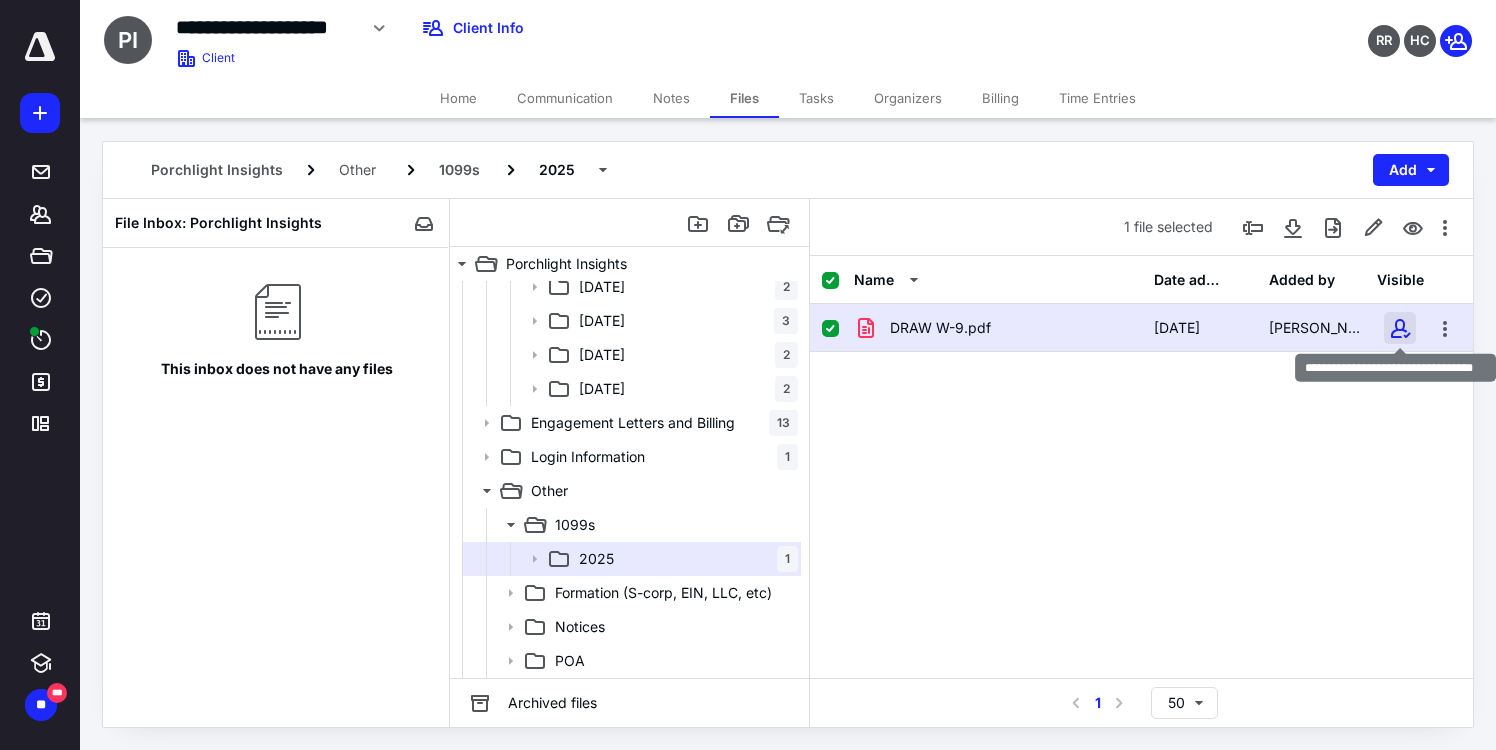 click at bounding box center [1400, 328] 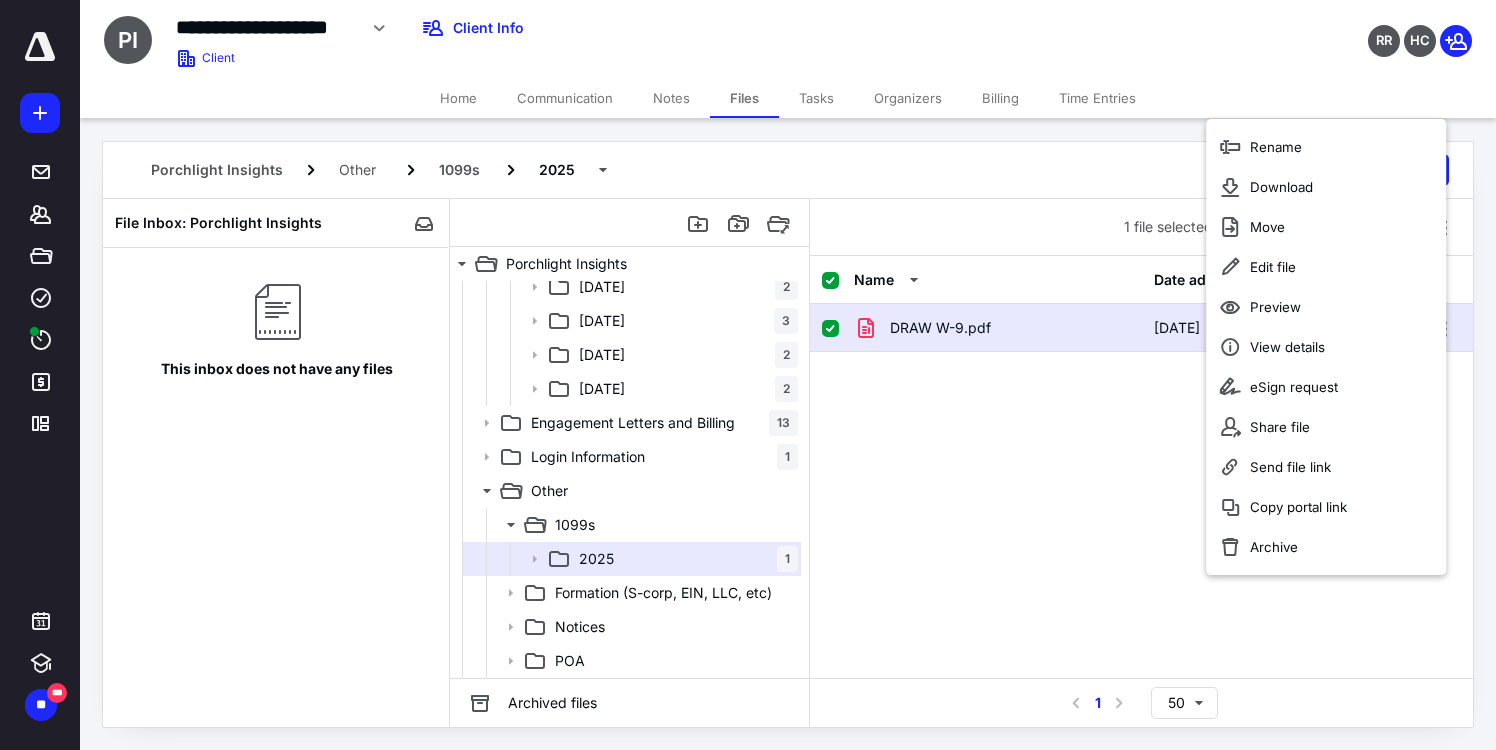 click on "DRAW W-9.pdf [DATE] [PERSON_NAME]" at bounding box center (1141, 454) 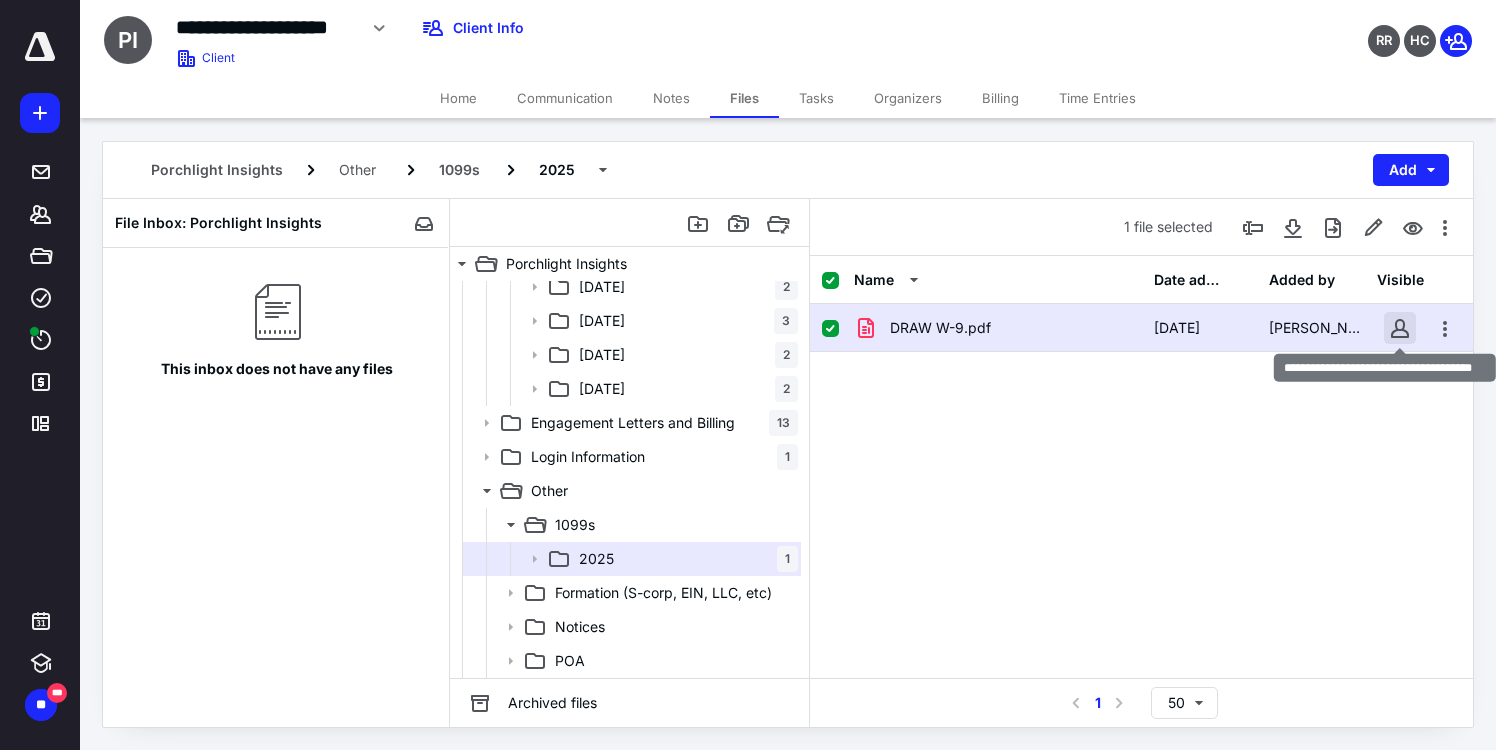 click at bounding box center (1400, 328) 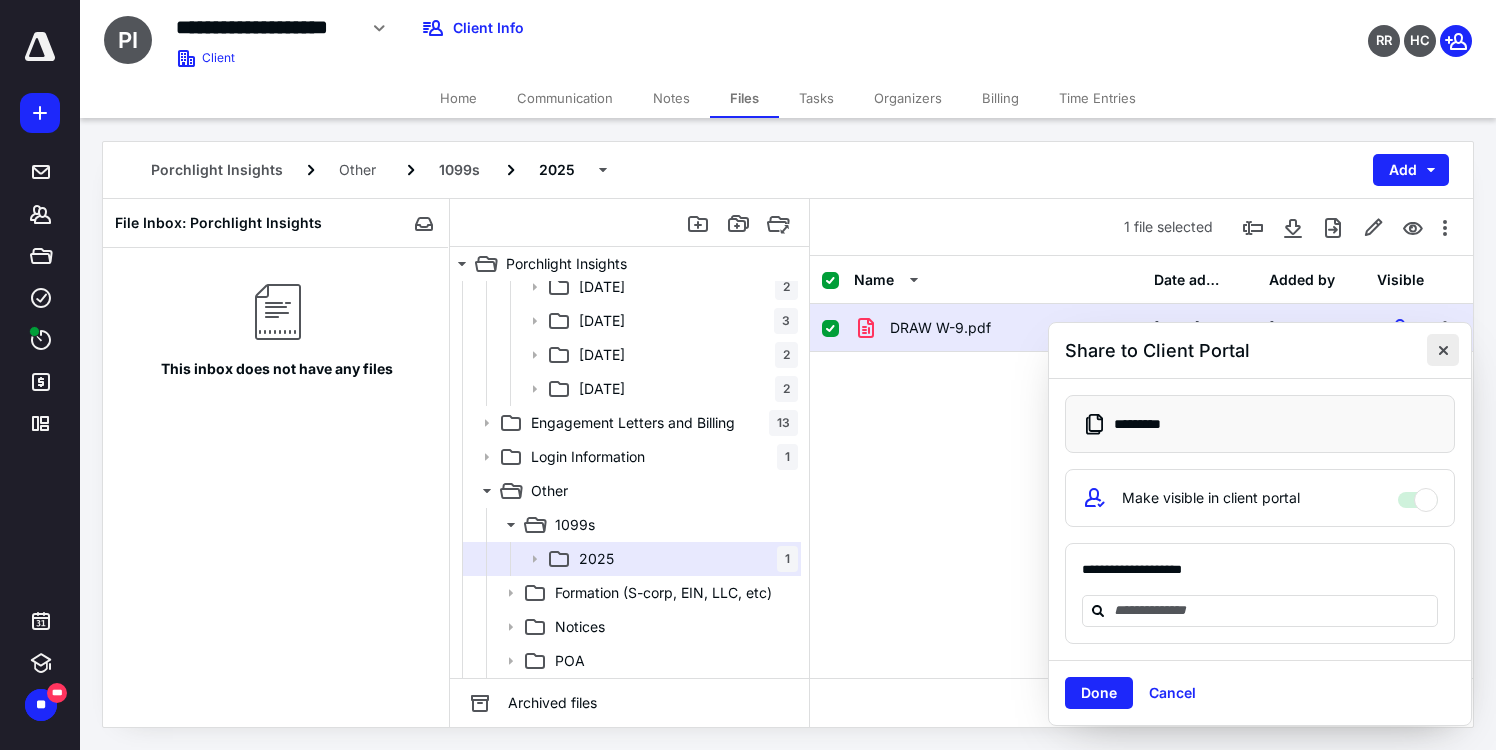 click at bounding box center (1443, 350) 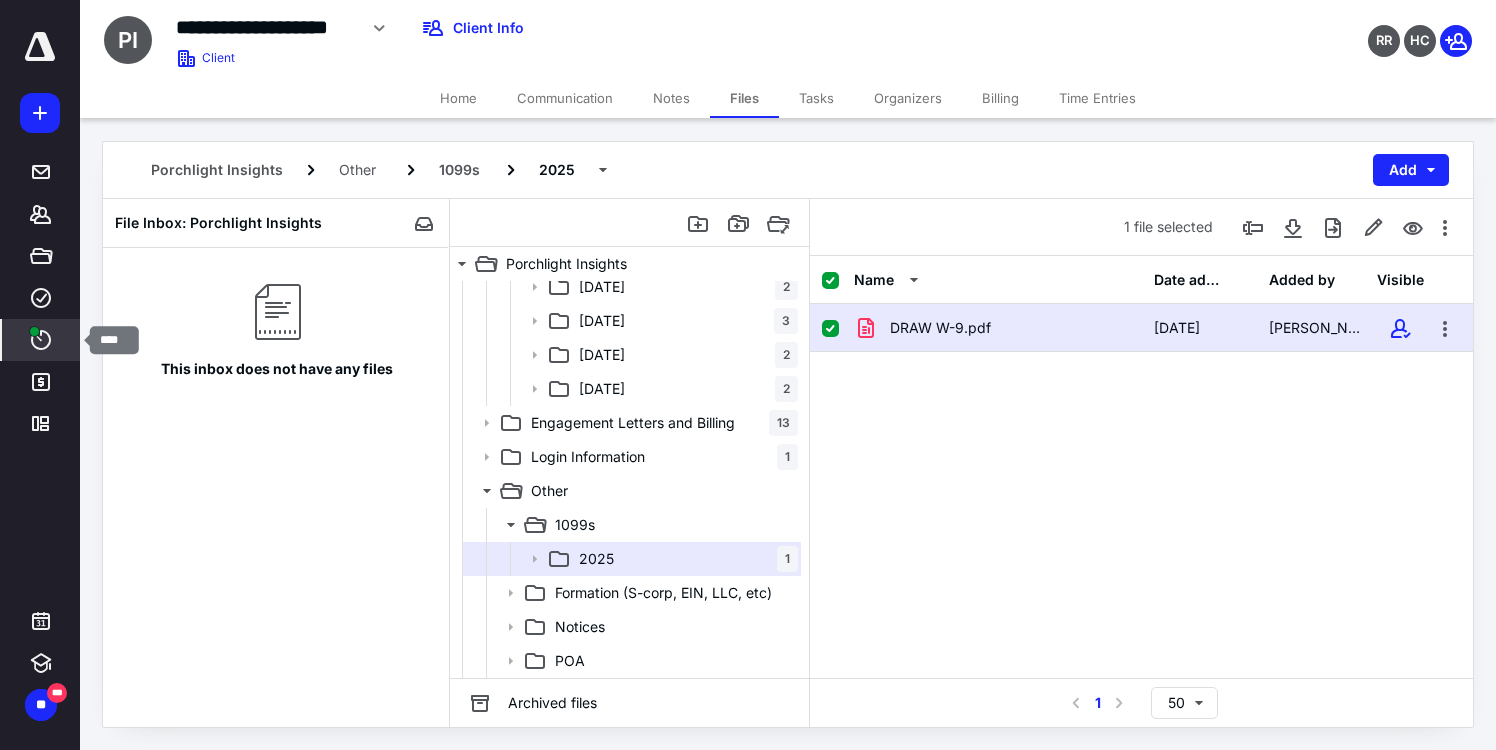 click 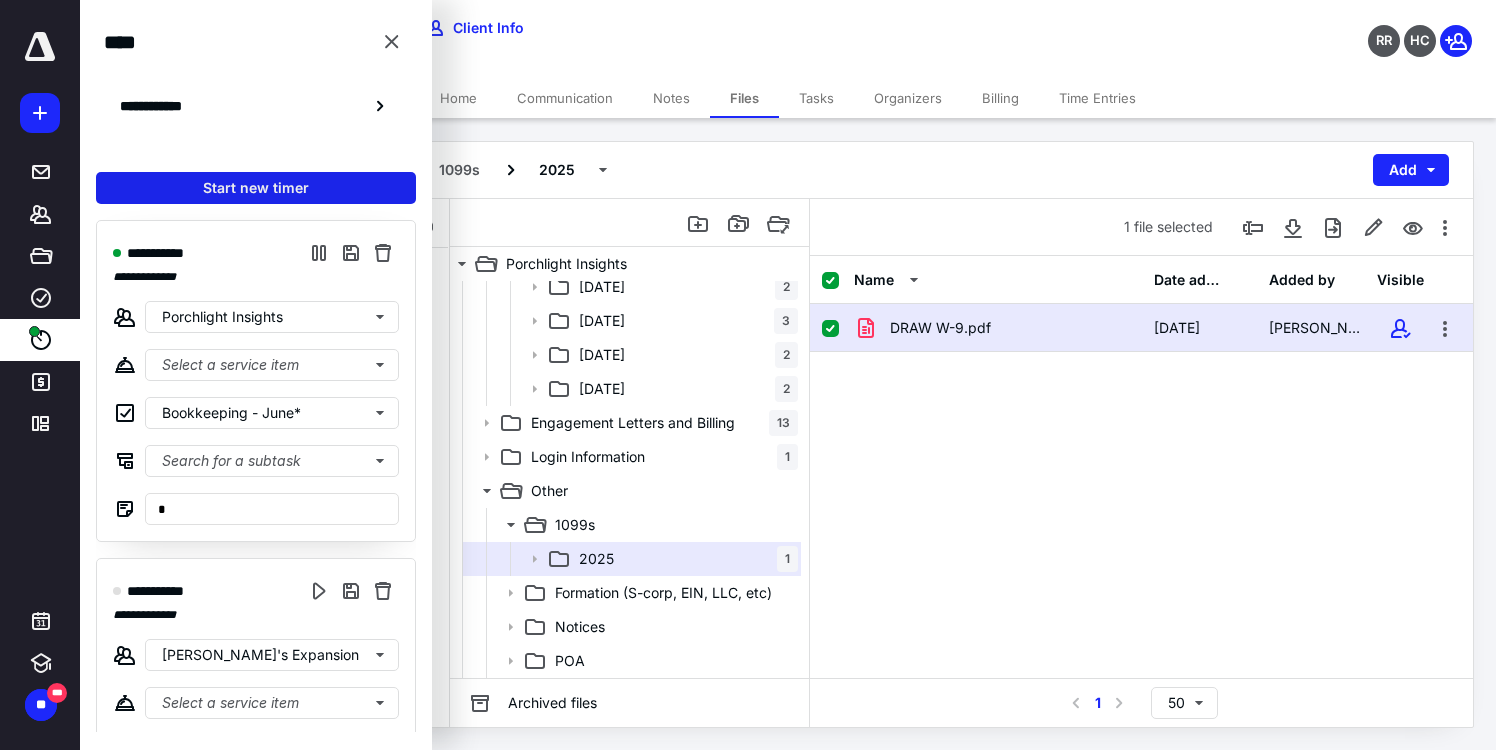 click on "Start new timer" at bounding box center [256, 188] 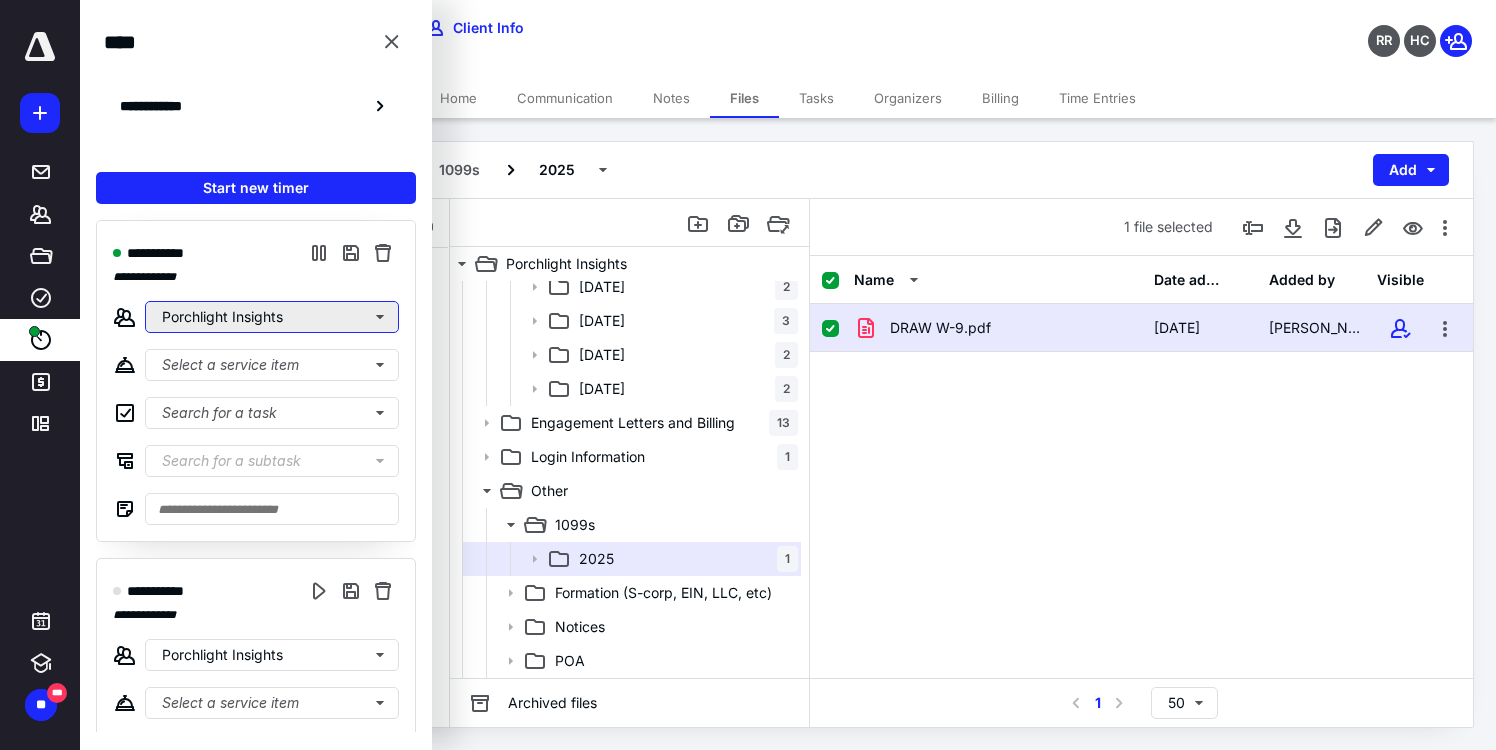 click on "Porchlight Insights" at bounding box center [272, 317] 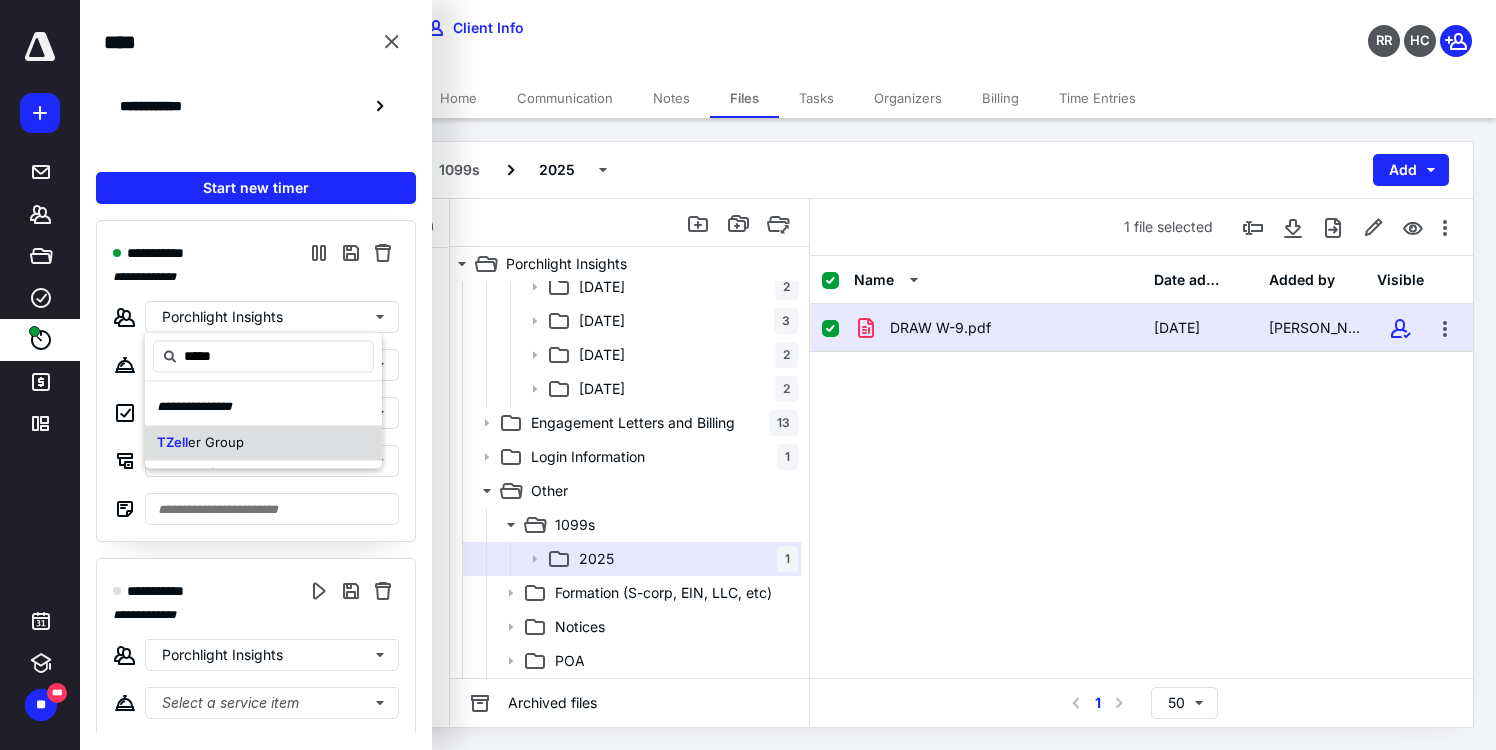 click on "er Group" at bounding box center (216, 442) 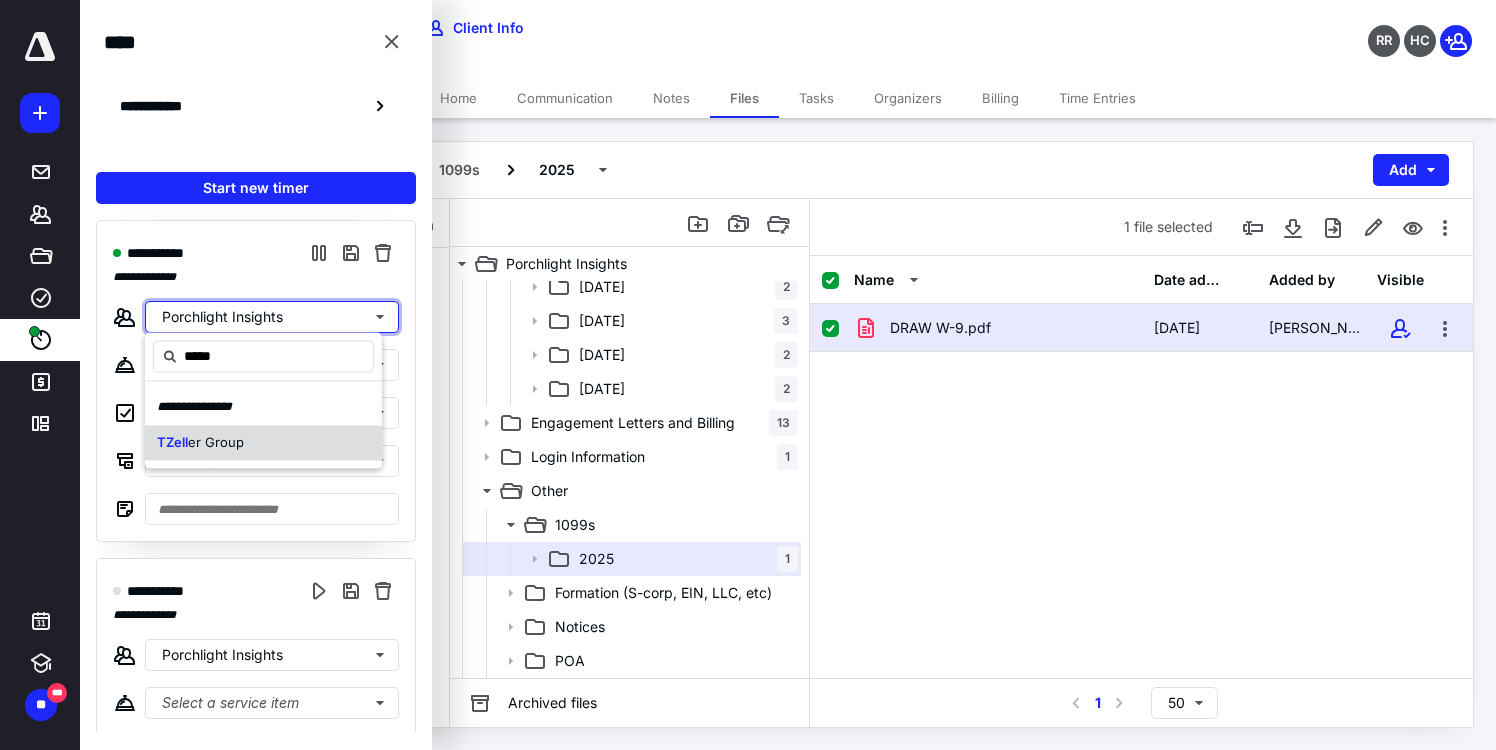 type 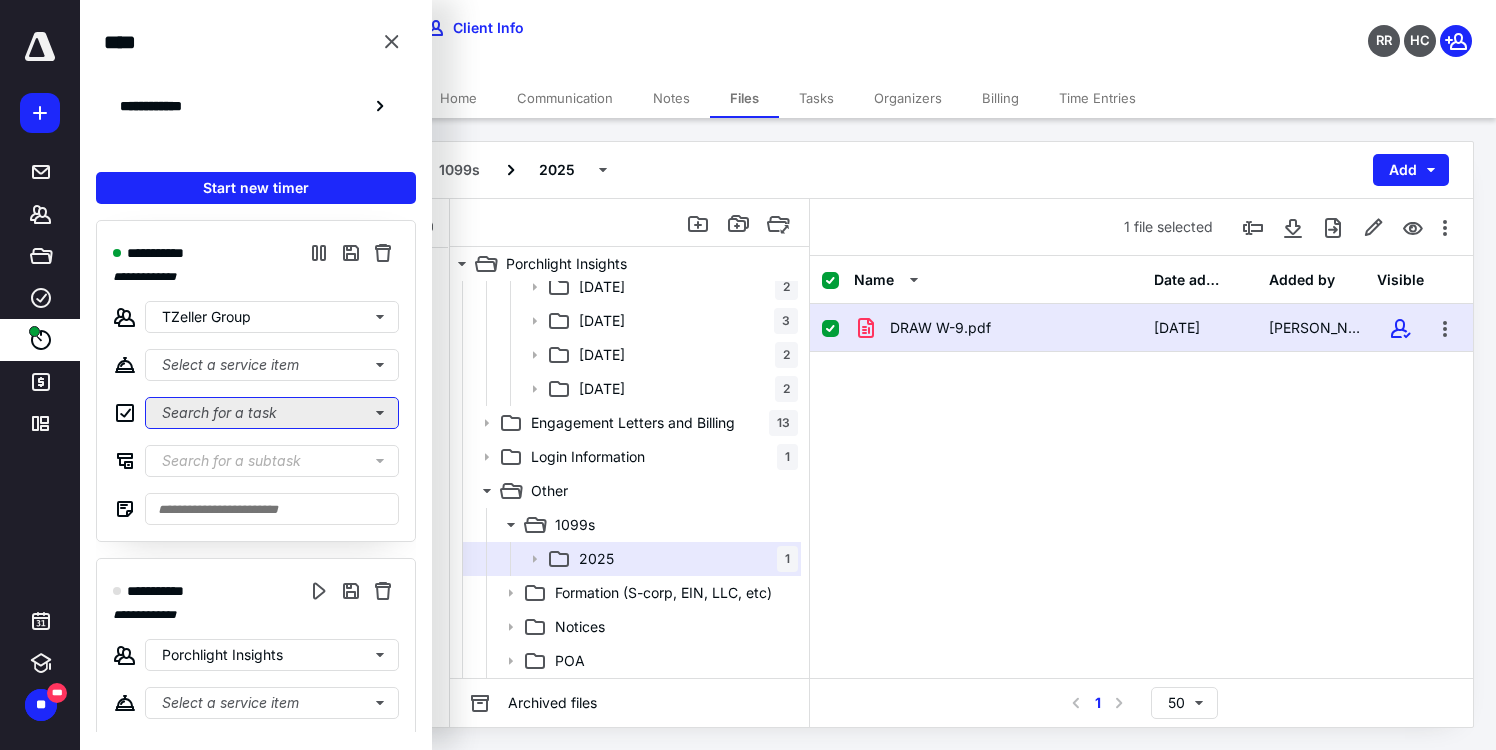 click on "Search for a task" at bounding box center [272, 413] 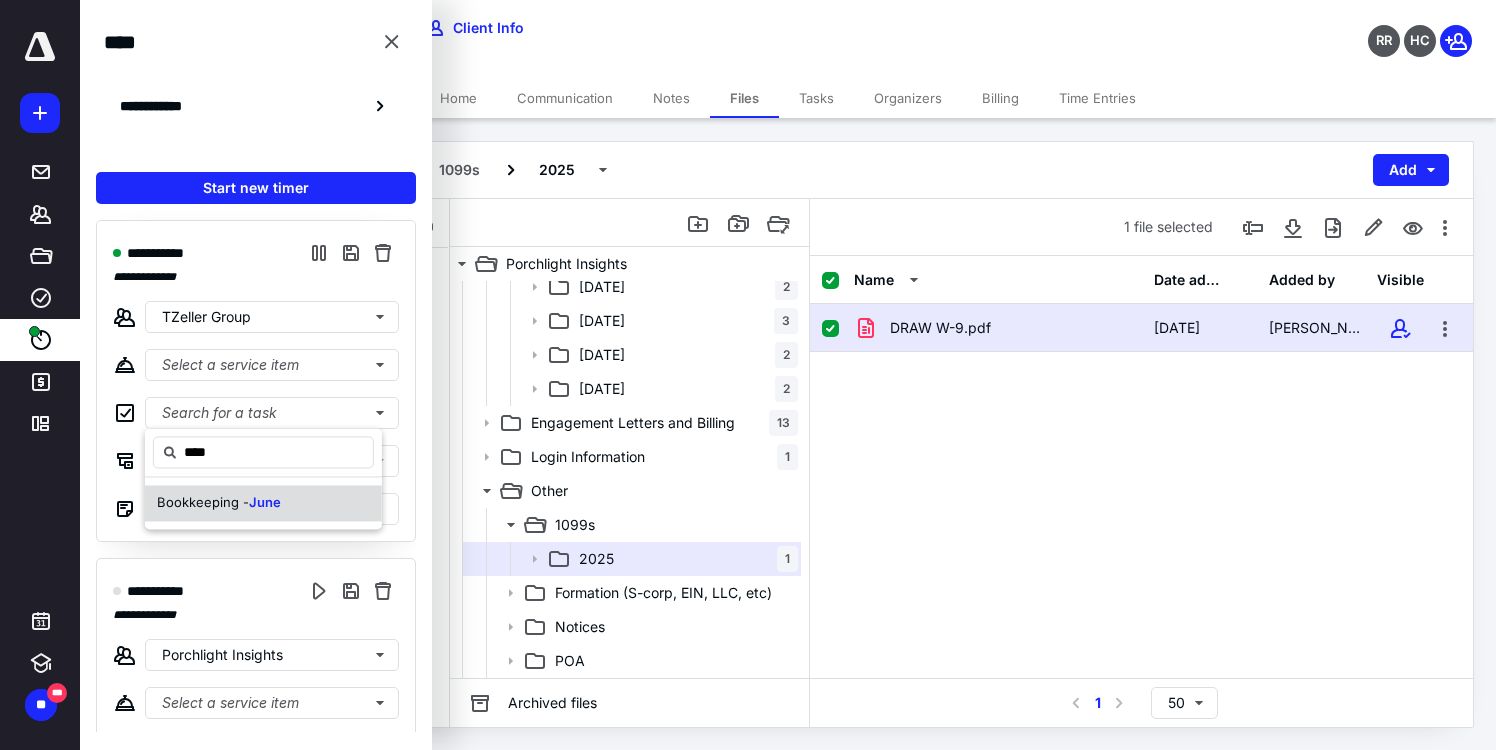 click on "June" at bounding box center (265, 502) 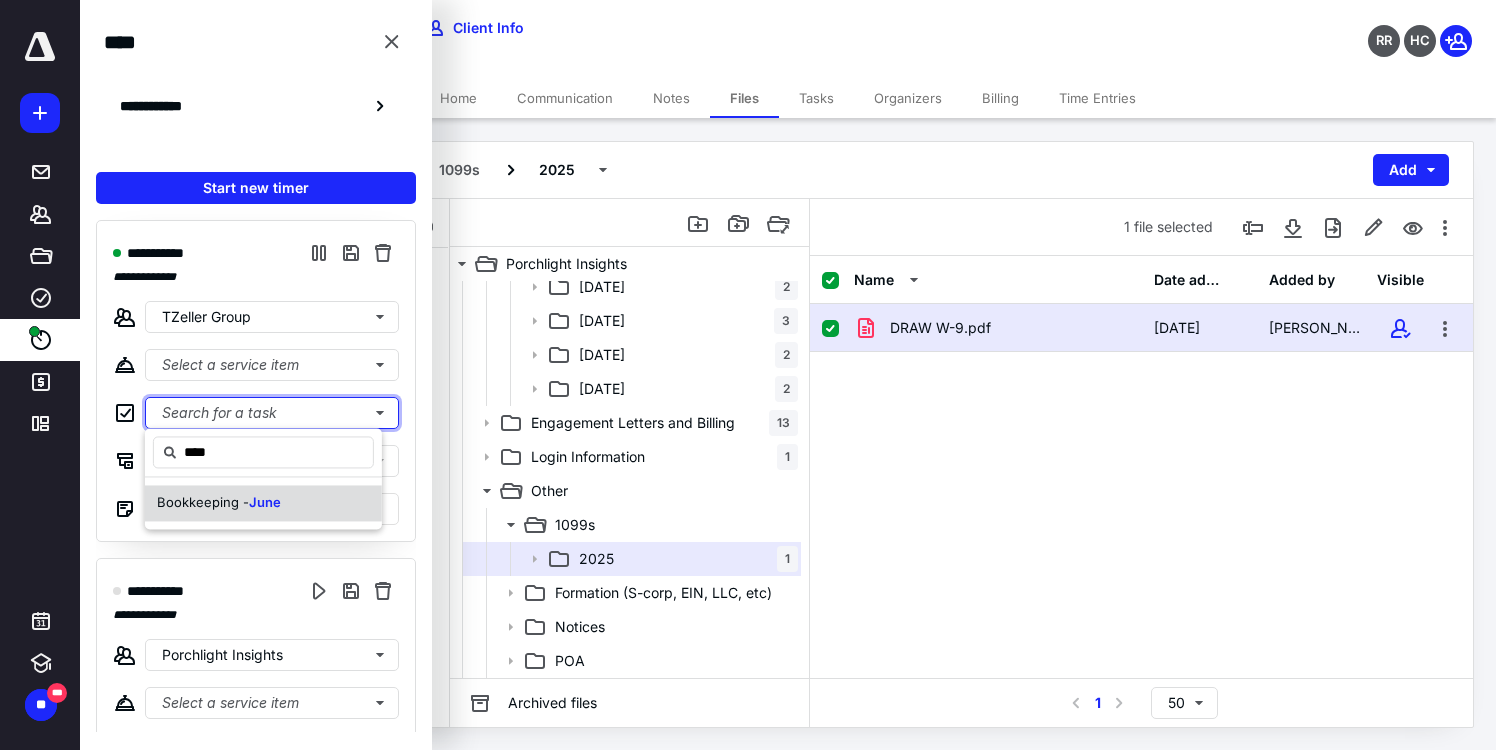 type 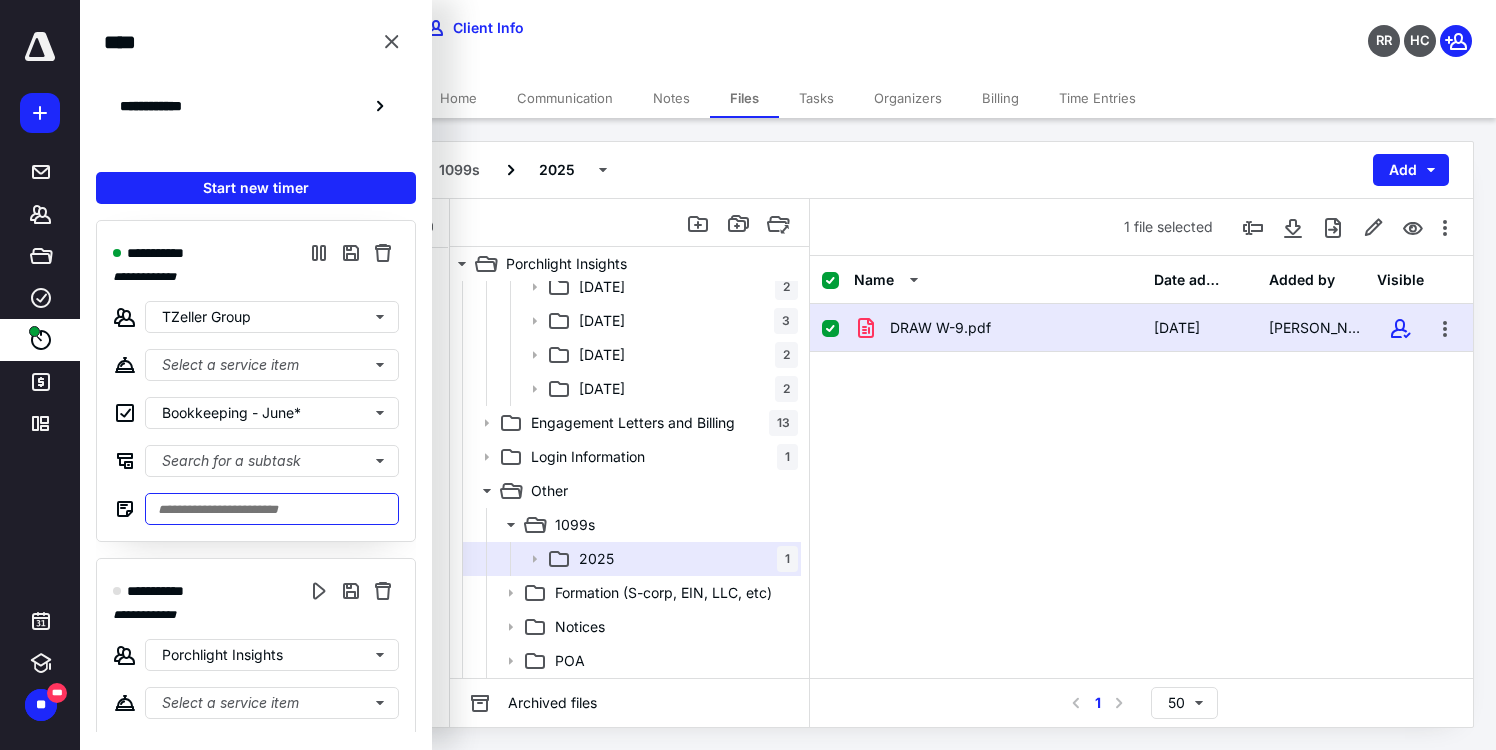 click at bounding box center [272, 509] 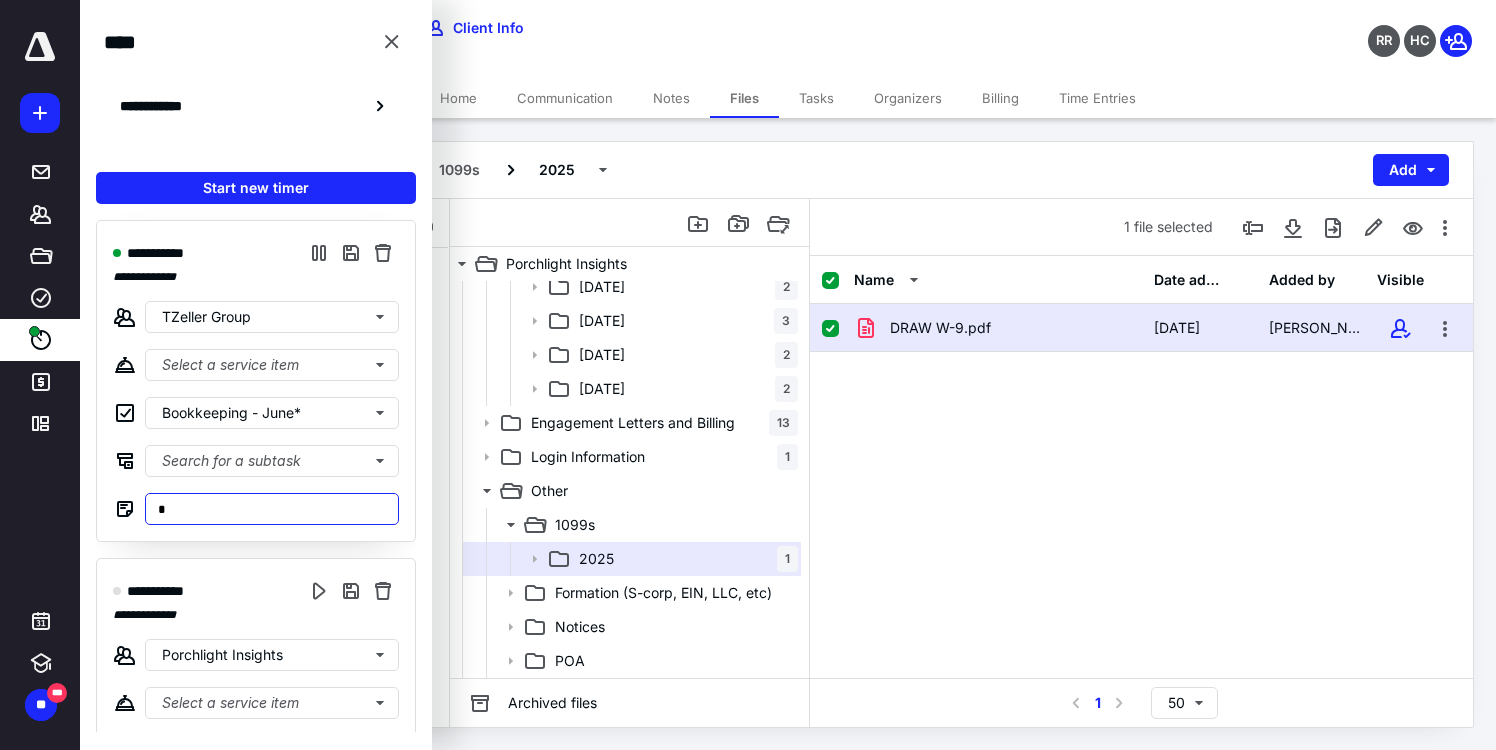 type on "*" 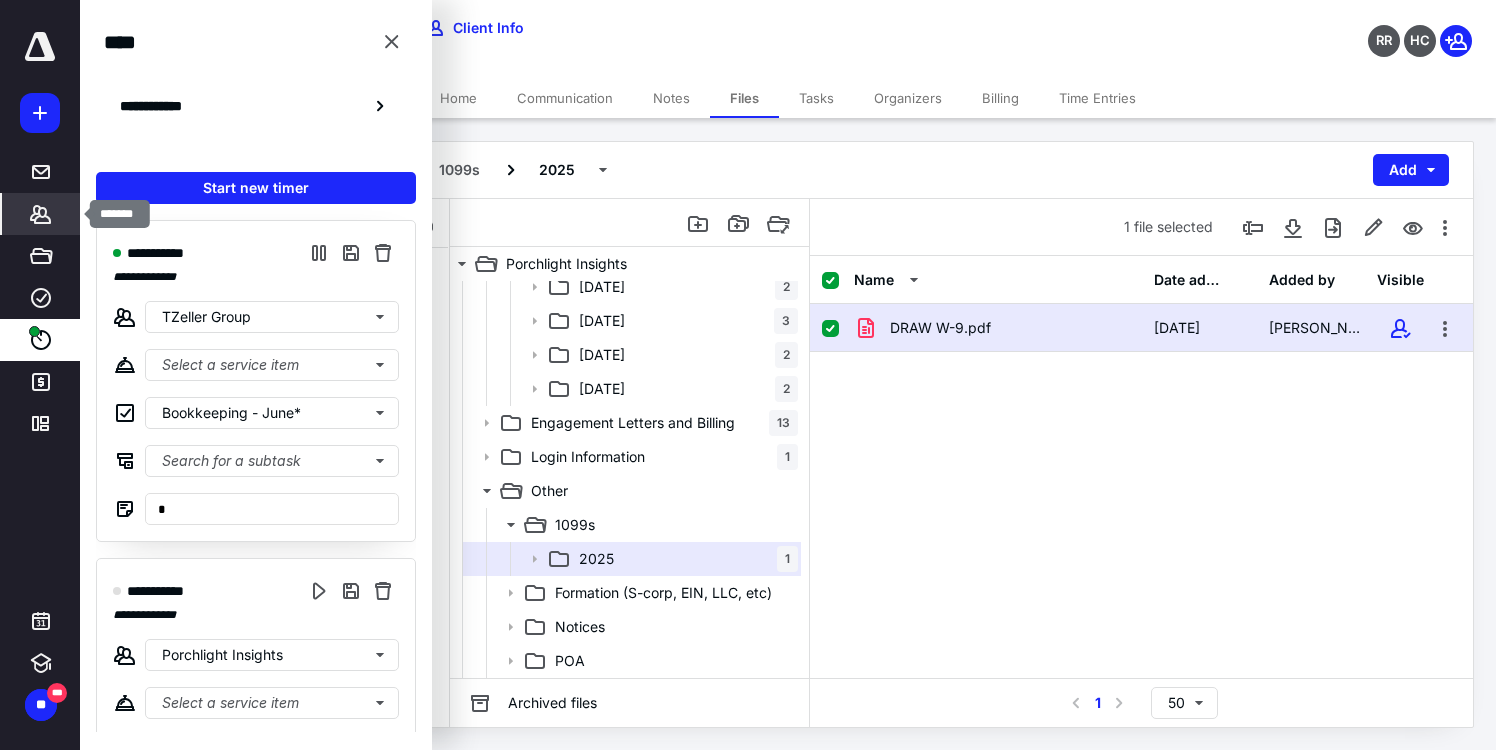 click 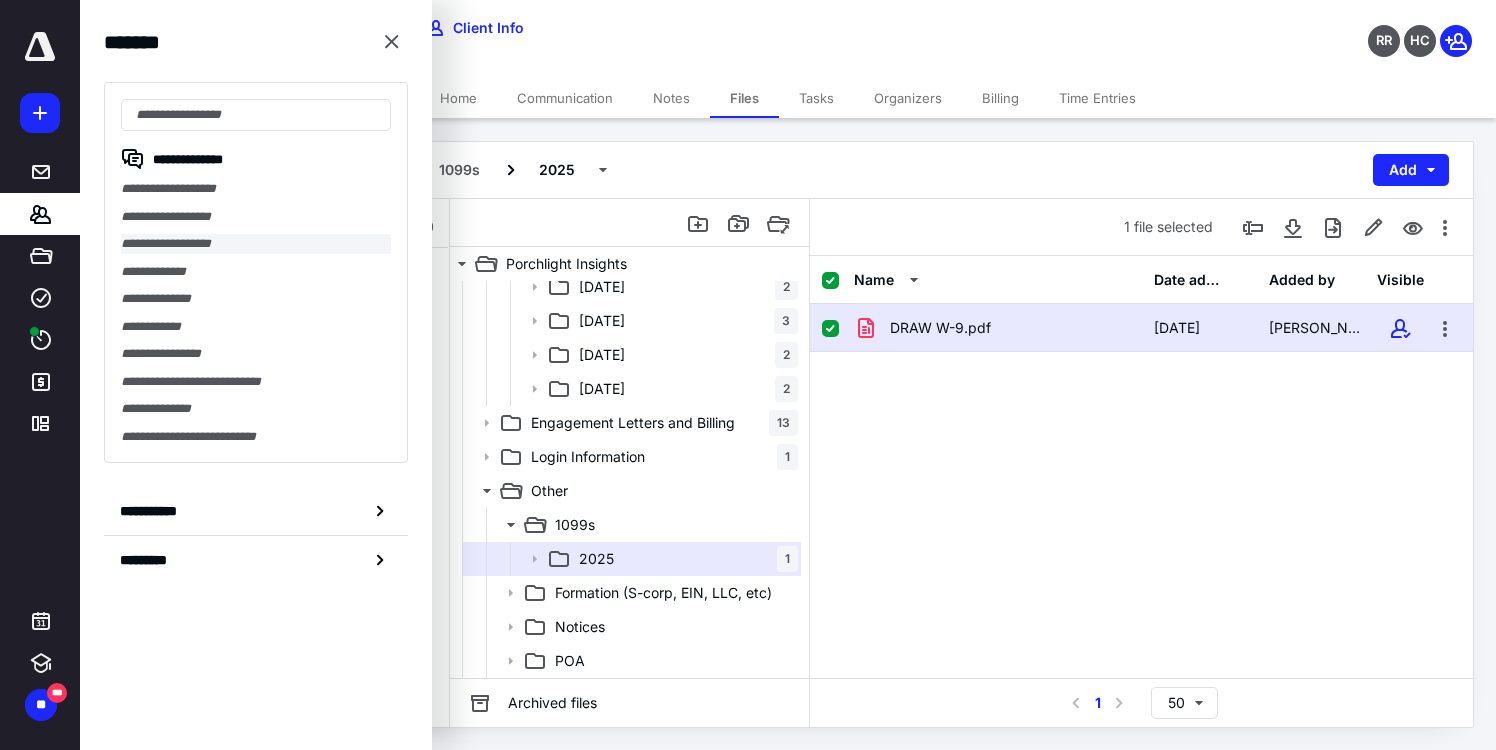 click on "**********" at bounding box center [256, 244] 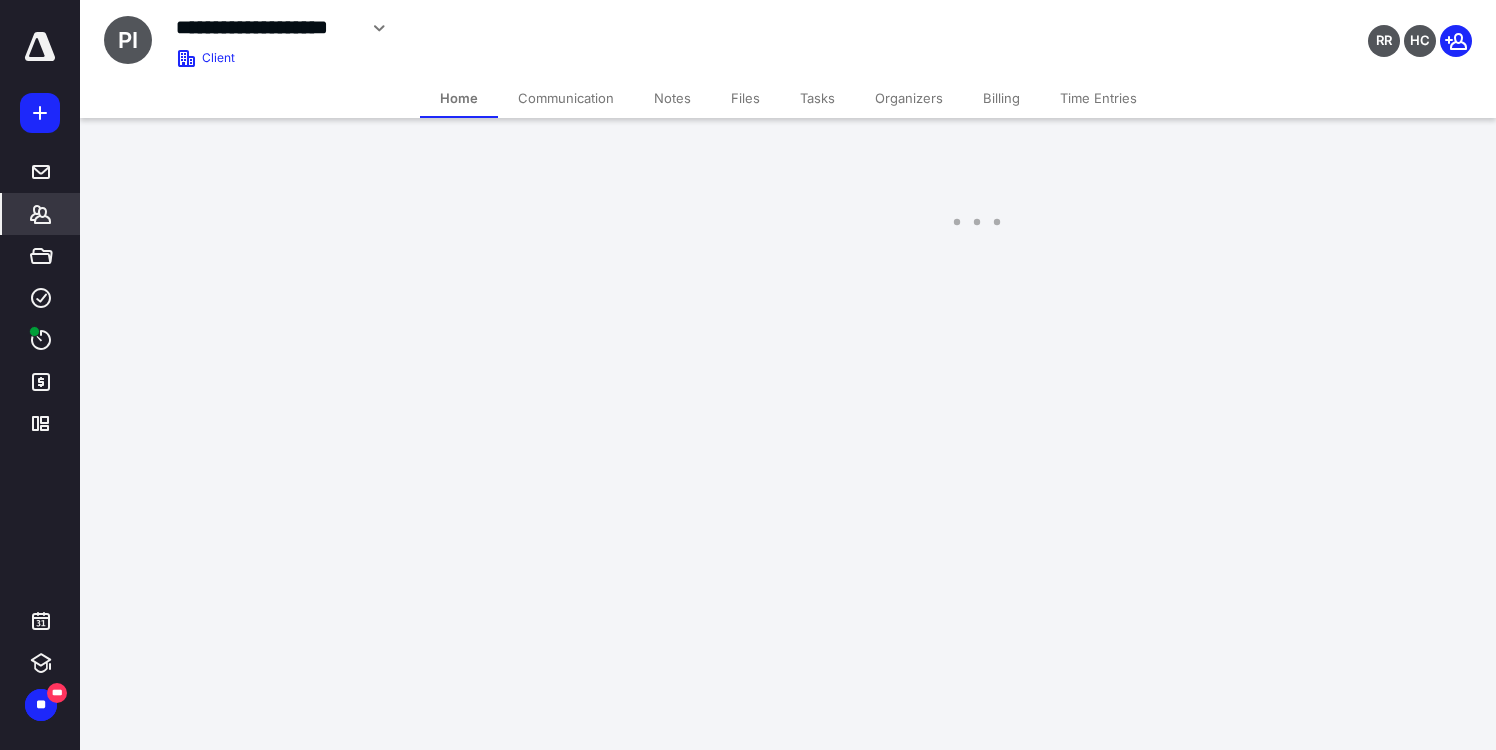 click on "**********" at bounding box center [748, 133] 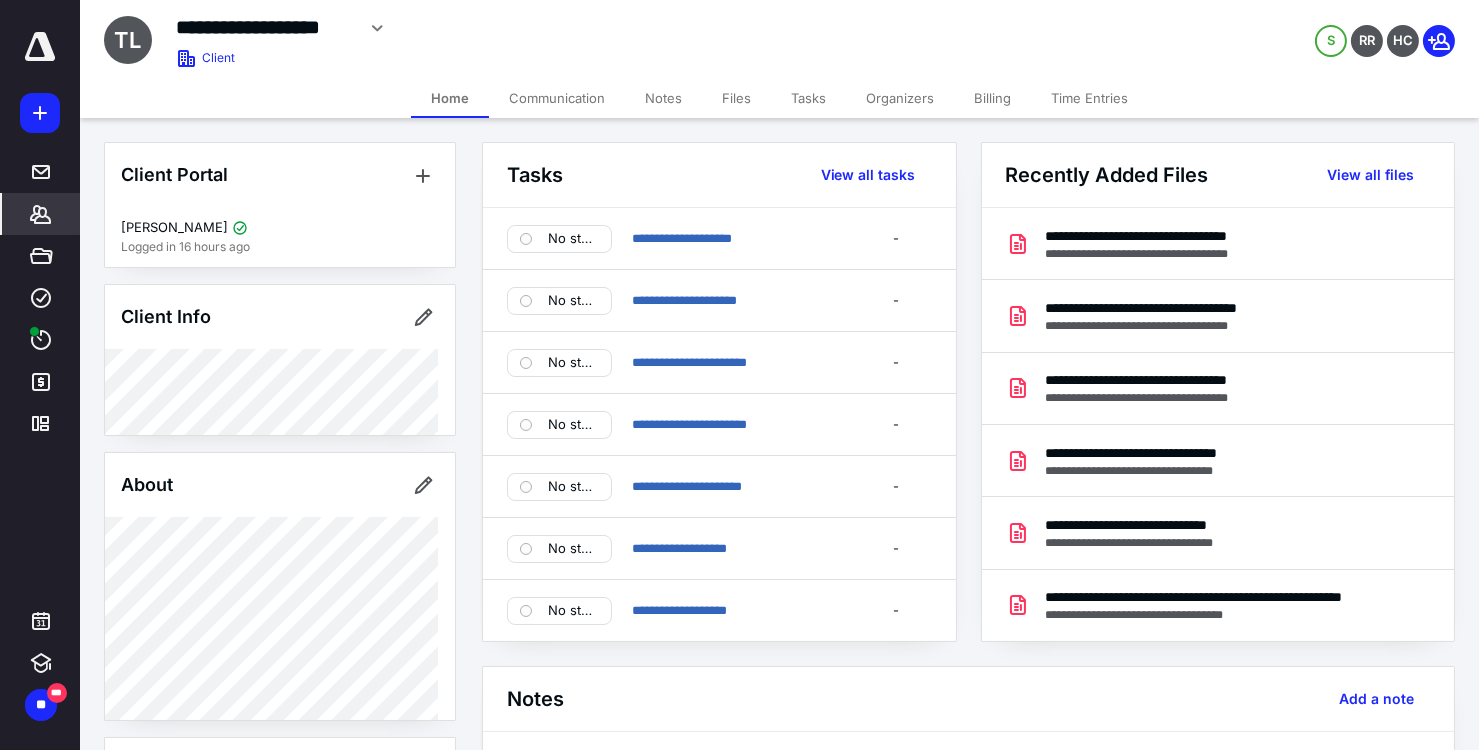 click on "Files" at bounding box center (736, 98) 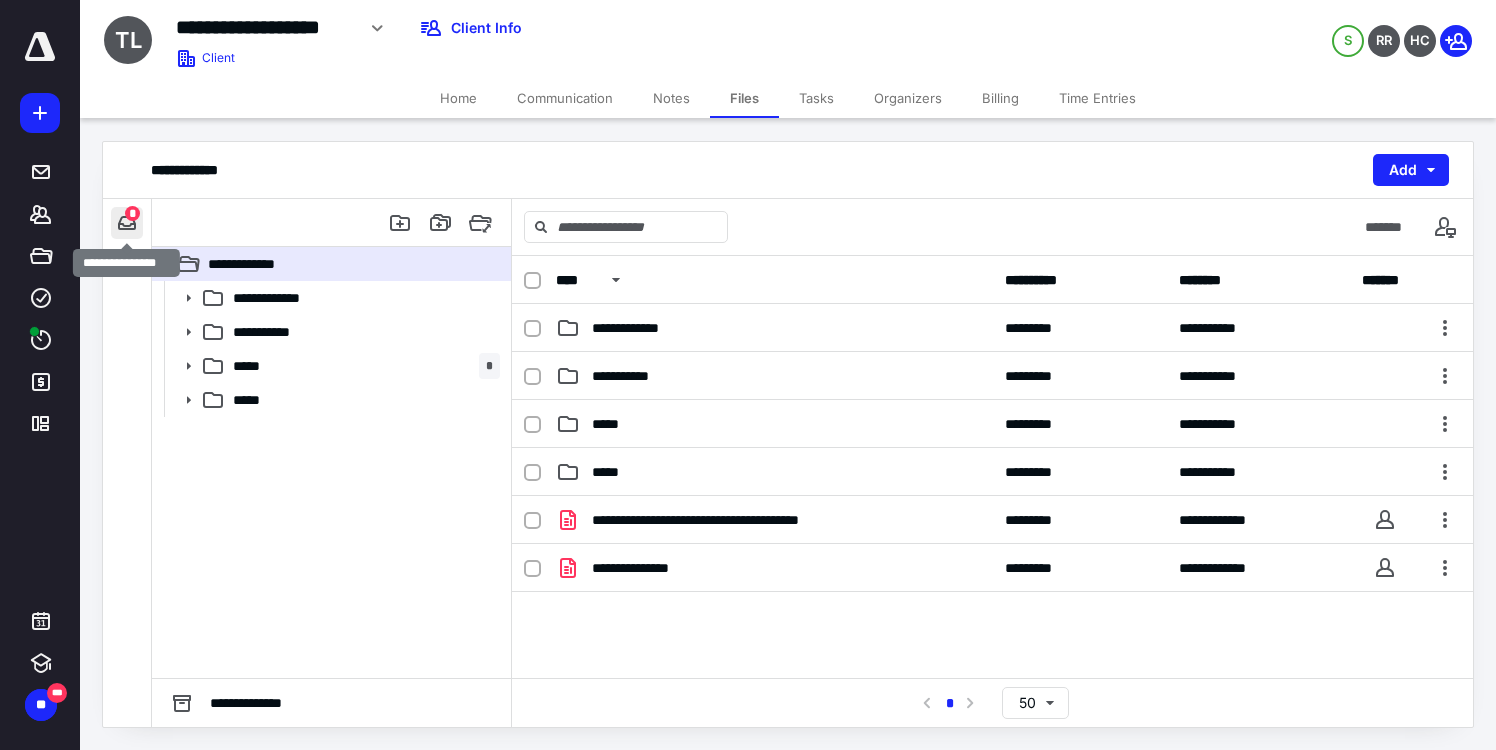 click at bounding box center (127, 223) 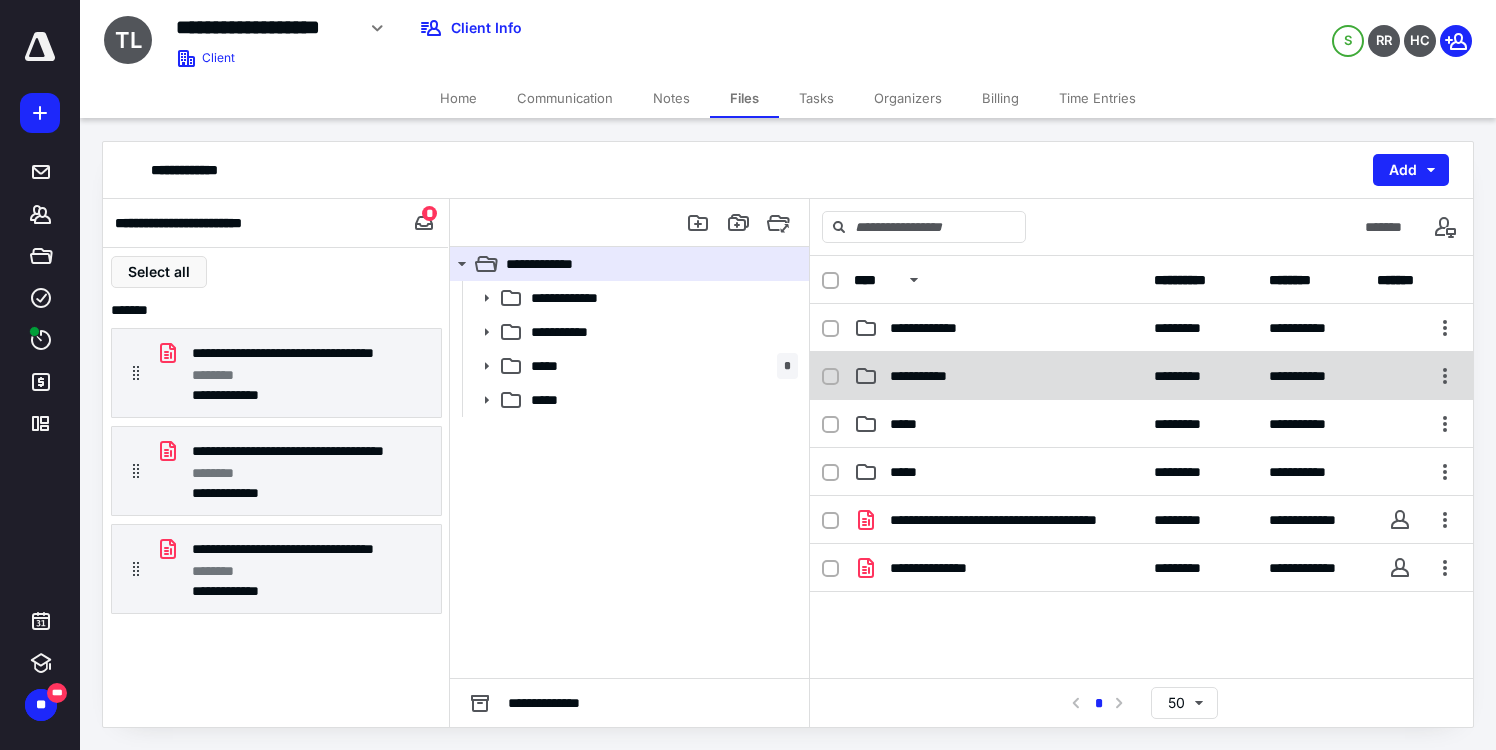 click on "**********" at bounding box center [933, 376] 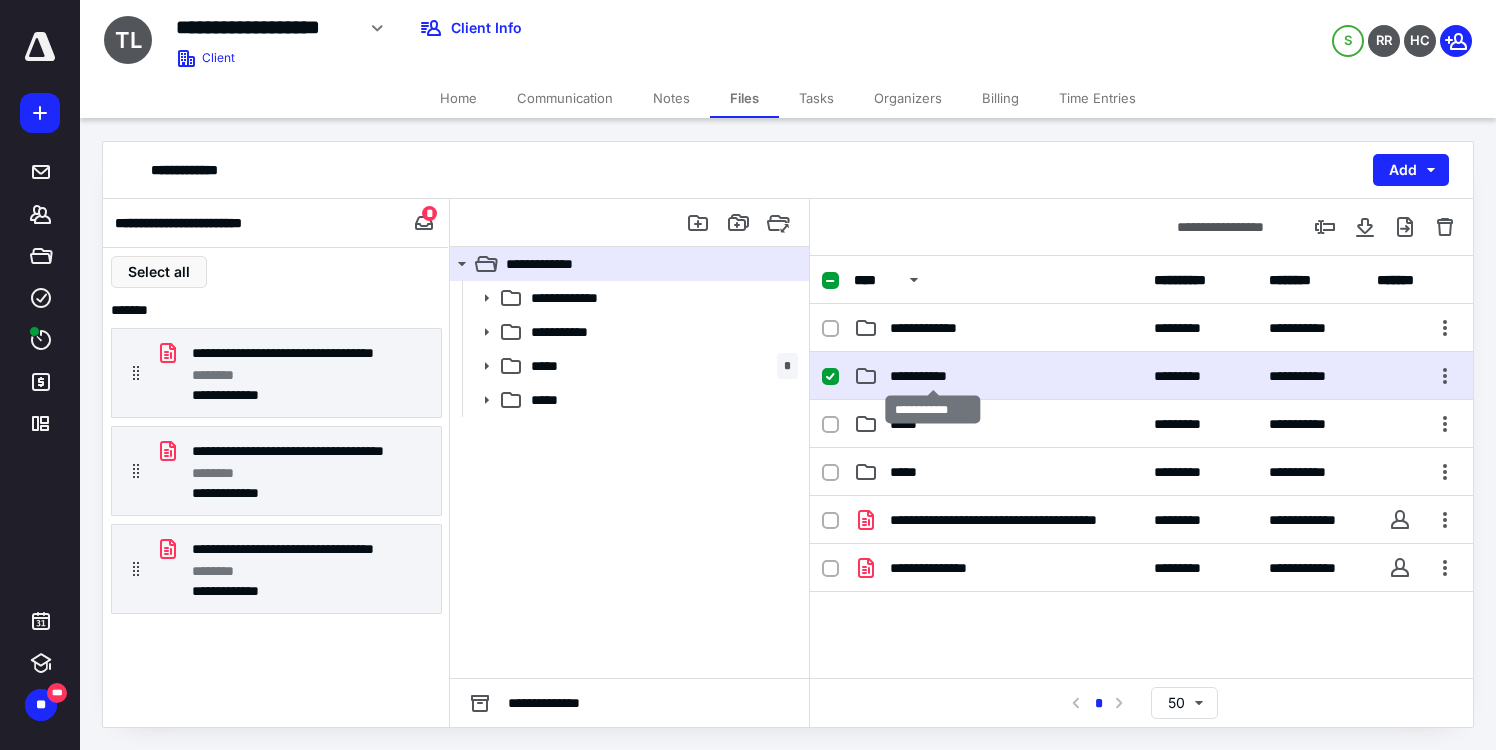 click on "**********" at bounding box center (933, 376) 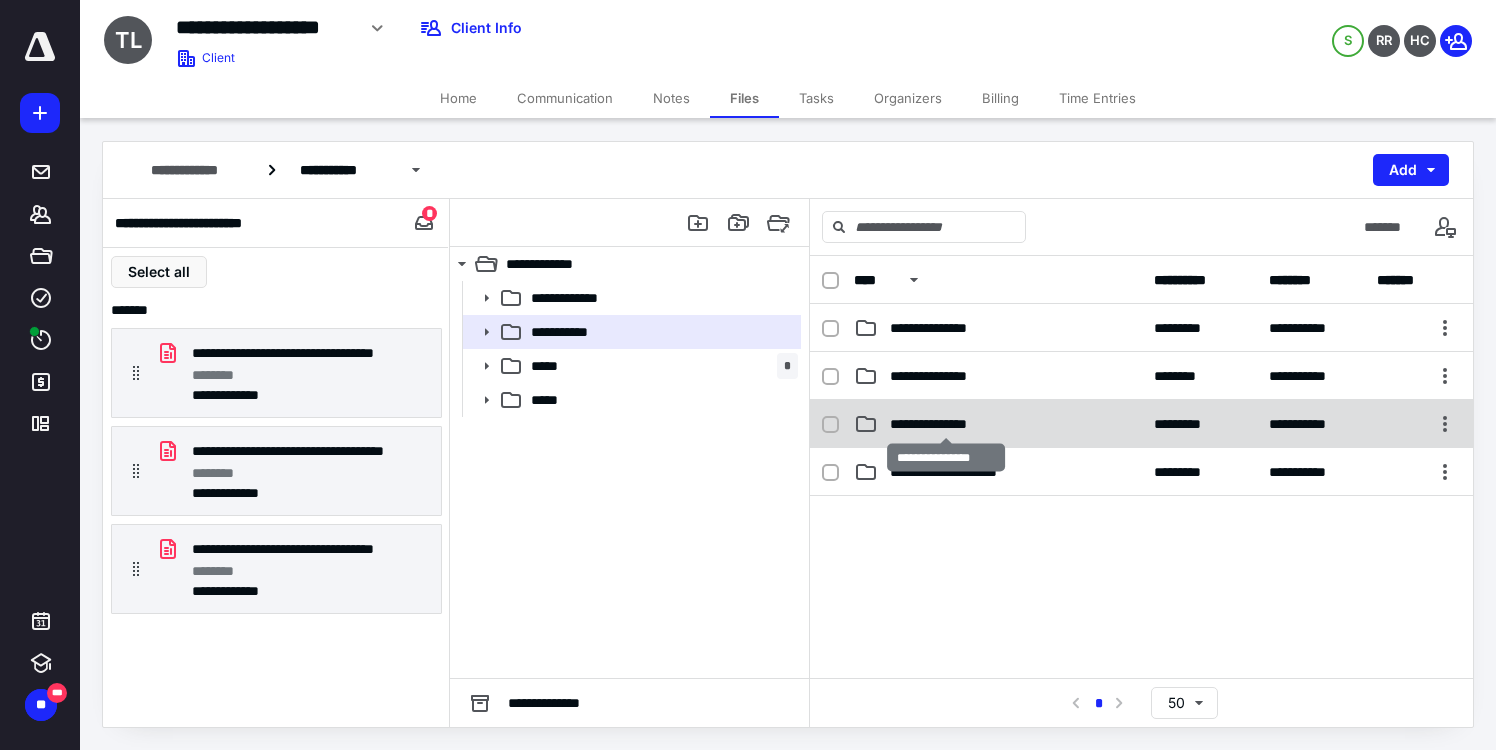 click on "**********" at bounding box center (946, 424) 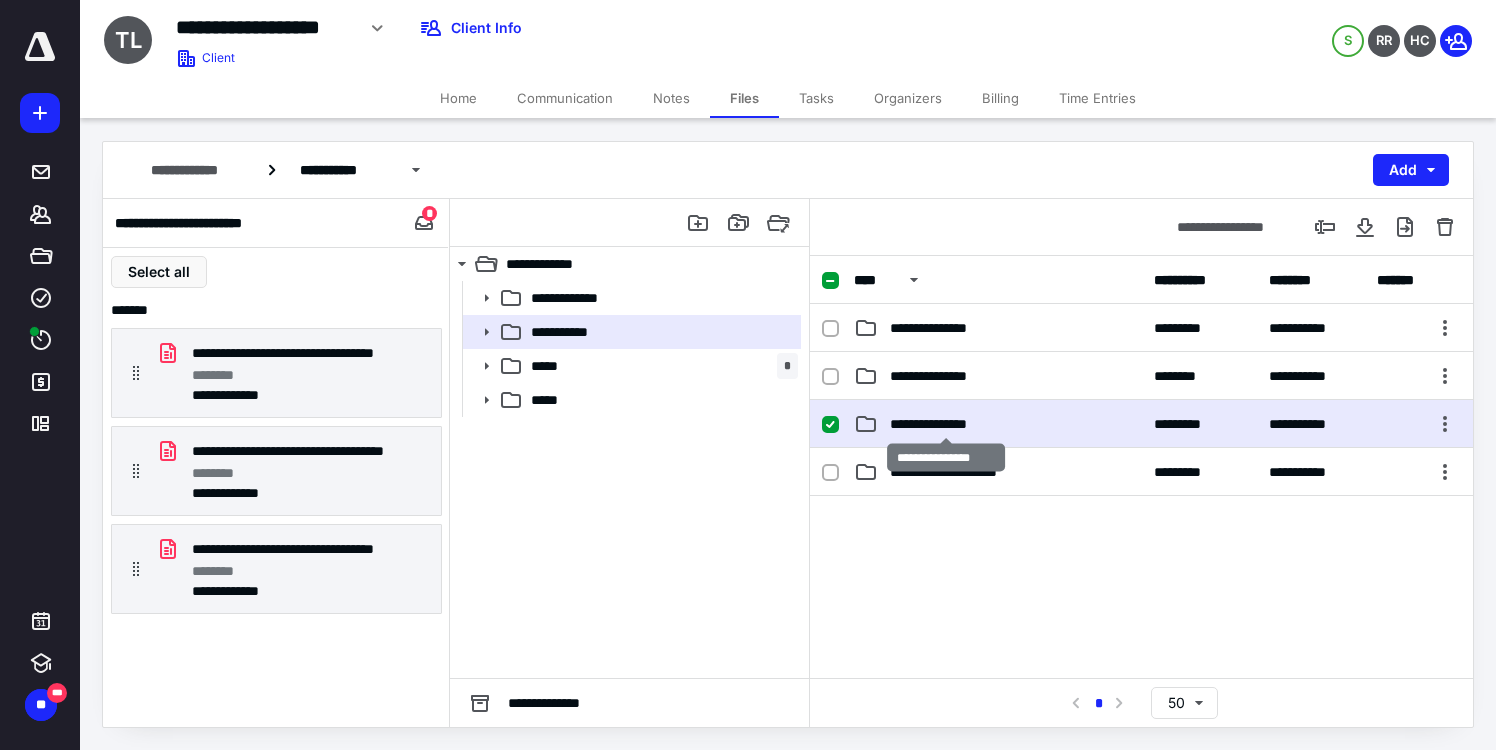 click on "**********" at bounding box center [946, 424] 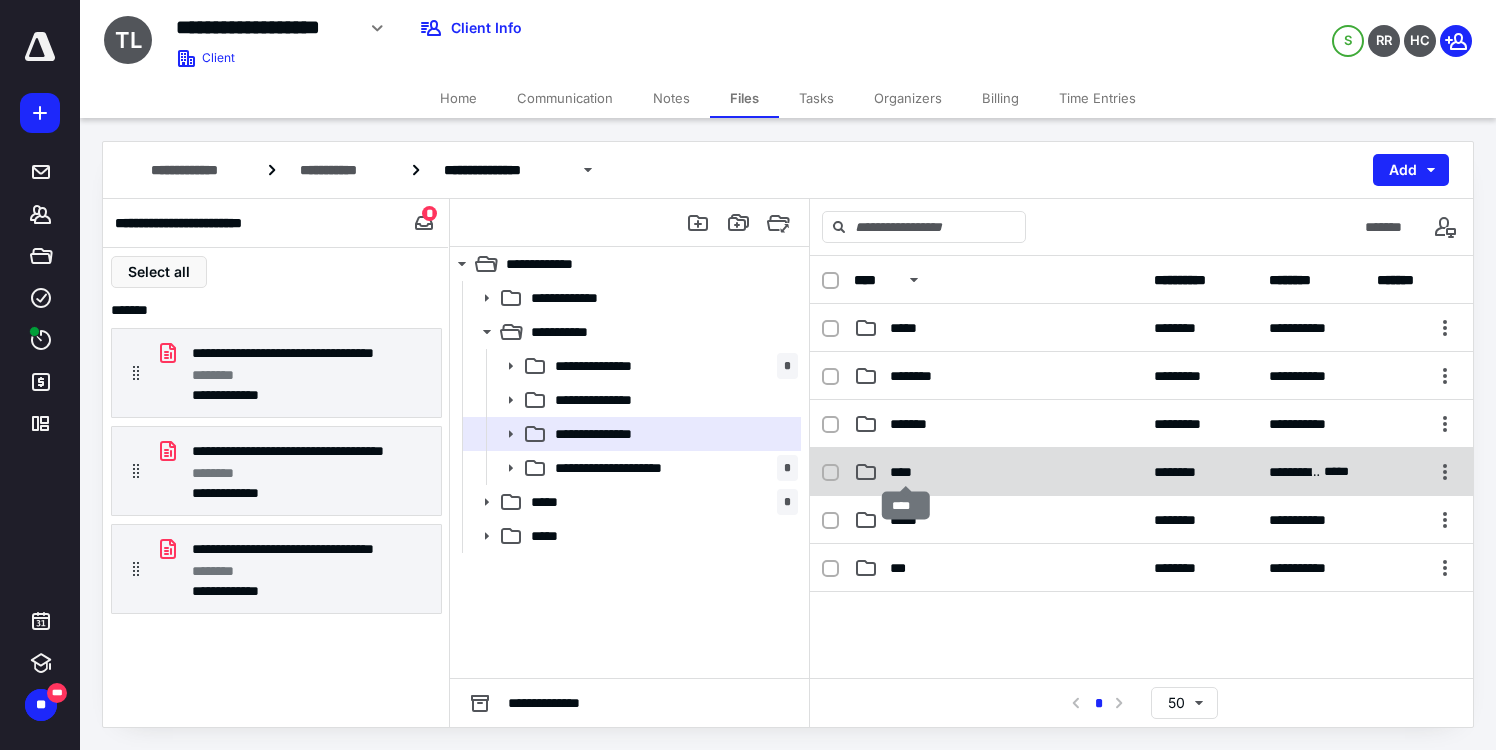 click on "****" at bounding box center (906, 472) 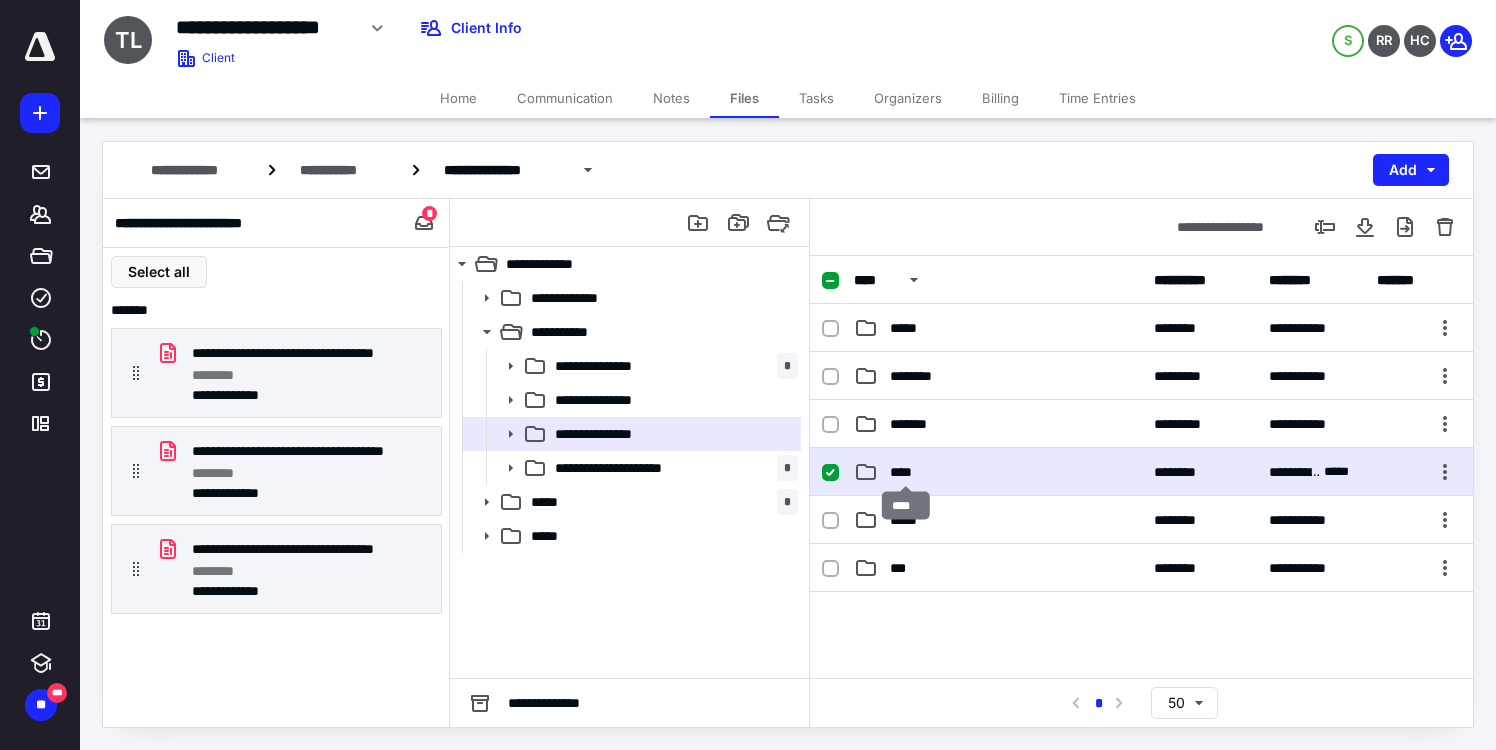 click on "****" at bounding box center [906, 472] 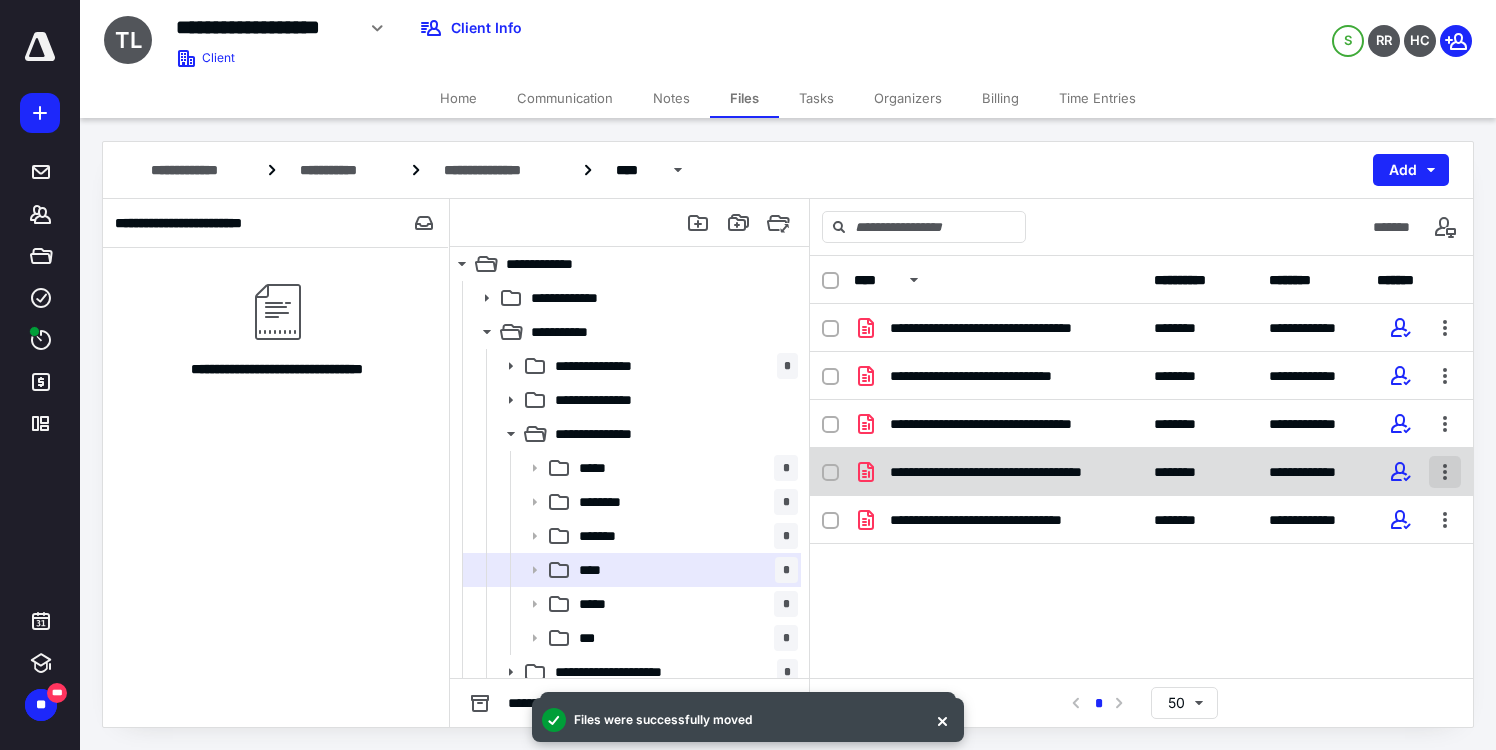 click at bounding box center [1445, 472] 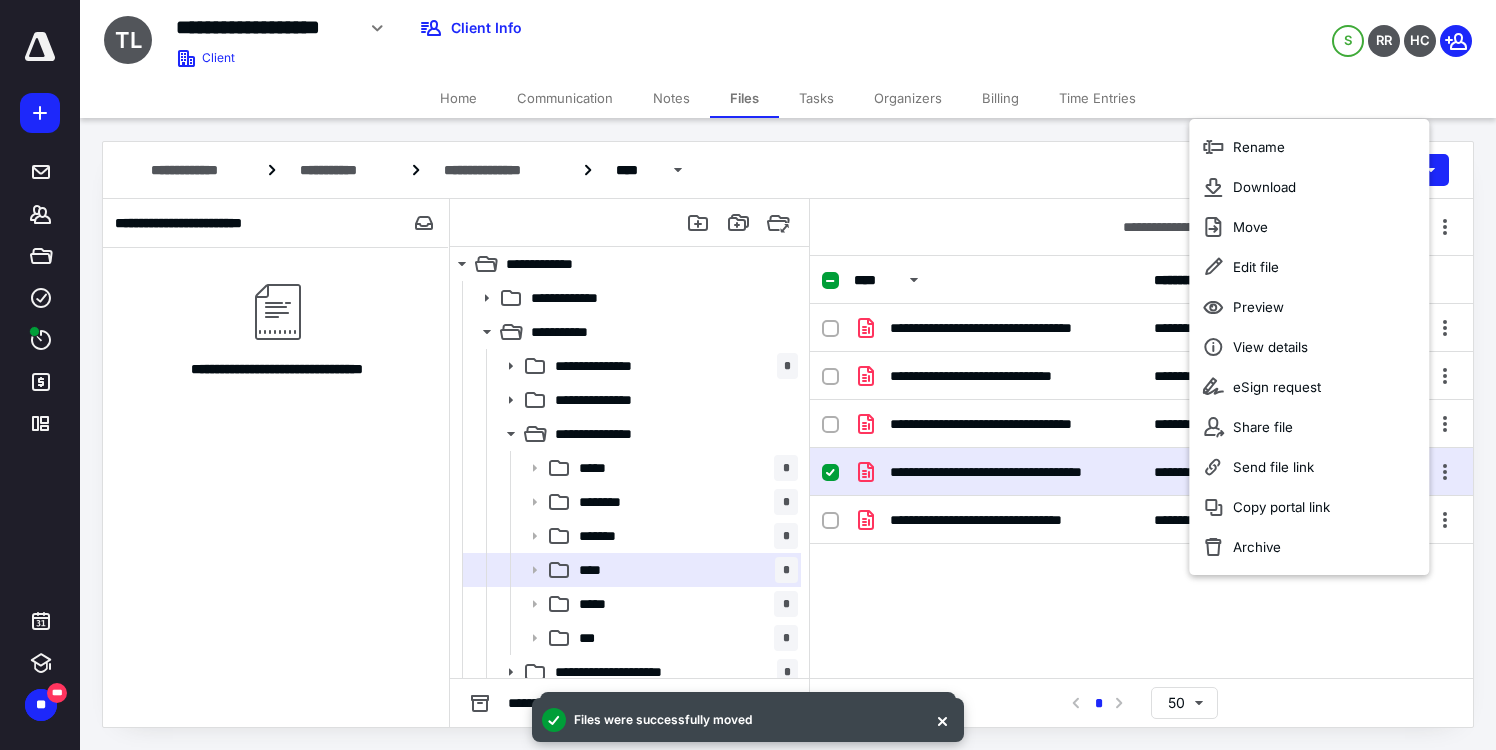 click on "**********" at bounding box center (1141, 227) 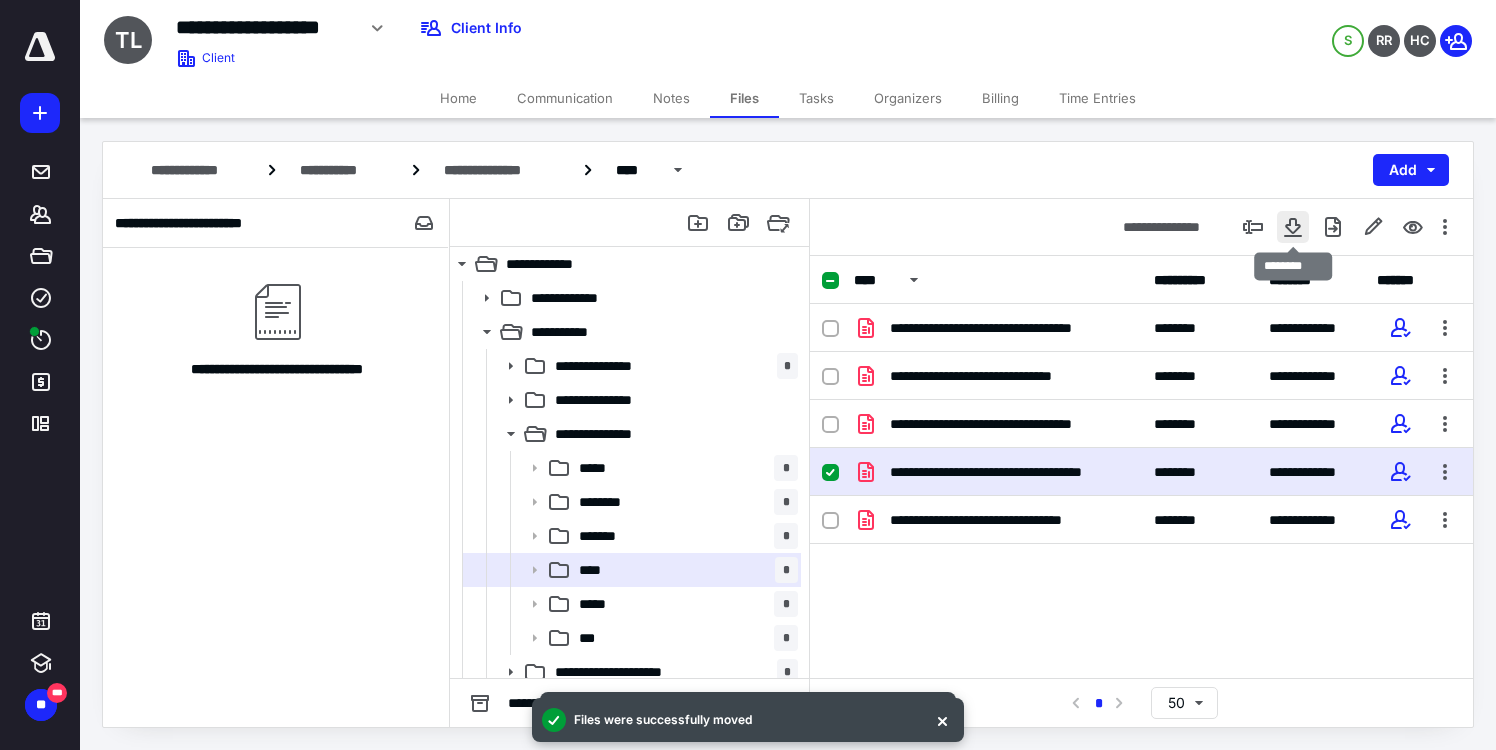 click at bounding box center (1293, 227) 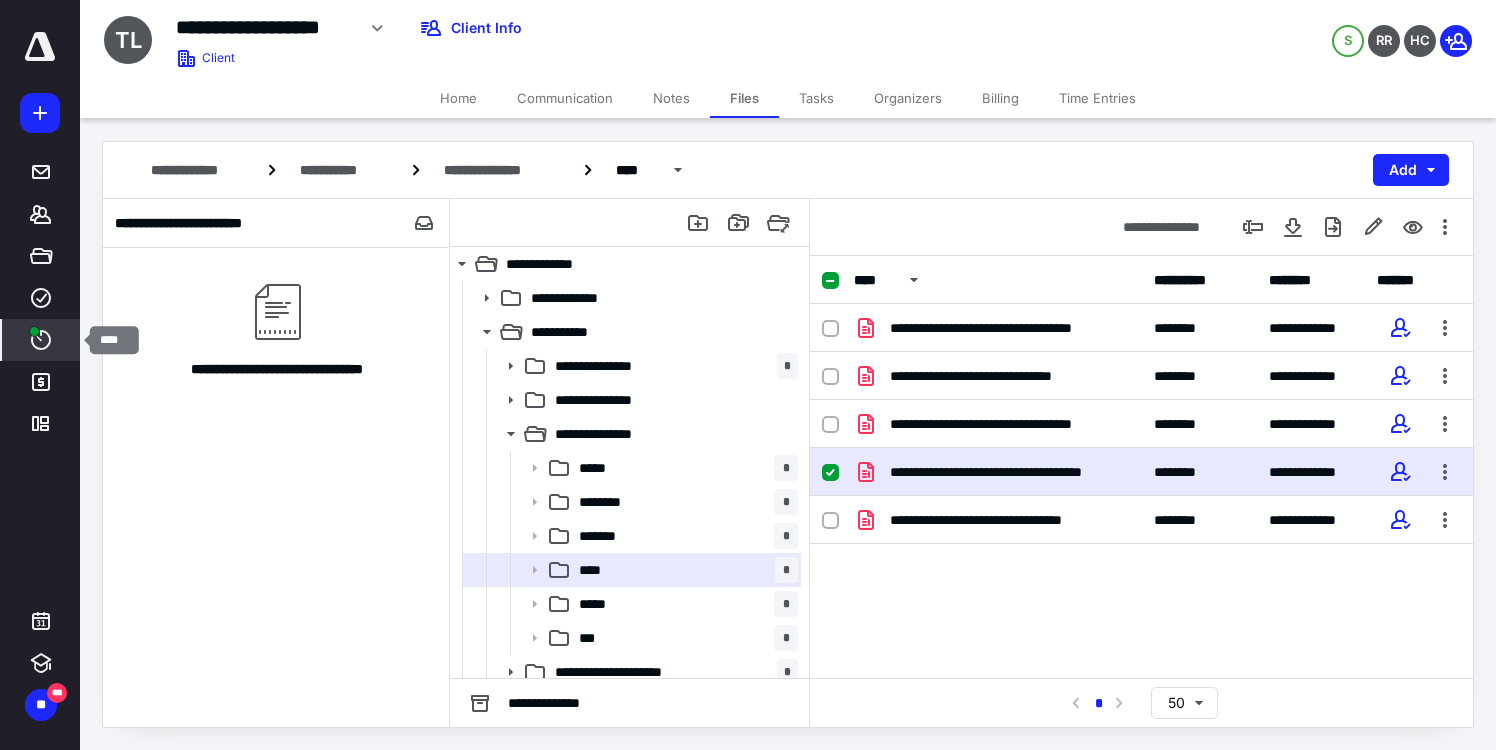 click 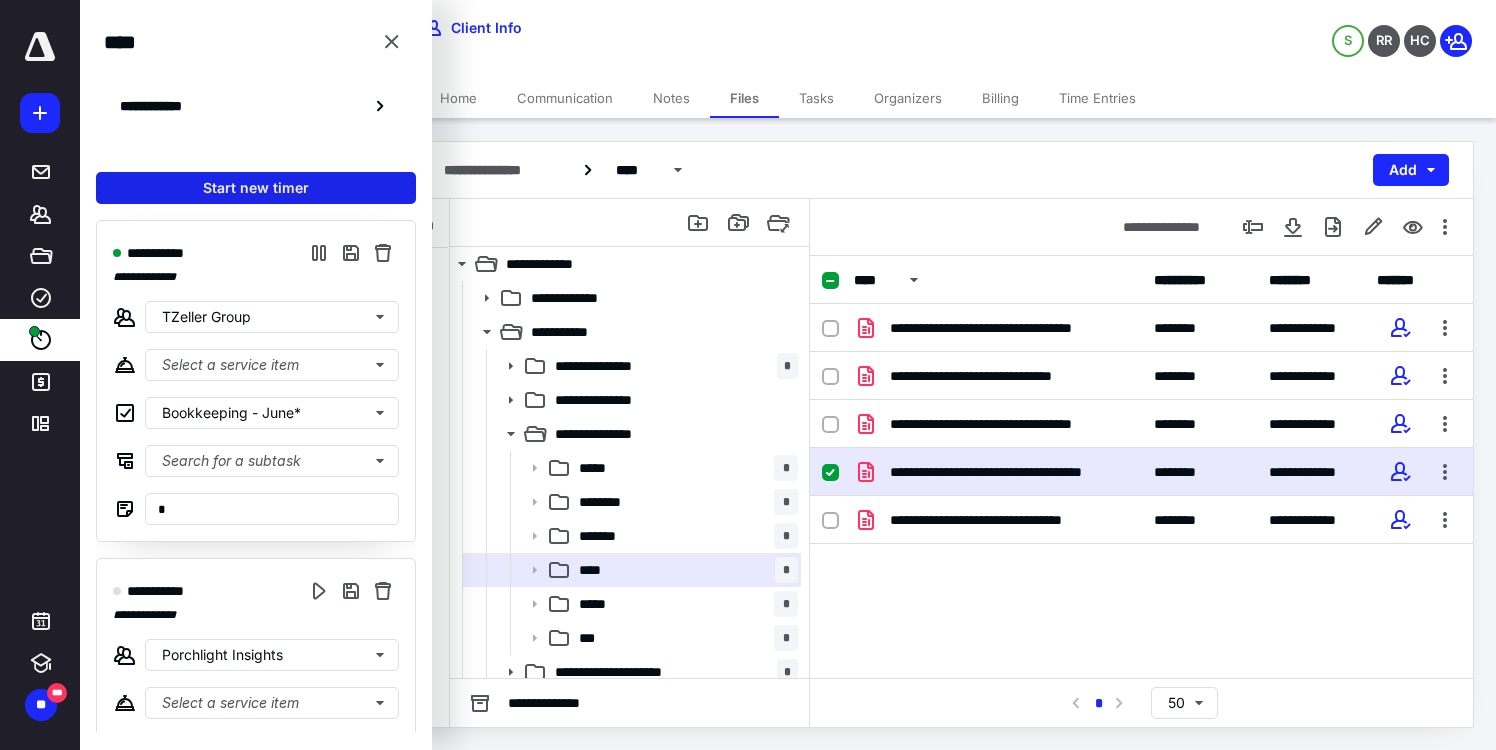 click on "Start new timer" at bounding box center [256, 188] 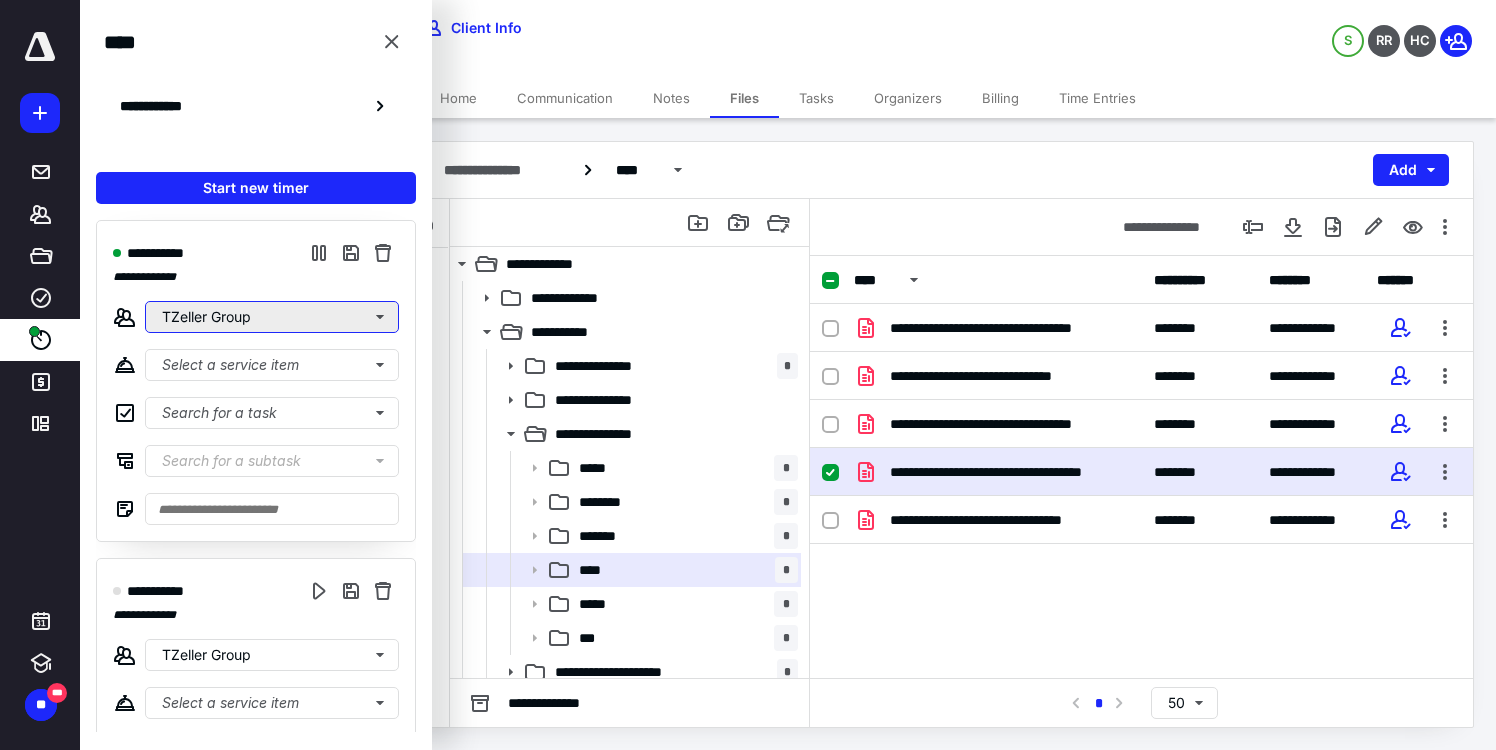 click on "TZeller Group" at bounding box center [272, 317] 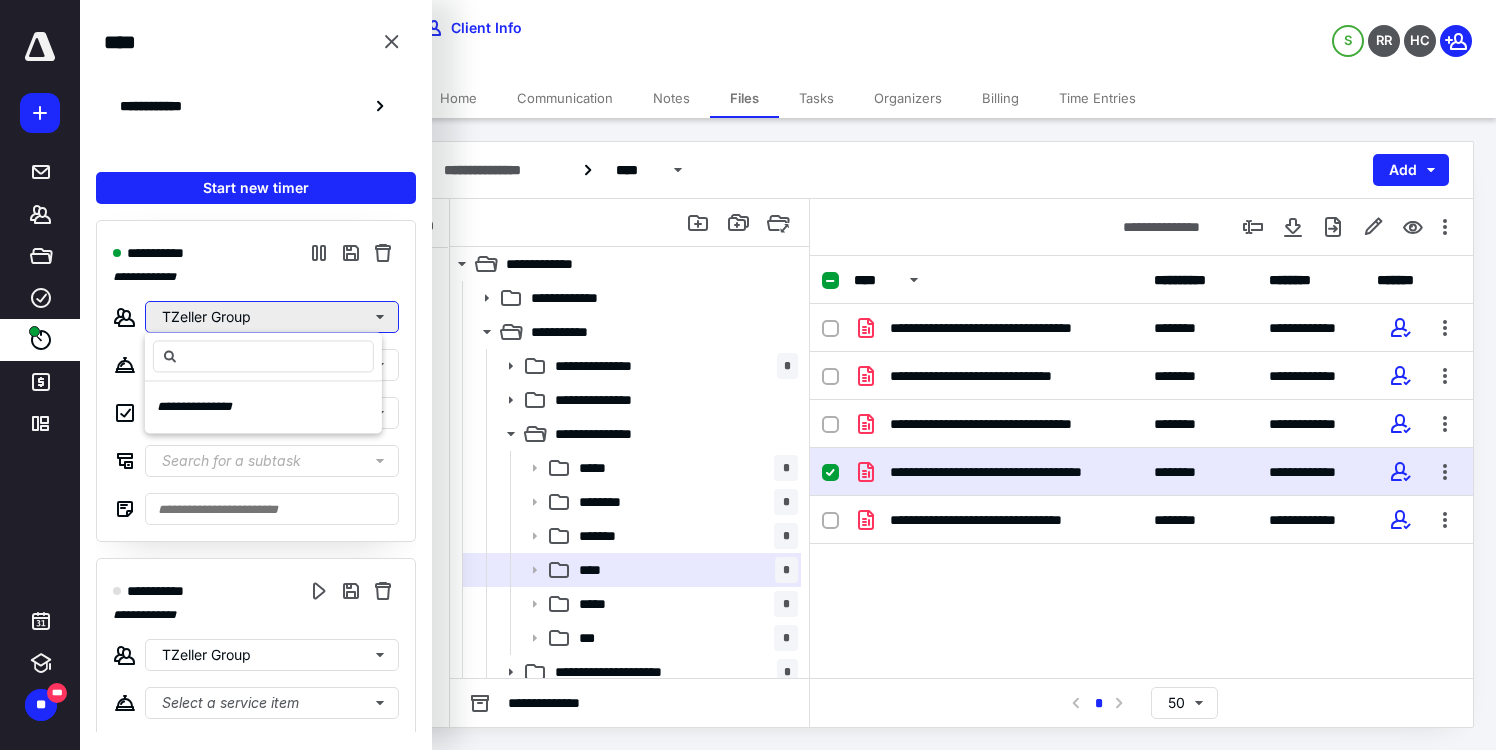 type 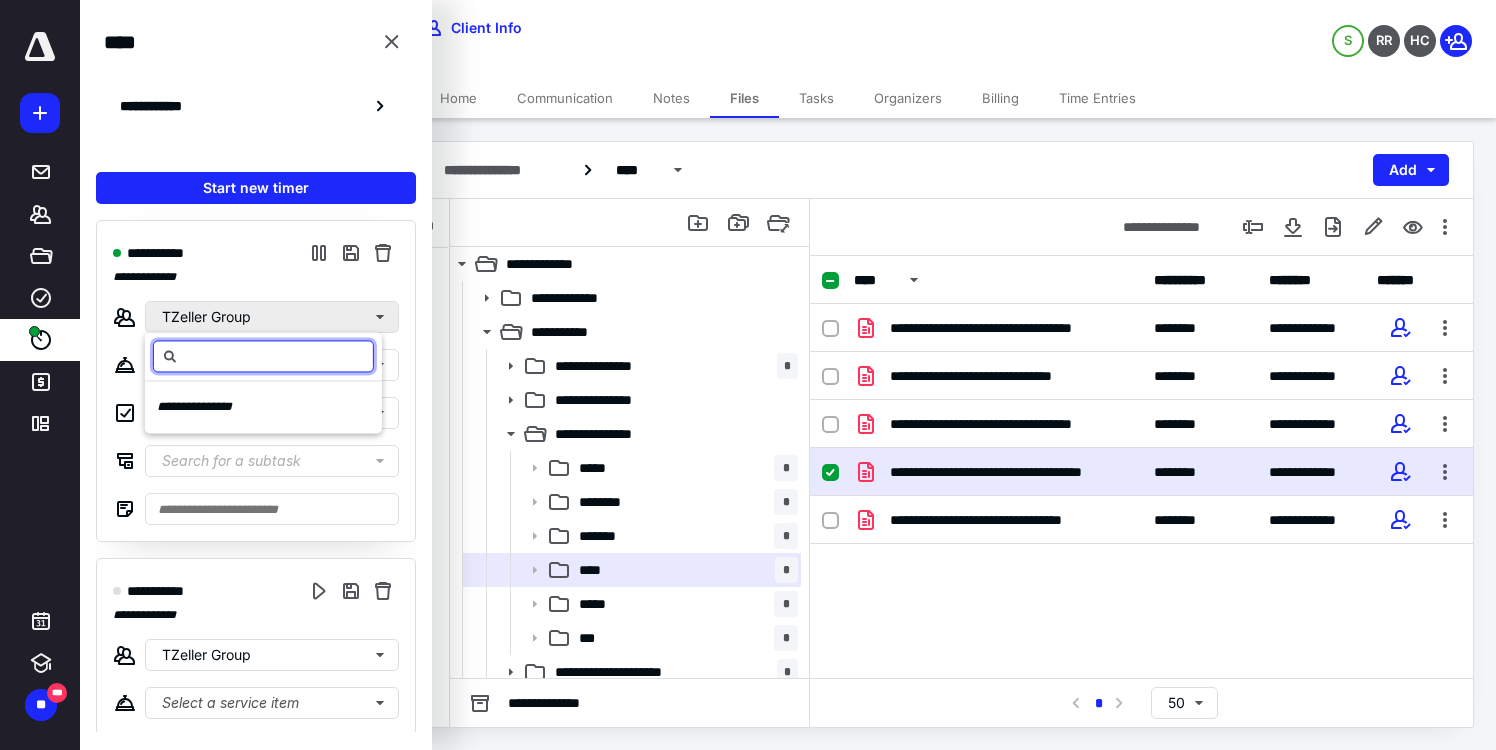 type on "*" 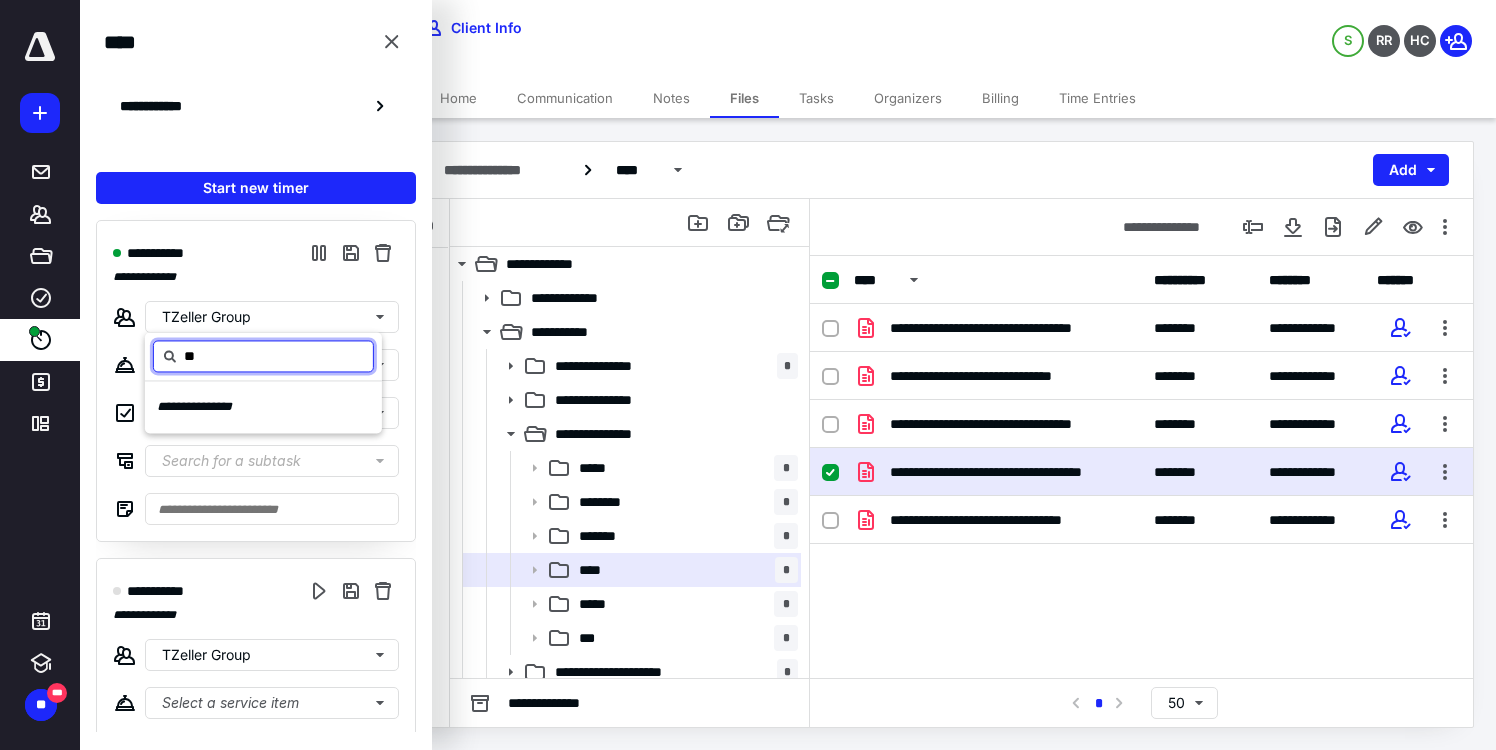 type on "*" 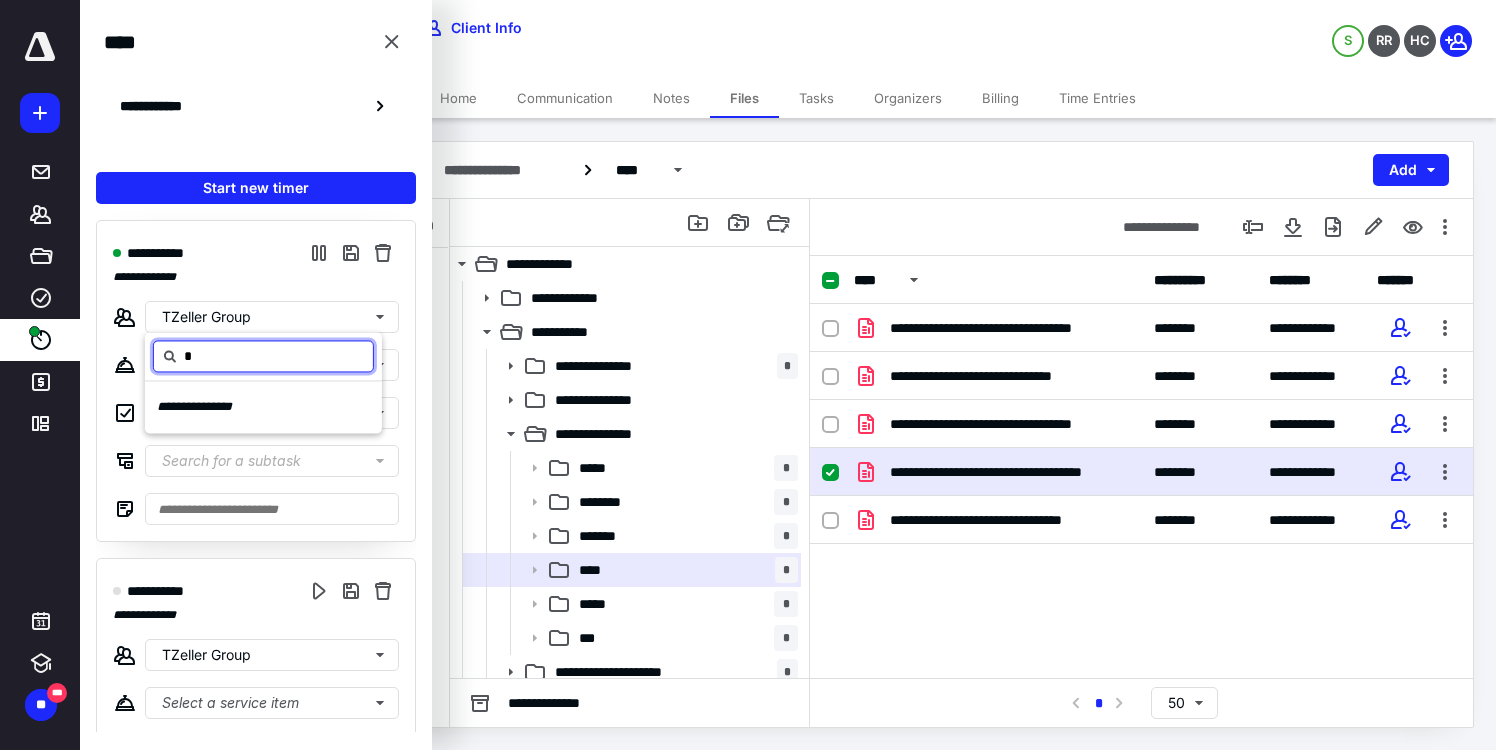 type 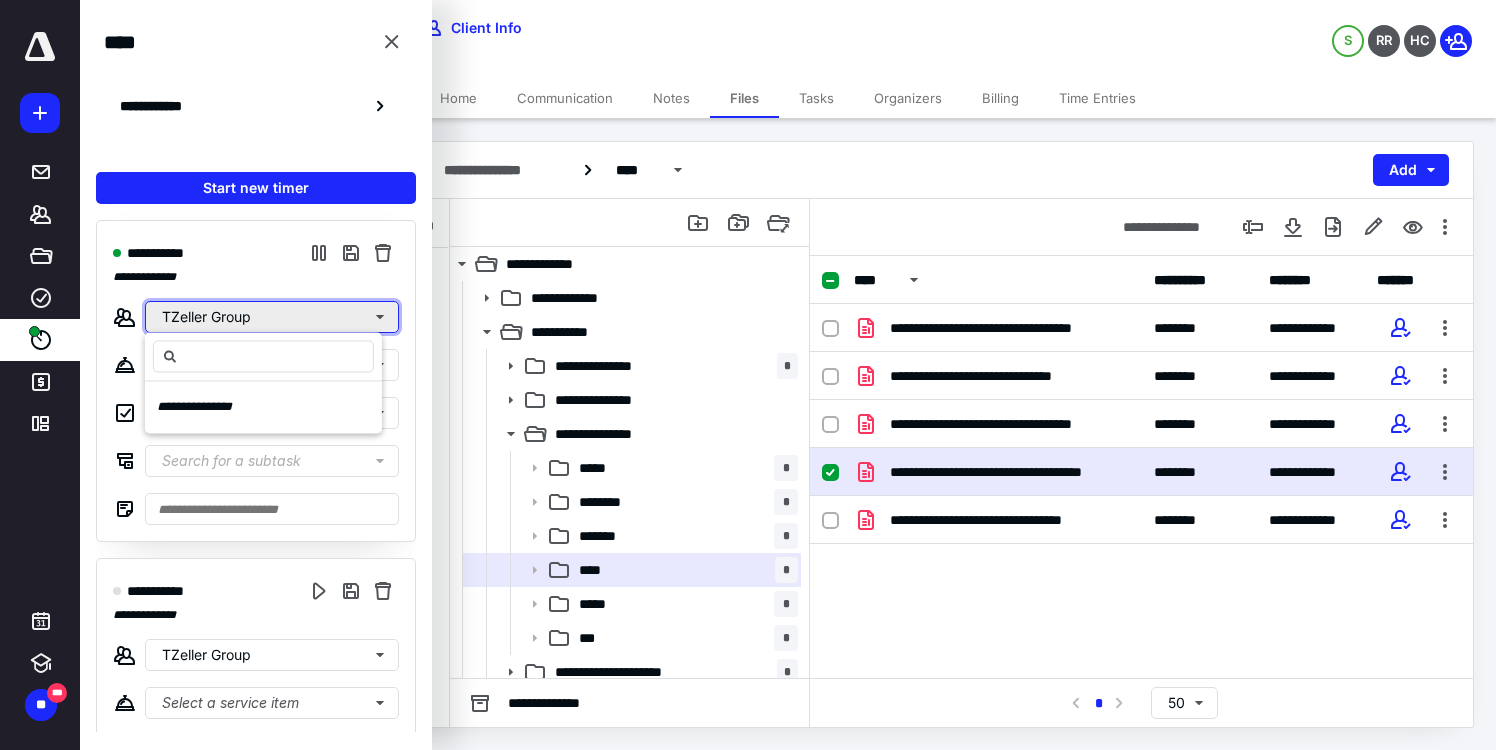 click on "TZeller Group" at bounding box center (272, 317) 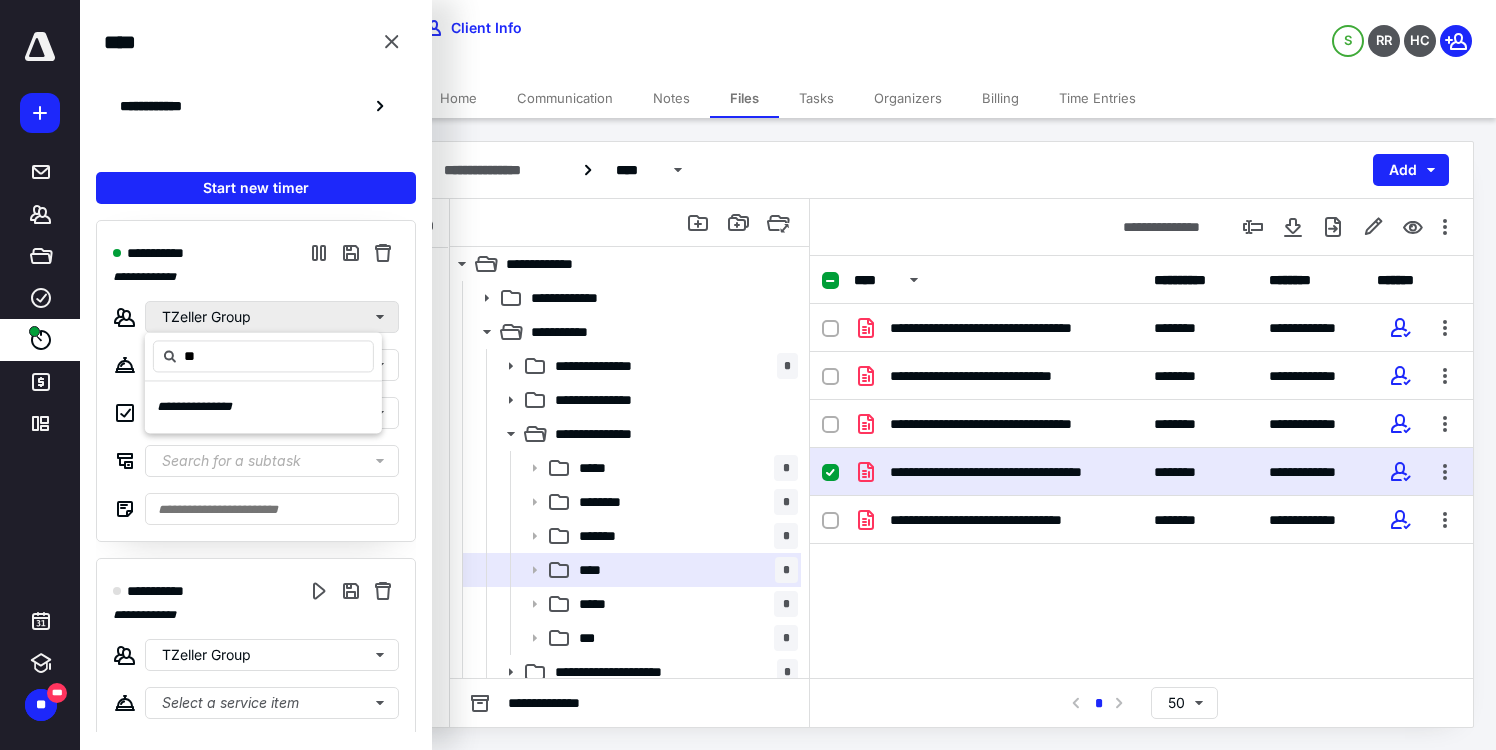 type on "*" 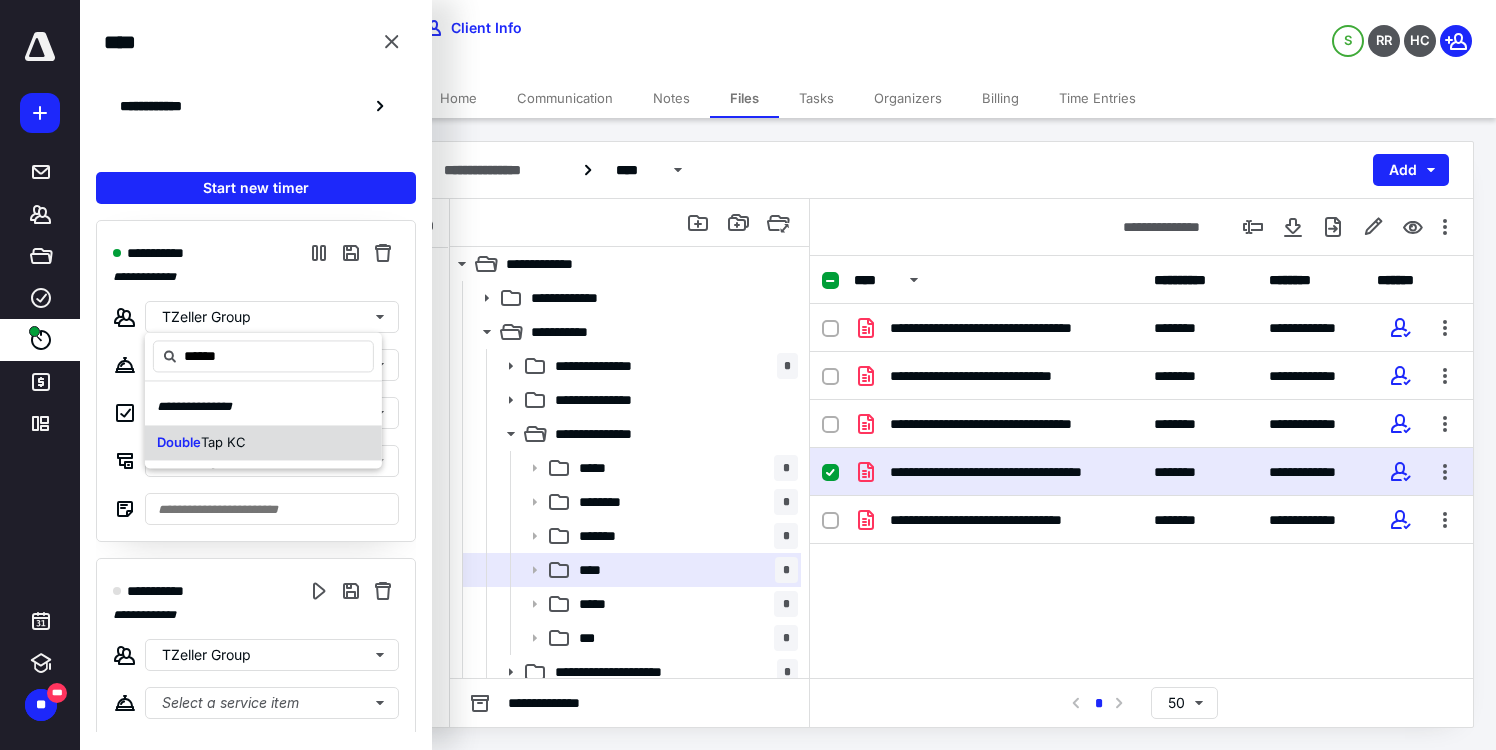 click on "Double  Tap KC" at bounding box center (263, 443) 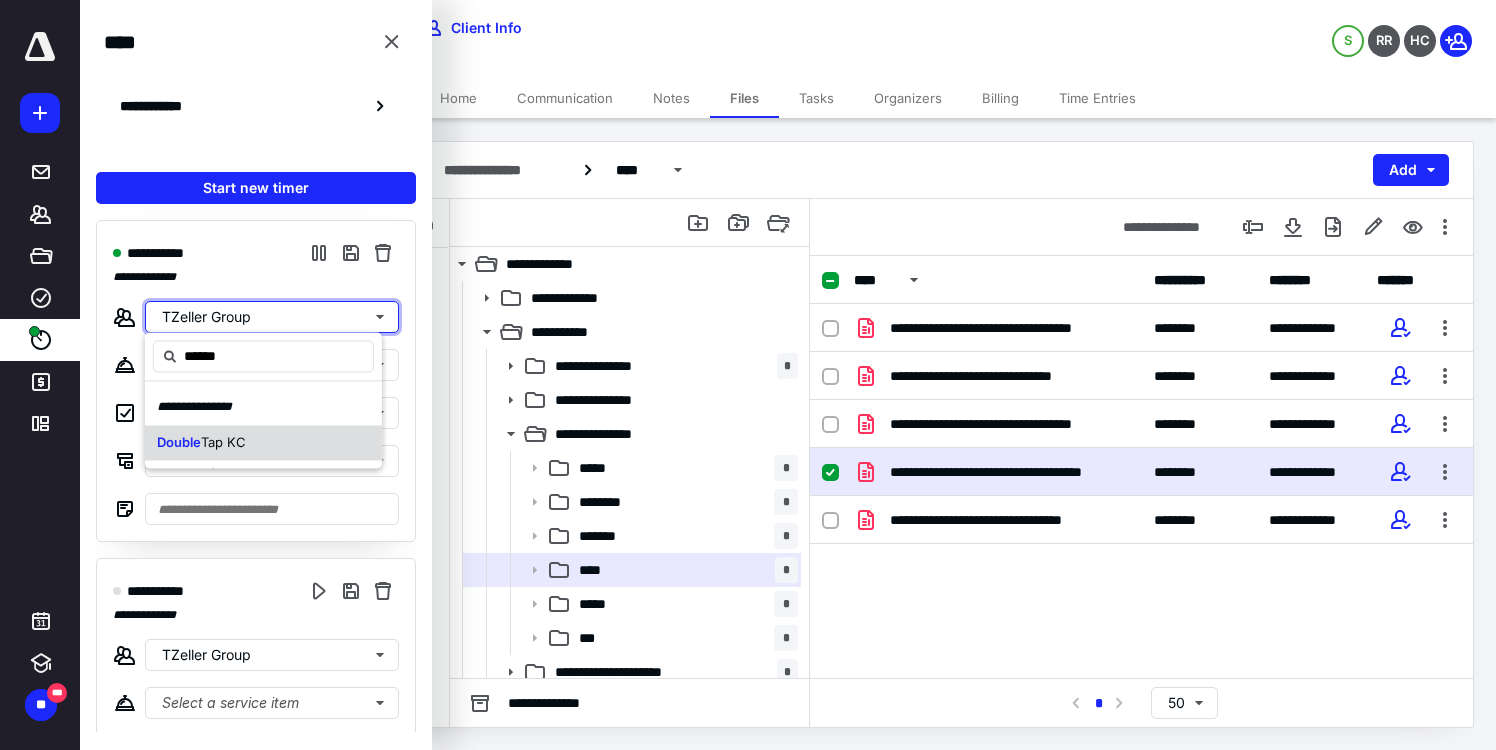 type 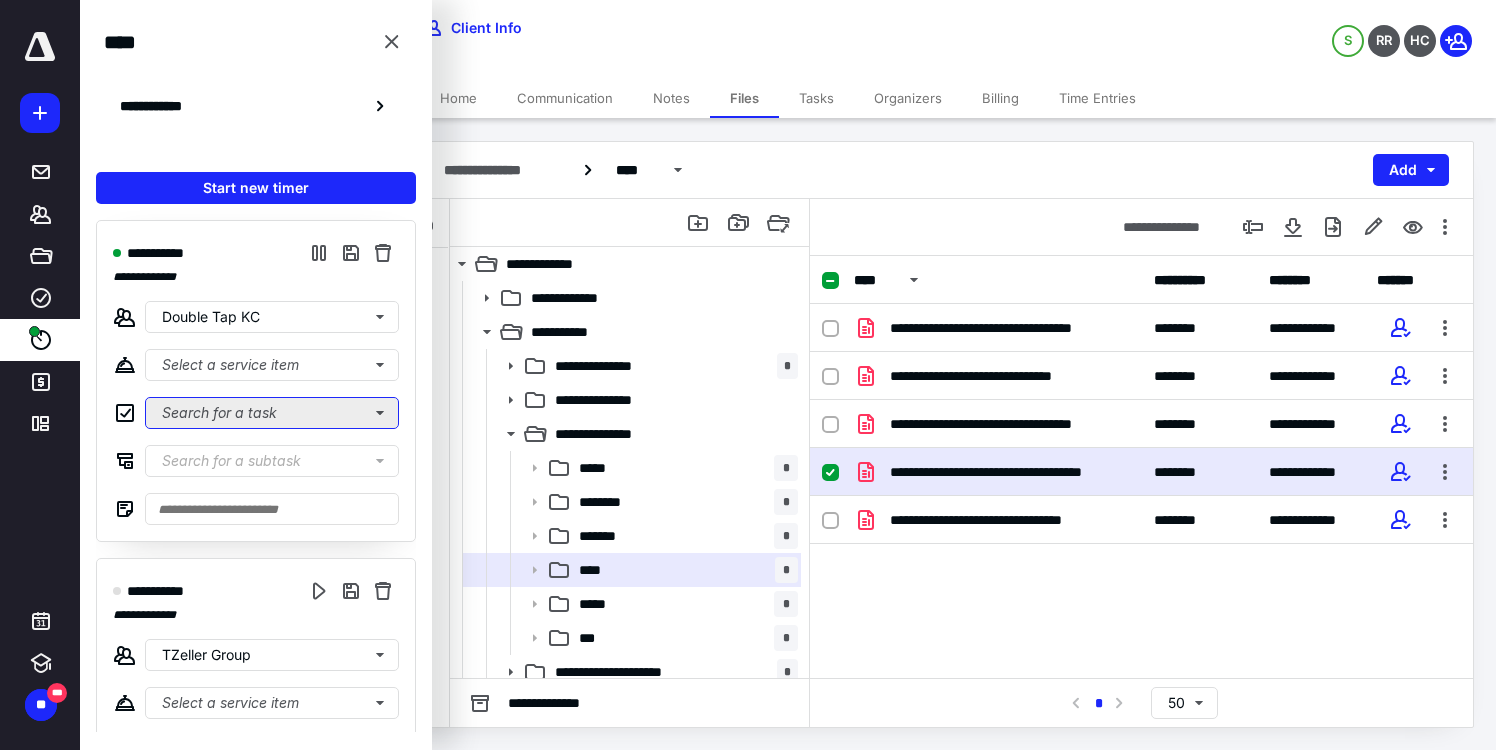 click on "Search for a task" at bounding box center [272, 413] 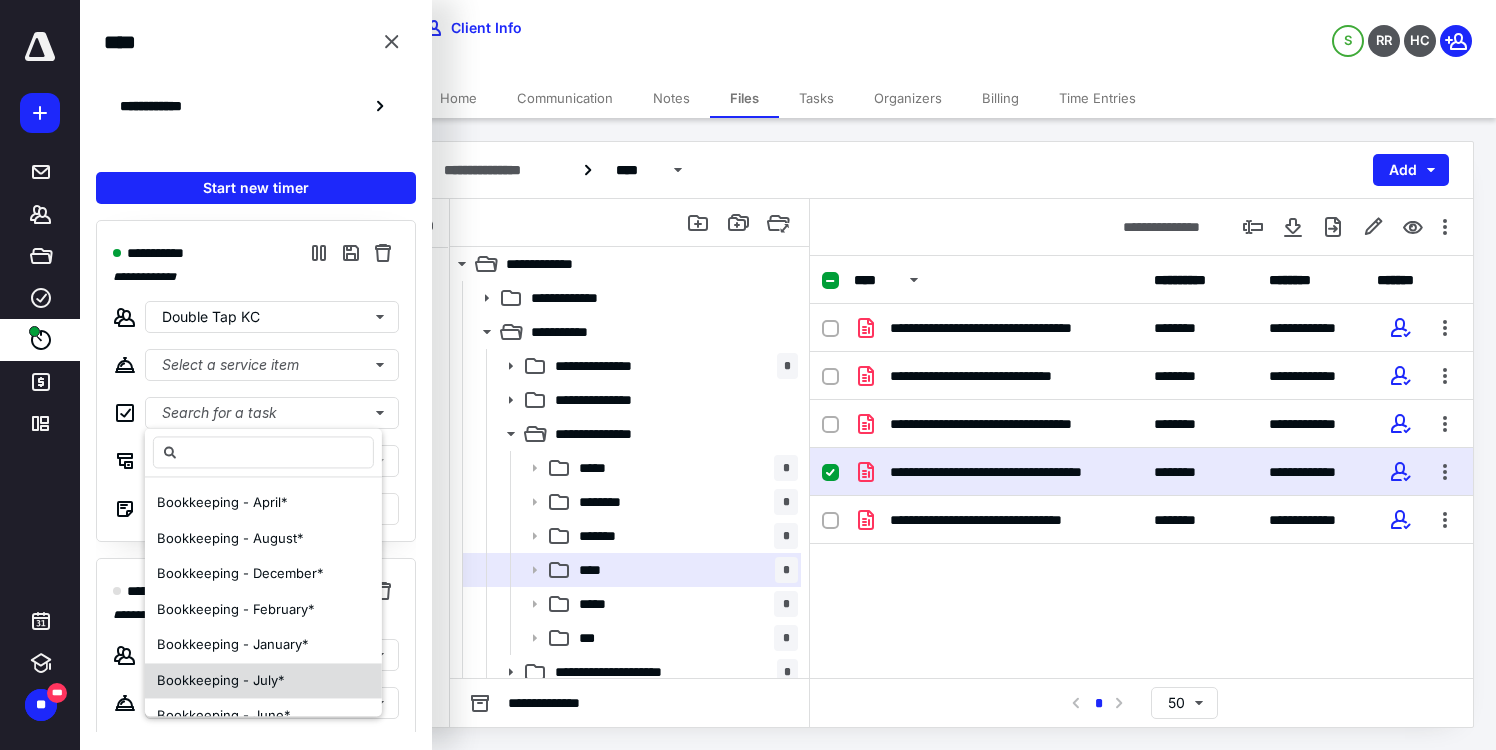 scroll, scrollTop: 52, scrollLeft: 0, axis: vertical 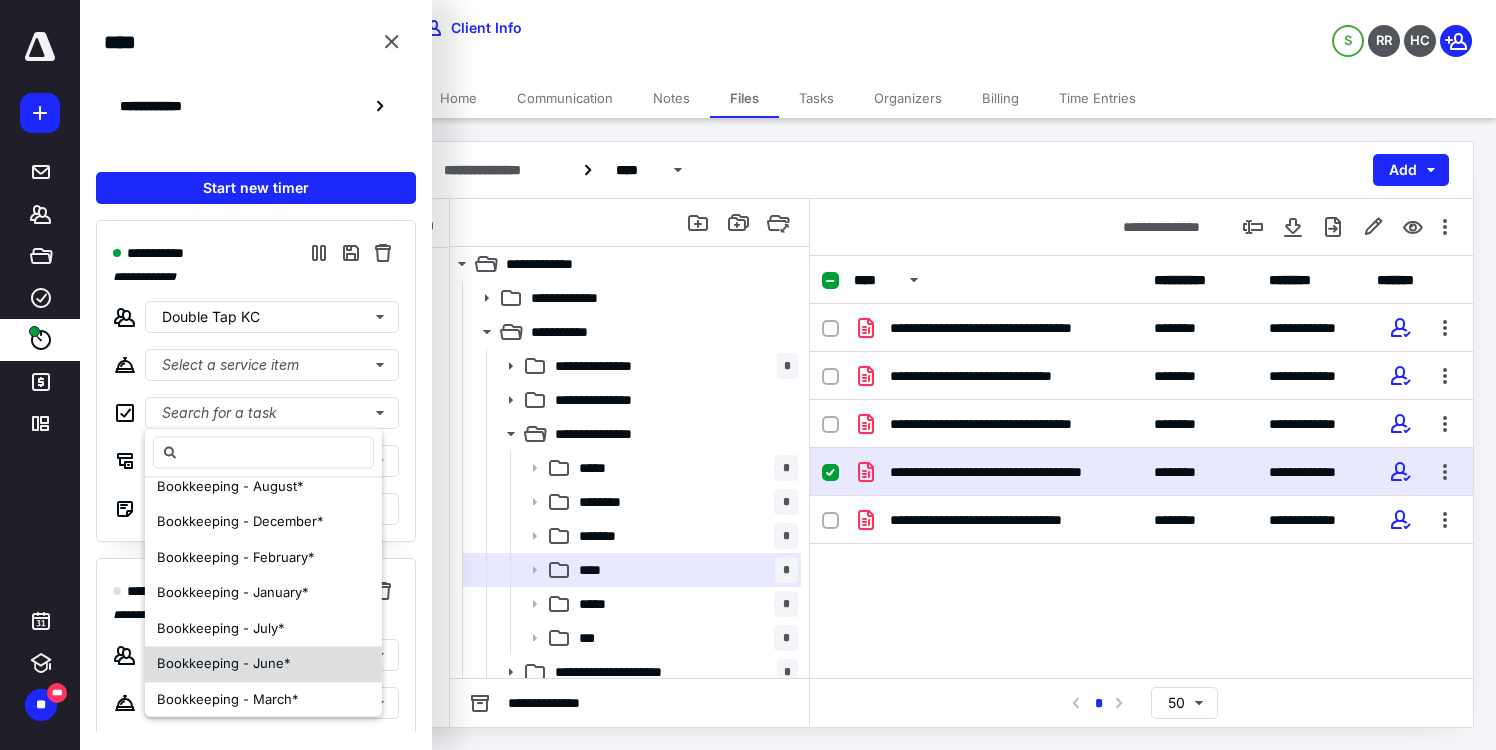 click on "Bookkeeping - June*" at bounding box center (224, 663) 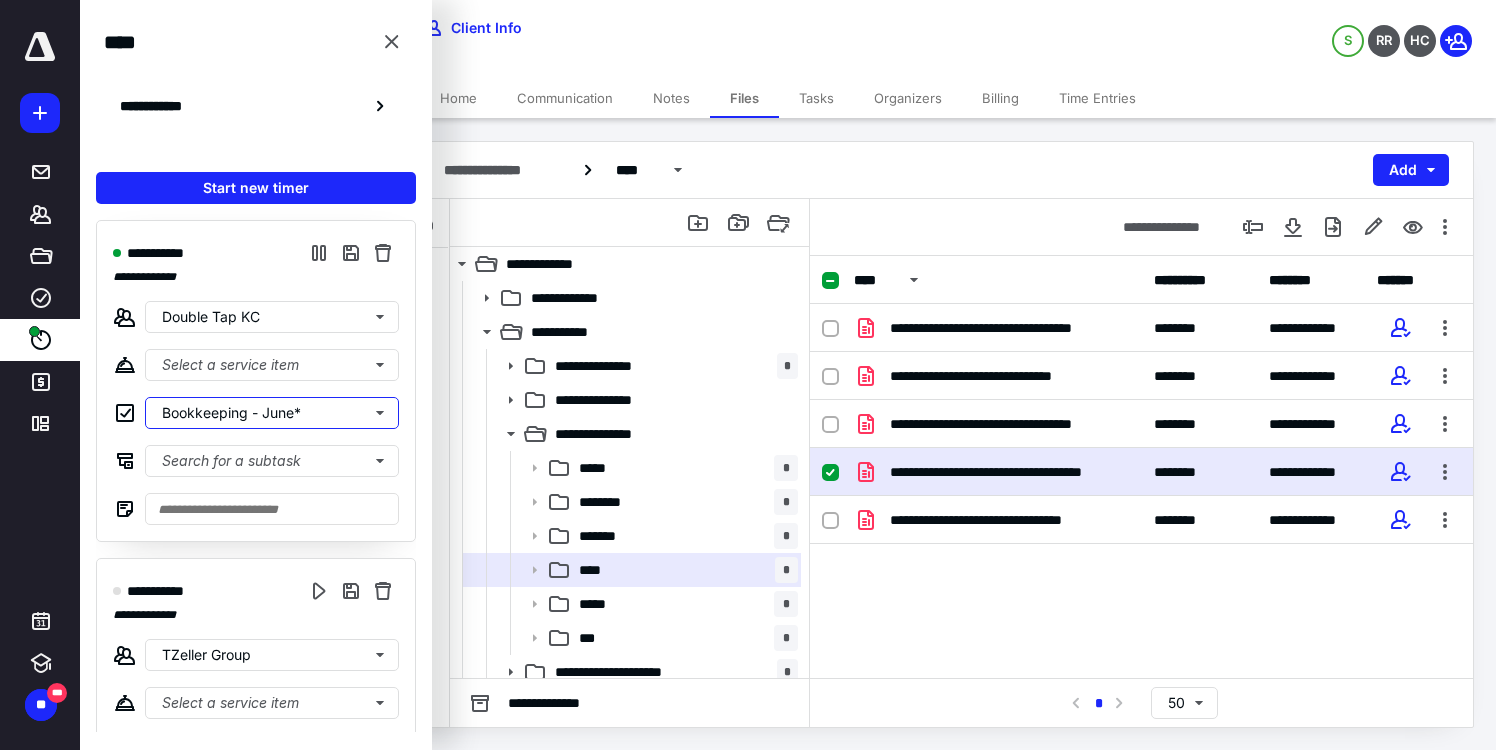 scroll, scrollTop: 0, scrollLeft: 0, axis: both 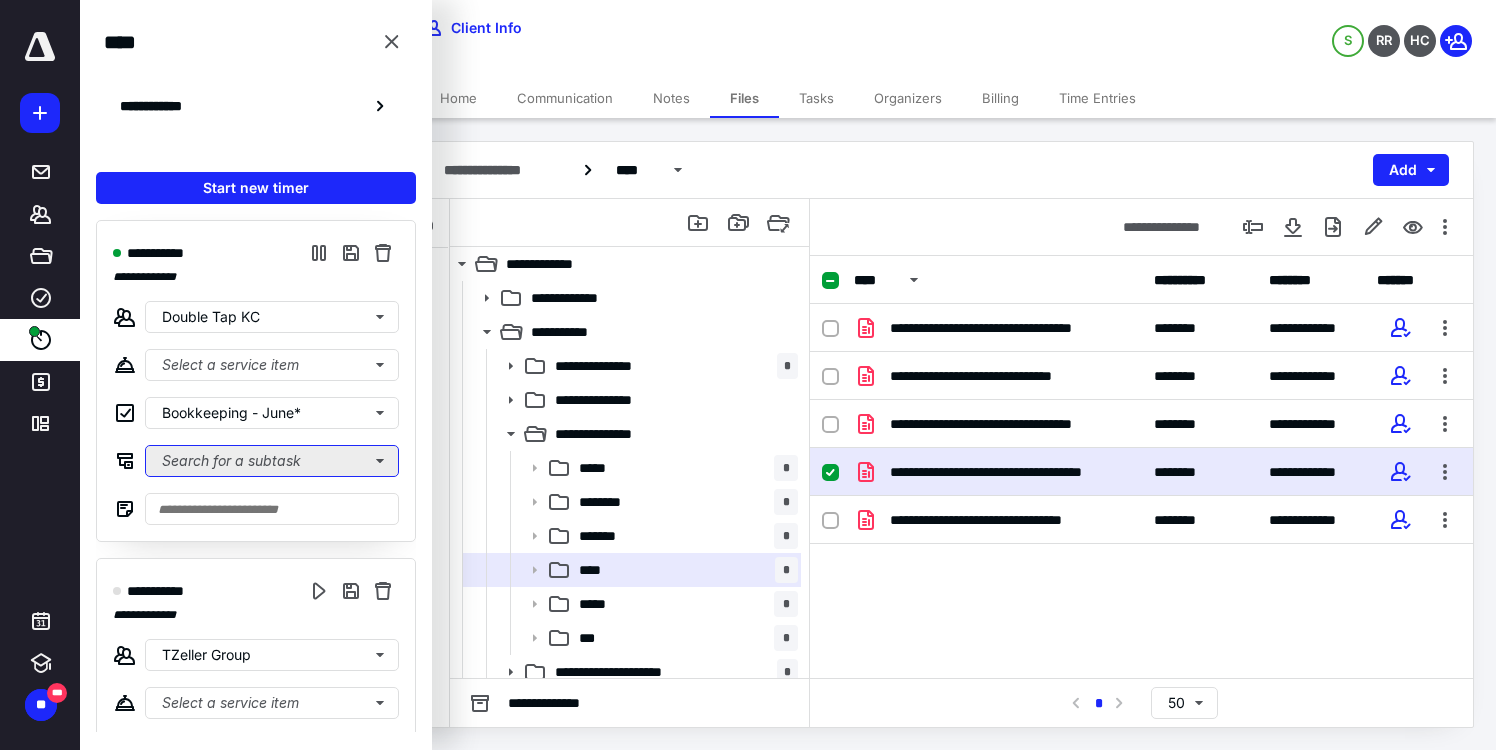 click on "Search for a subtask" at bounding box center (272, 461) 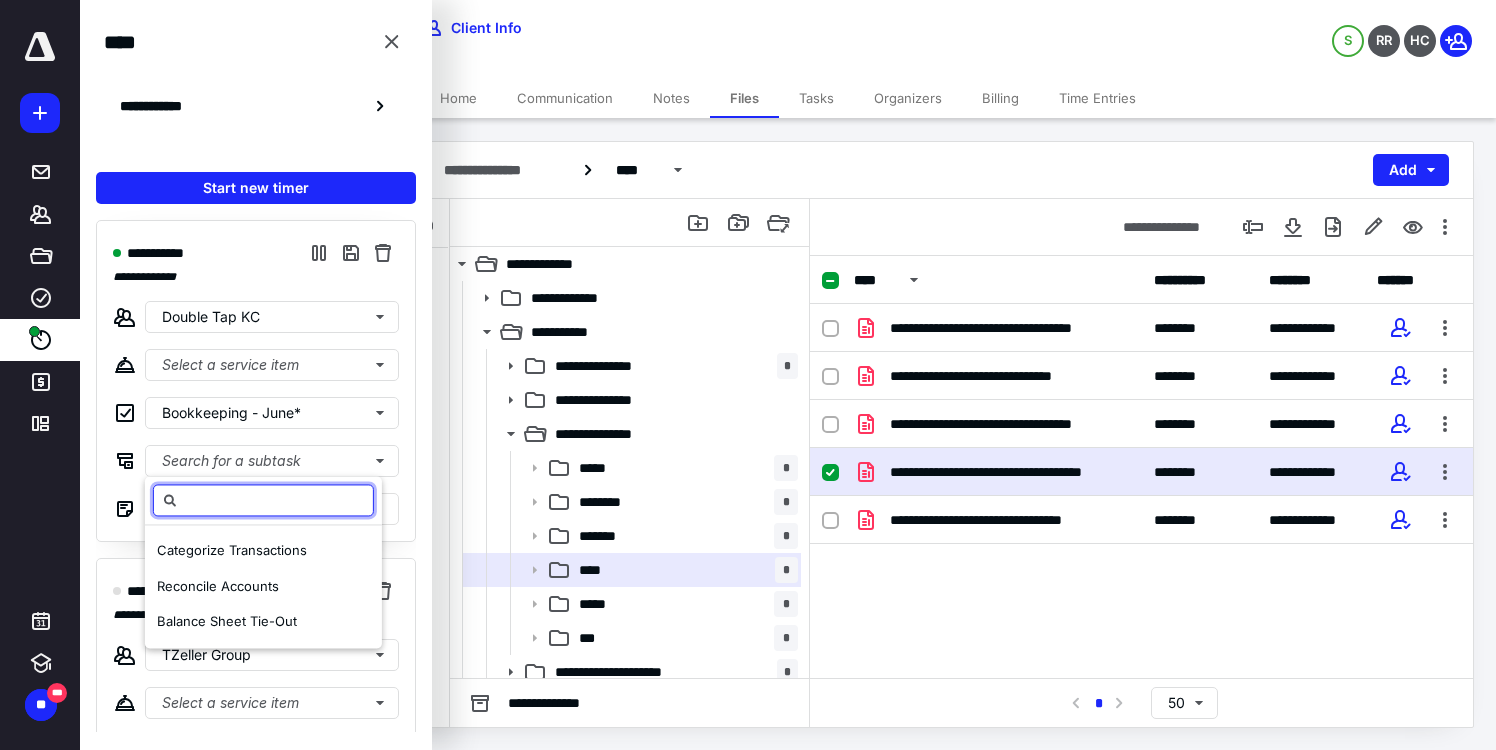 drag, startPoint x: 331, startPoint y: 455, endPoint x: 294, endPoint y: 512, distance: 67.95587 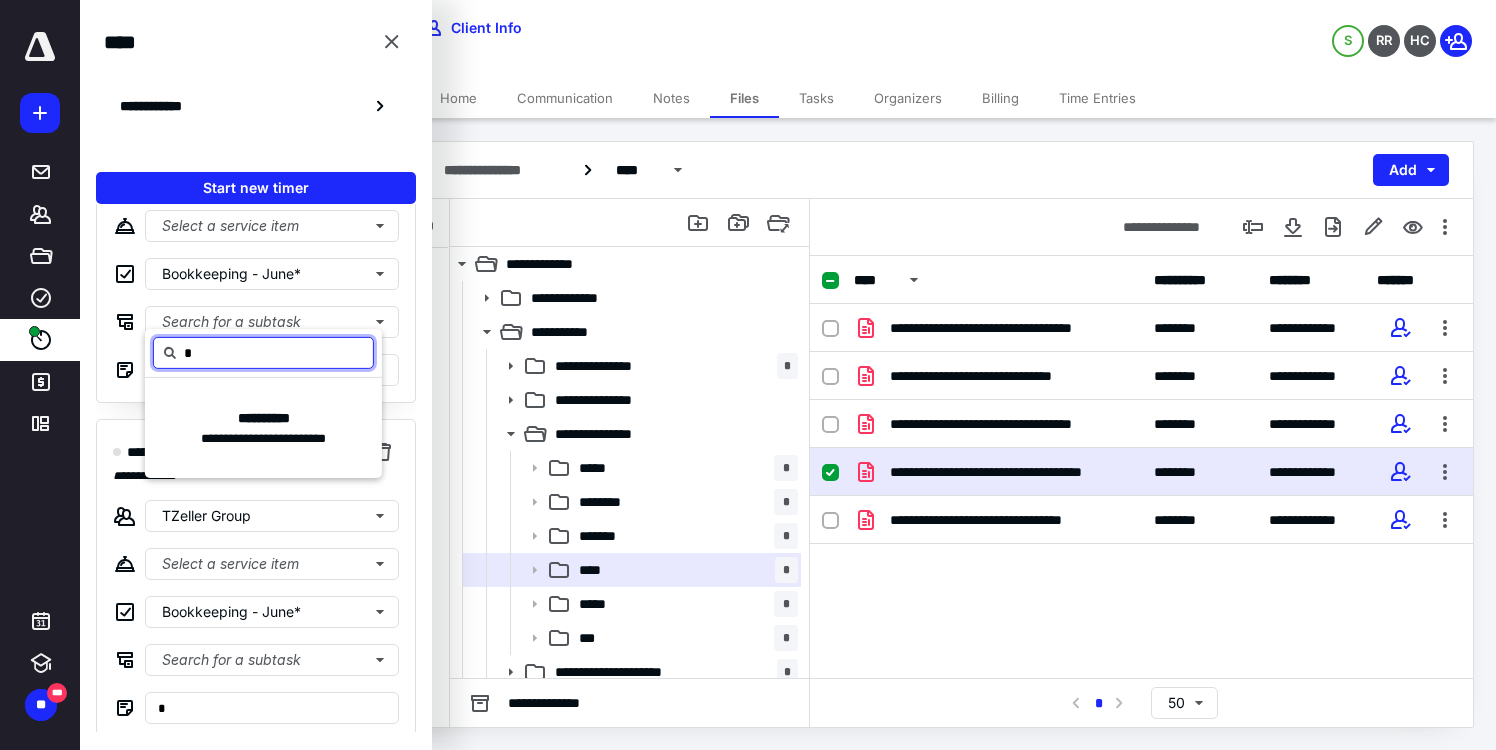 scroll, scrollTop: 137, scrollLeft: 0, axis: vertical 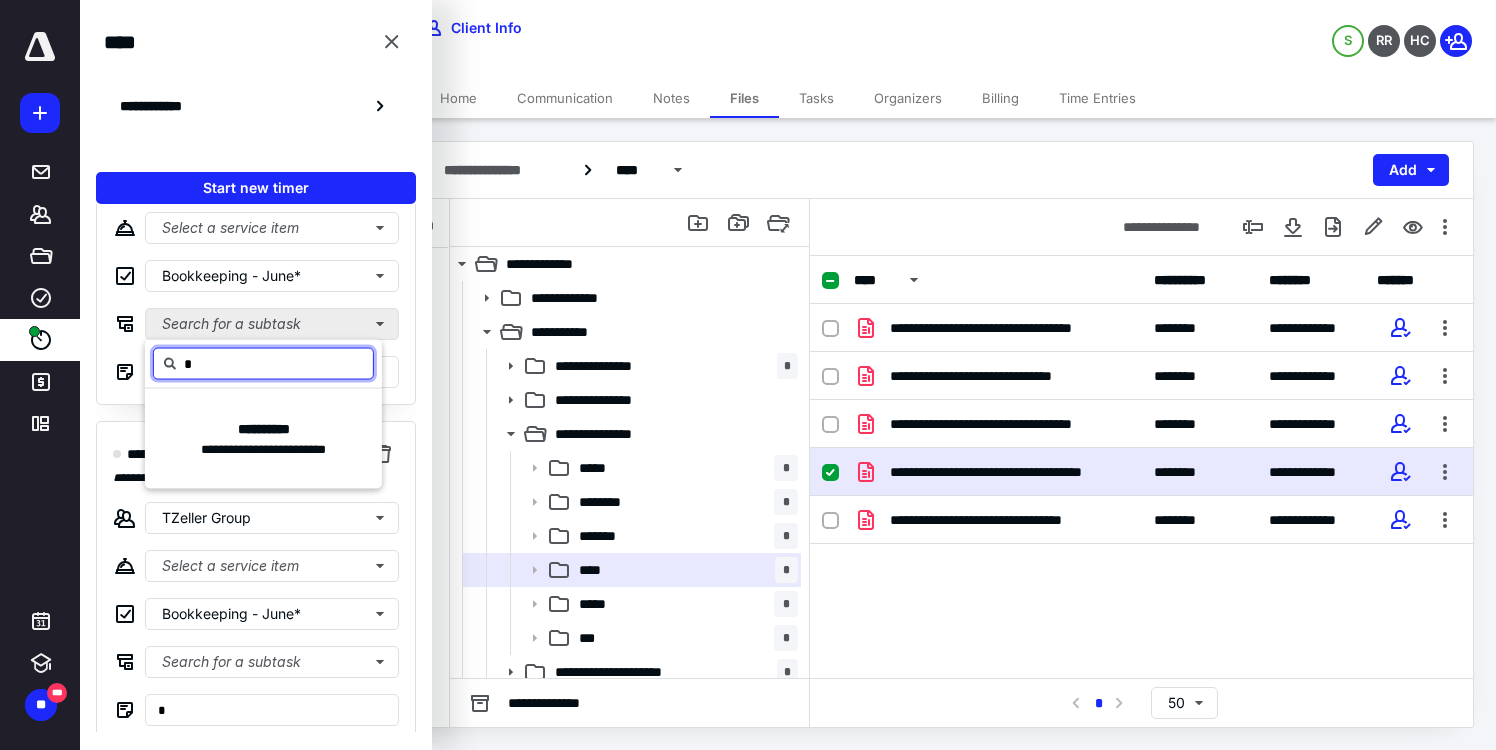 type on "*" 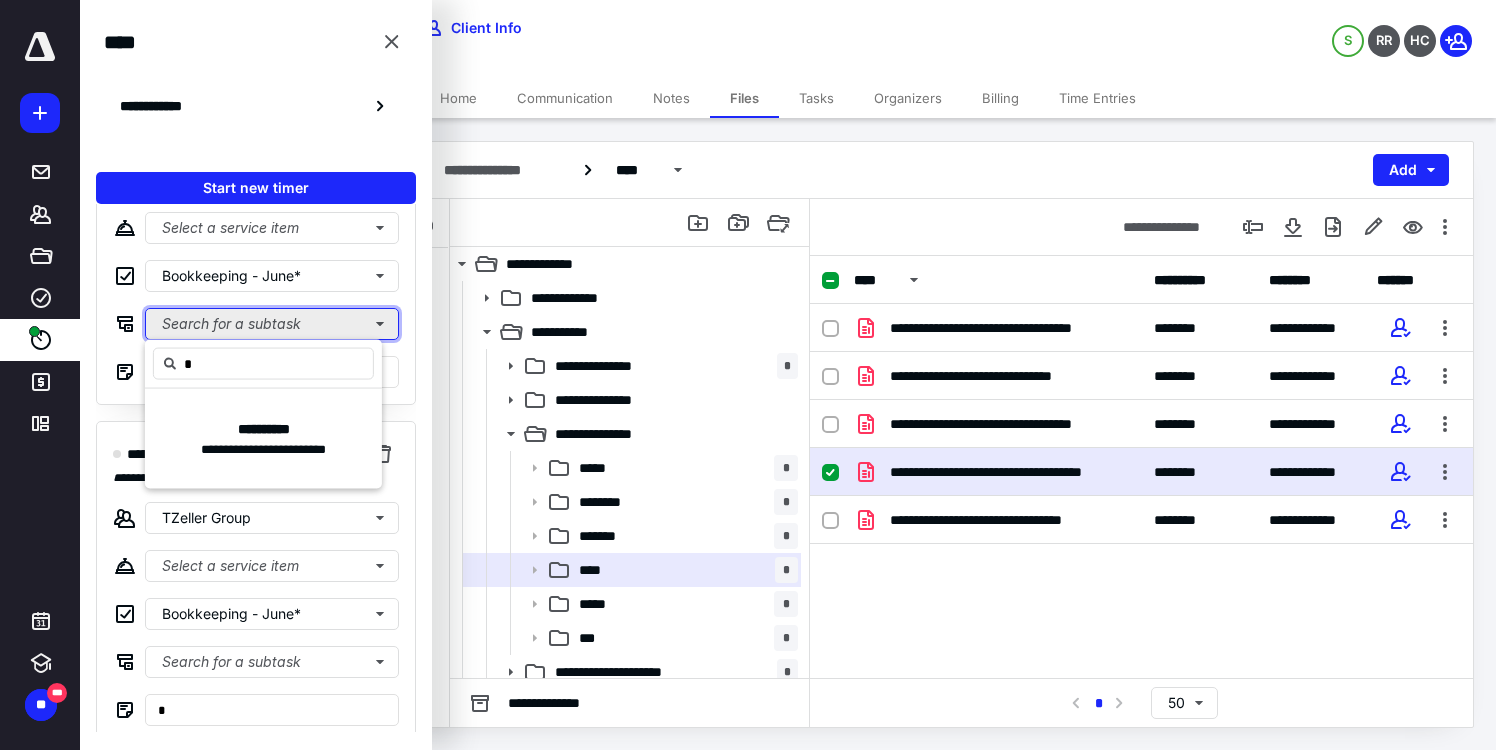 click on "Search for a subtask" at bounding box center [272, 324] 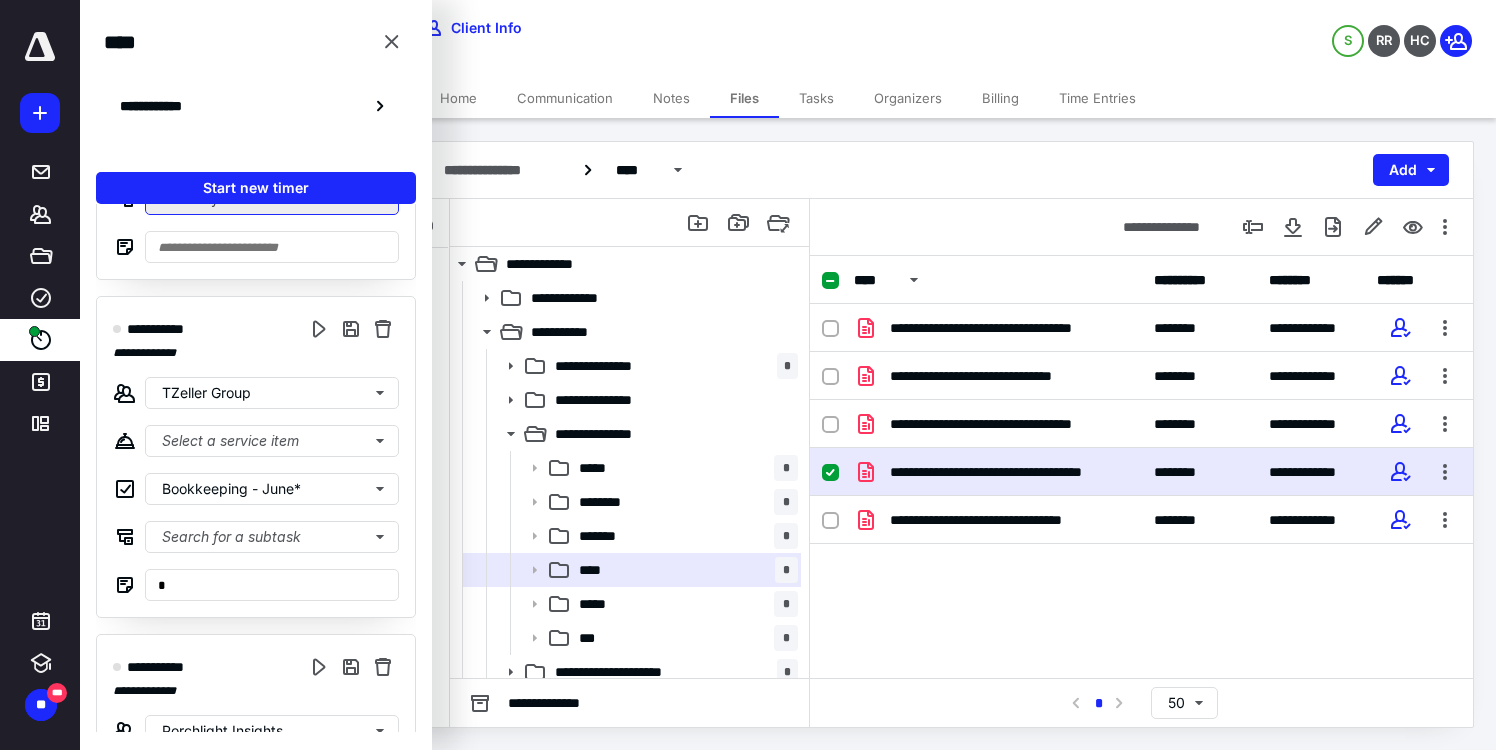 scroll, scrollTop: 271, scrollLeft: 0, axis: vertical 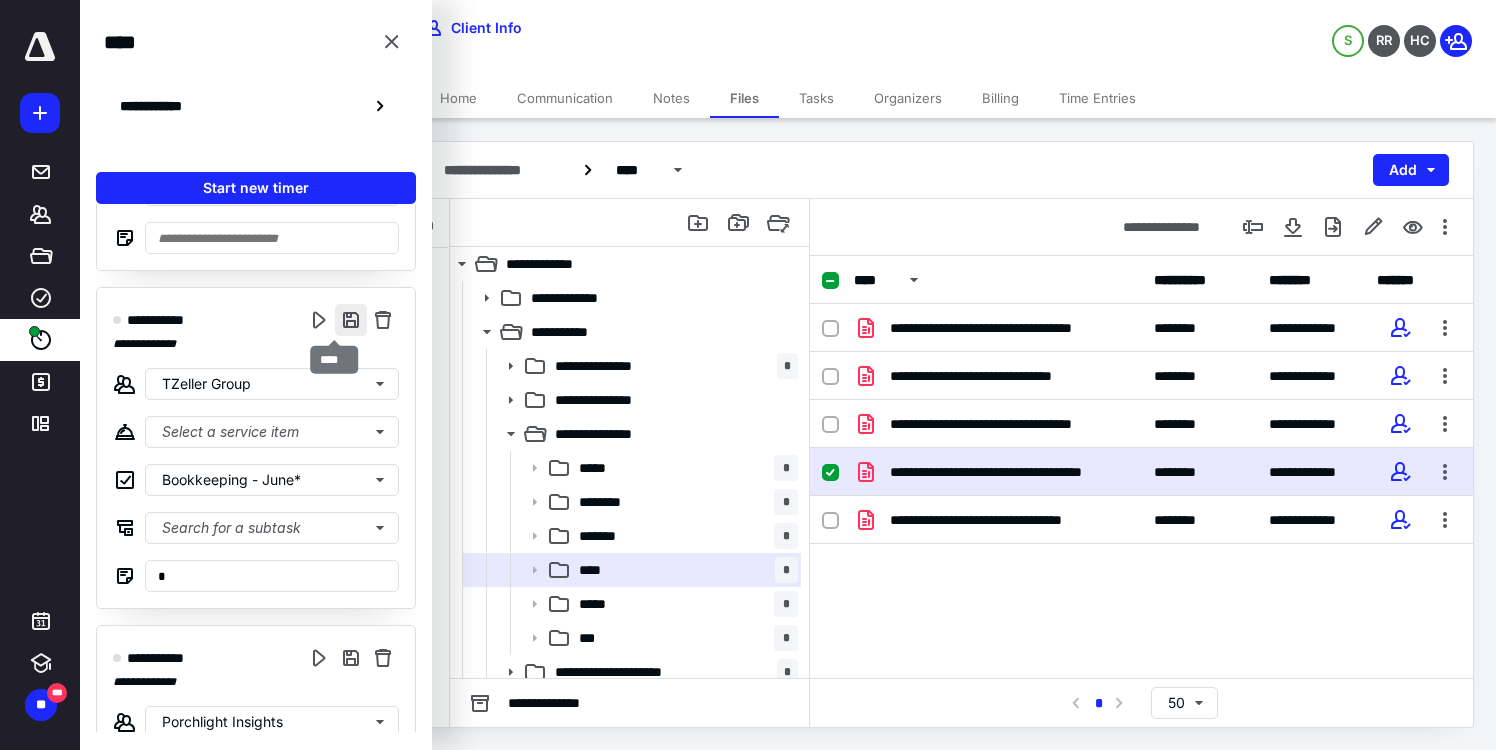click at bounding box center (351, 320) 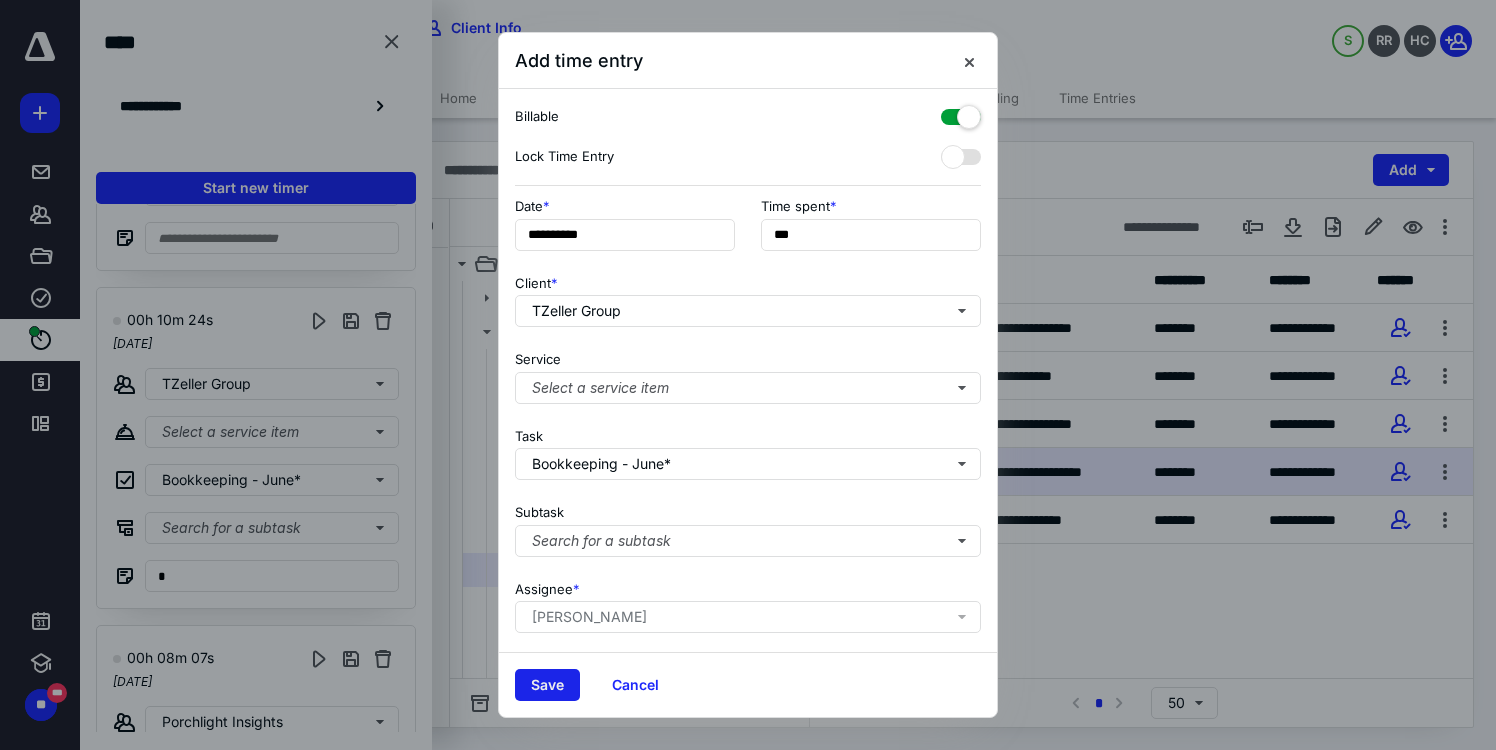 click on "Save" at bounding box center (547, 685) 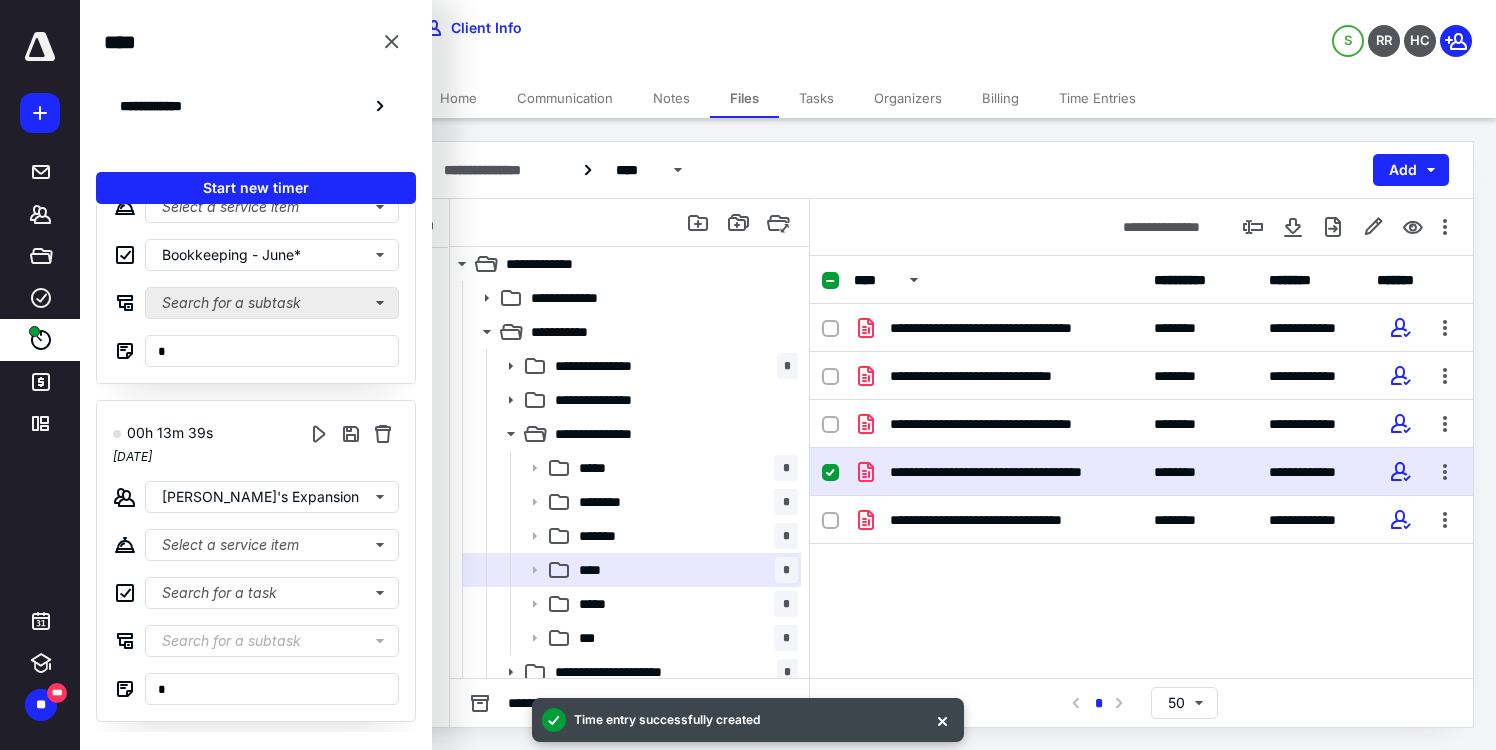 scroll, scrollTop: 497, scrollLeft: 0, axis: vertical 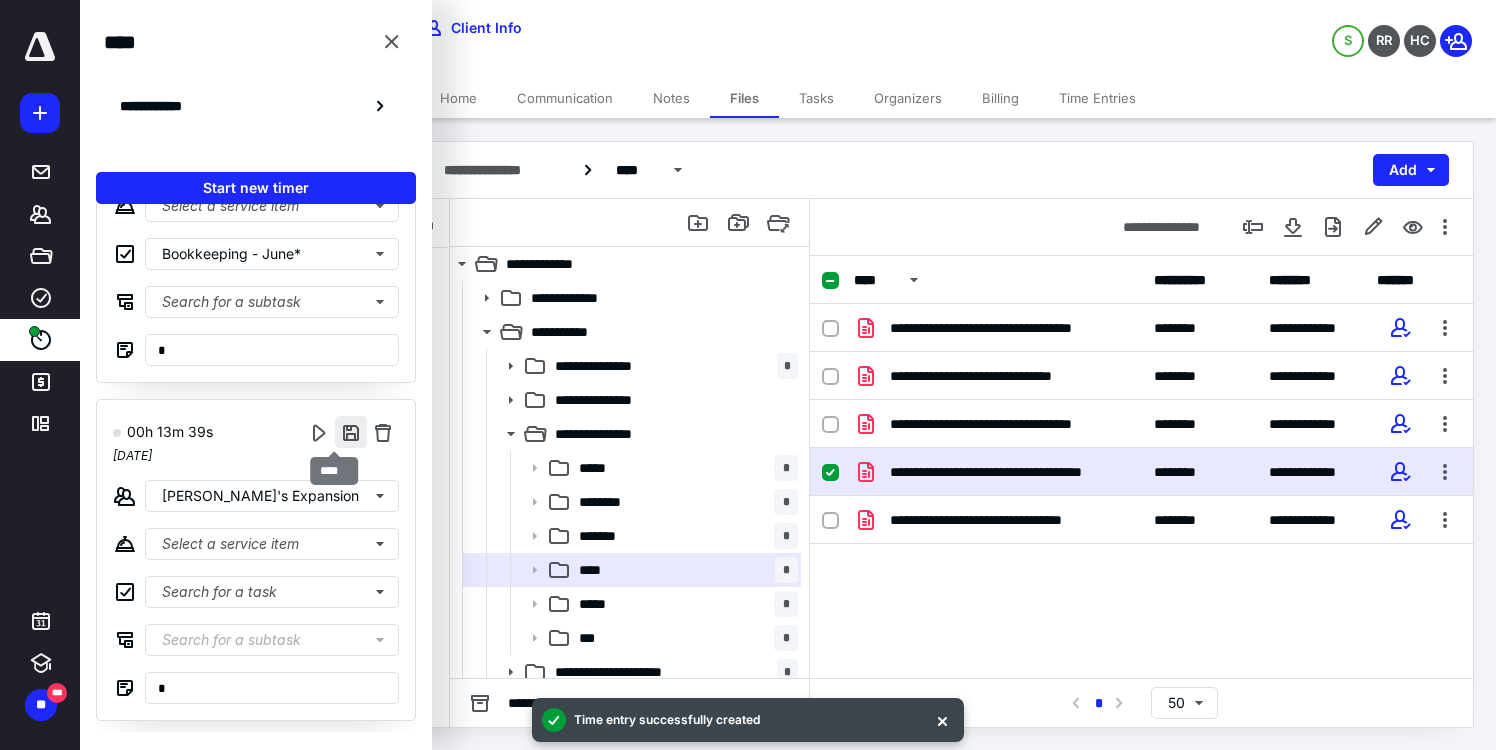 click at bounding box center (351, 432) 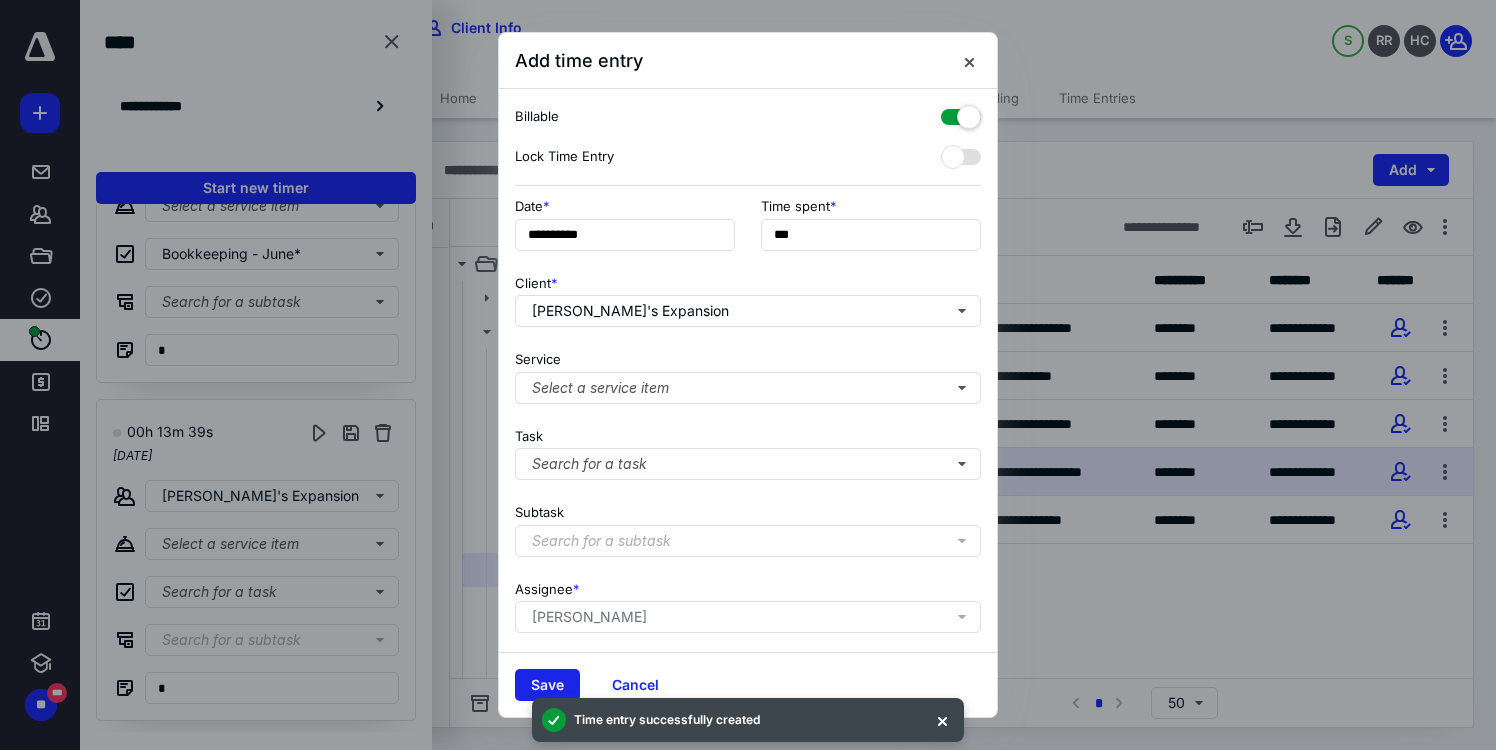 click on "Save" at bounding box center [547, 685] 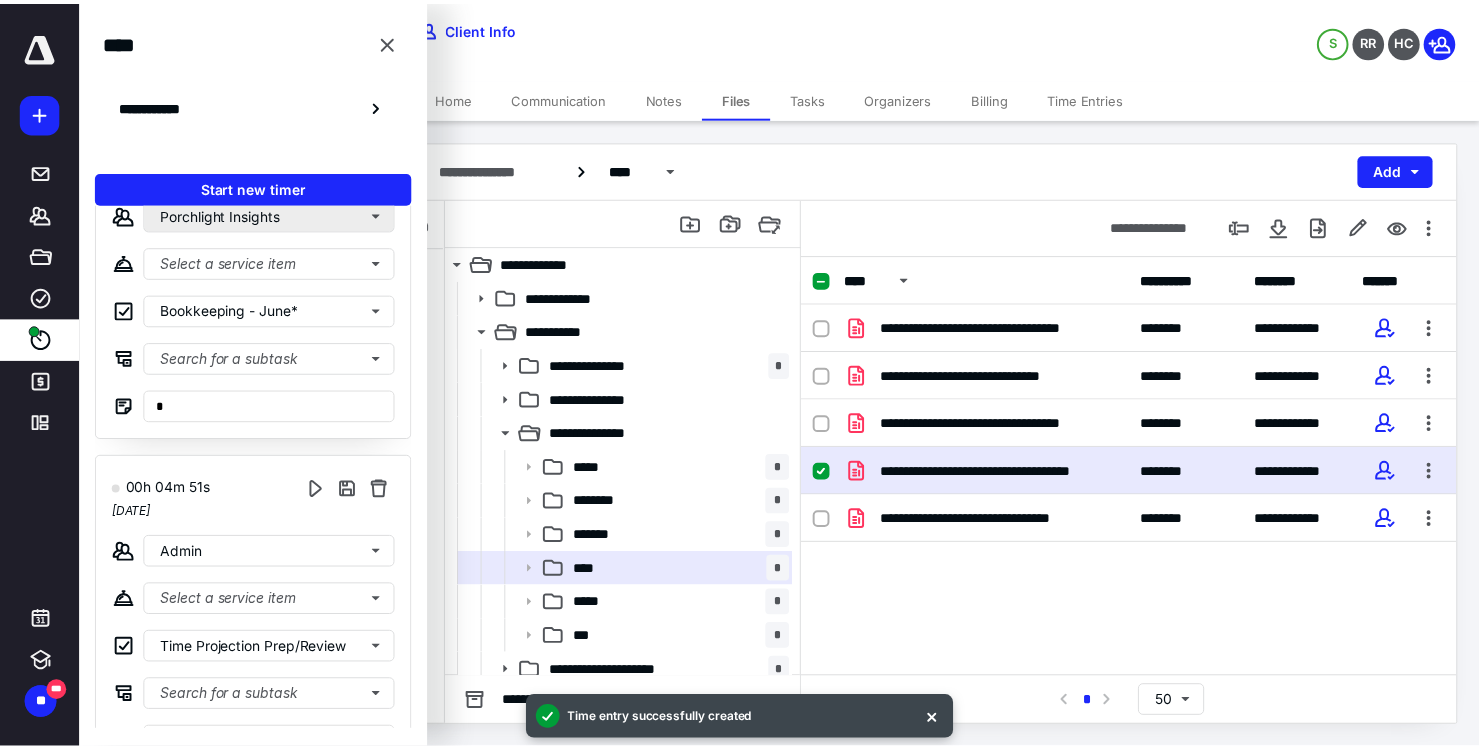 scroll, scrollTop: 244, scrollLeft: 0, axis: vertical 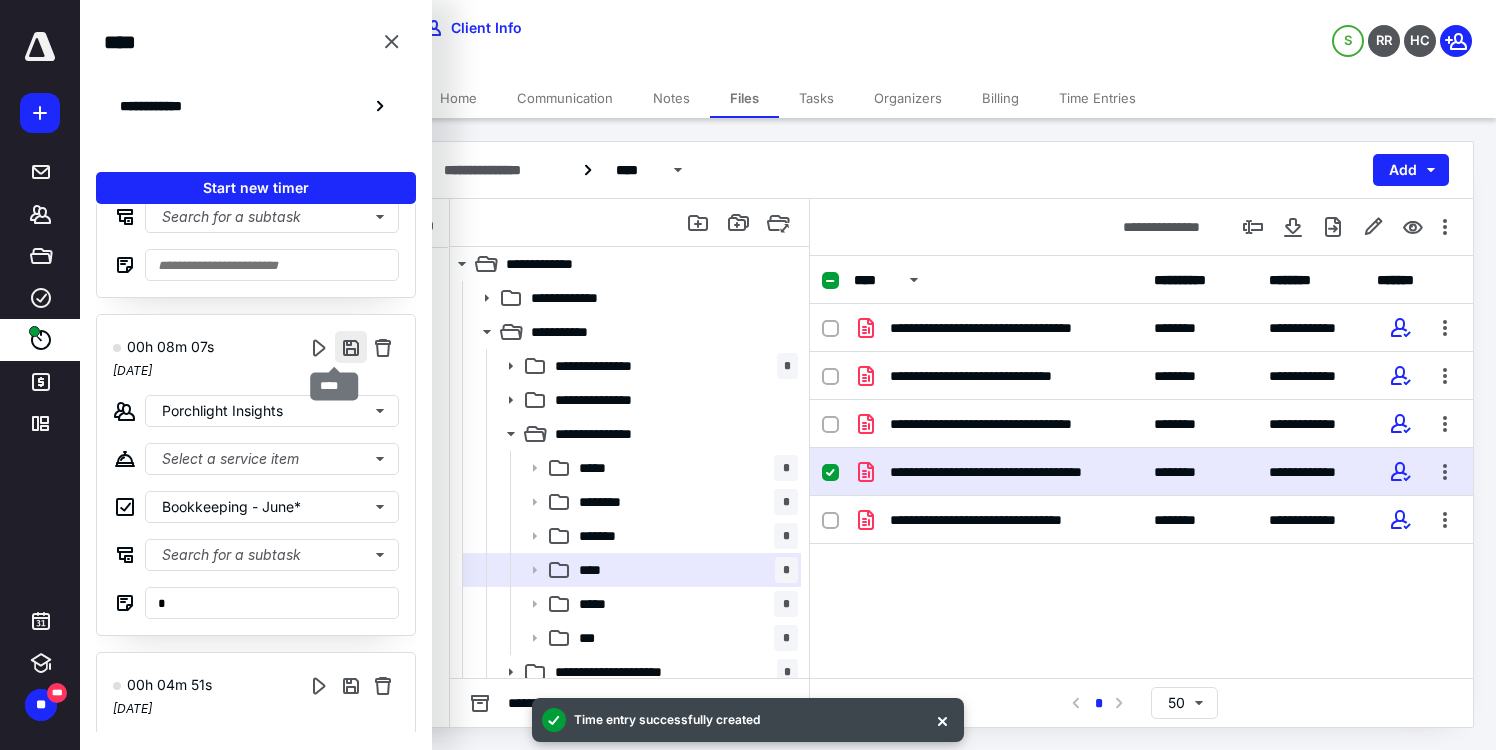 click at bounding box center (351, 347) 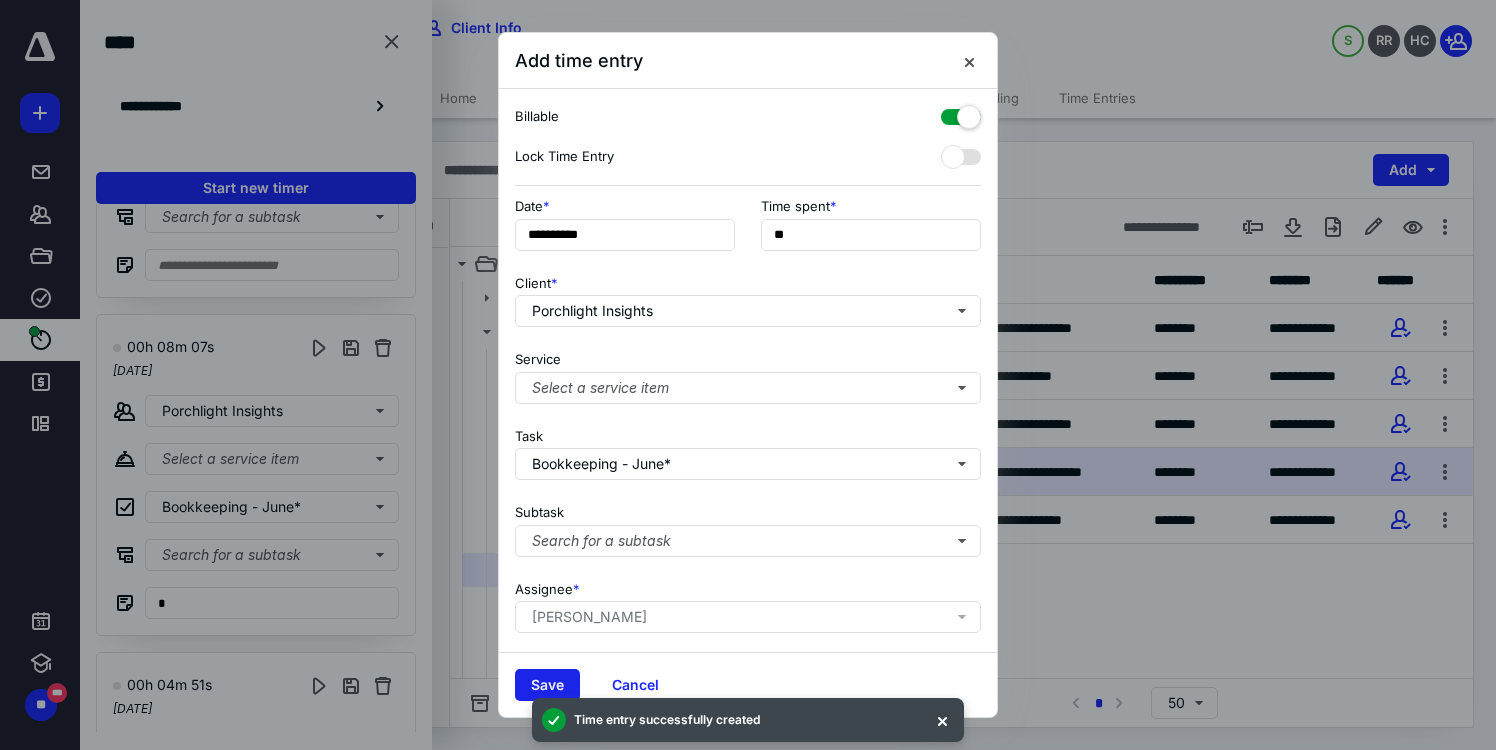 click on "Save" at bounding box center [547, 685] 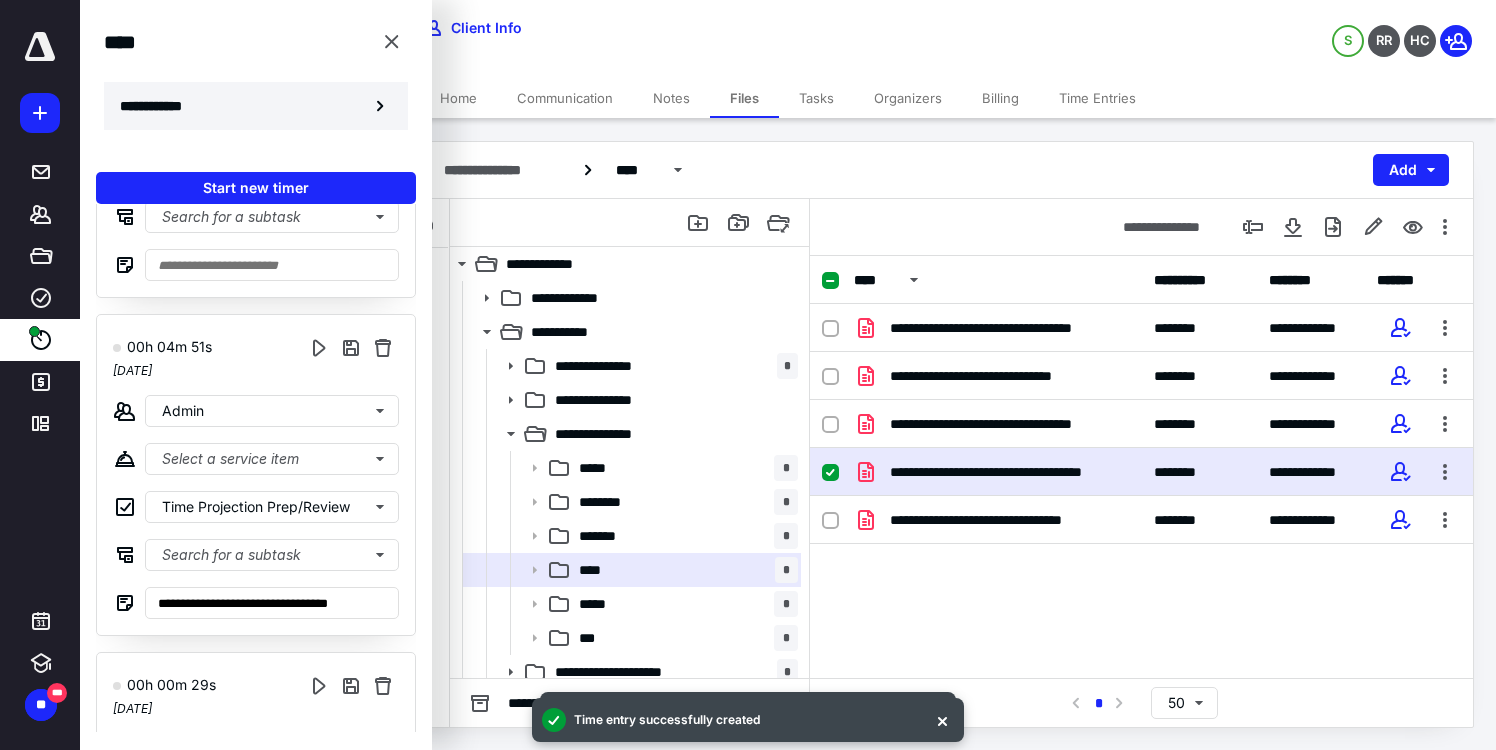 click on "**********" at bounding box center [162, 106] 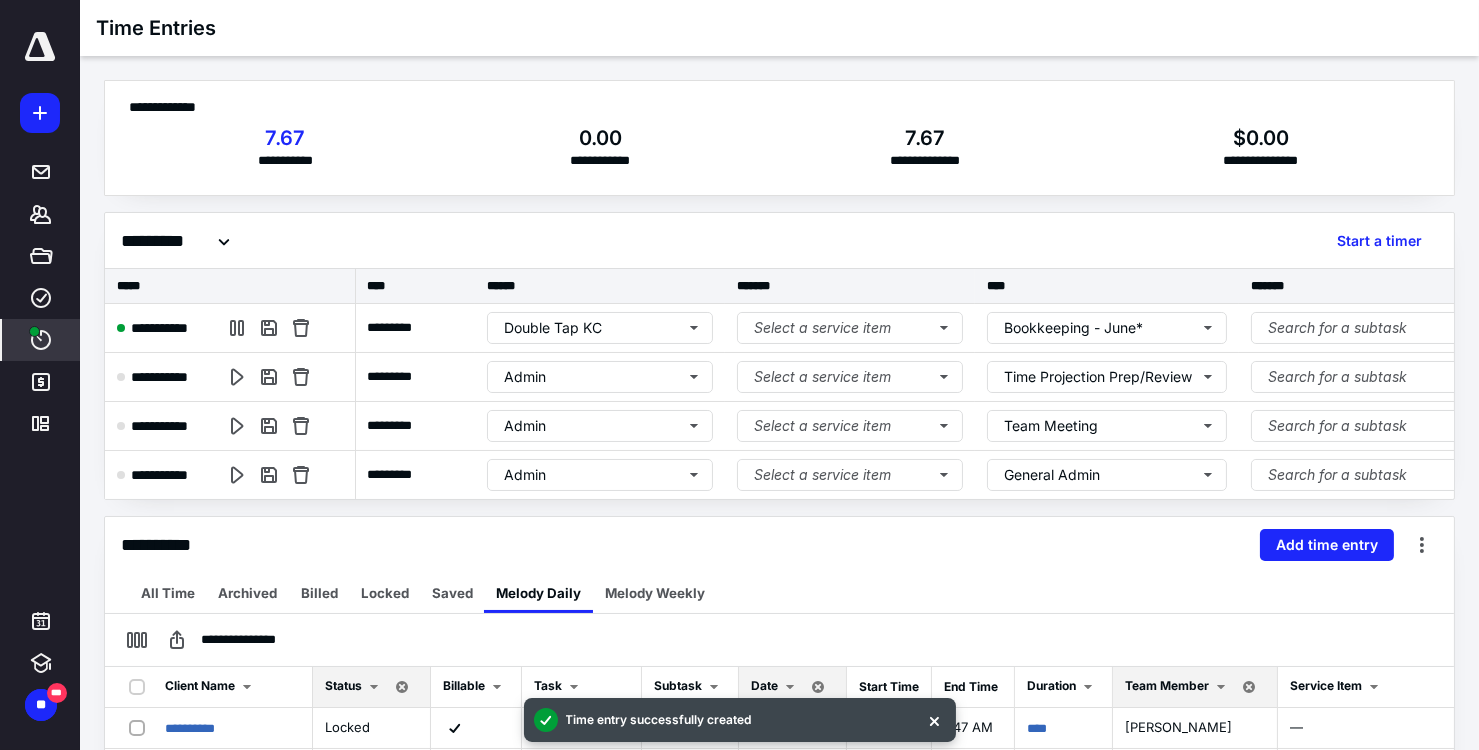 scroll, scrollTop: 390, scrollLeft: 0, axis: vertical 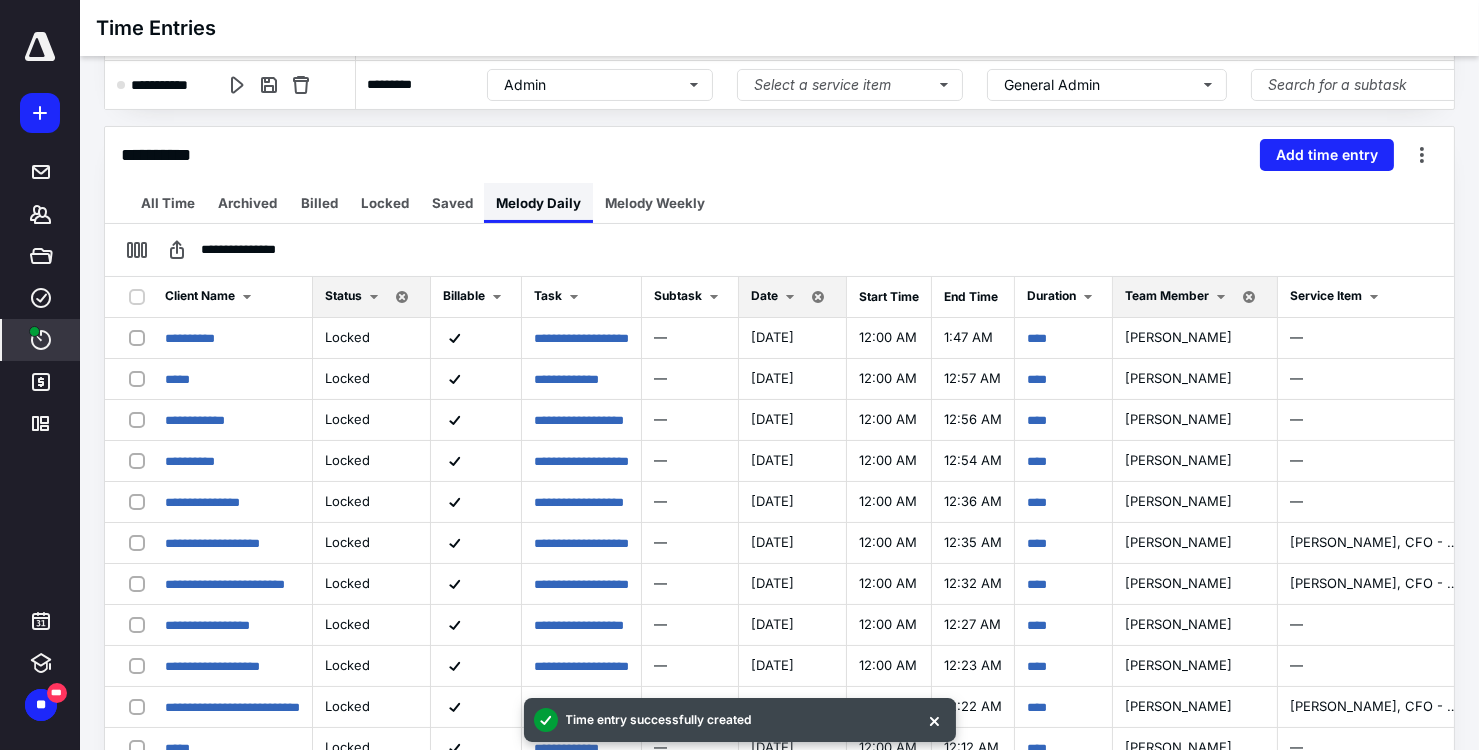 click on "Melody Daily" at bounding box center (538, 203) 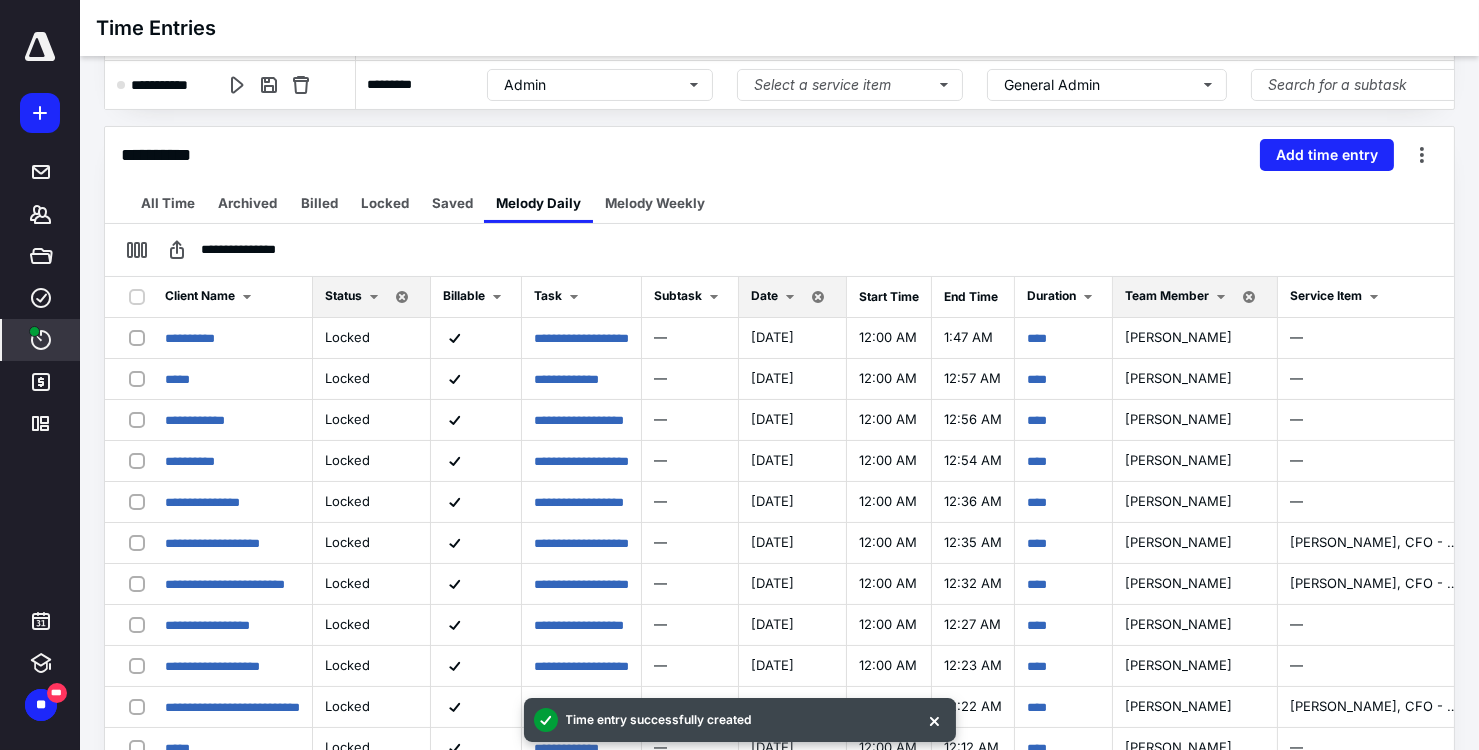 click on "Melody Daily" at bounding box center (538, 203) 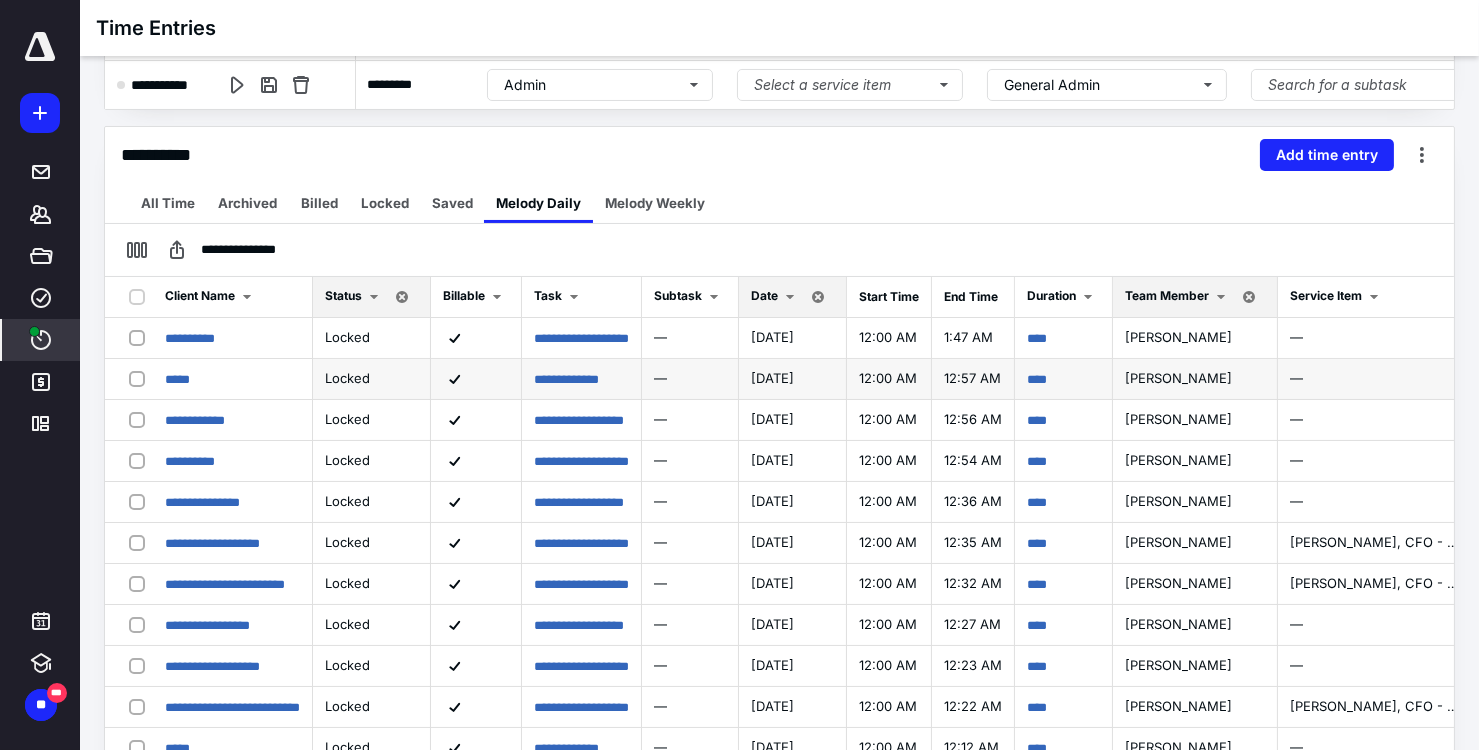 click 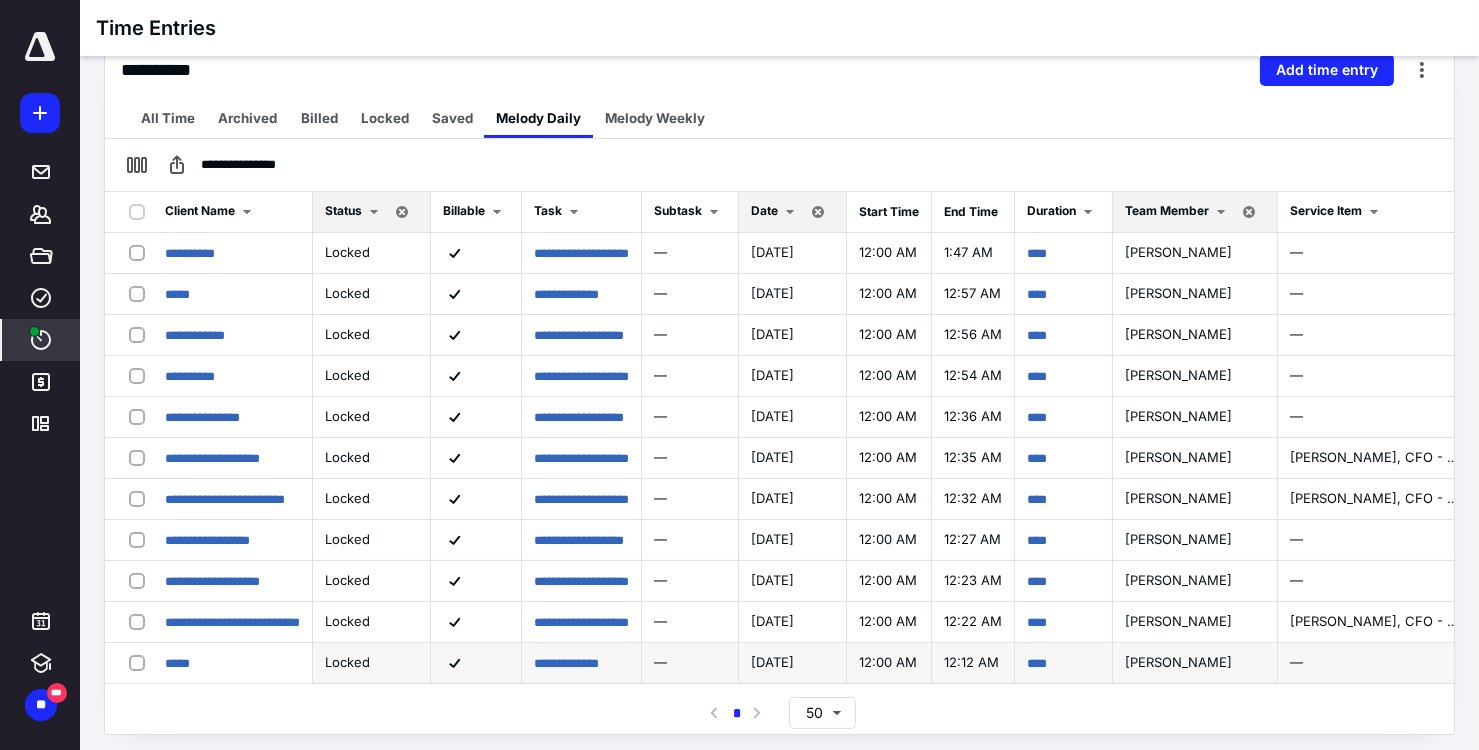 click 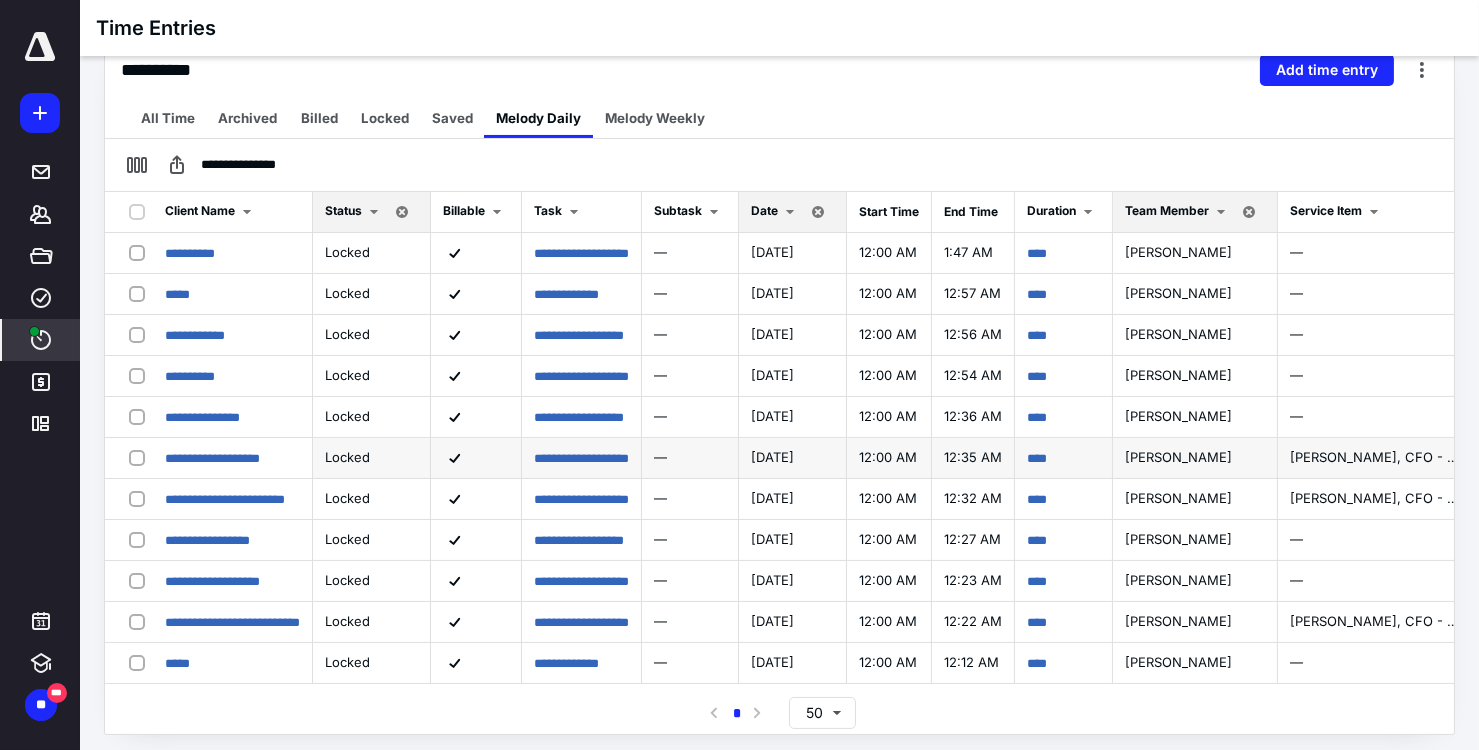scroll, scrollTop: 0, scrollLeft: 0, axis: both 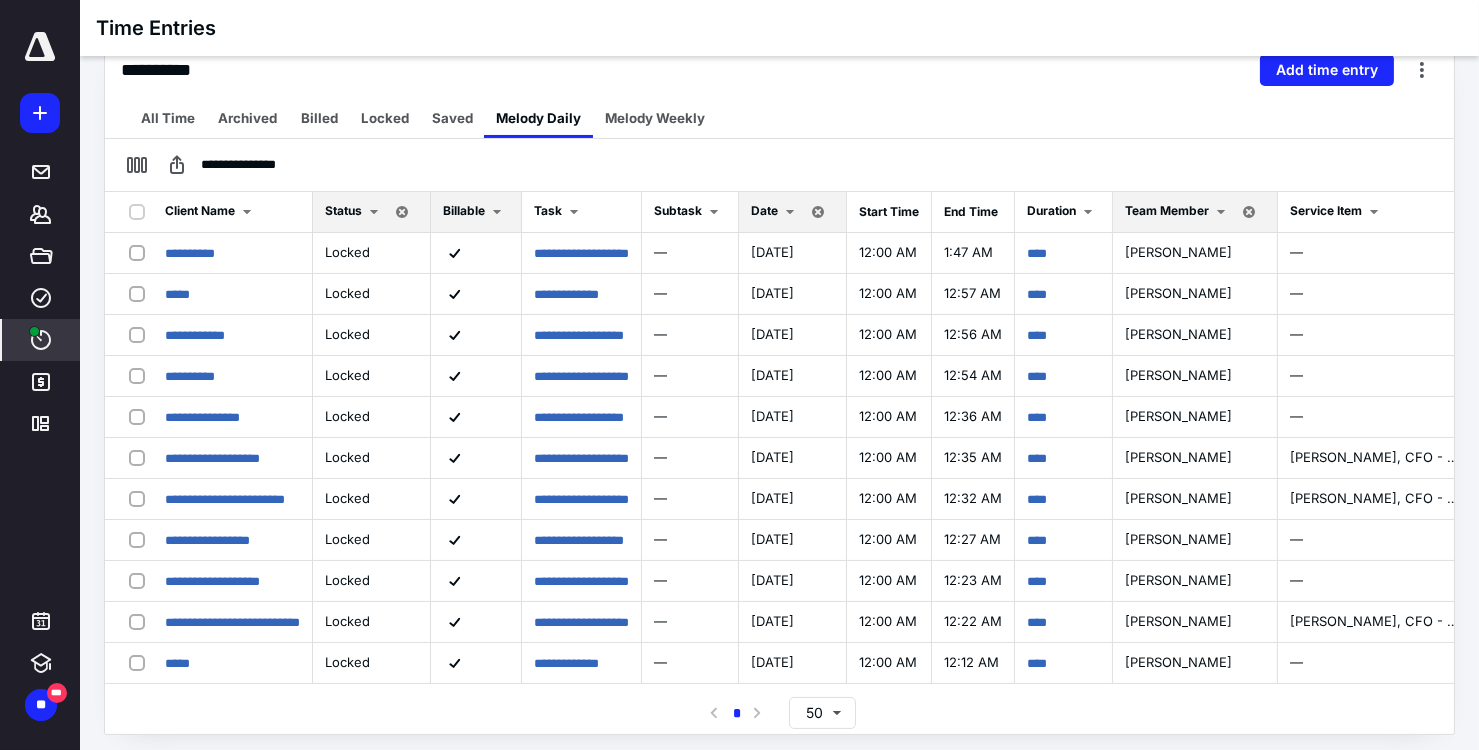 click at bounding box center (497, 212) 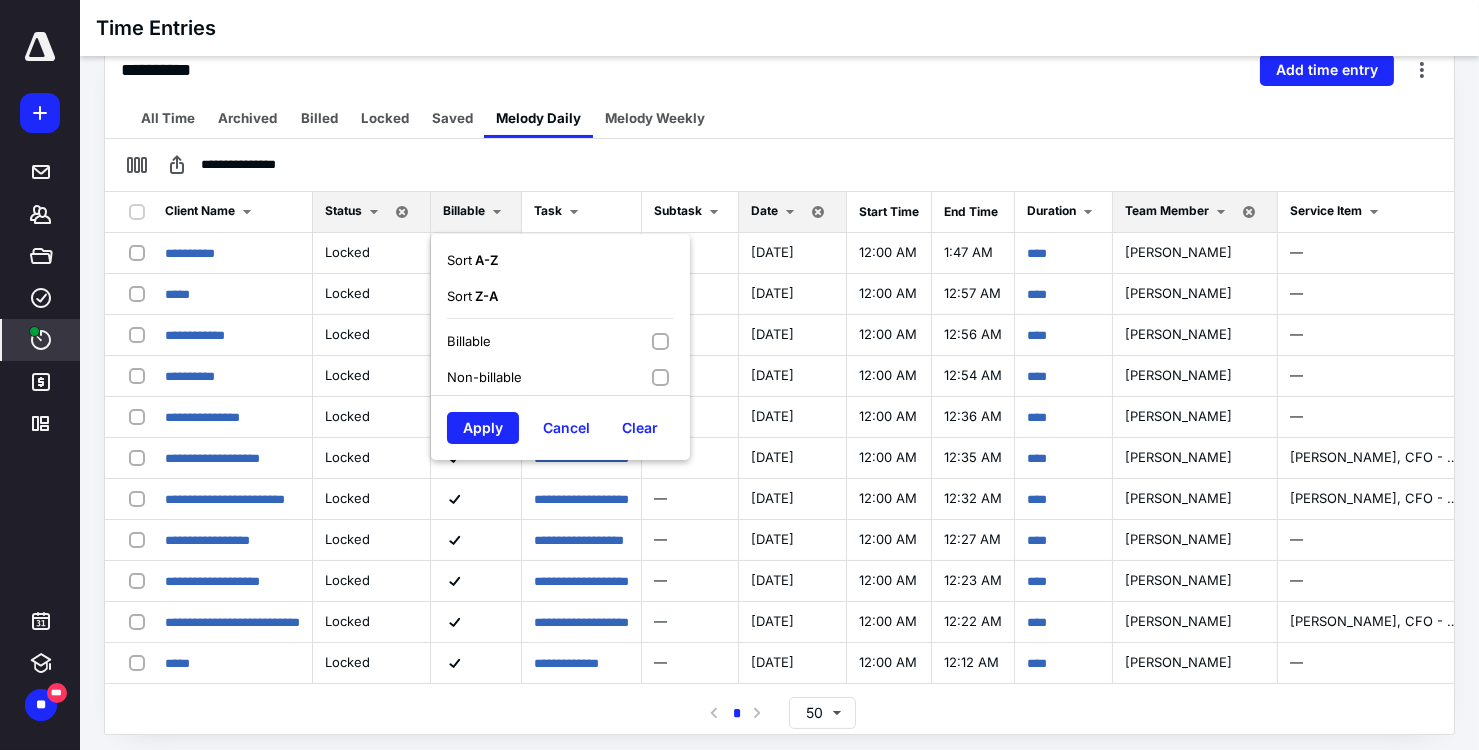click at bounding box center (497, 212) 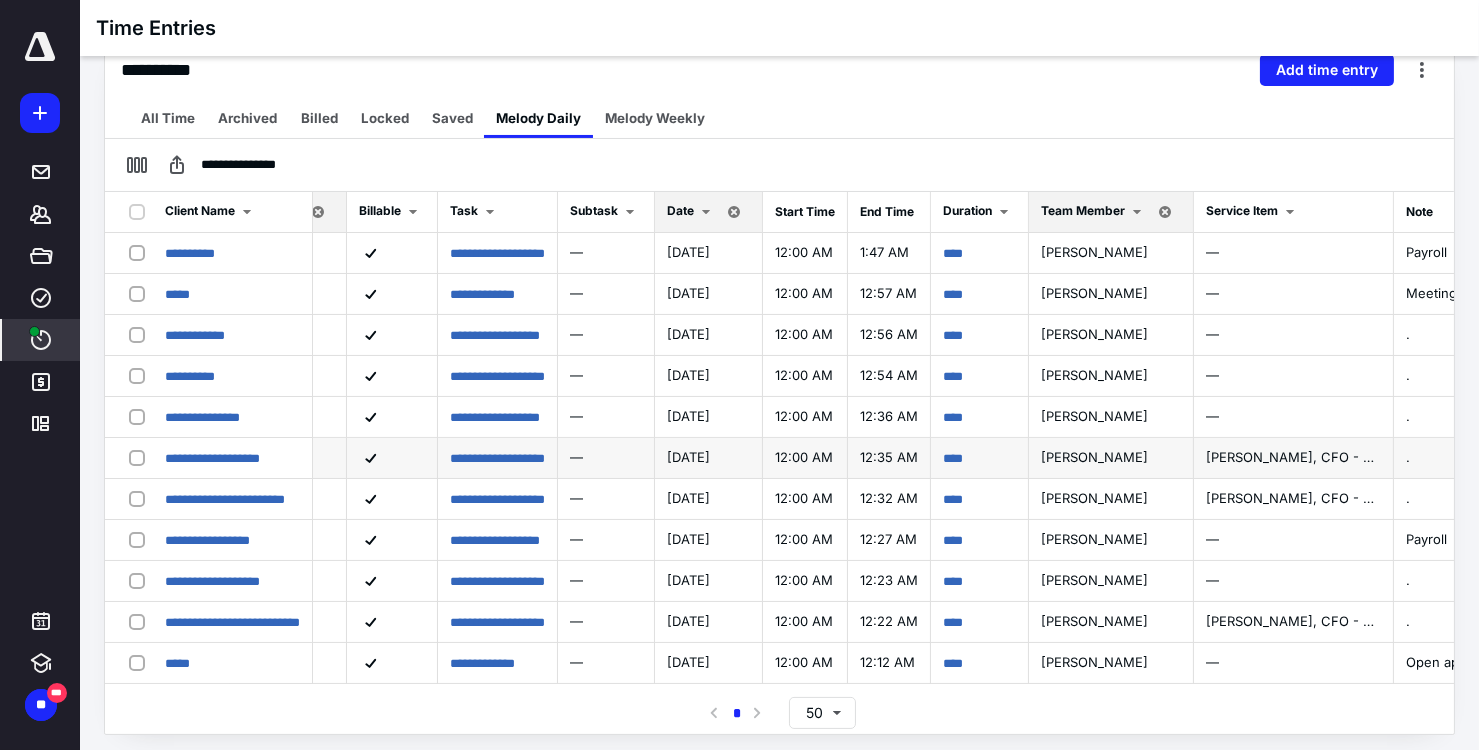 scroll, scrollTop: 7, scrollLeft: 0, axis: vertical 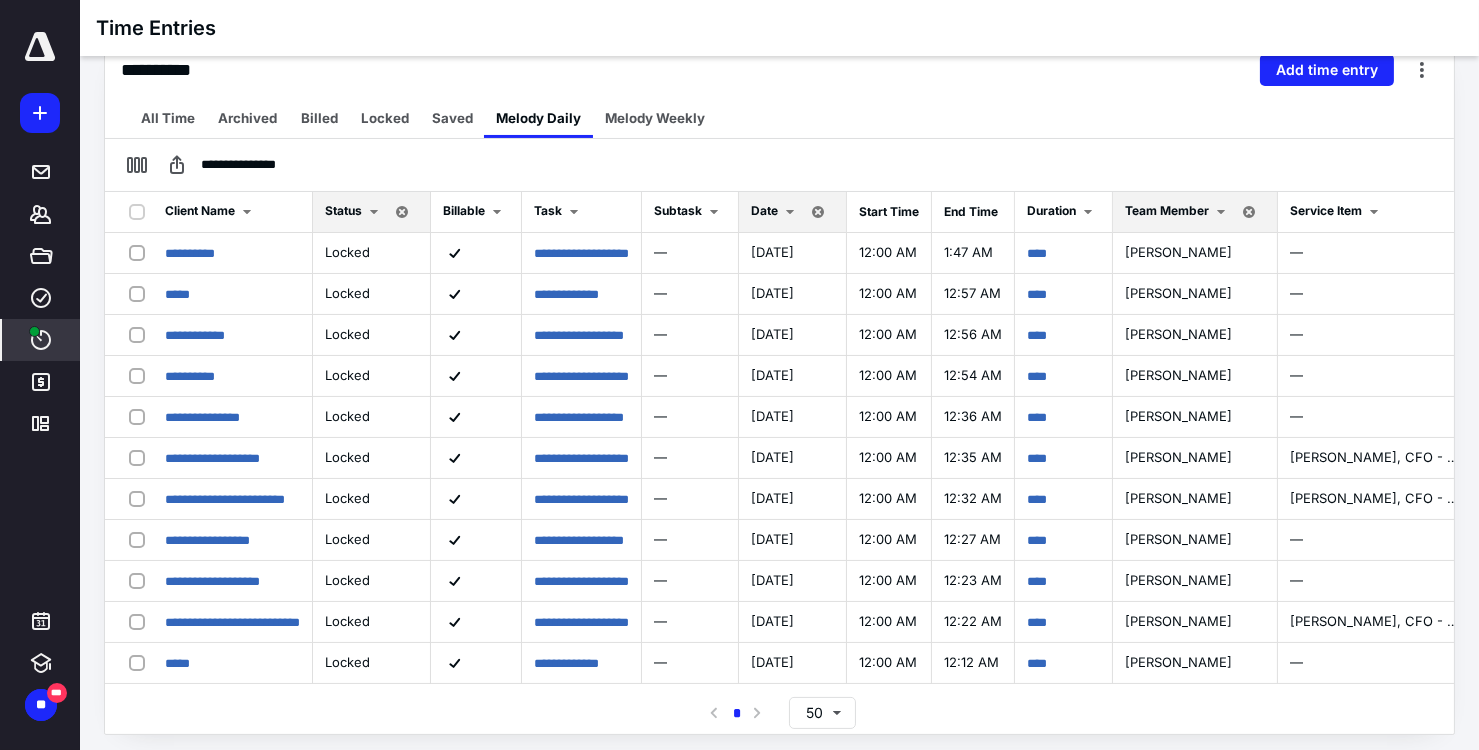 click at bounding box center [790, 212] 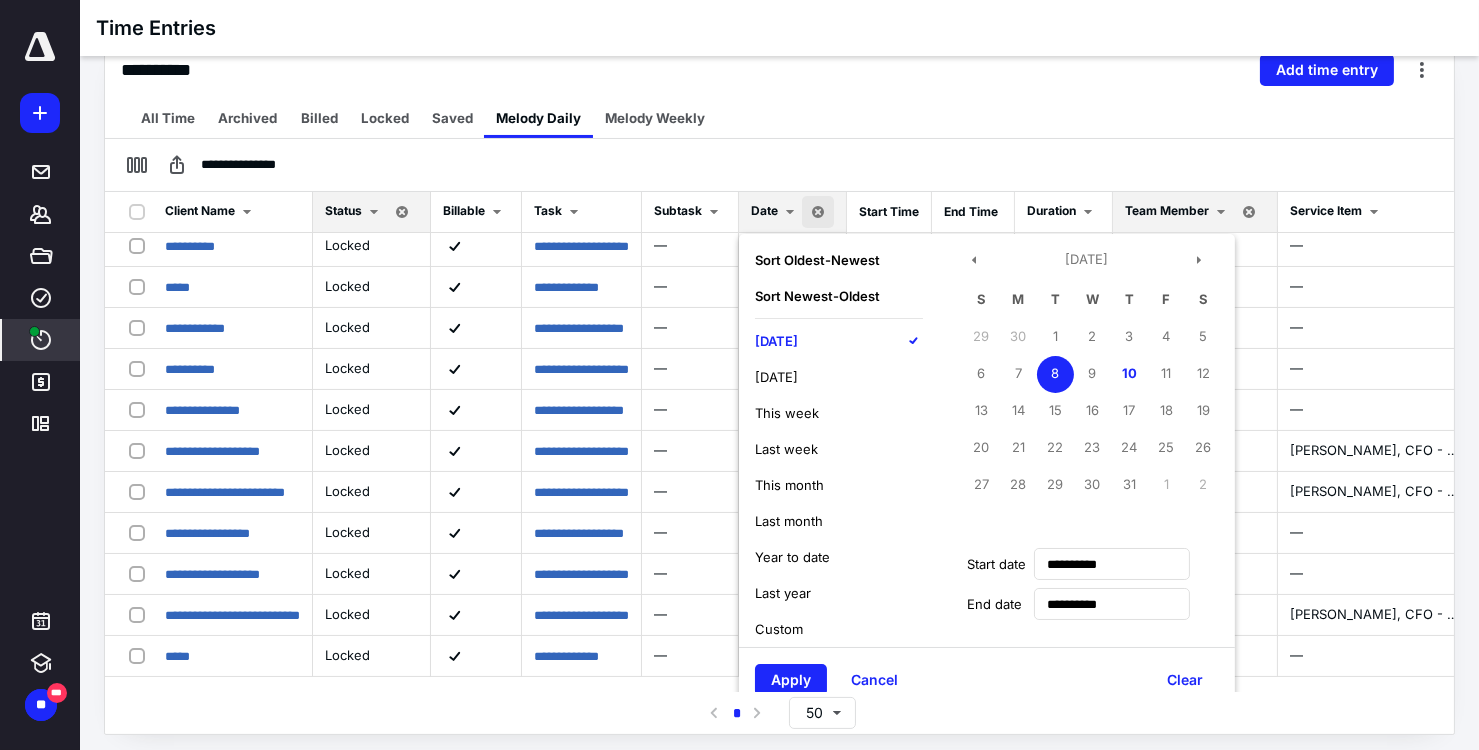 click on "Newest  -  Oldest" at bounding box center (830, 296) 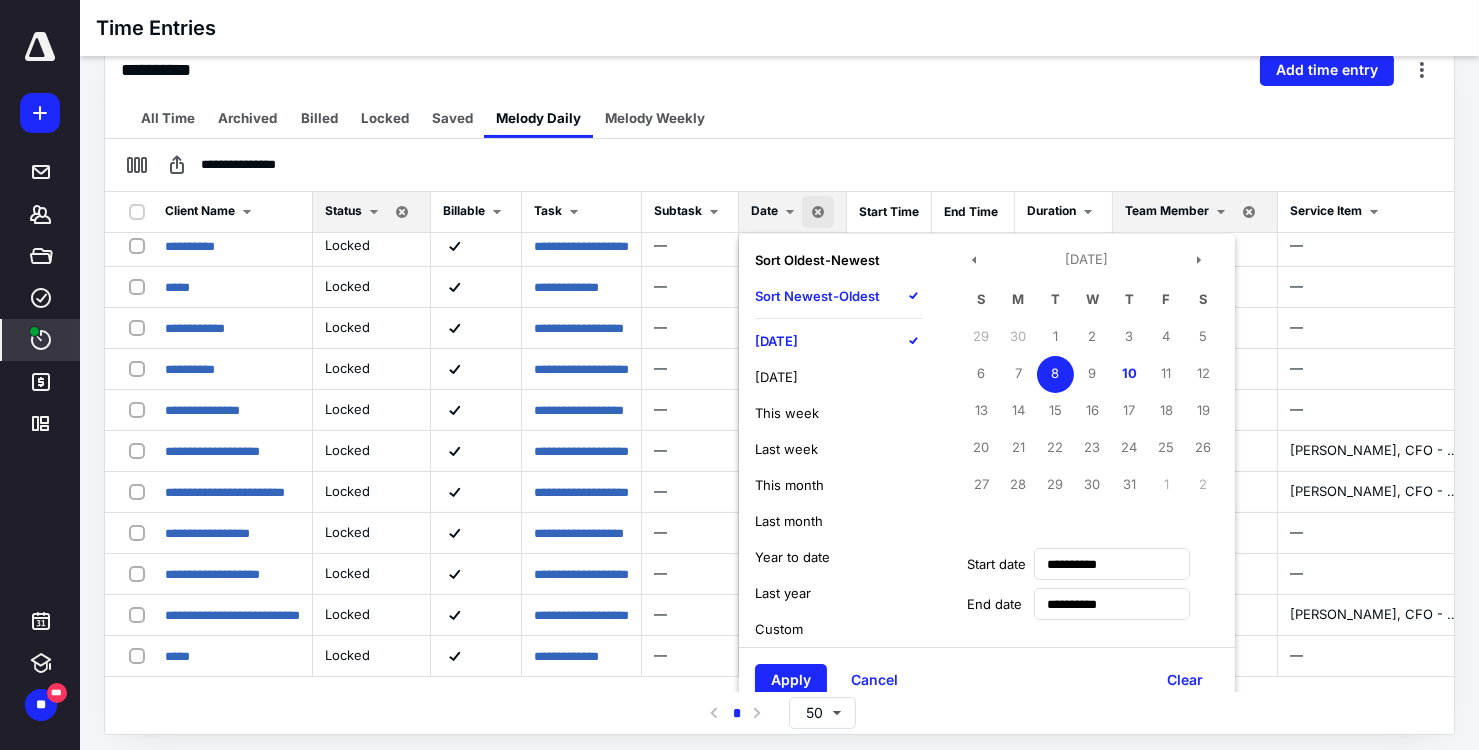 click on "Newest  -  Oldest" at bounding box center (830, 296) 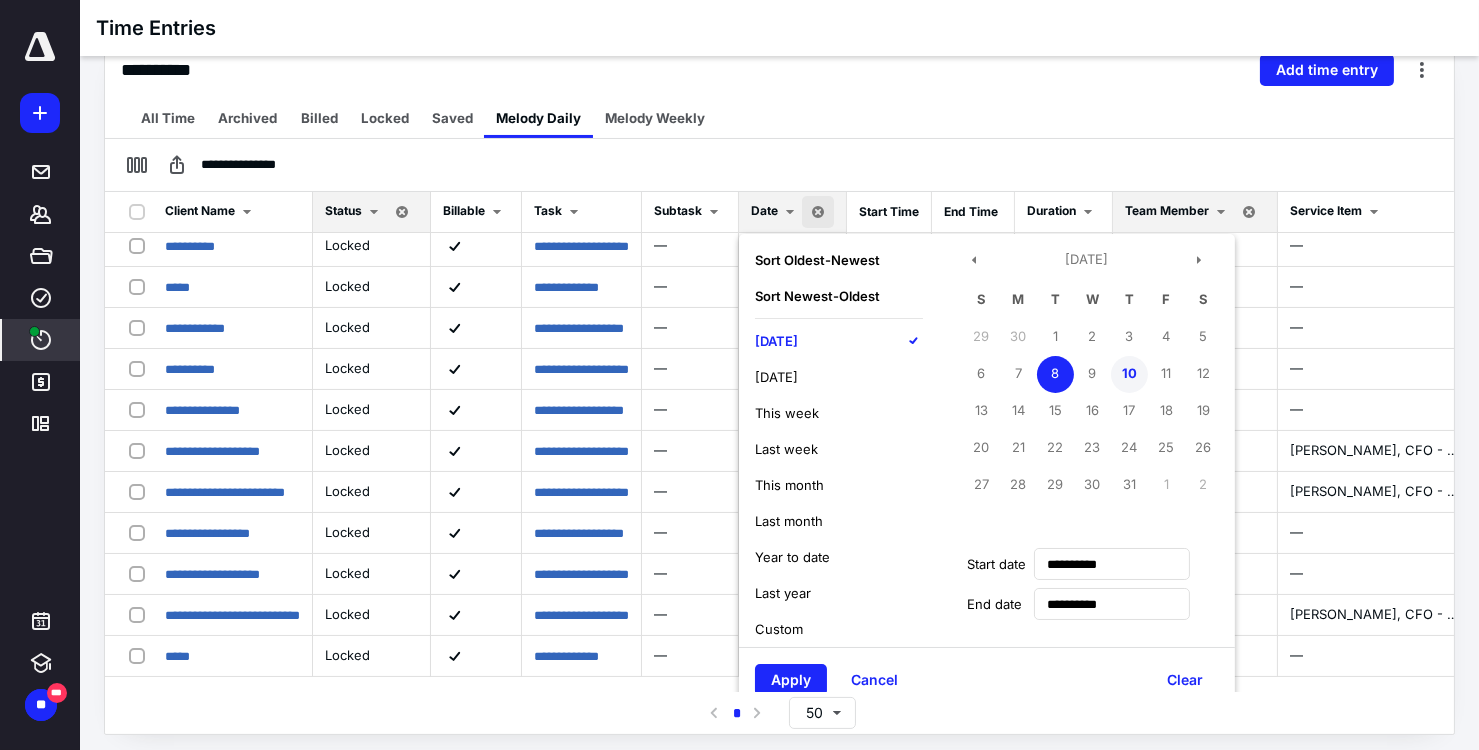 click on "10" at bounding box center (1129, 374) 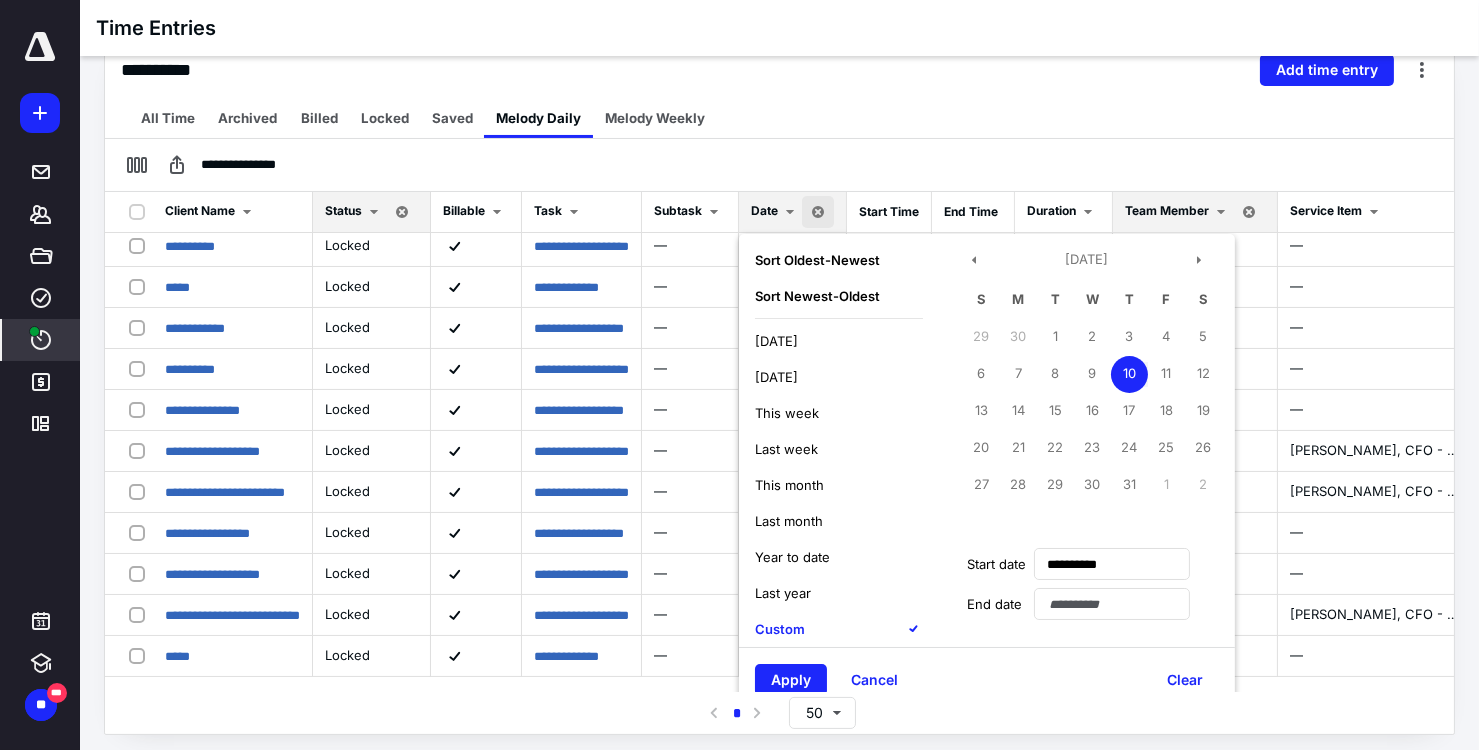 click on "All Time Archived Billed Locked Saved Melody Daily Melody Weekly" at bounding box center [779, 118] 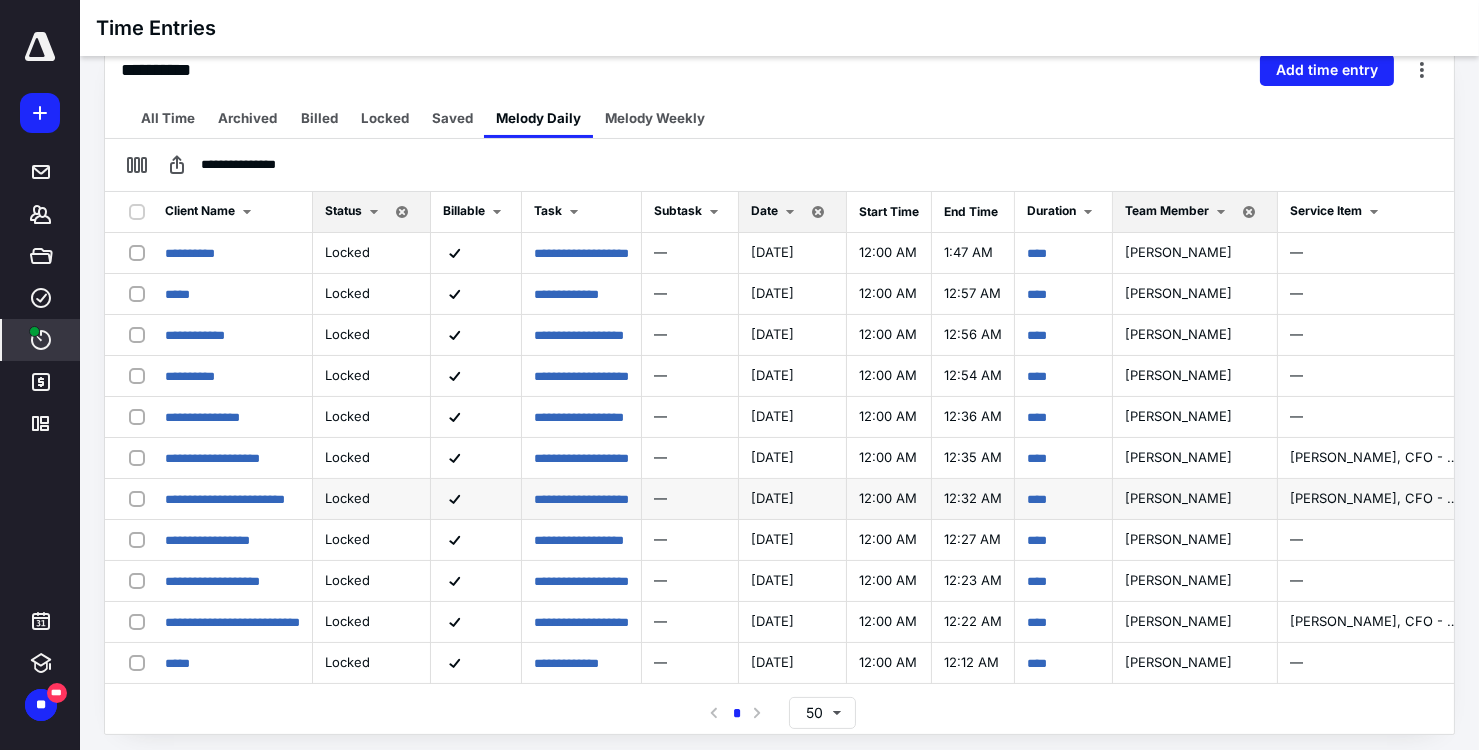 scroll, scrollTop: 0, scrollLeft: 0, axis: both 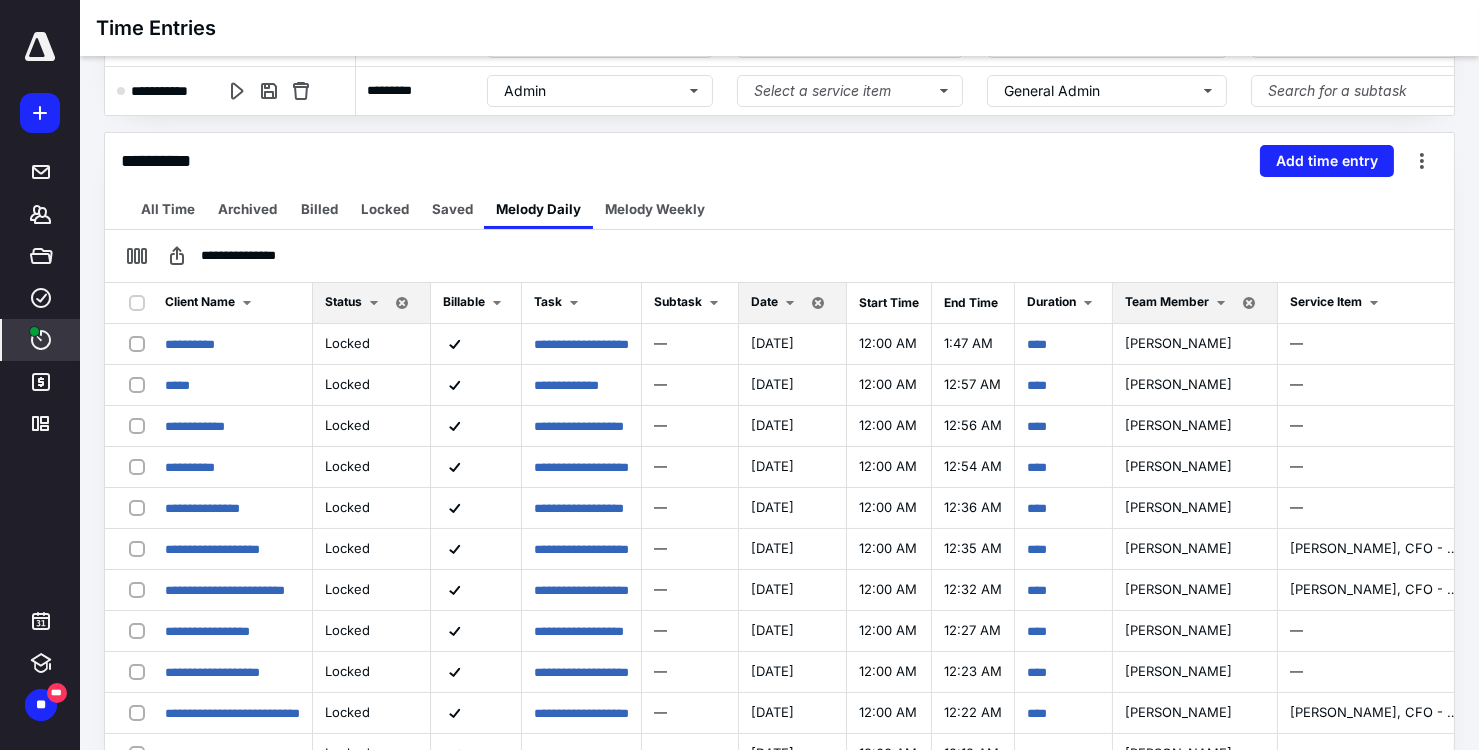 drag, startPoint x: 852, startPoint y: 320, endPoint x: 837, endPoint y: 319, distance: 15.033297 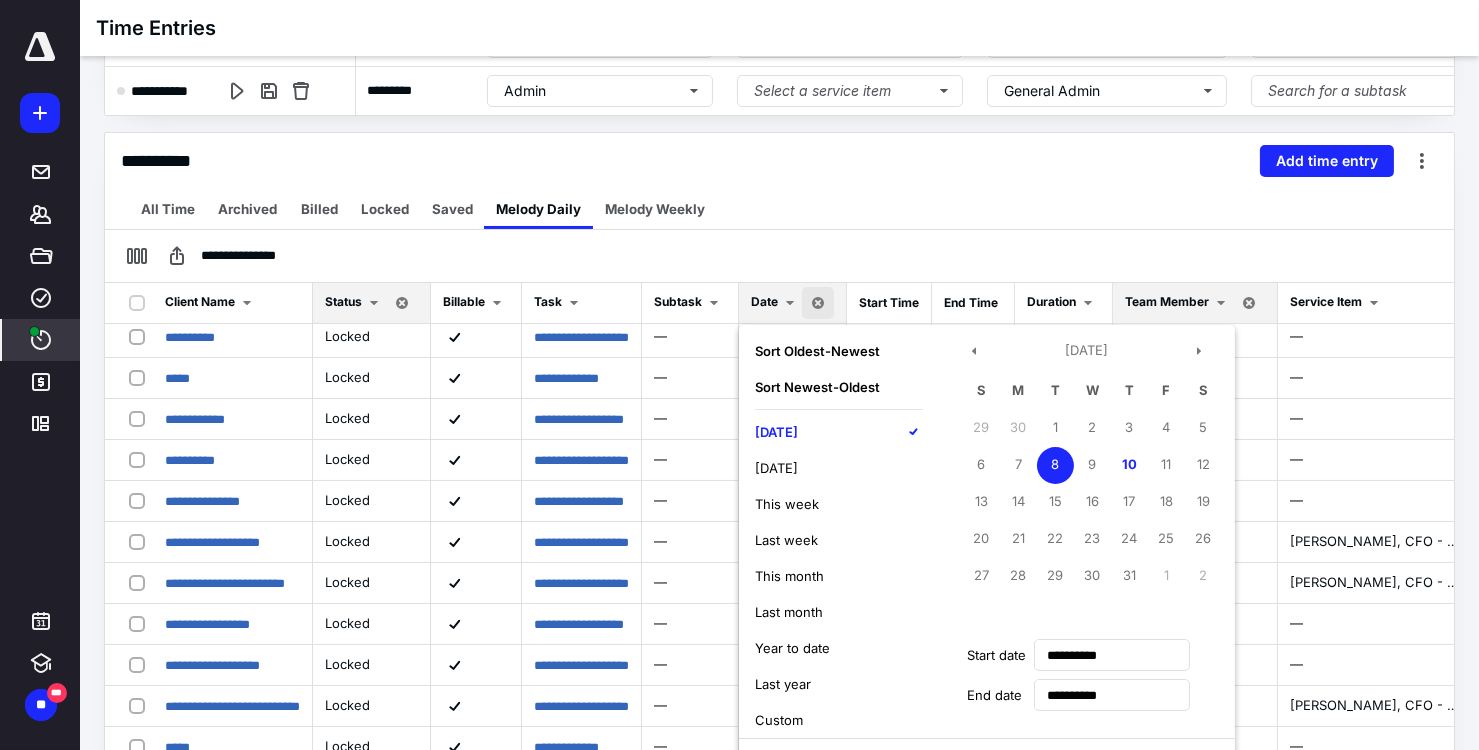 click on "[DATE]" at bounding box center (776, 432) 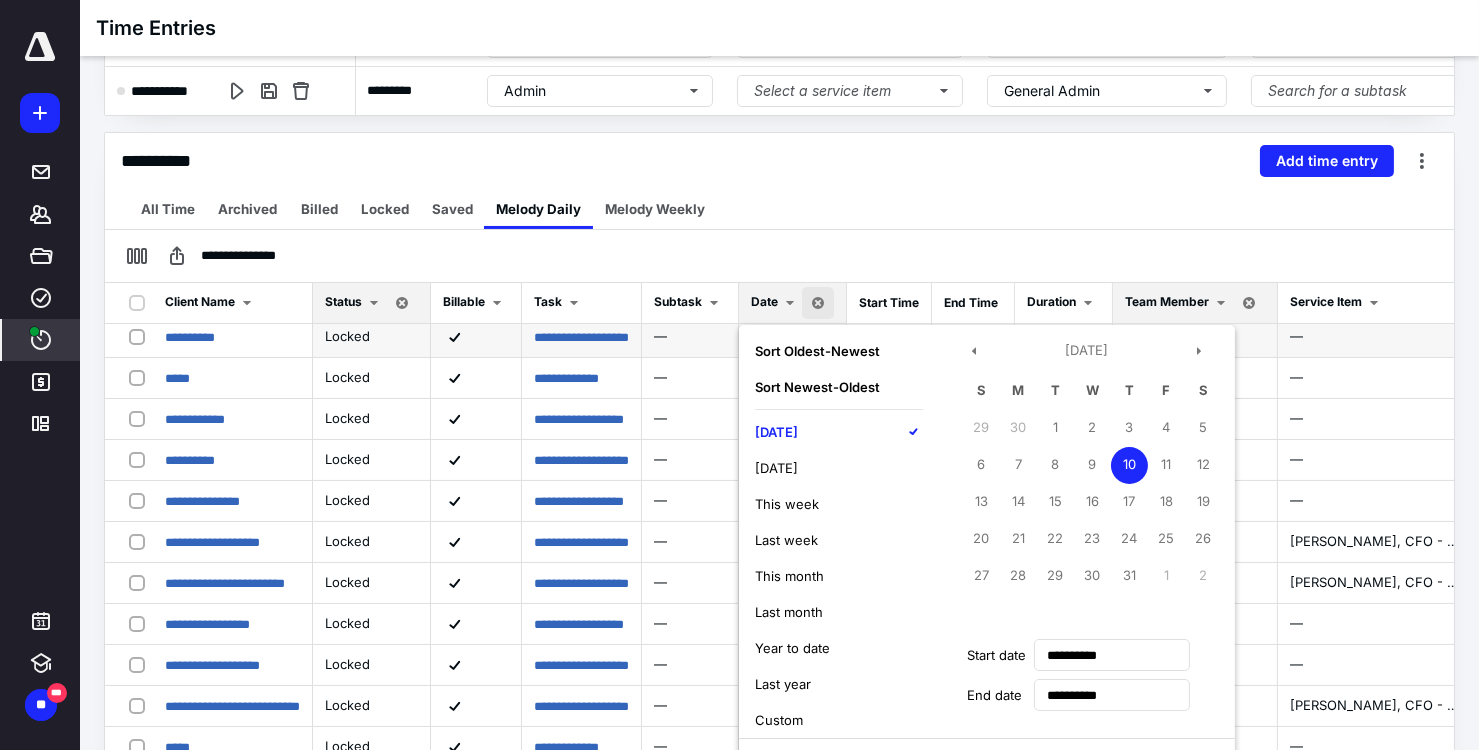 scroll, scrollTop: 37, scrollLeft: 0, axis: vertical 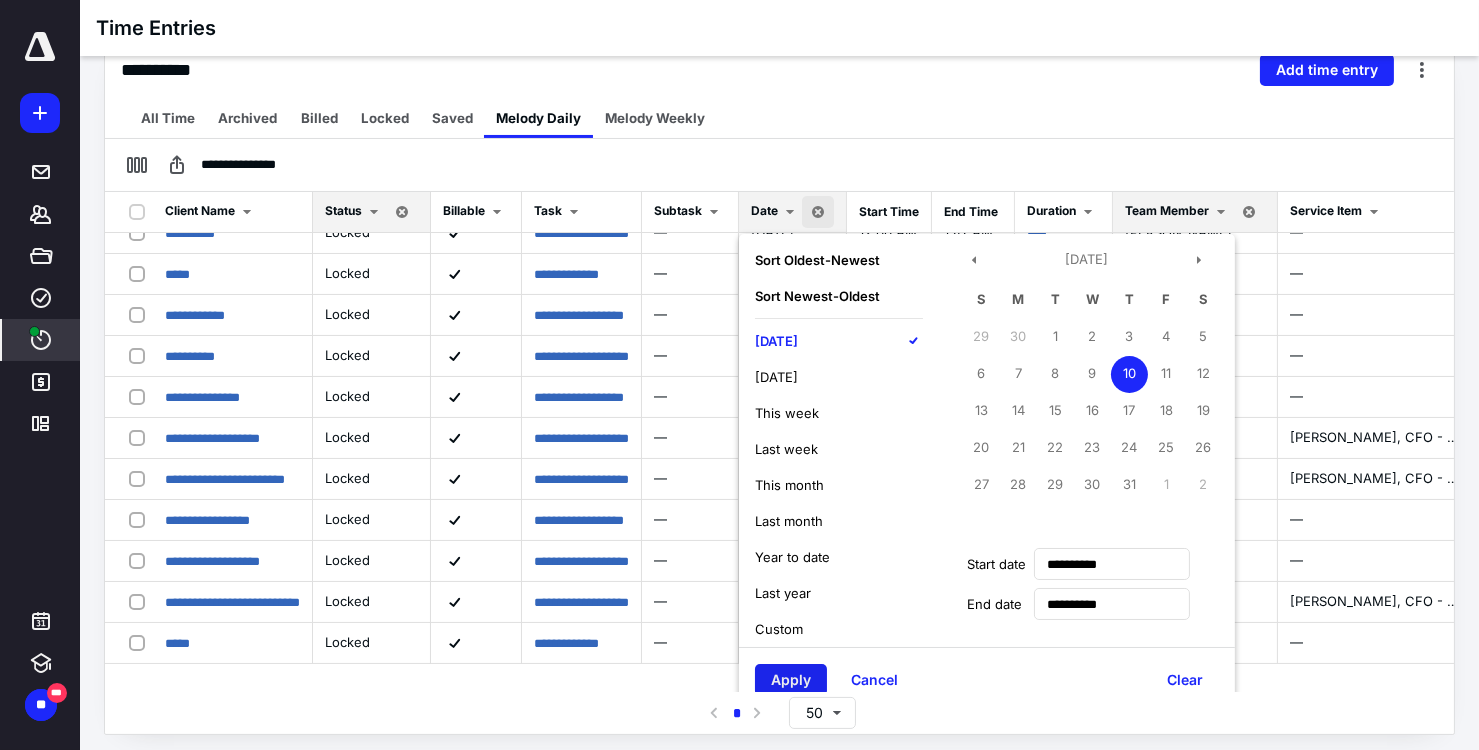 click on "Apply" at bounding box center [791, 680] 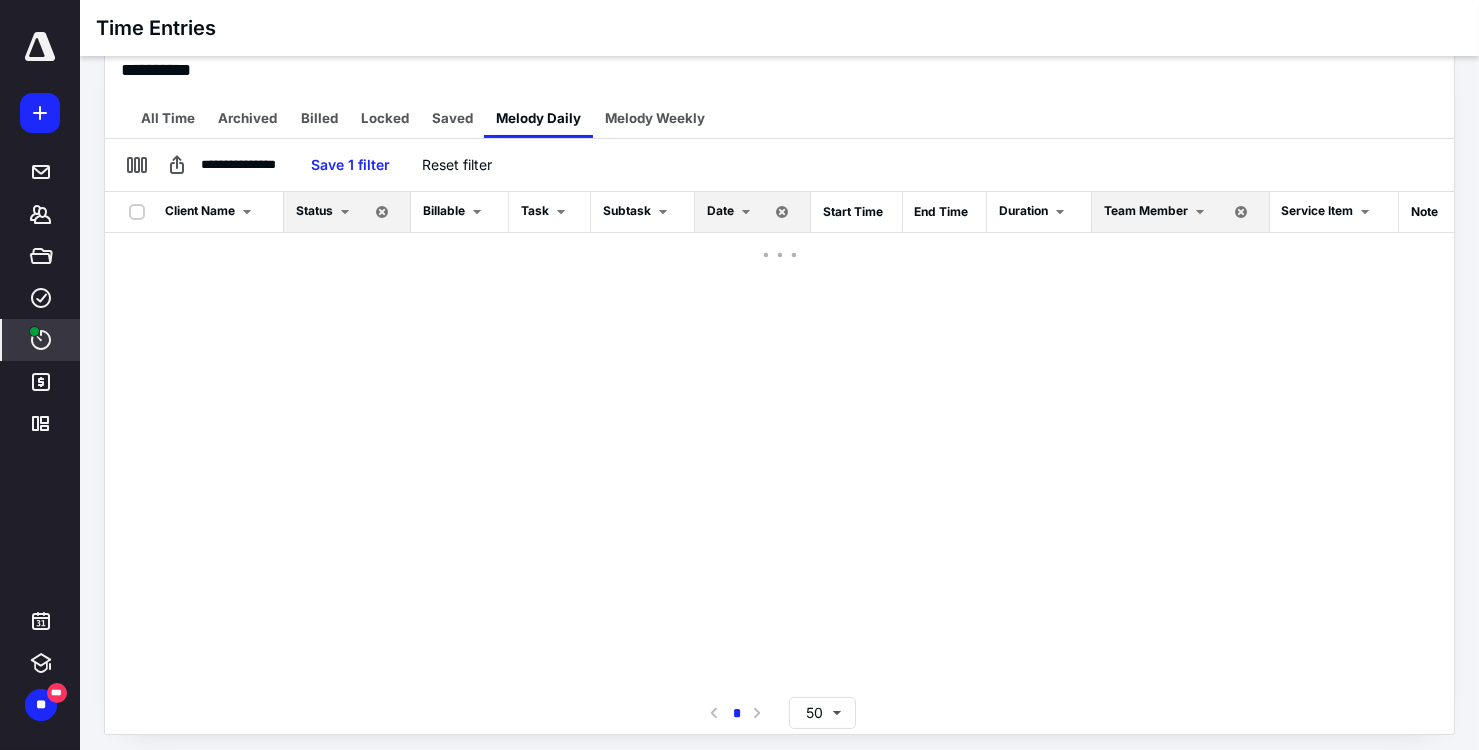 scroll, scrollTop: 0, scrollLeft: 0, axis: both 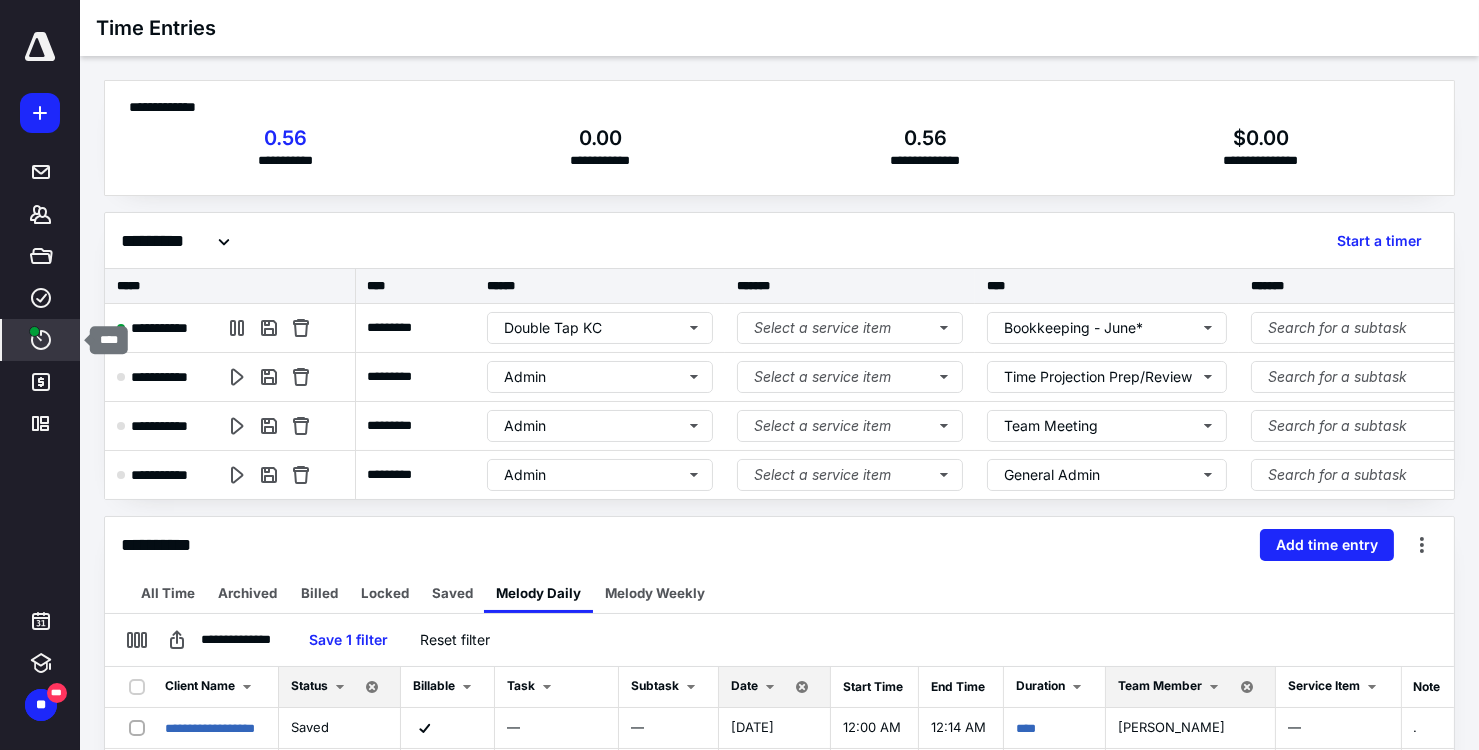click 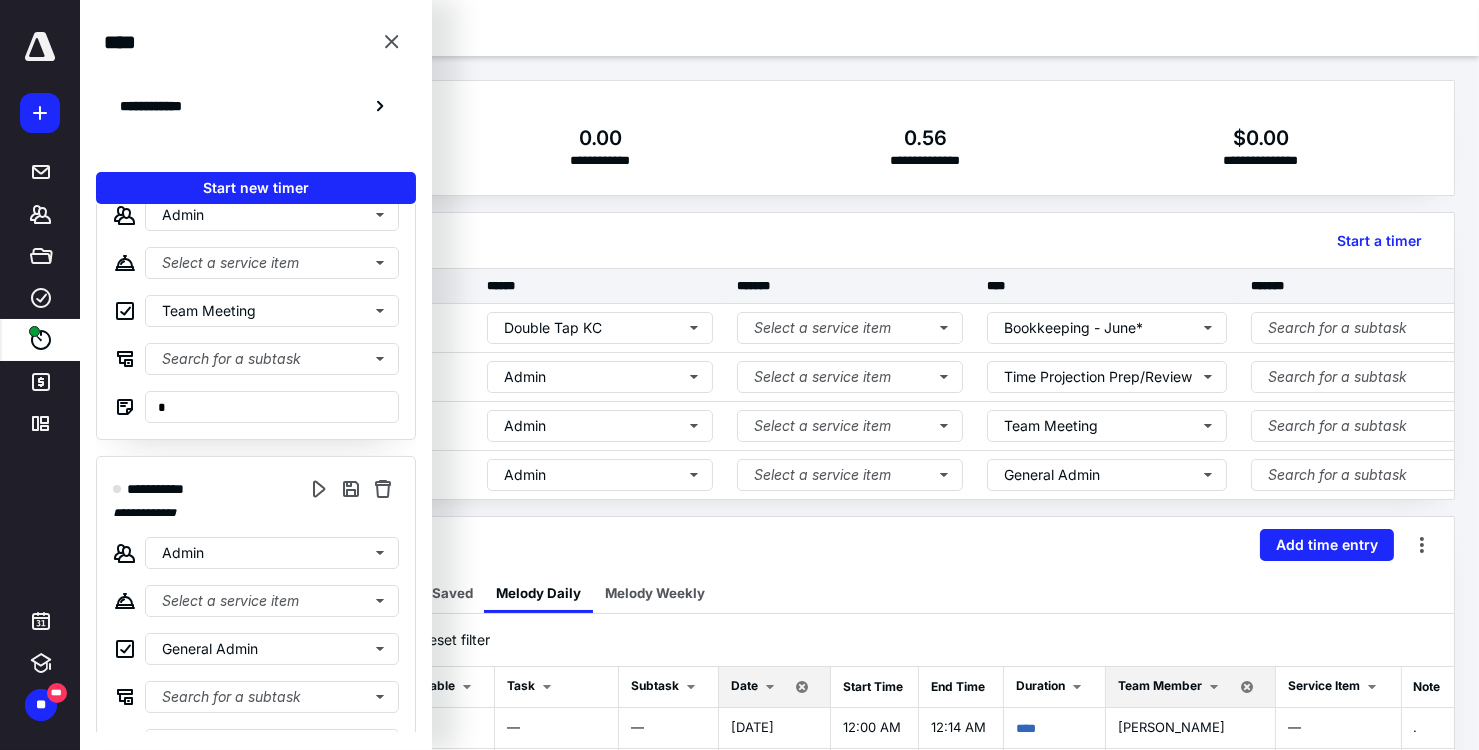scroll, scrollTop: 616, scrollLeft: 0, axis: vertical 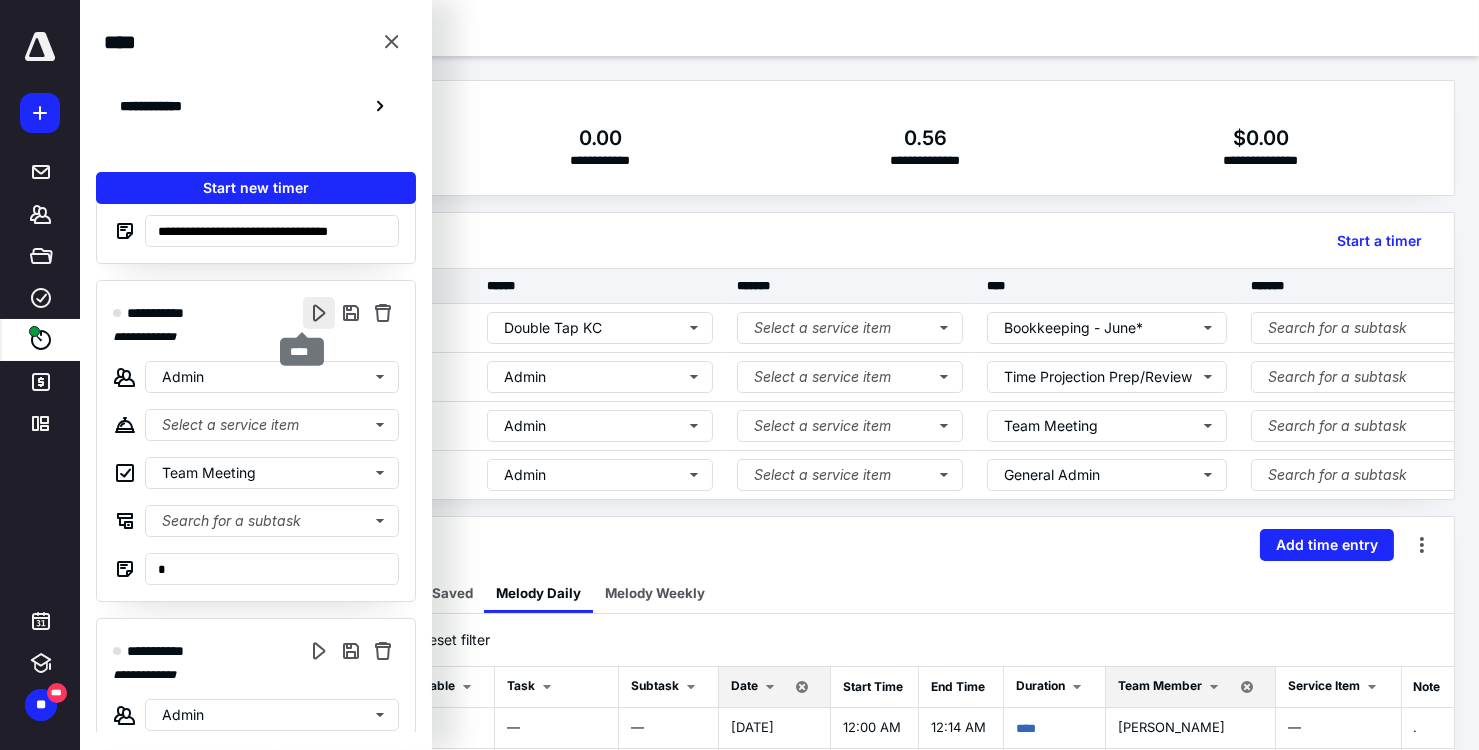 click at bounding box center [319, 313] 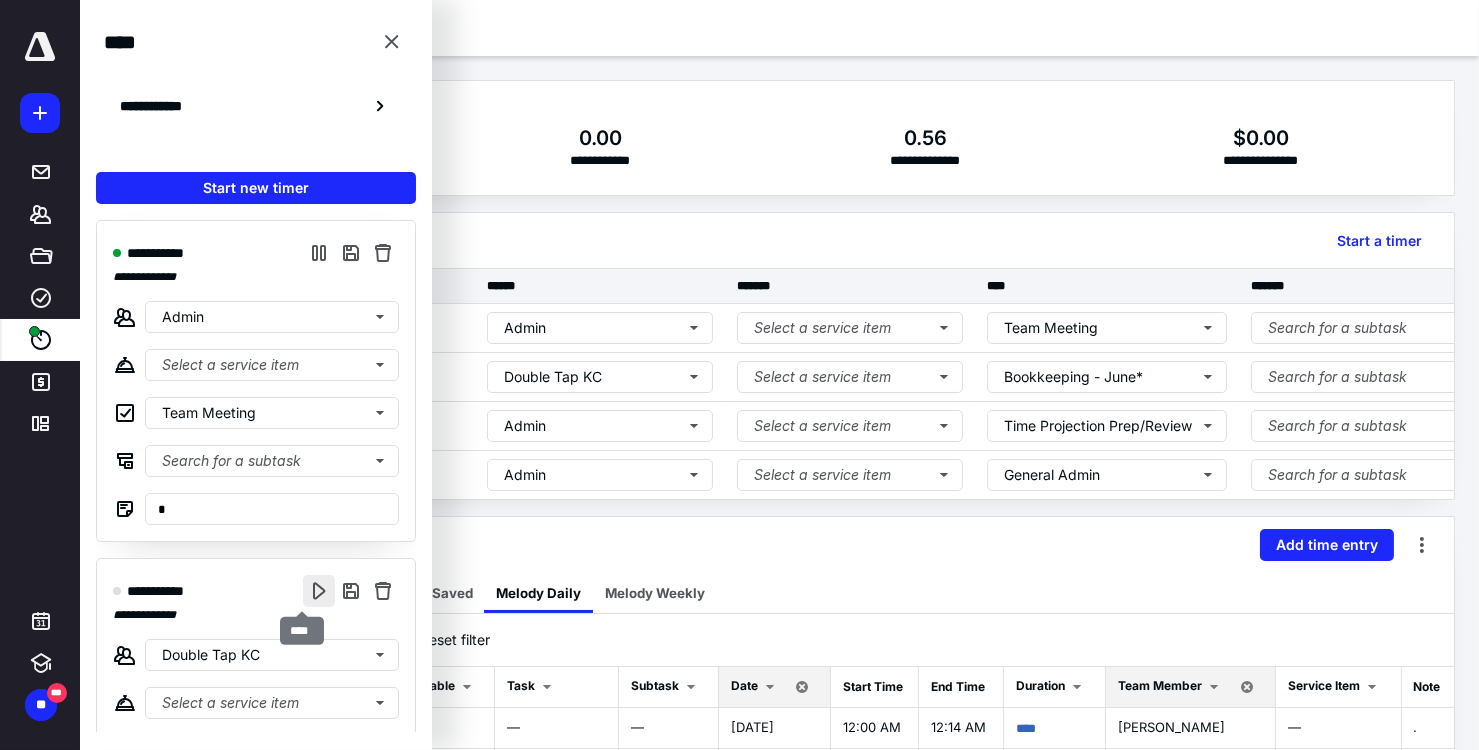 click at bounding box center (319, 591) 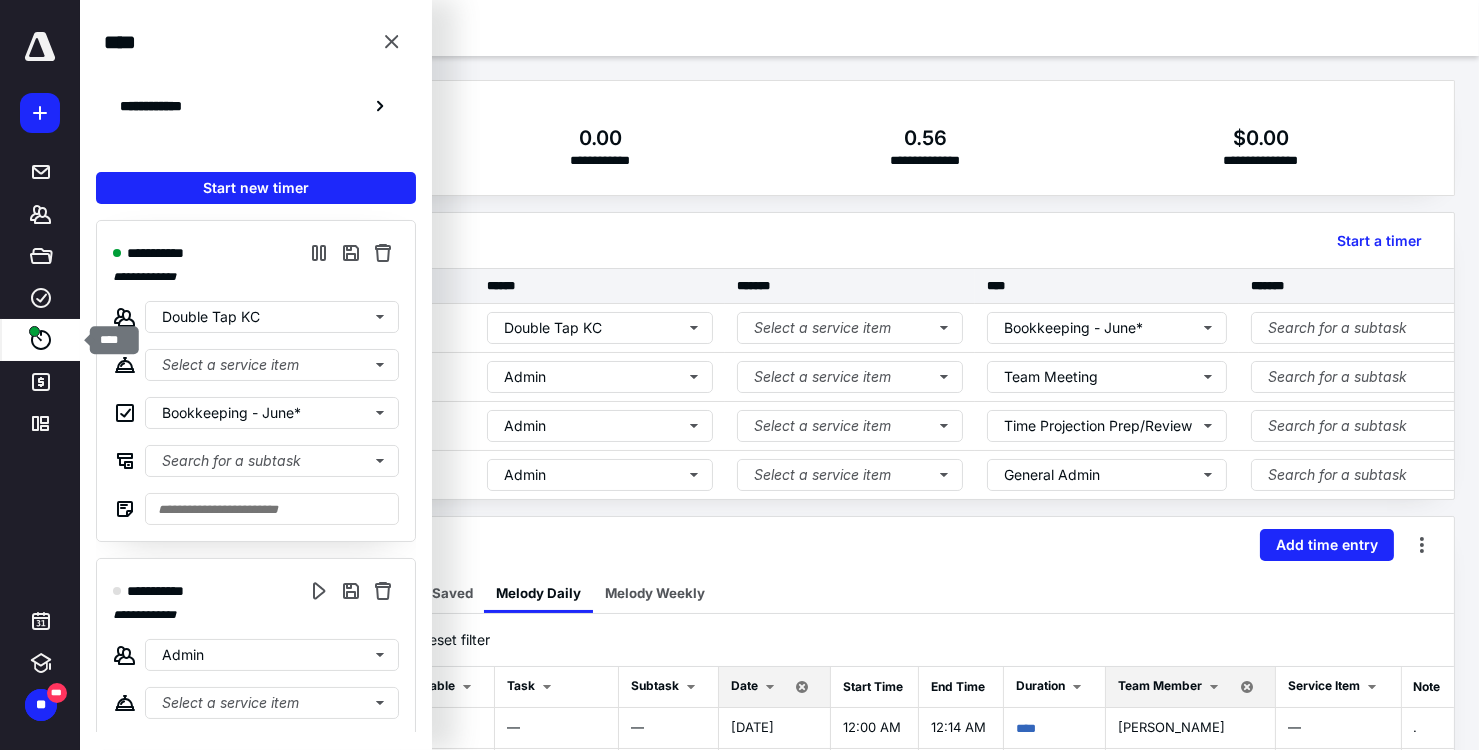 click 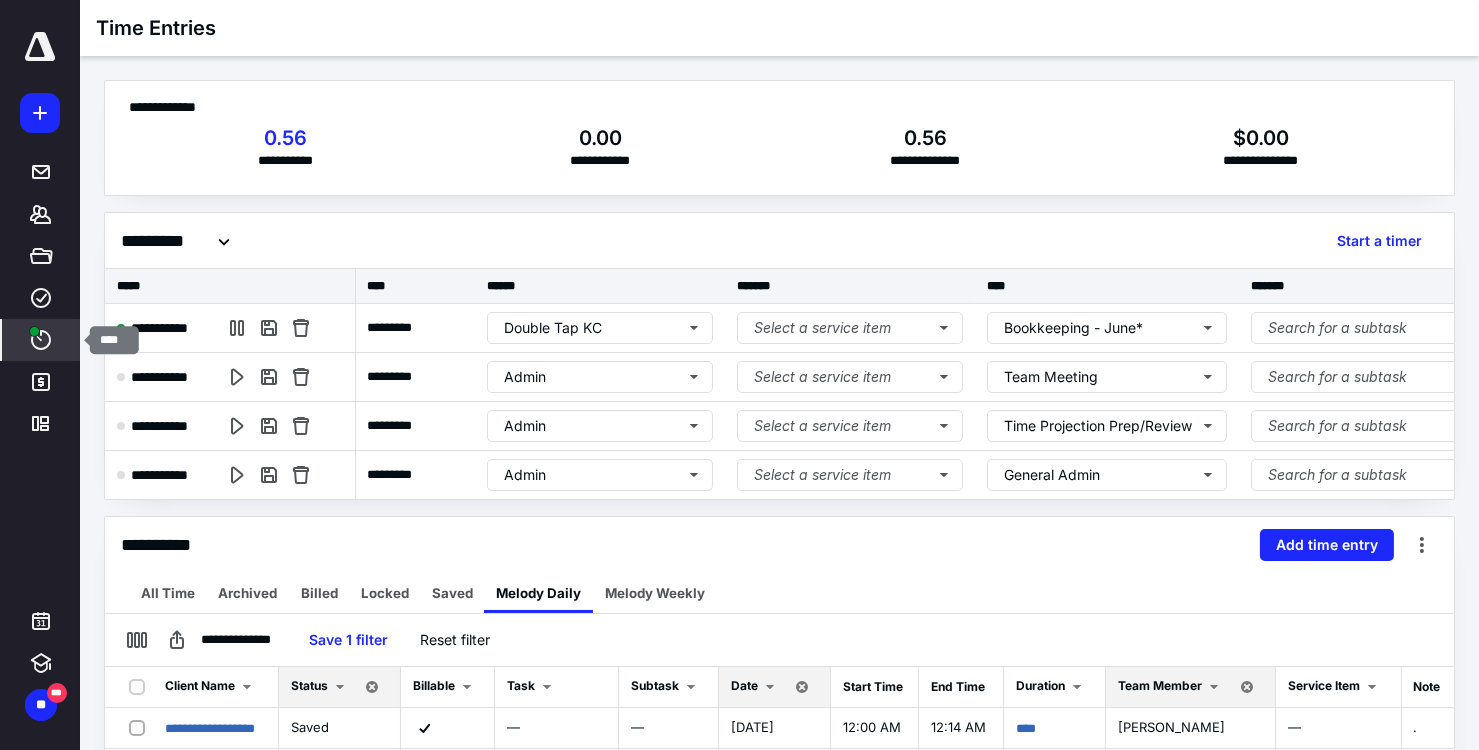 click 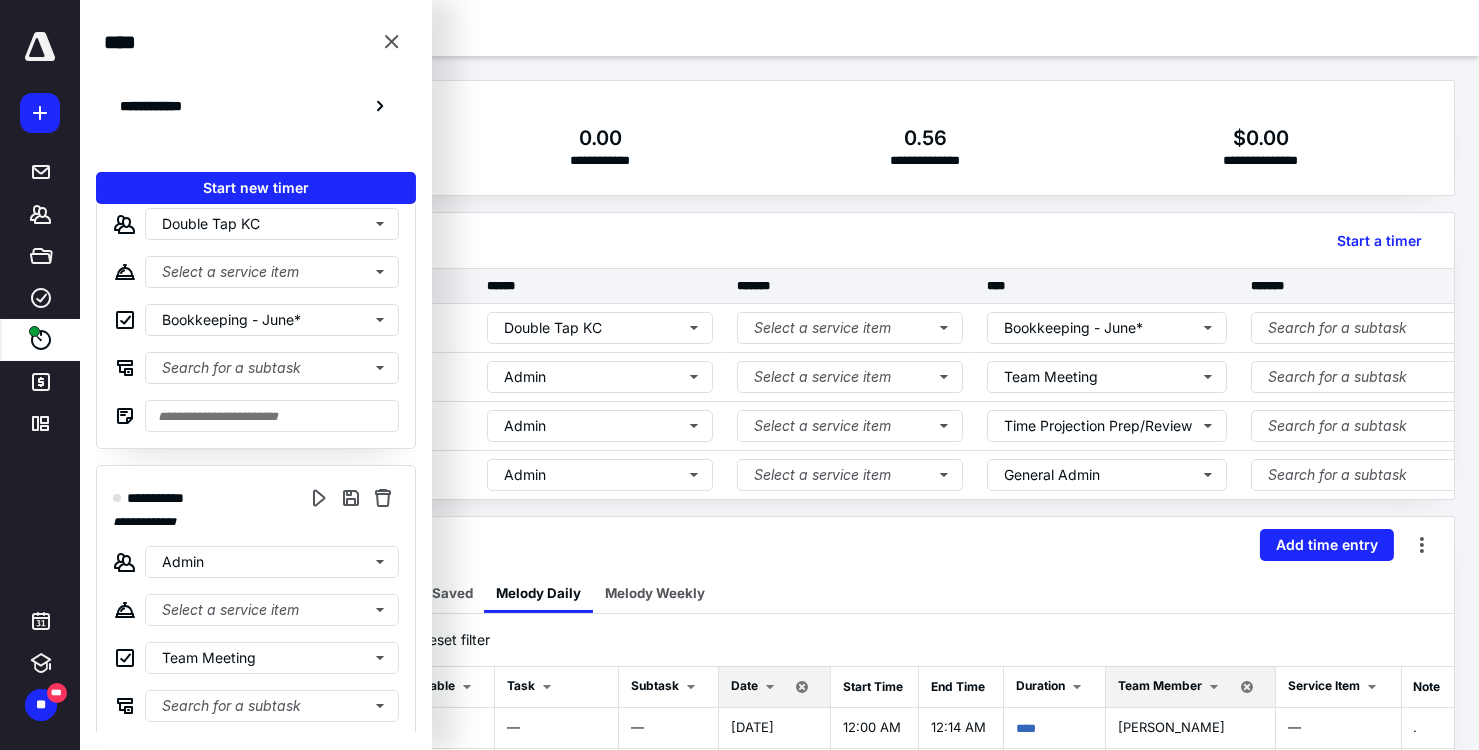 scroll, scrollTop: 94, scrollLeft: 0, axis: vertical 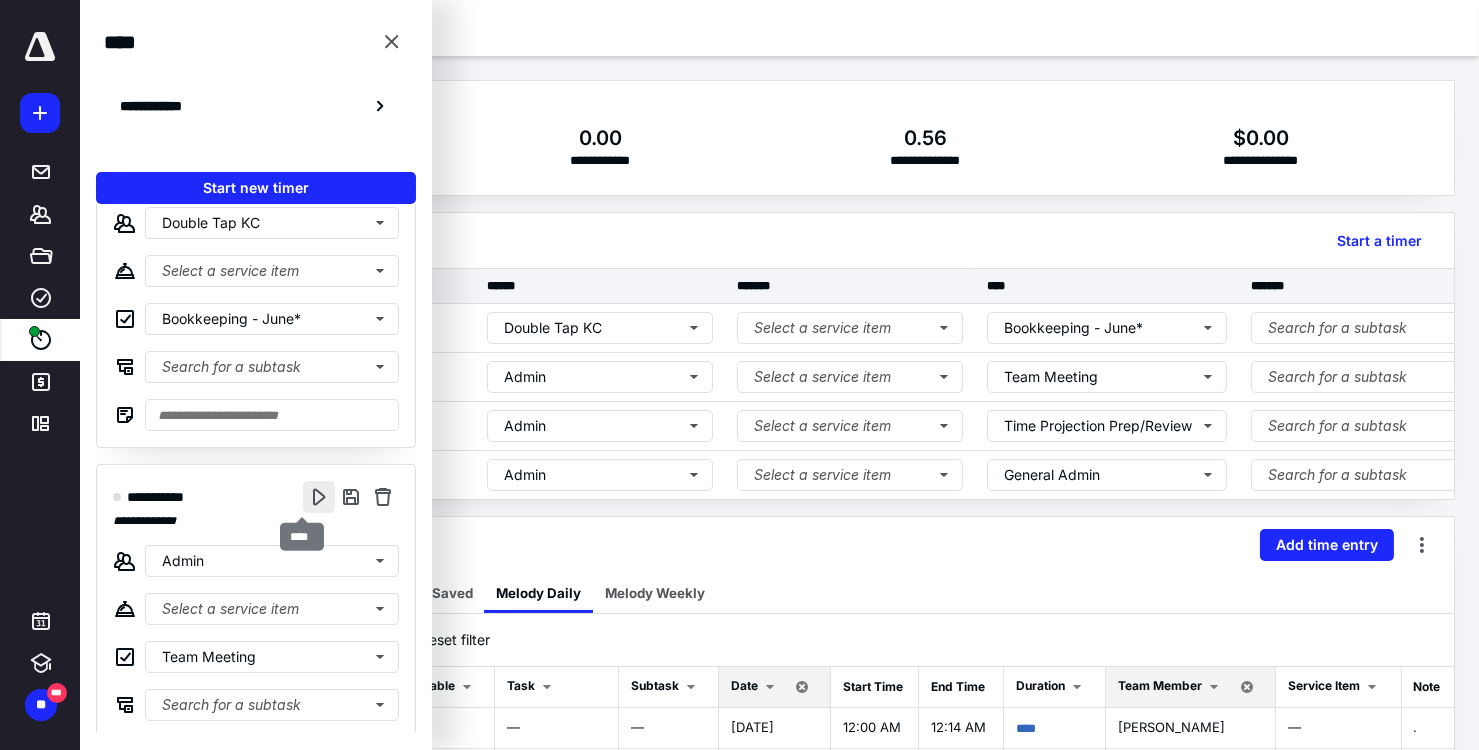 click at bounding box center [319, 497] 